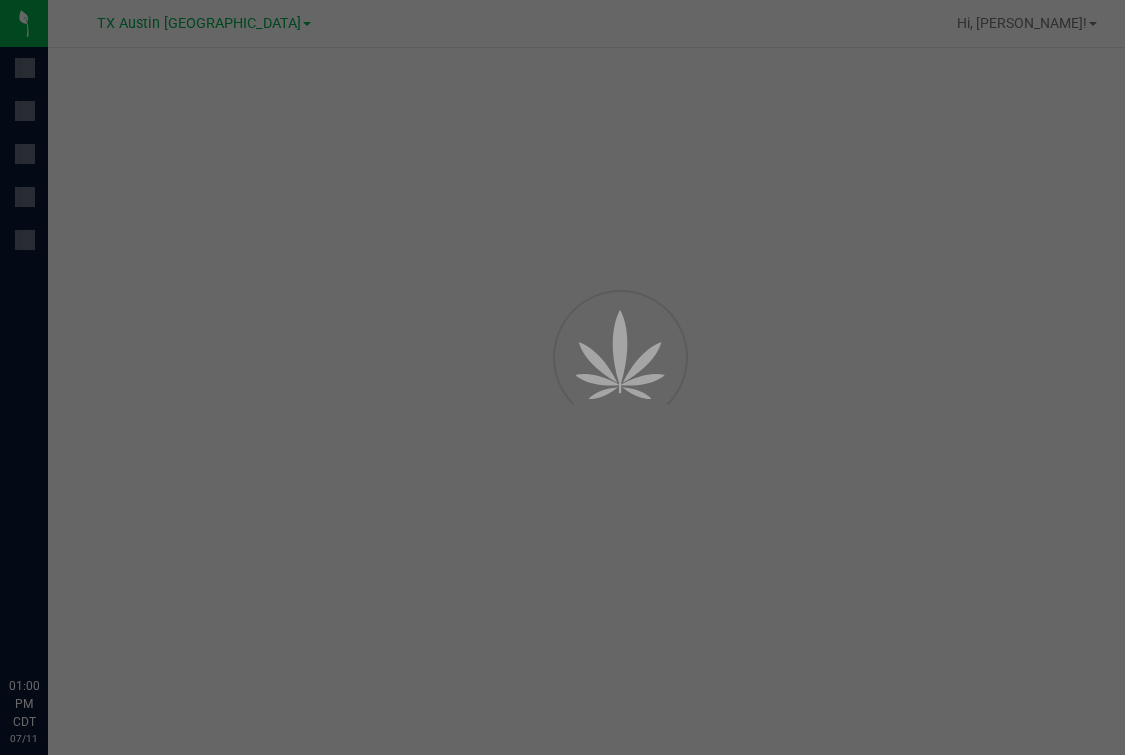 scroll, scrollTop: 0, scrollLeft: 0, axis: both 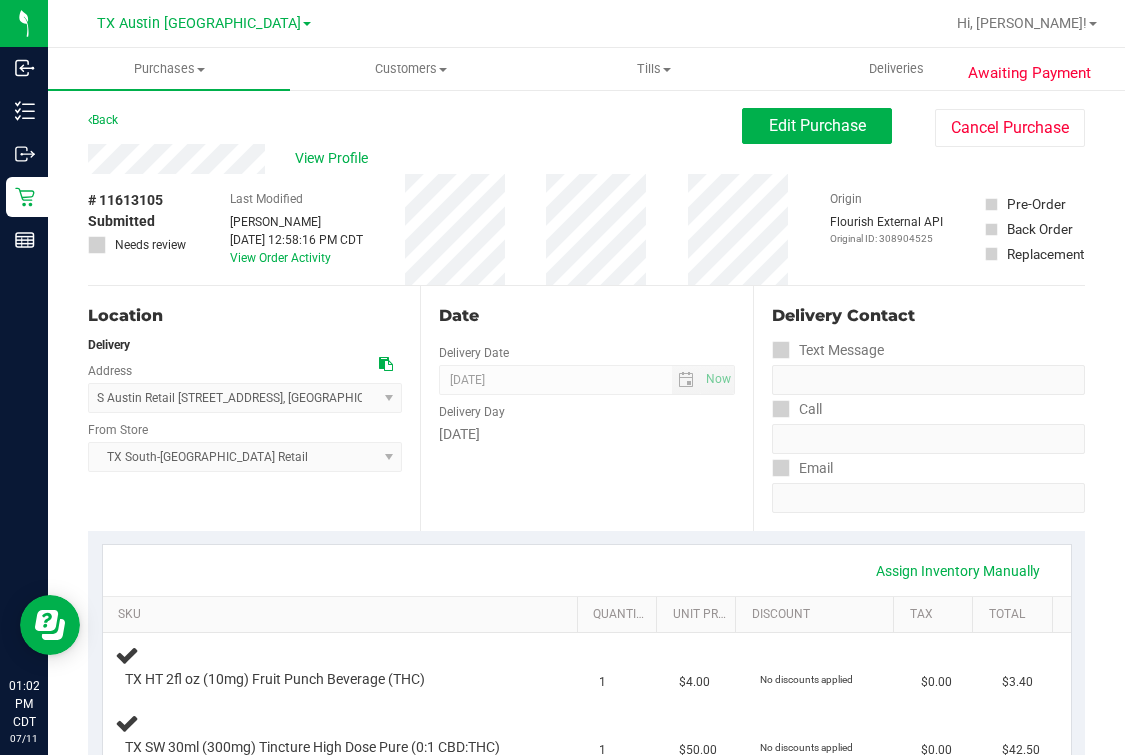 click on "Assign Inventory Manually
SKU Quantity Unit Price Discount Tax Total
TX HT 2fl oz (10mg) Fruit Punch Beverage (THC)
1
$4.00
No discounts applied
$0.00
$3.40
TX SW 30ml (300mg) Tincture High Dose Pure (0:1 CBD:THC)
1" at bounding box center (586, 759) 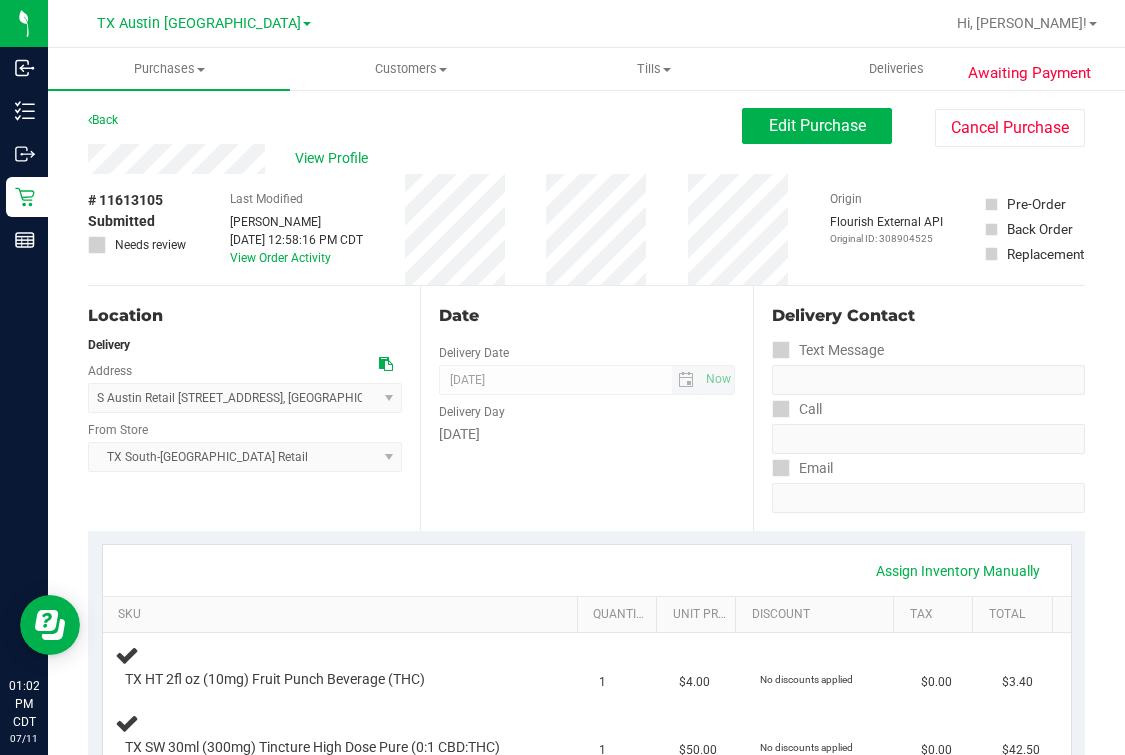 drag, startPoint x: 652, startPoint y: 530, endPoint x: 544, endPoint y: 365, distance: 197.20294 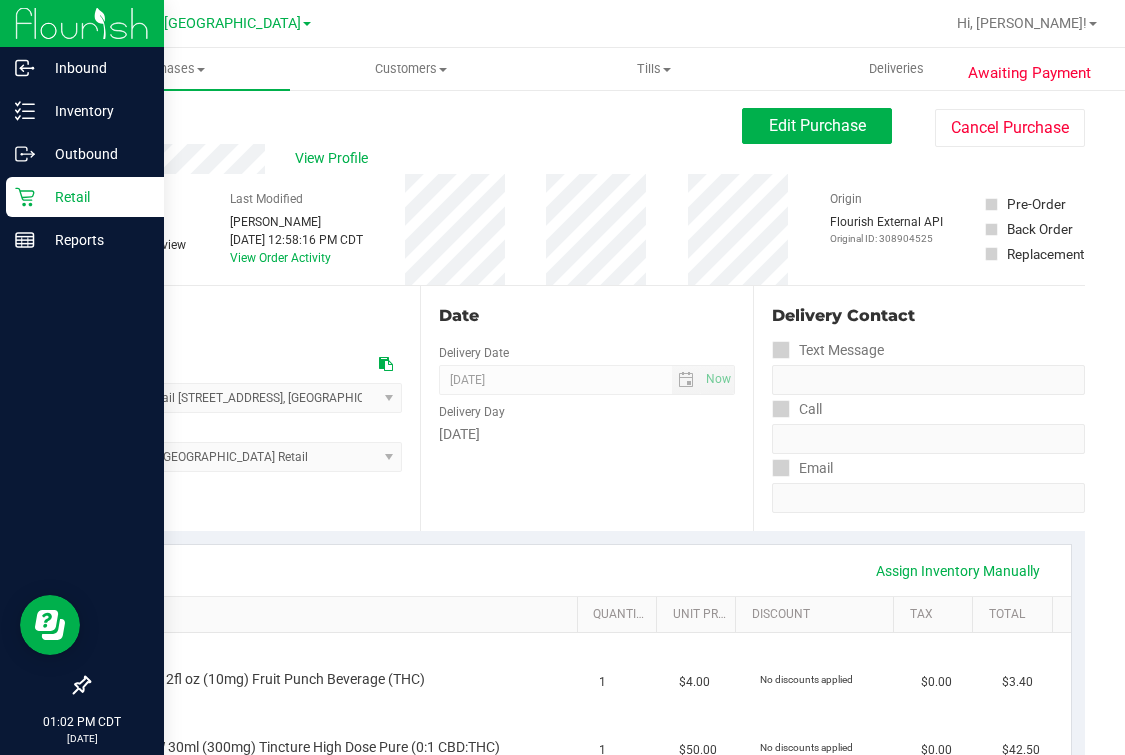 click 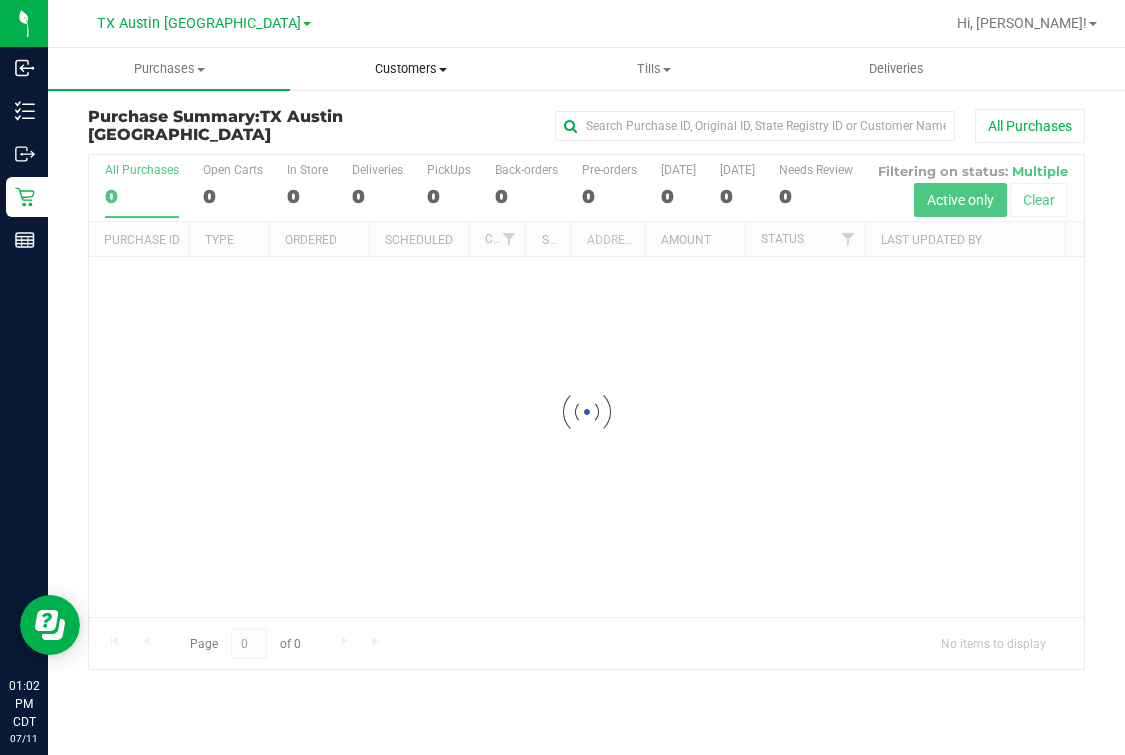 click on "Customers" at bounding box center (411, 69) 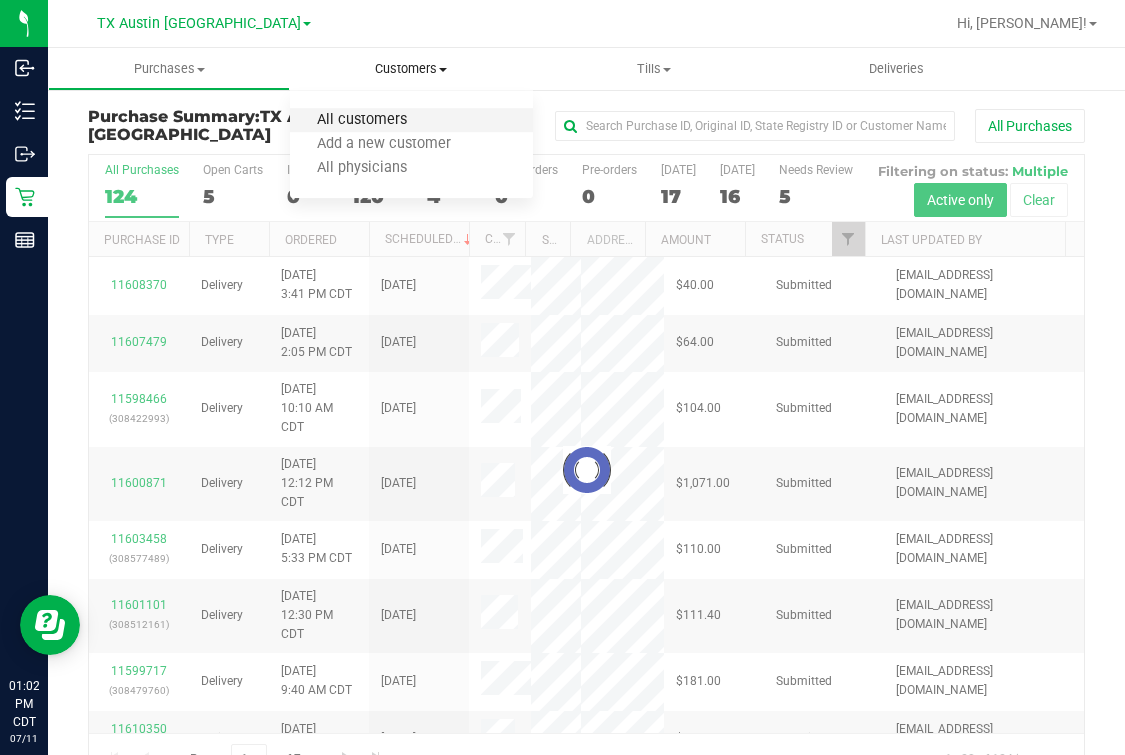 click on "All customers" at bounding box center (362, 120) 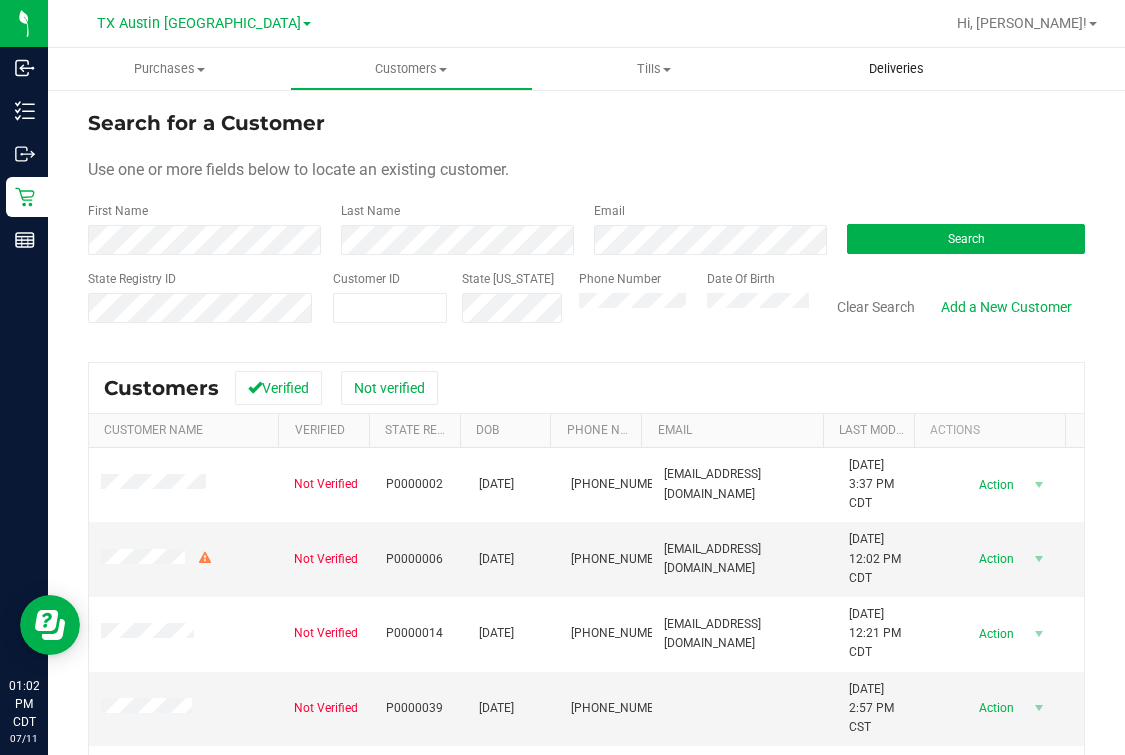 click on "Deliveries" at bounding box center (896, 69) 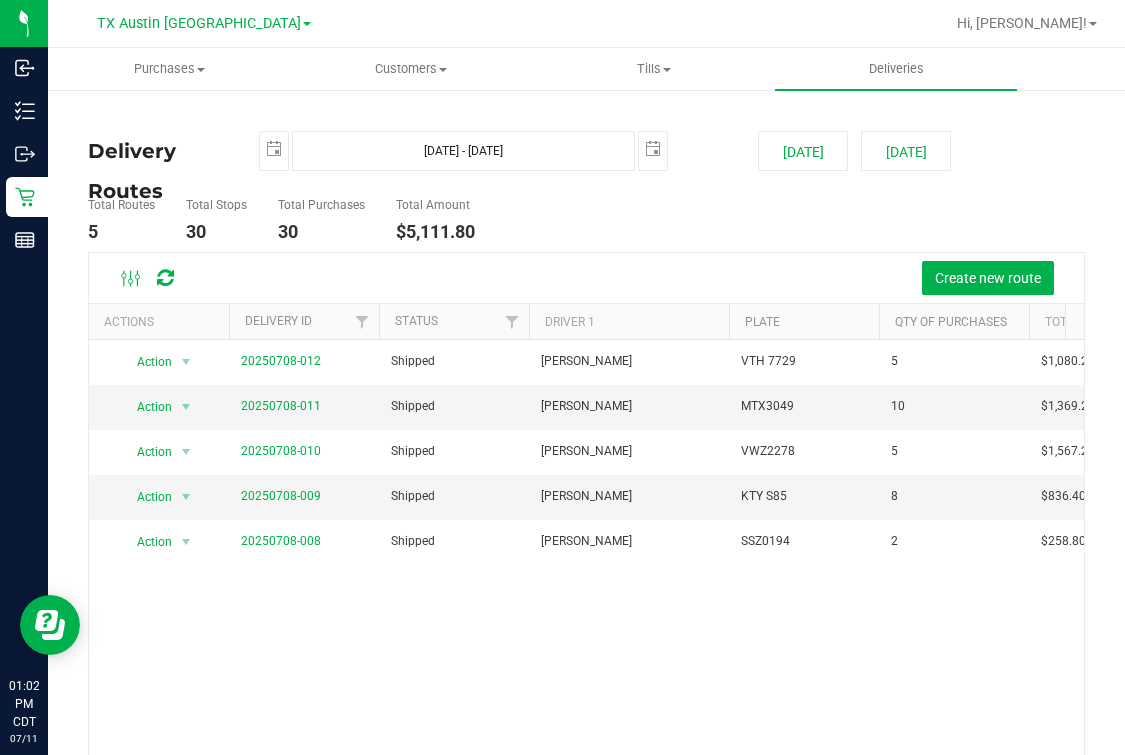 click on "Total Routes
5
Total Stops
30
Total Purchases
30
Total Amount
$5,111.80" at bounding box center (586, 220) 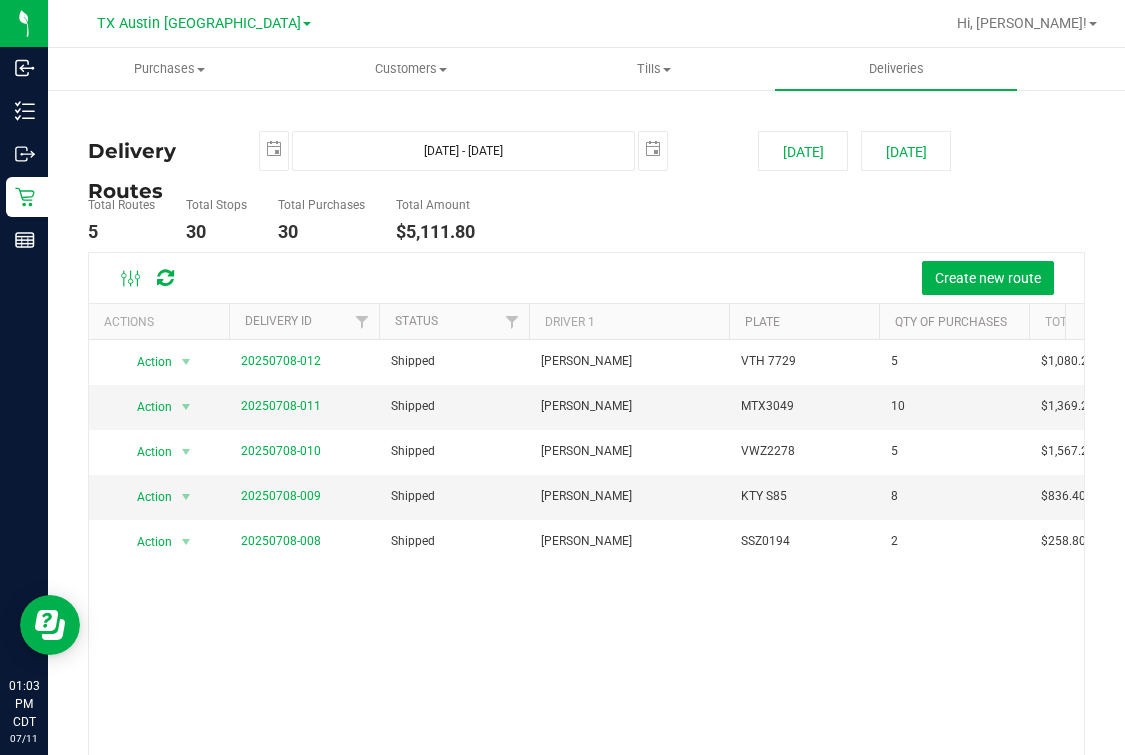 click on "Total Routes
5
Total Stops
30
Total Purchases
30
Total Amount
$5,111.80" at bounding box center (586, 220) 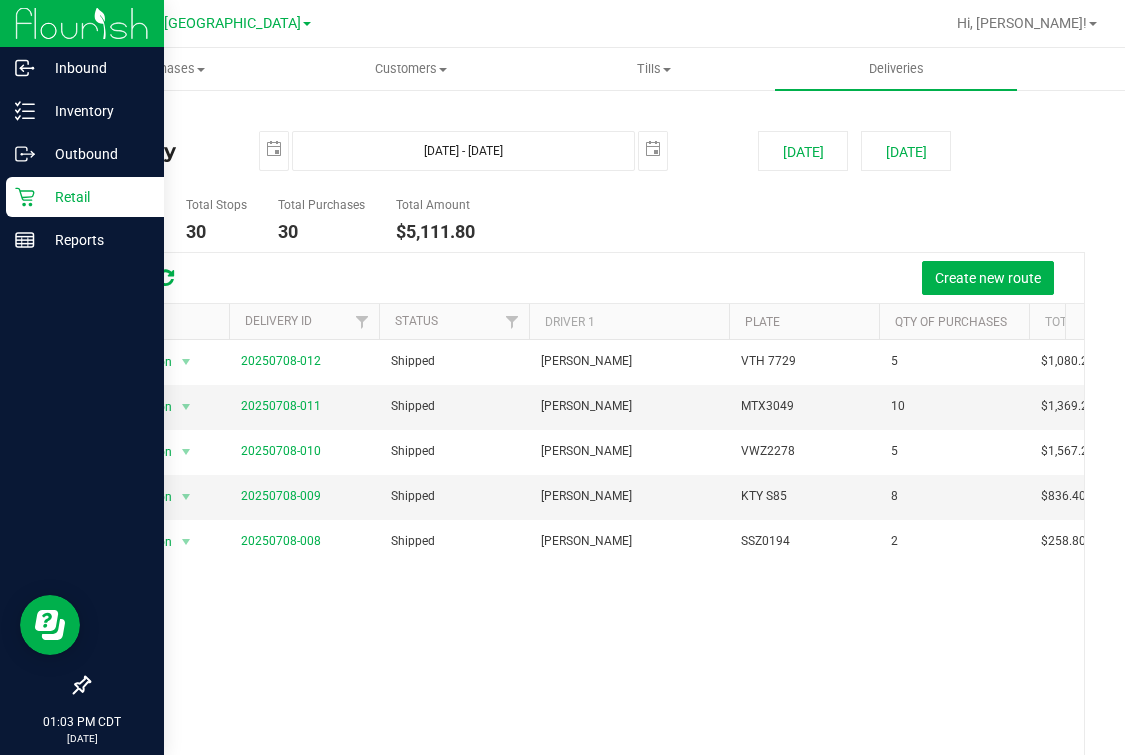 click on "Retail" at bounding box center [95, 197] 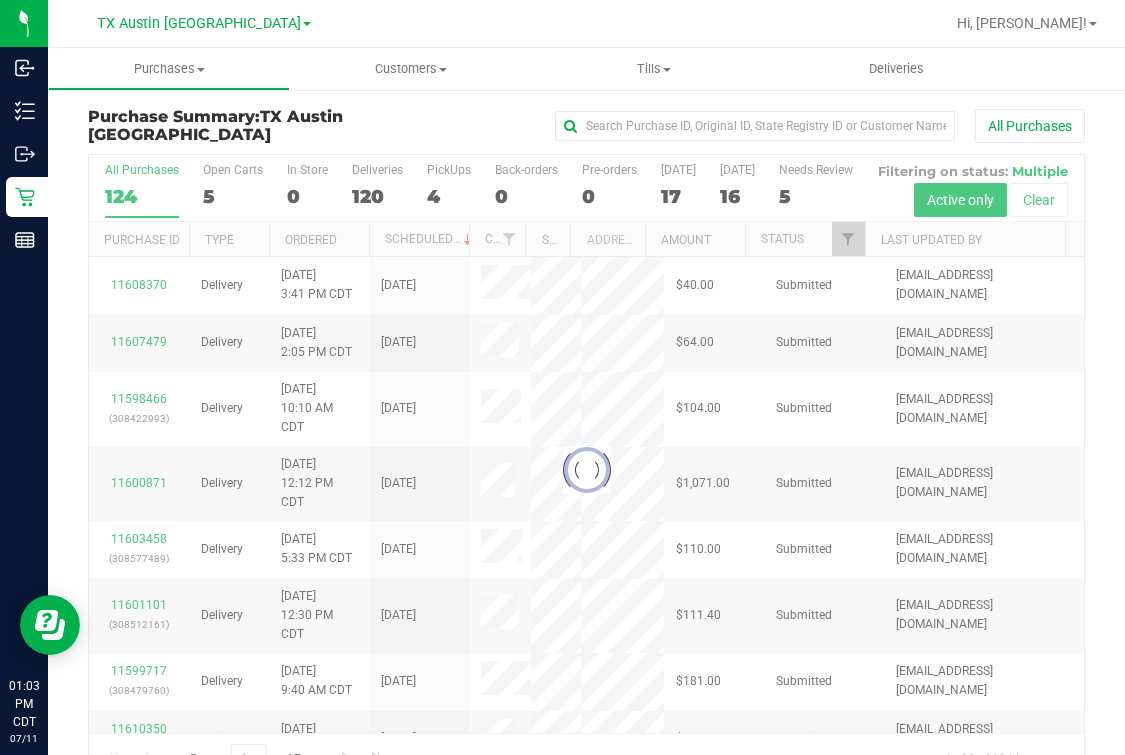 click at bounding box center [586, 470] 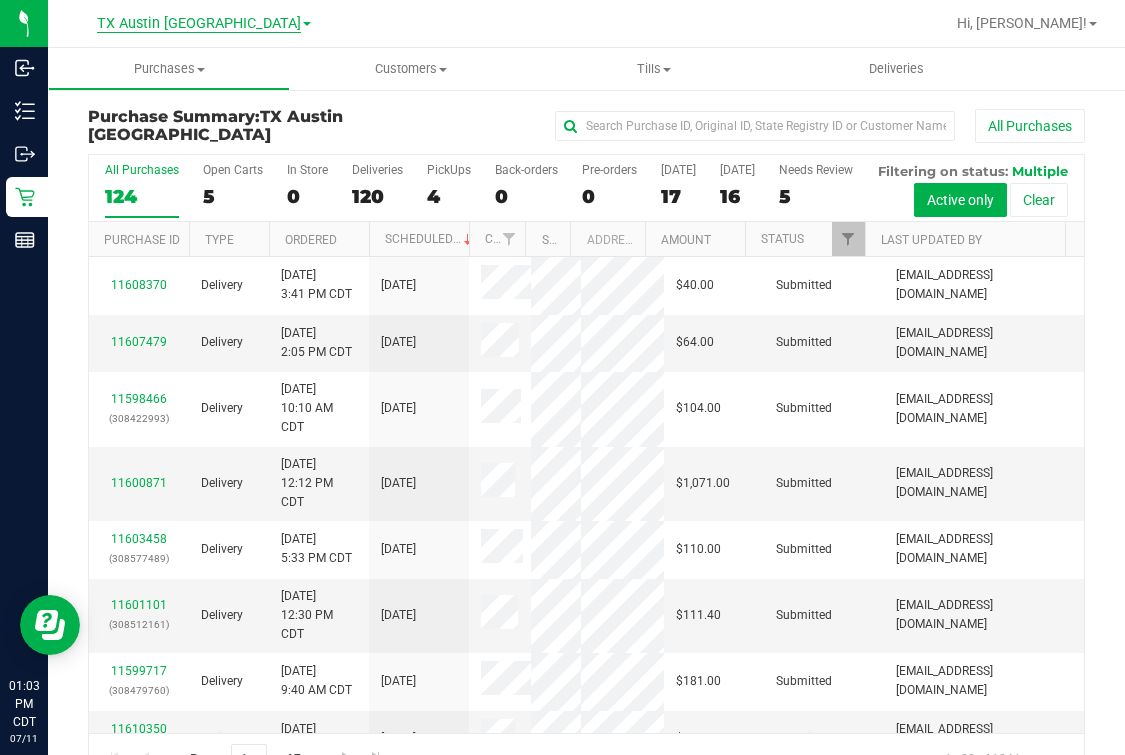 click on "TX Austin [GEOGRAPHIC_DATA]" at bounding box center (199, 24) 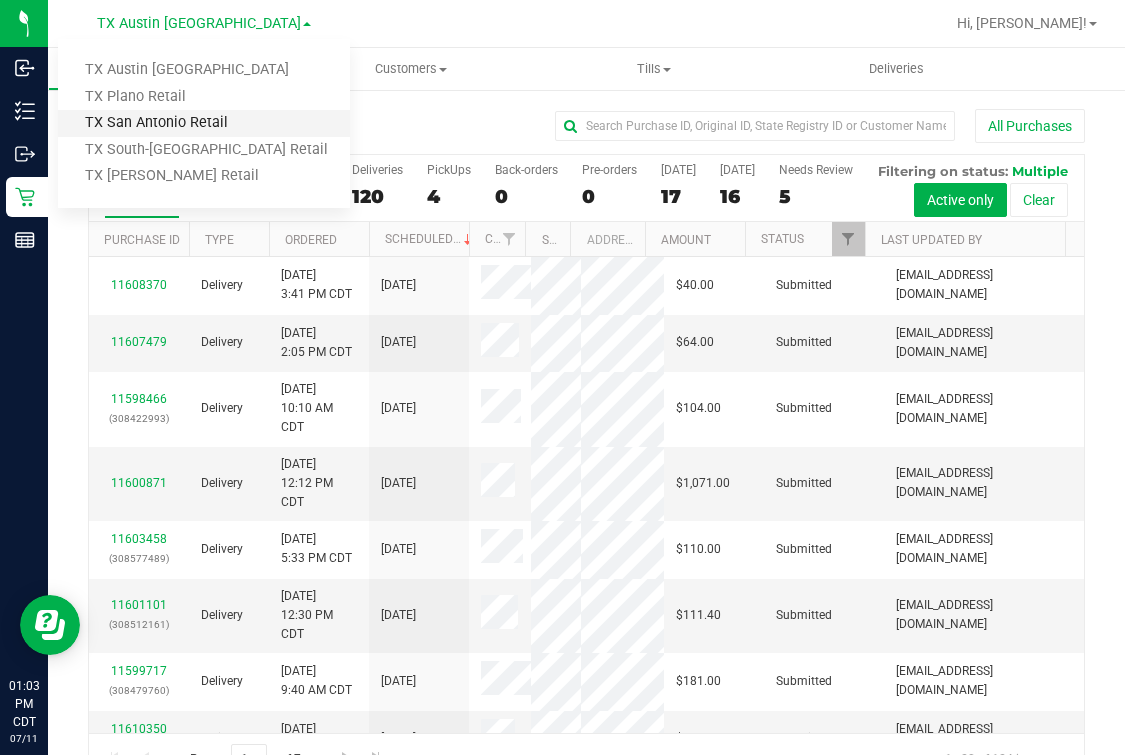 click on "TX San Antonio Retail" at bounding box center (204, 123) 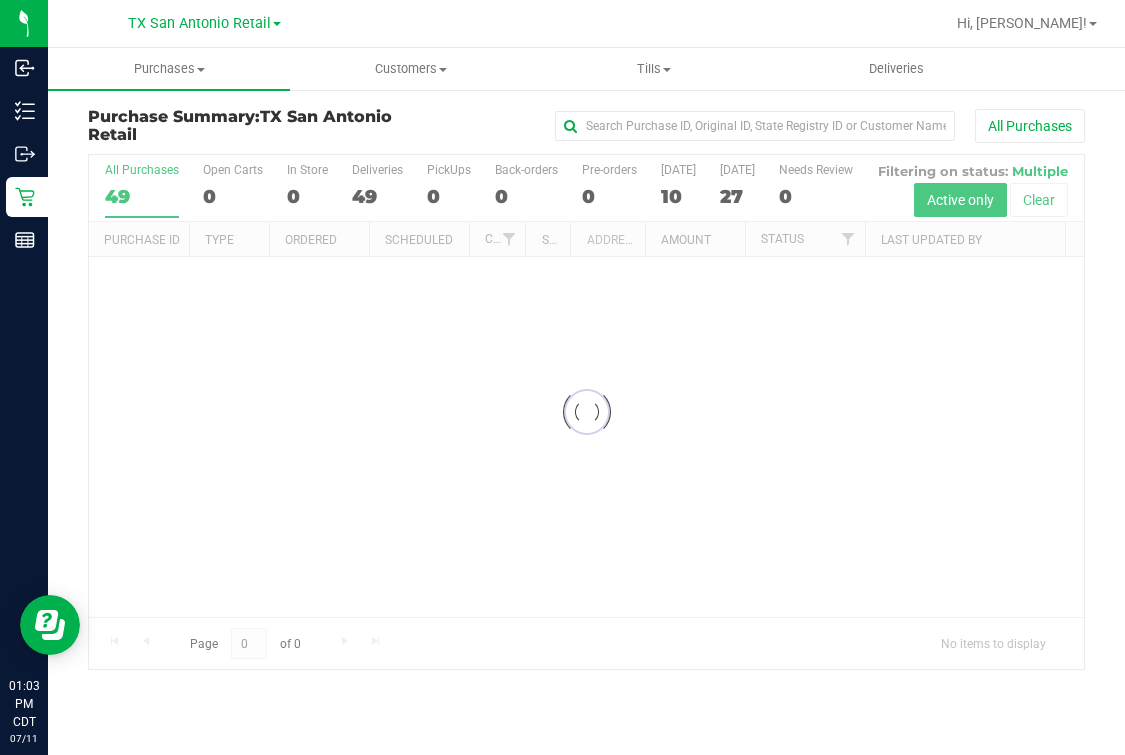click at bounding box center [651, 23] 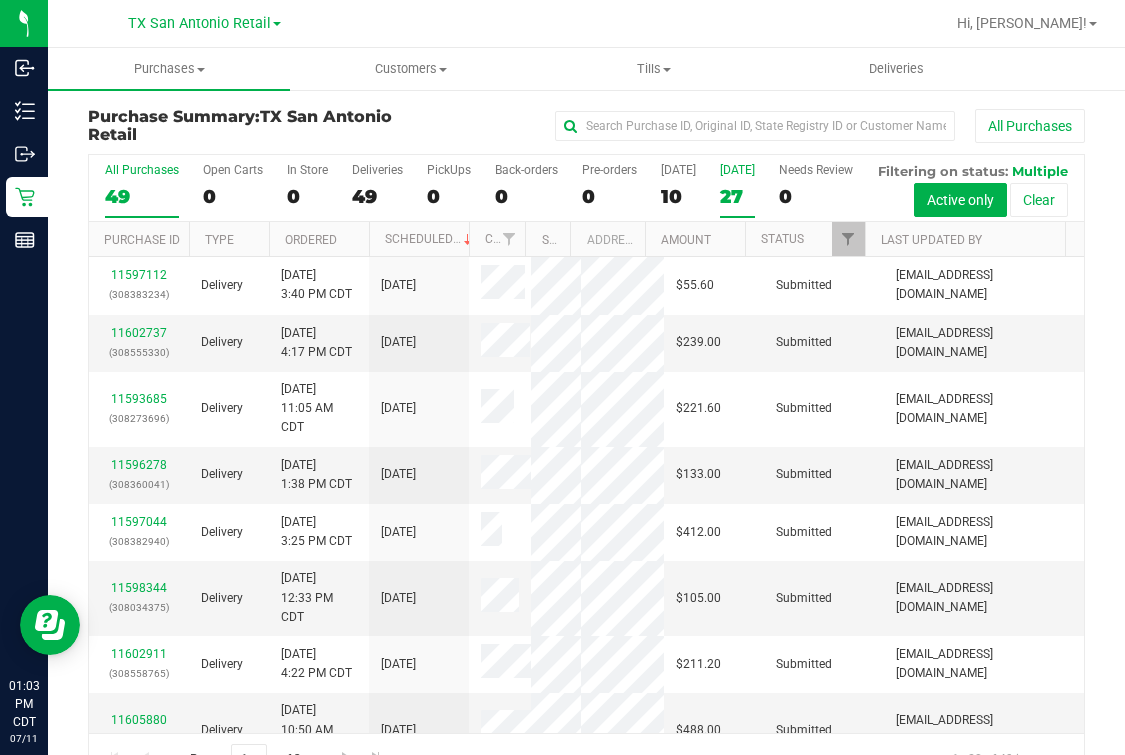 click on "Tomorrow
27" at bounding box center [737, 190] 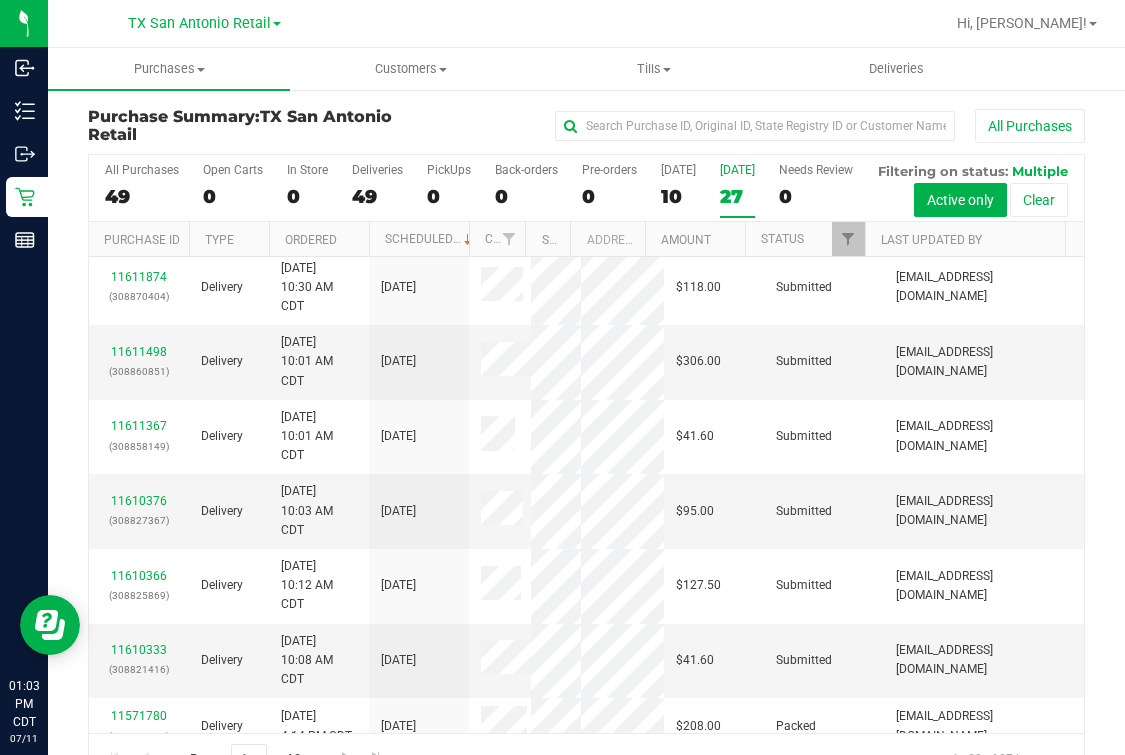scroll, scrollTop: 124, scrollLeft: 0, axis: vertical 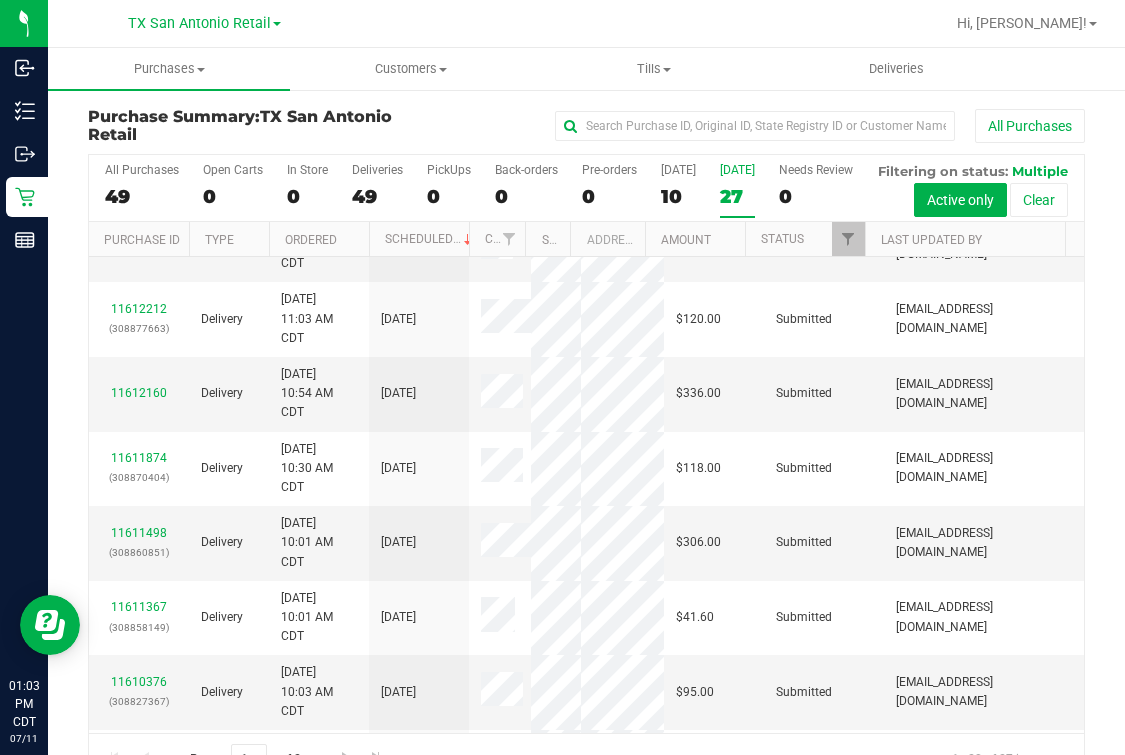 click on "Last Updated By" at bounding box center [965, 239] 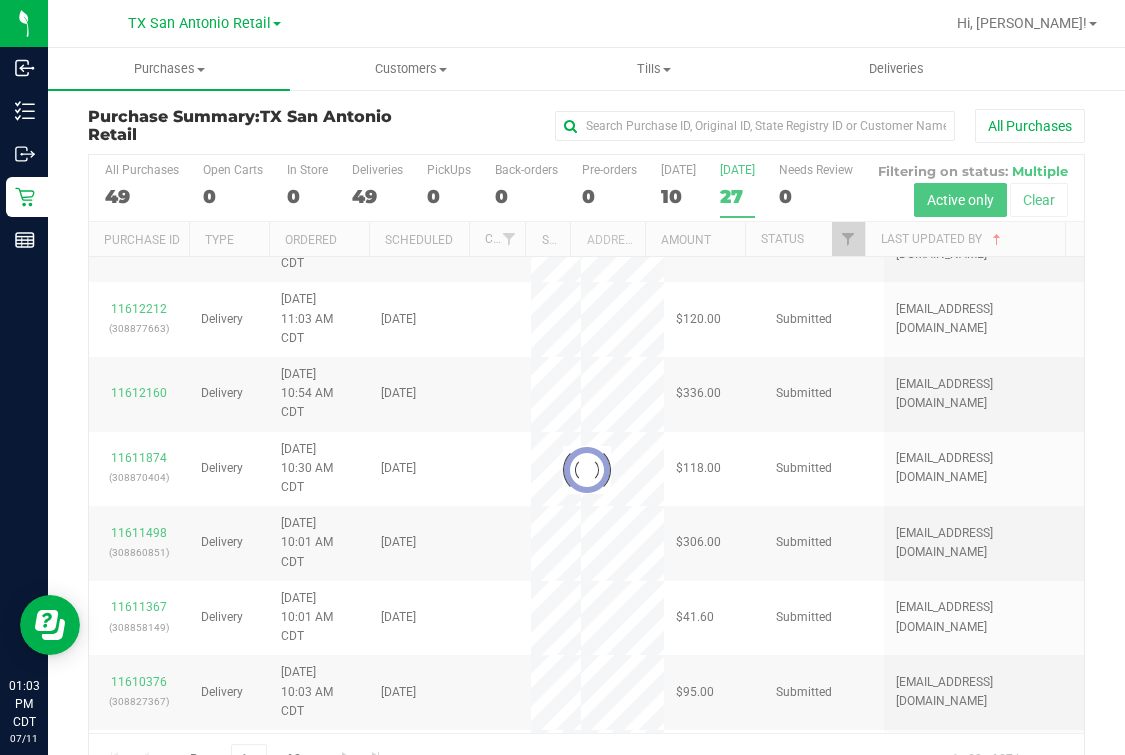 scroll, scrollTop: 0, scrollLeft: 0, axis: both 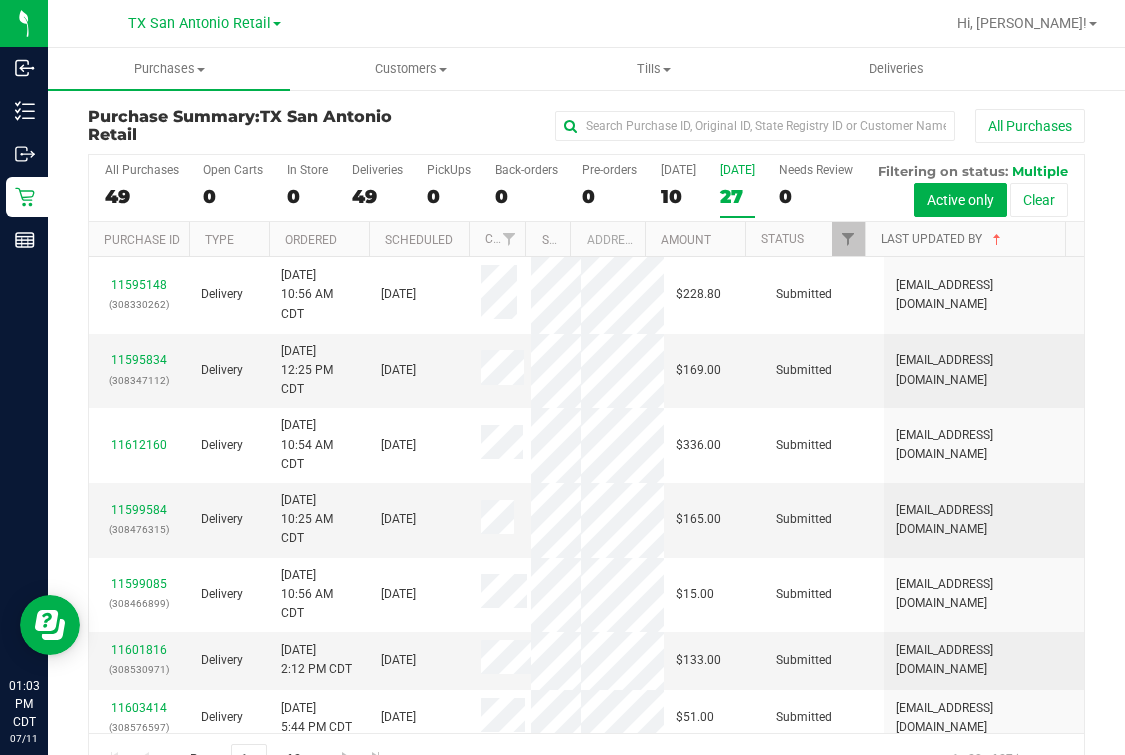 click on "Last Updated By" at bounding box center [943, 239] 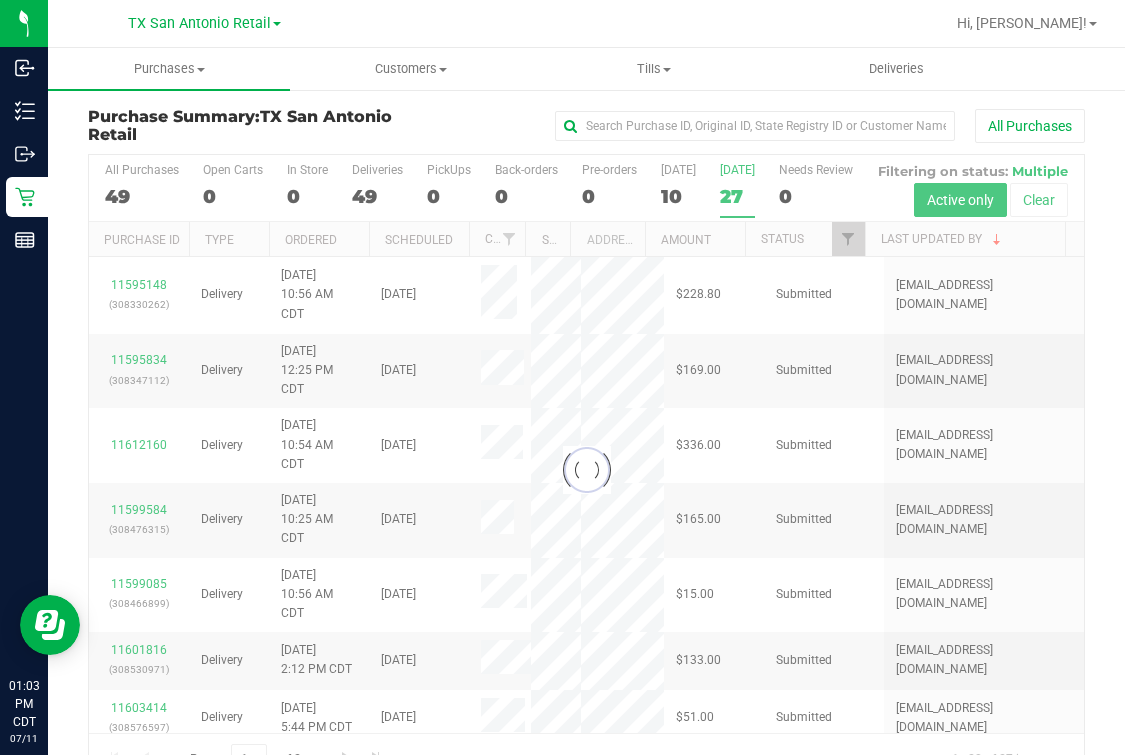 click at bounding box center [651, 23] 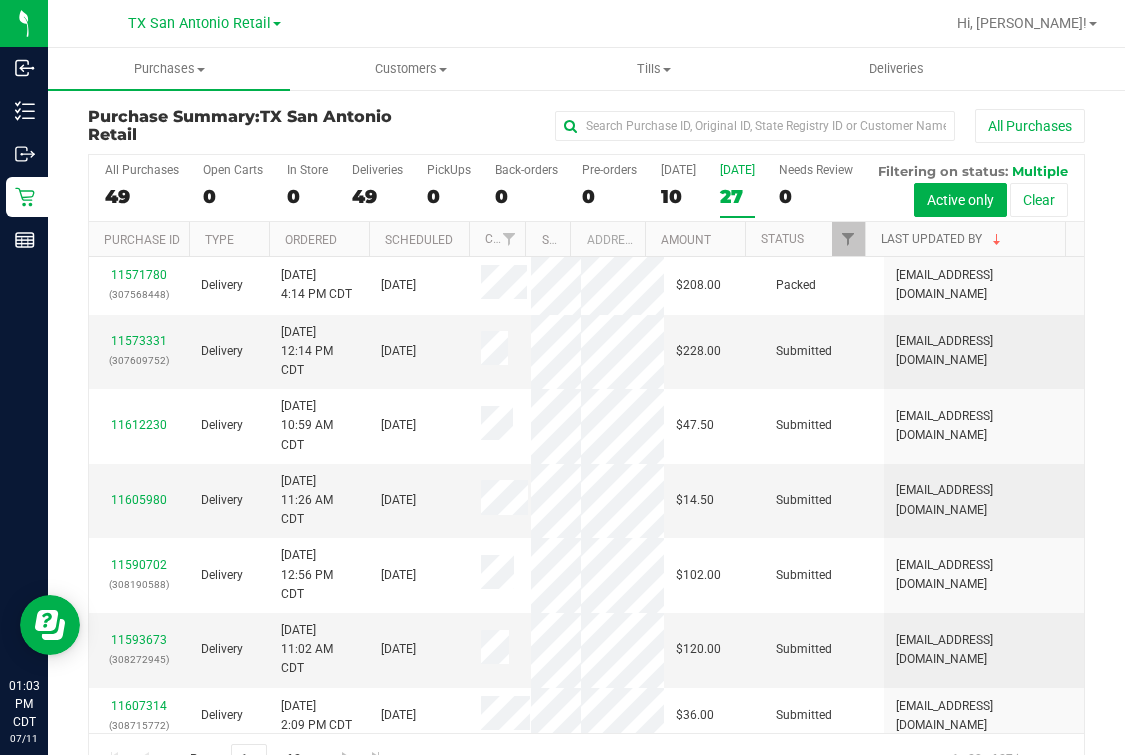 click on "Last Updated By" at bounding box center [943, 239] 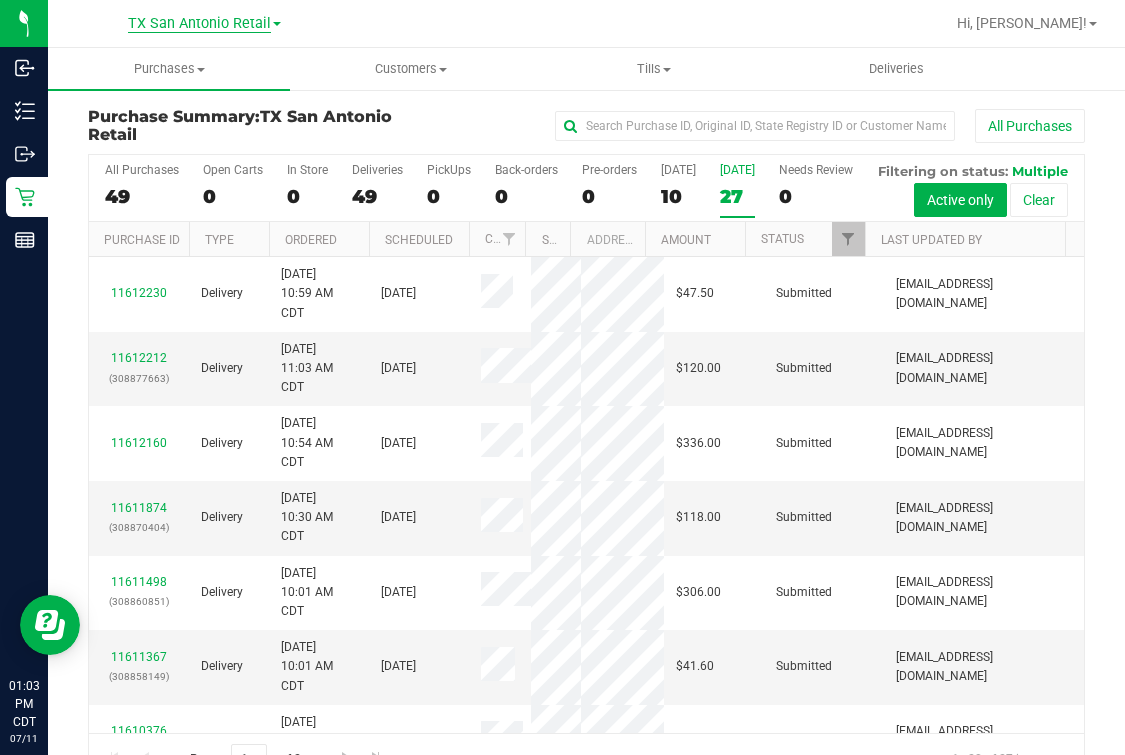 click on "TX San Antonio Retail" at bounding box center [199, 24] 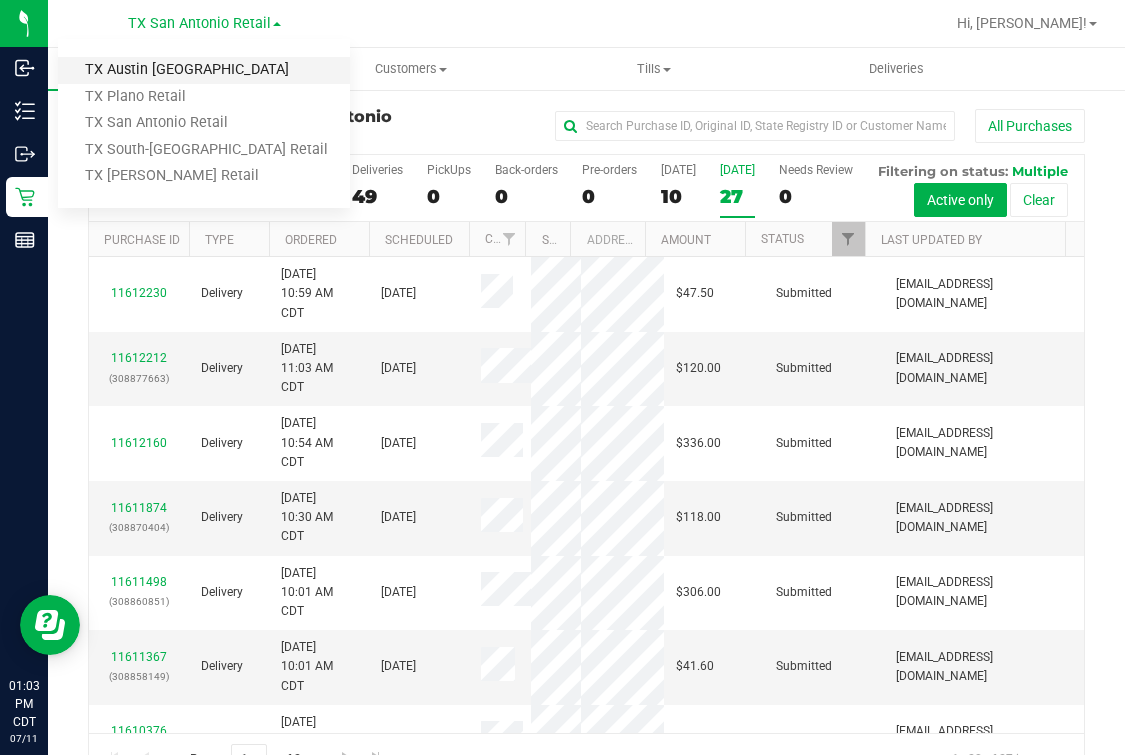 click on "TX Austin [GEOGRAPHIC_DATA]" at bounding box center (204, 70) 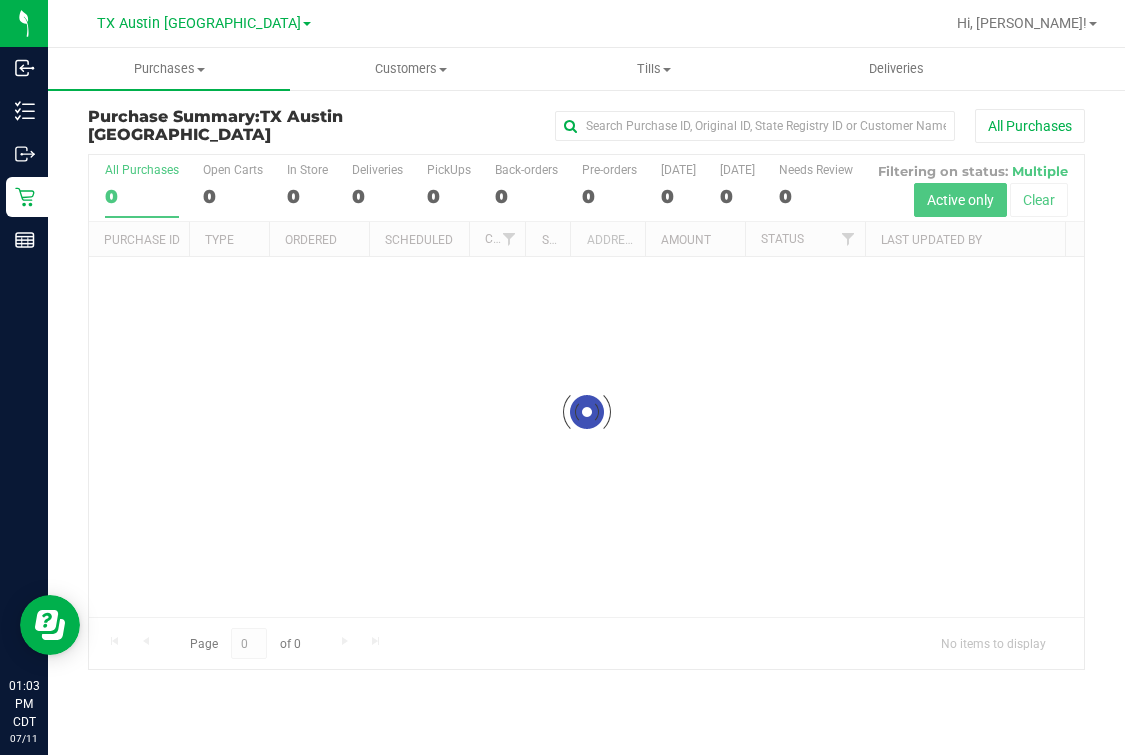 click at bounding box center [586, 412] 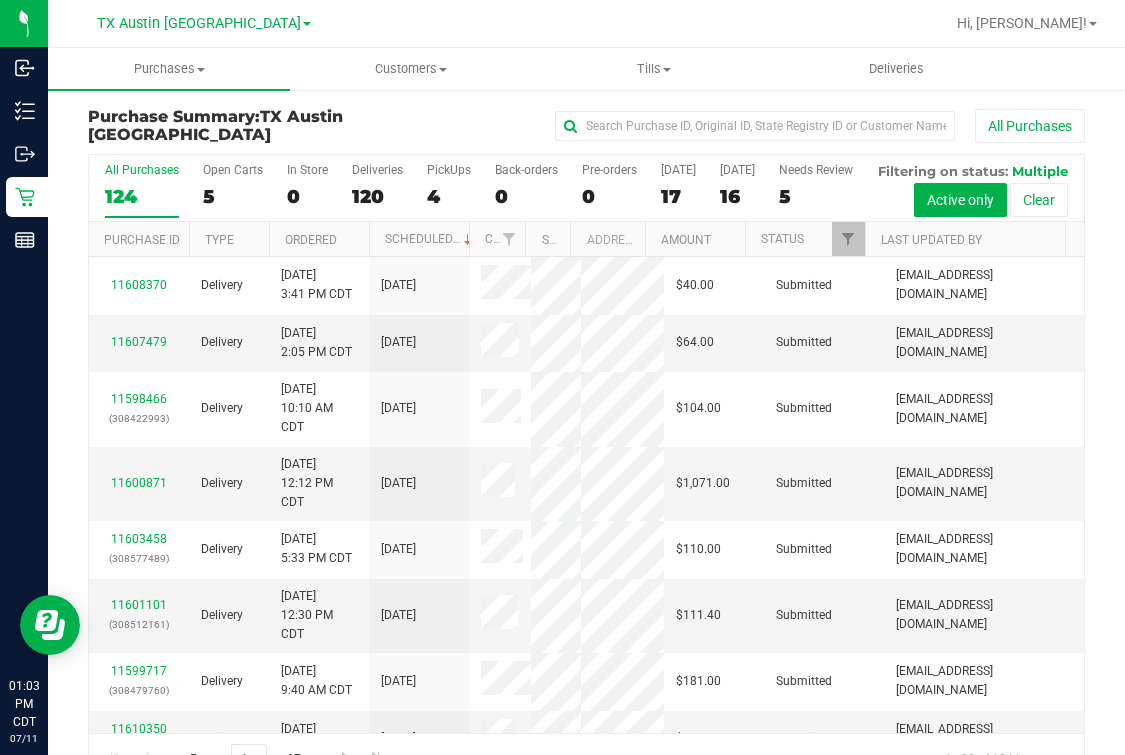 click on "Last Updated By" at bounding box center (965, 239) 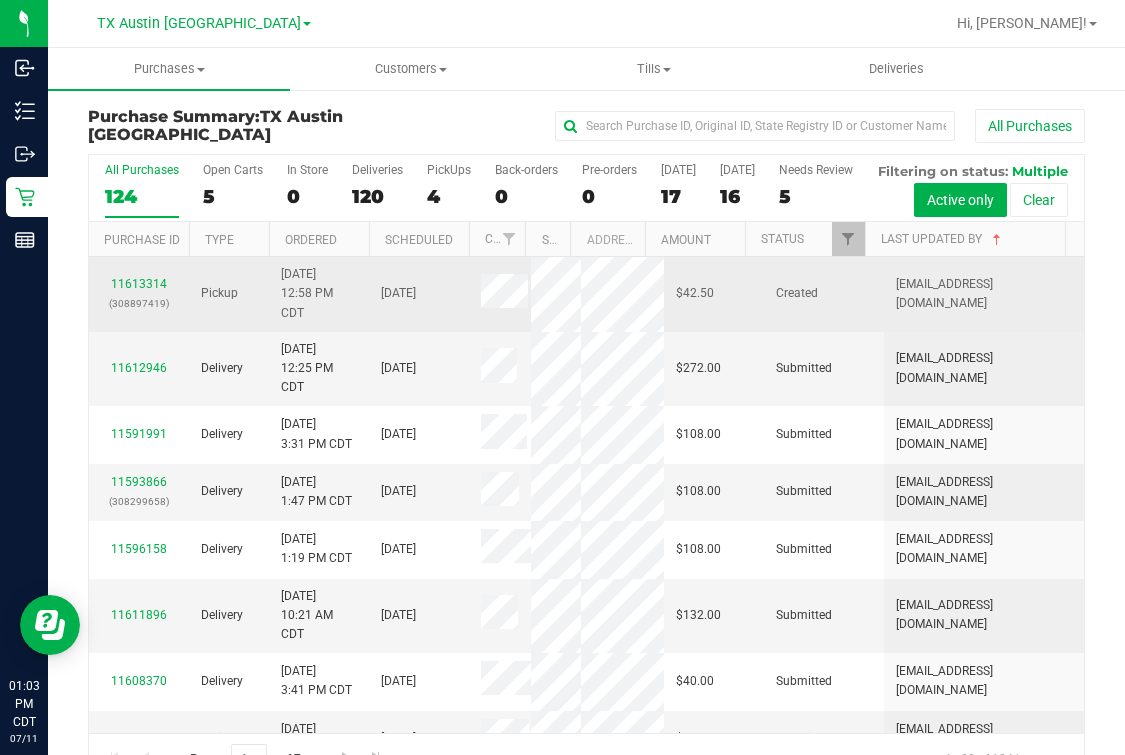 click on "11613314
(308897419)" at bounding box center (139, 294) 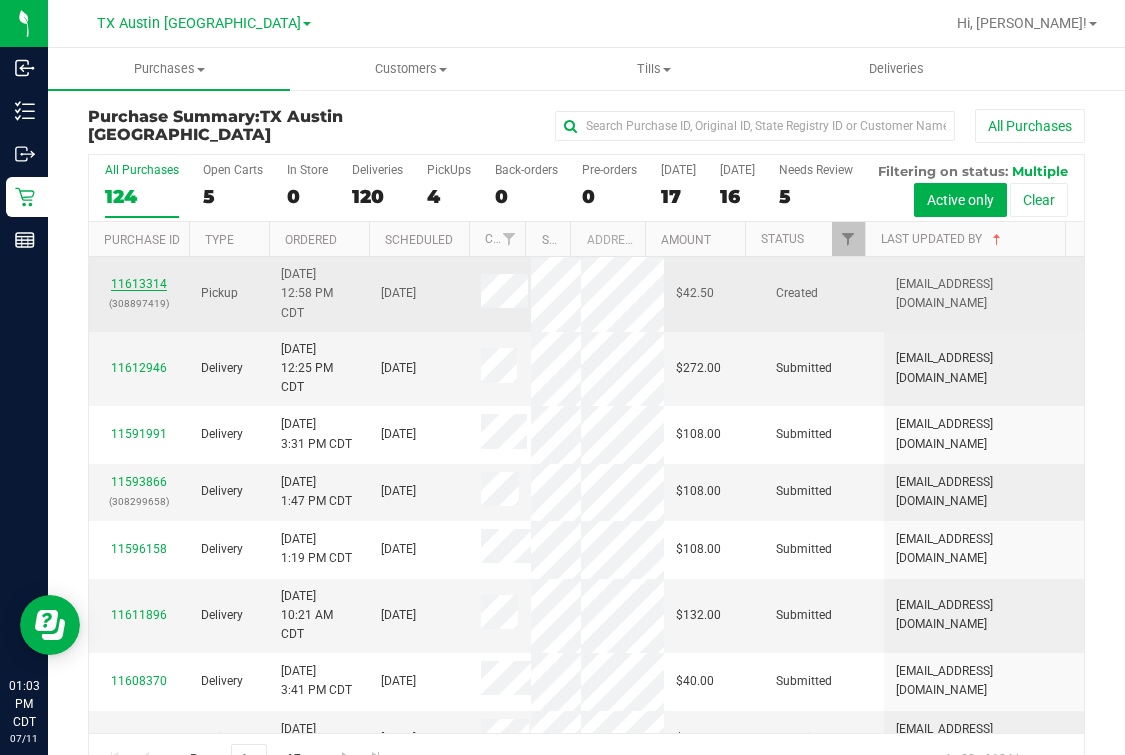 click on "11613314" at bounding box center (139, 284) 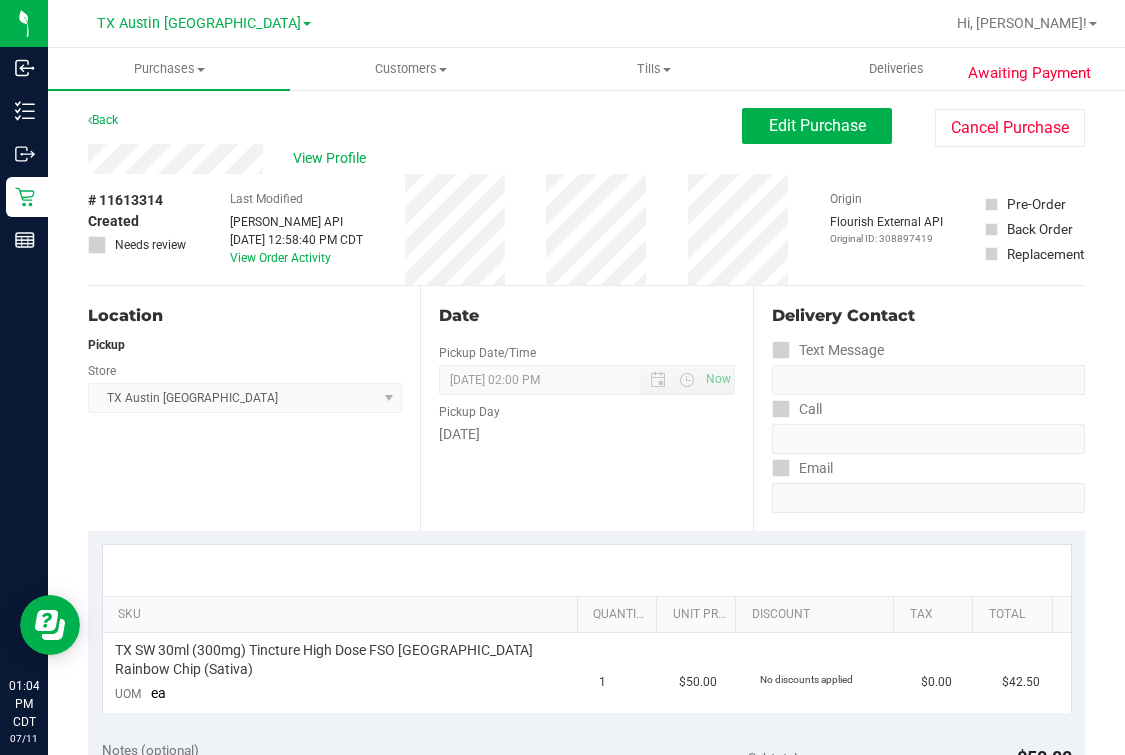 click on "Back
Edit Purchase
Cancel Purchase" at bounding box center [586, 126] 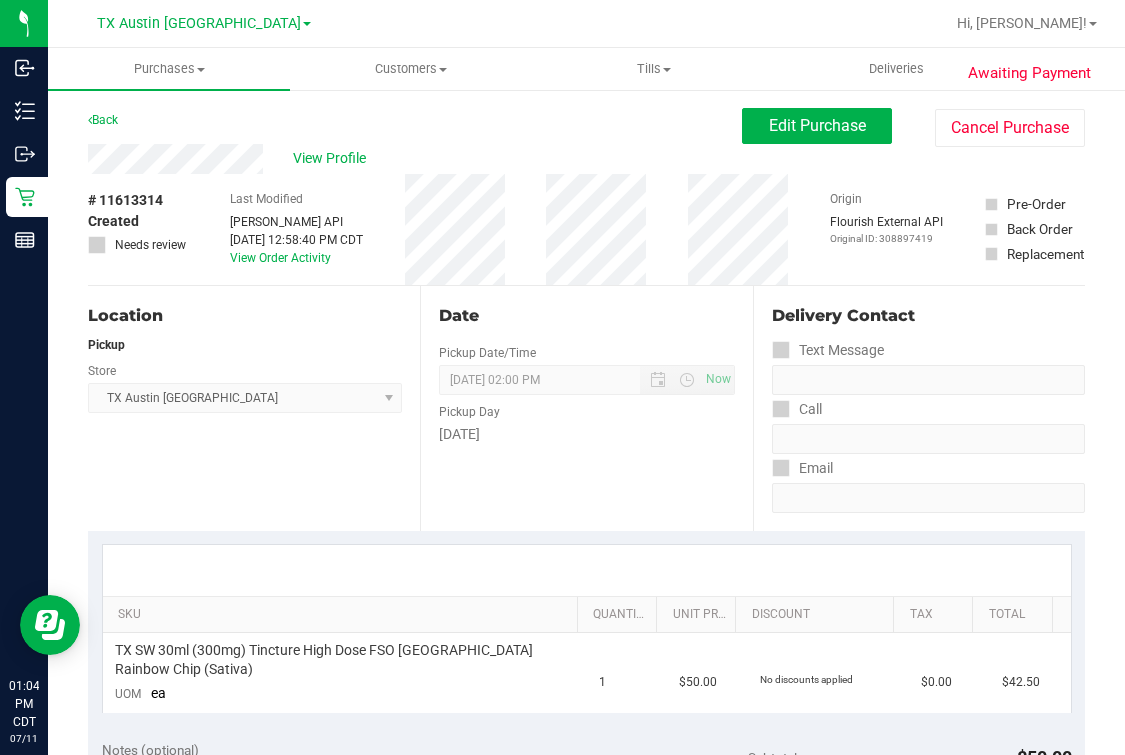 click on "Date" at bounding box center (586, 316) 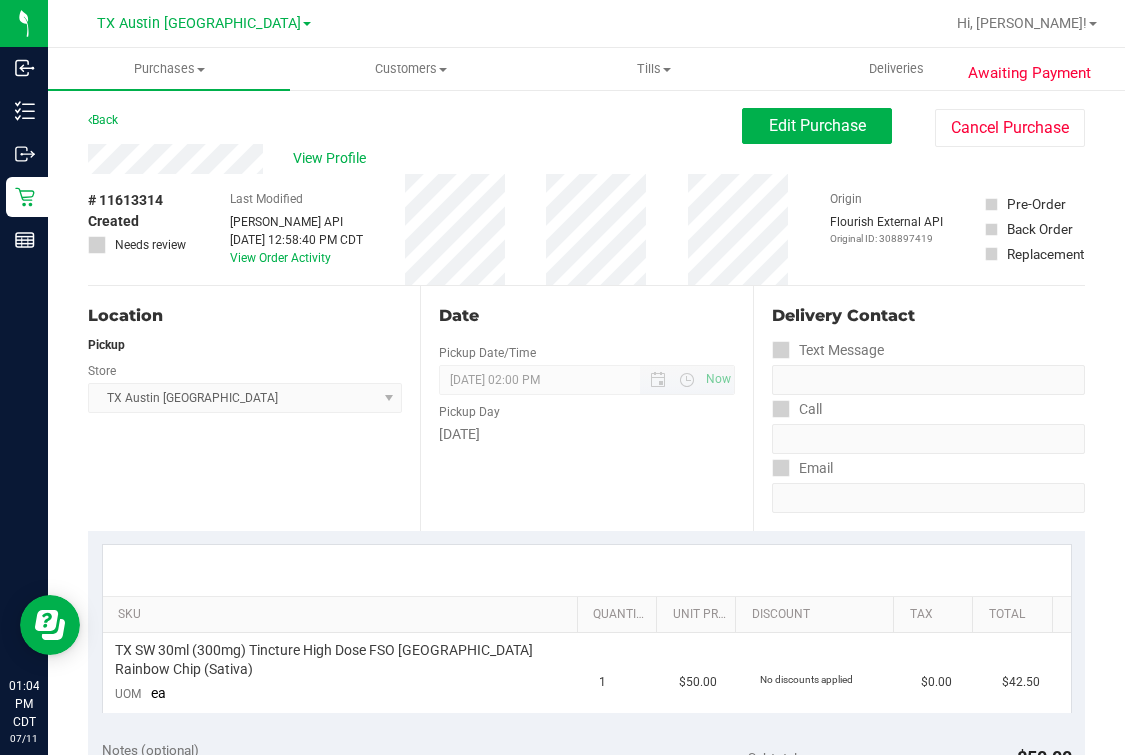 click on "07/12/2025 02:00 PM
Now" at bounding box center (586, 380) 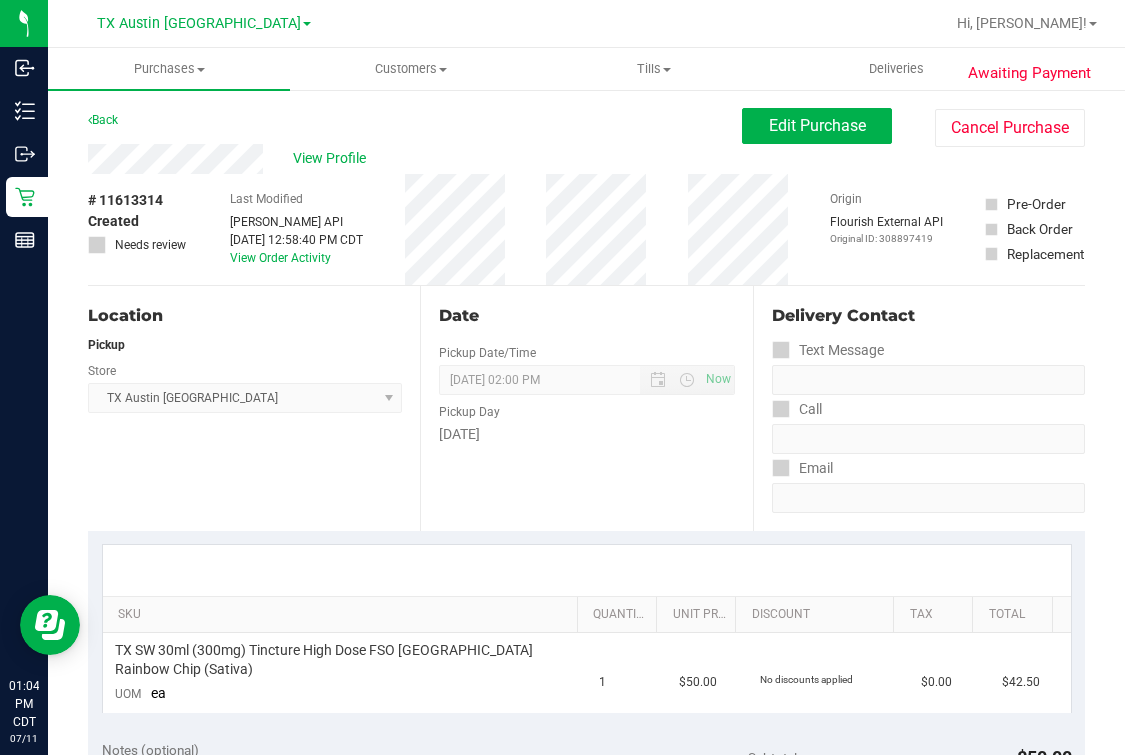 click on "Date
Pickup Date/Time
07/12/2025
Now
07/12/2025 02:00 PM
Now
Pickup Day
Saturday" at bounding box center [586, 408] 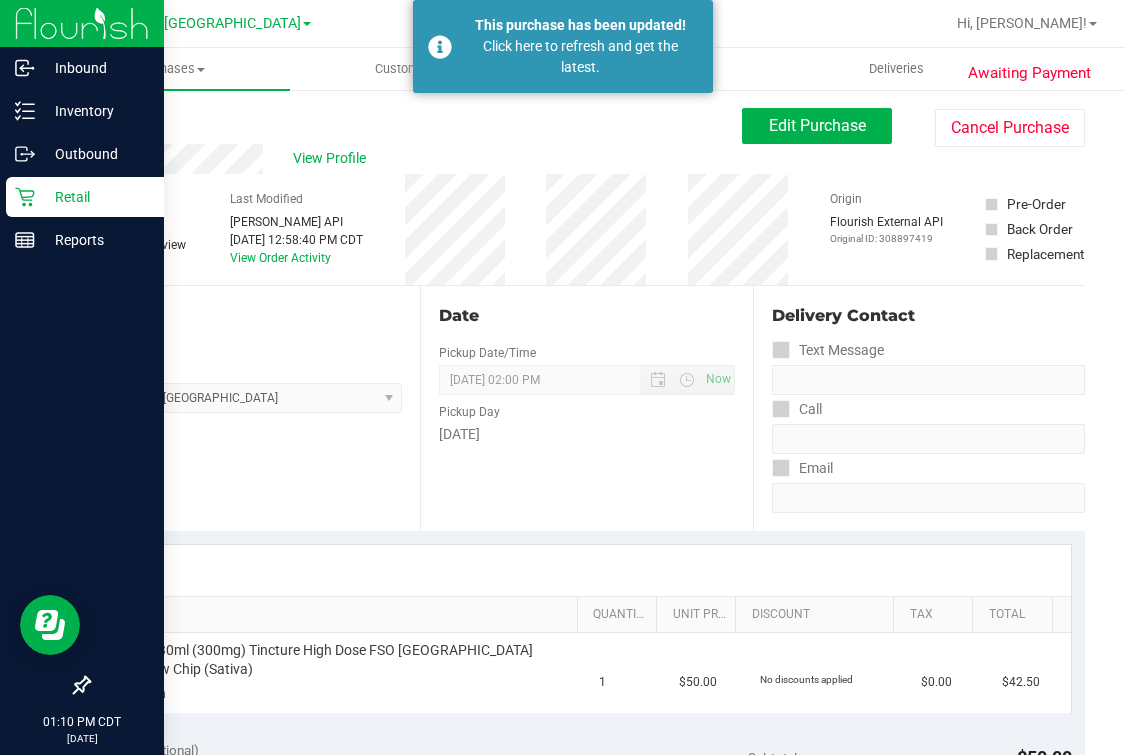 click 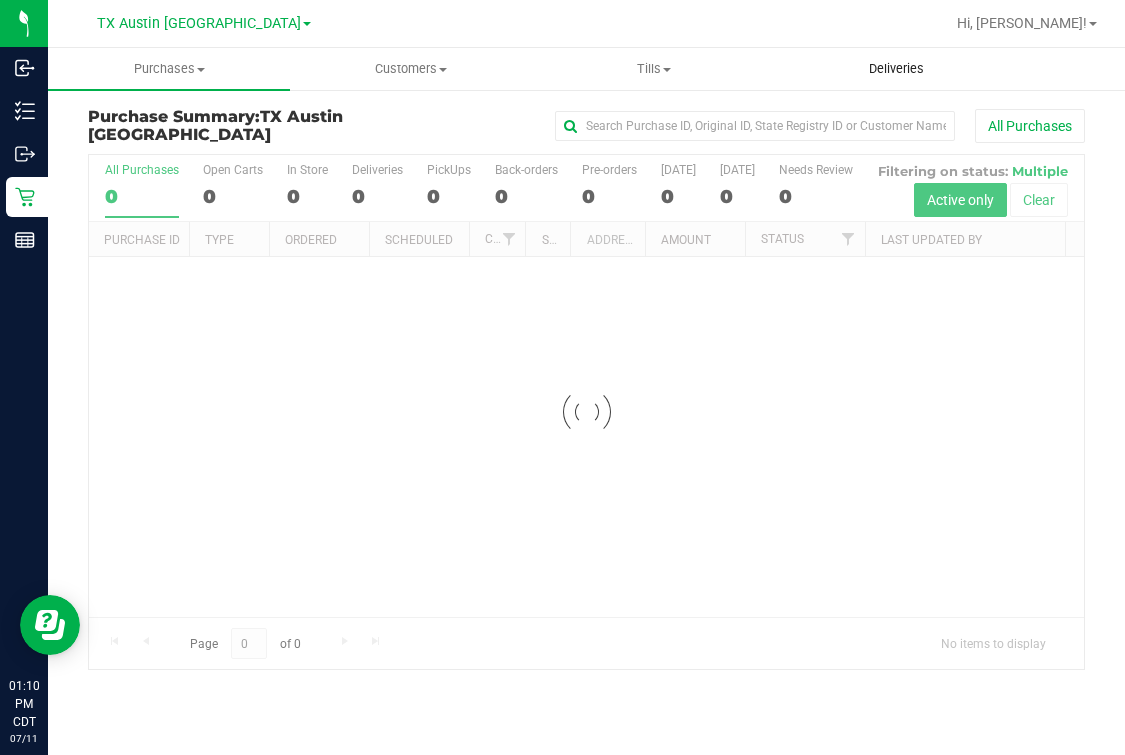 click on "Deliveries" at bounding box center (896, 69) 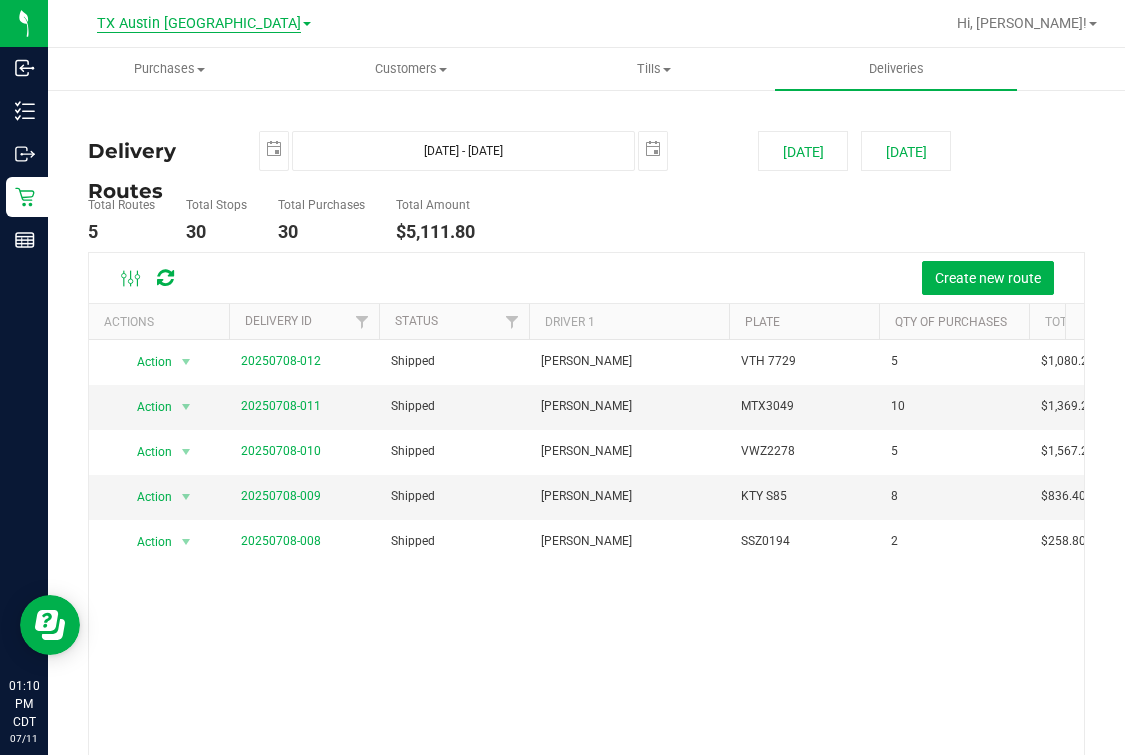 click on "TX Austin [GEOGRAPHIC_DATA]" at bounding box center (199, 24) 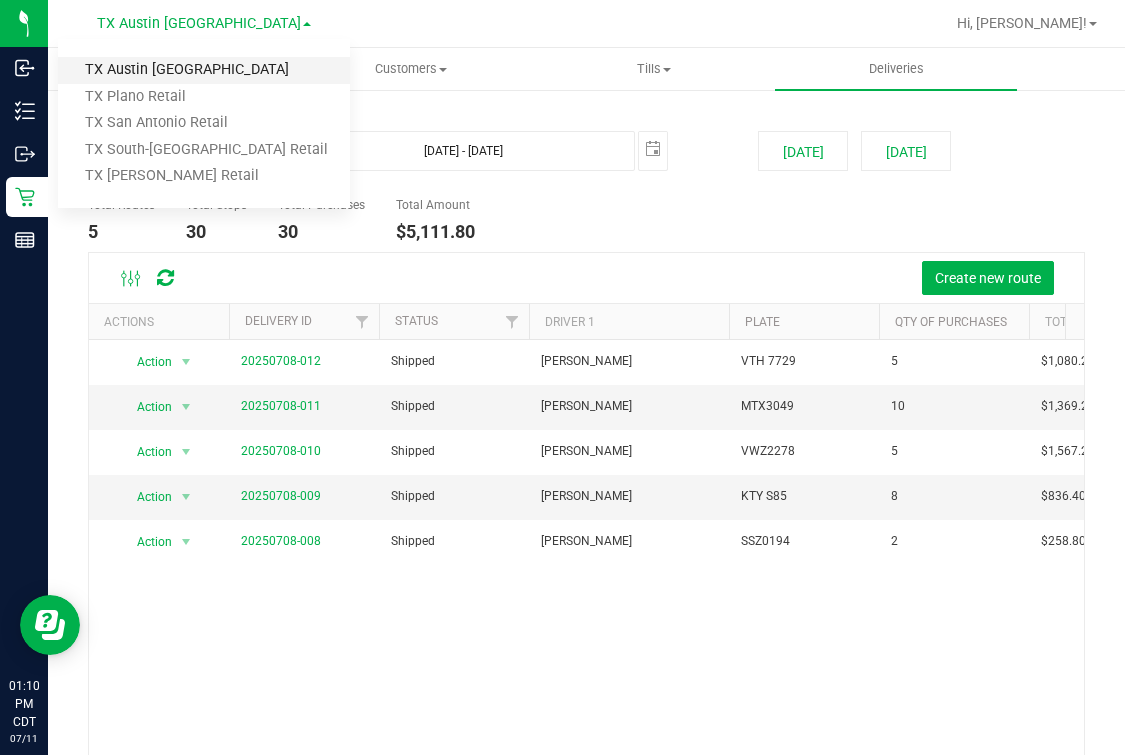 click on "TX Austin [GEOGRAPHIC_DATA]" at bounding box center (204, 70) 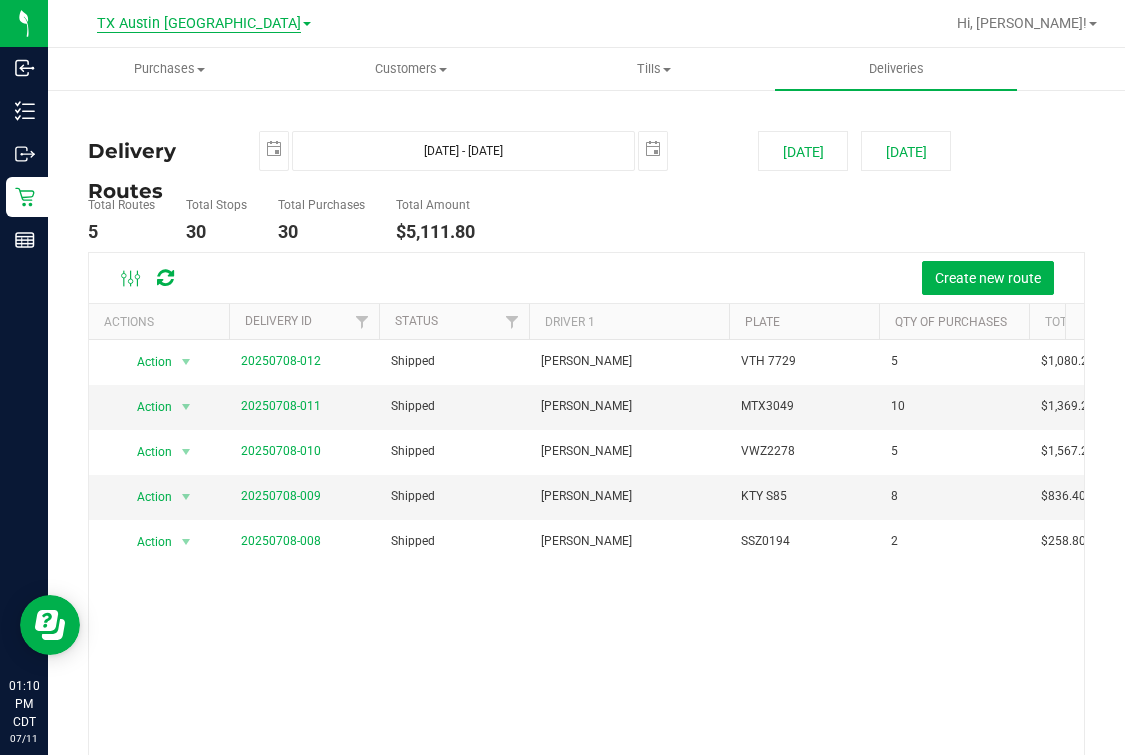click on "TX Austin [GEOGRAPHIC_DATA]" at bounding box center (199, 24) 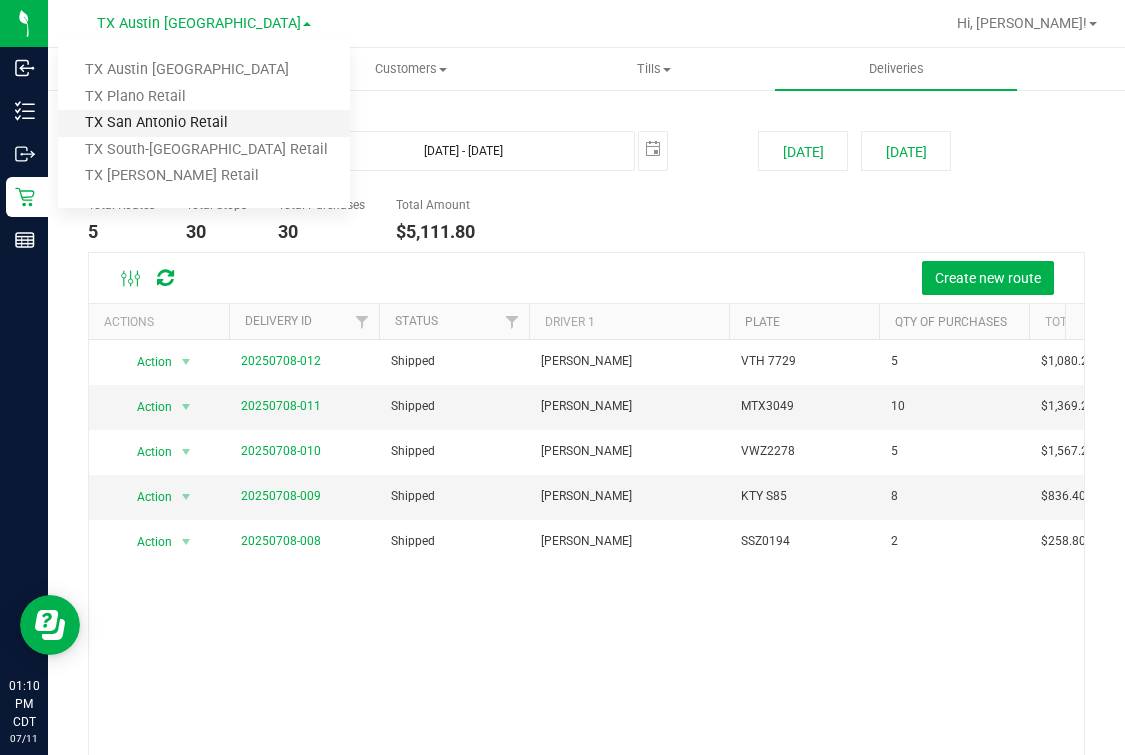 click on "TX San Antonio Retail" at bounding box center (204, 123) 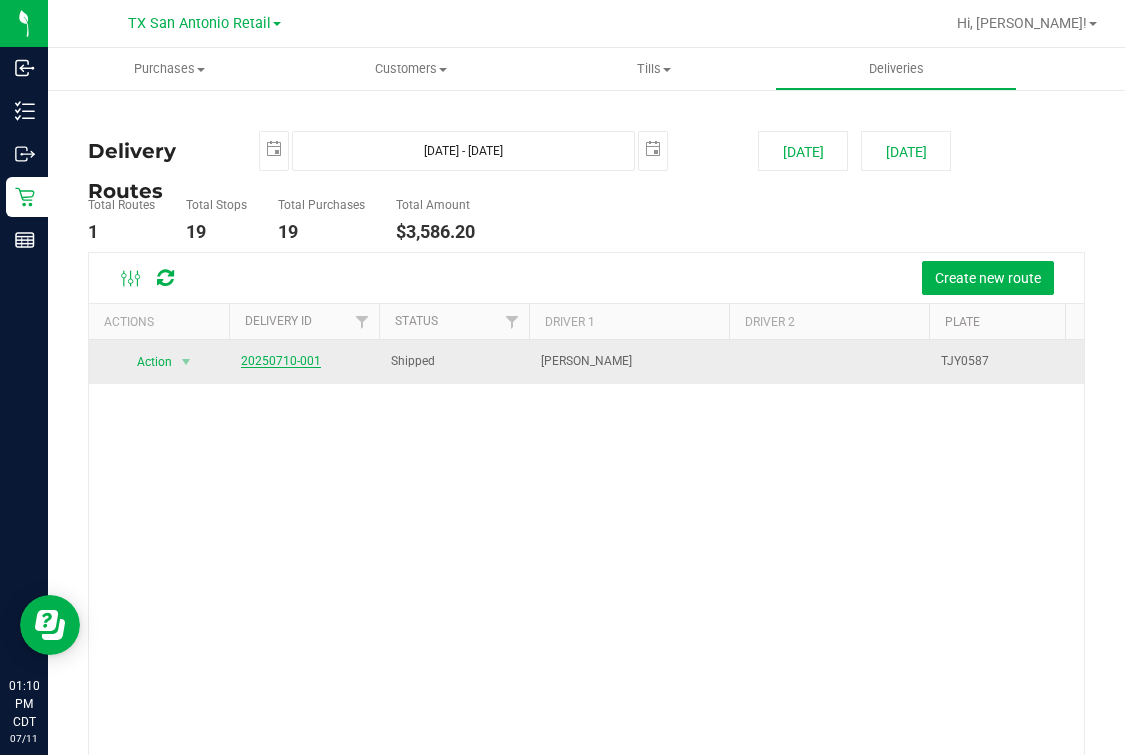 click on "20250710-001" at bounding box center (281, 361) 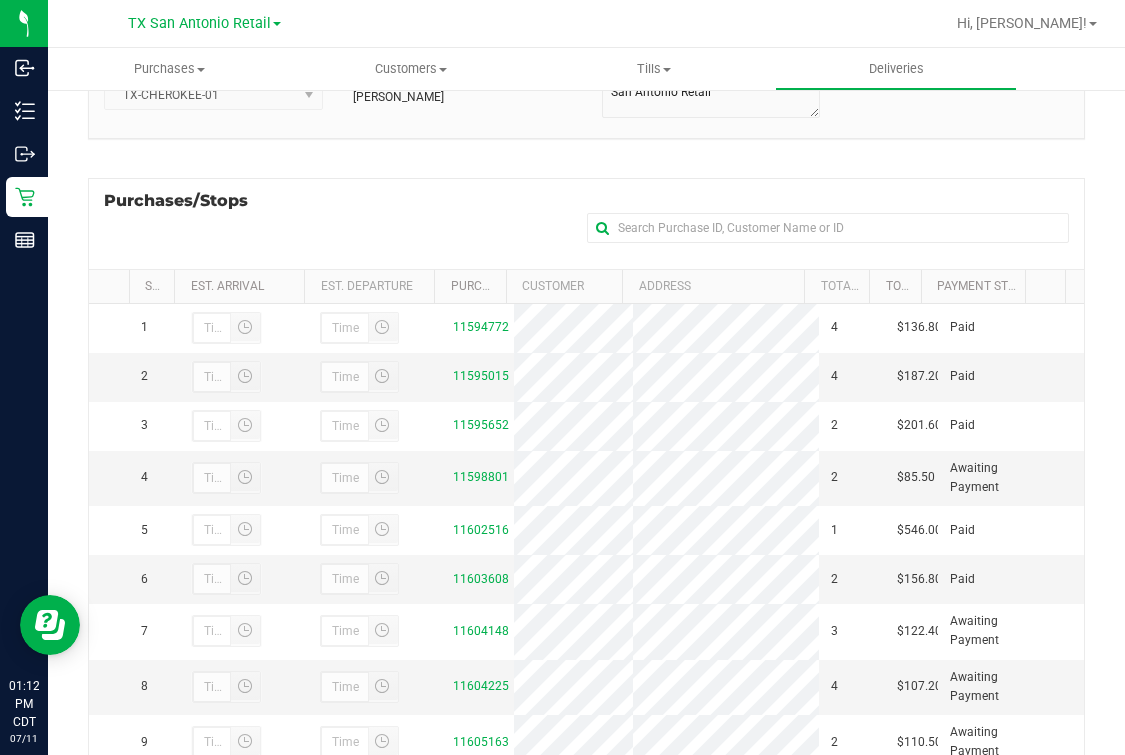 scroll, scrollTop: 249, scrollLeft: 0, axis: vertical 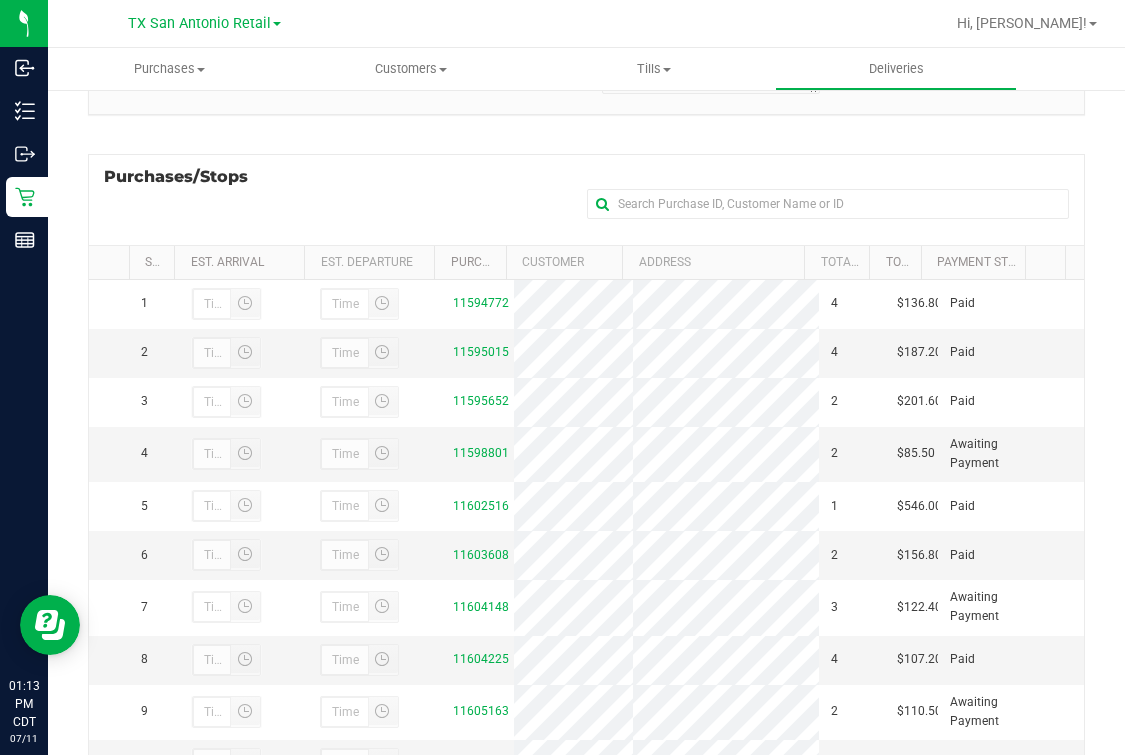 drag, startPoint x: 808, startPoint y: 145, endPoint x: 273, endPoint y: 208, distance: 538.6966 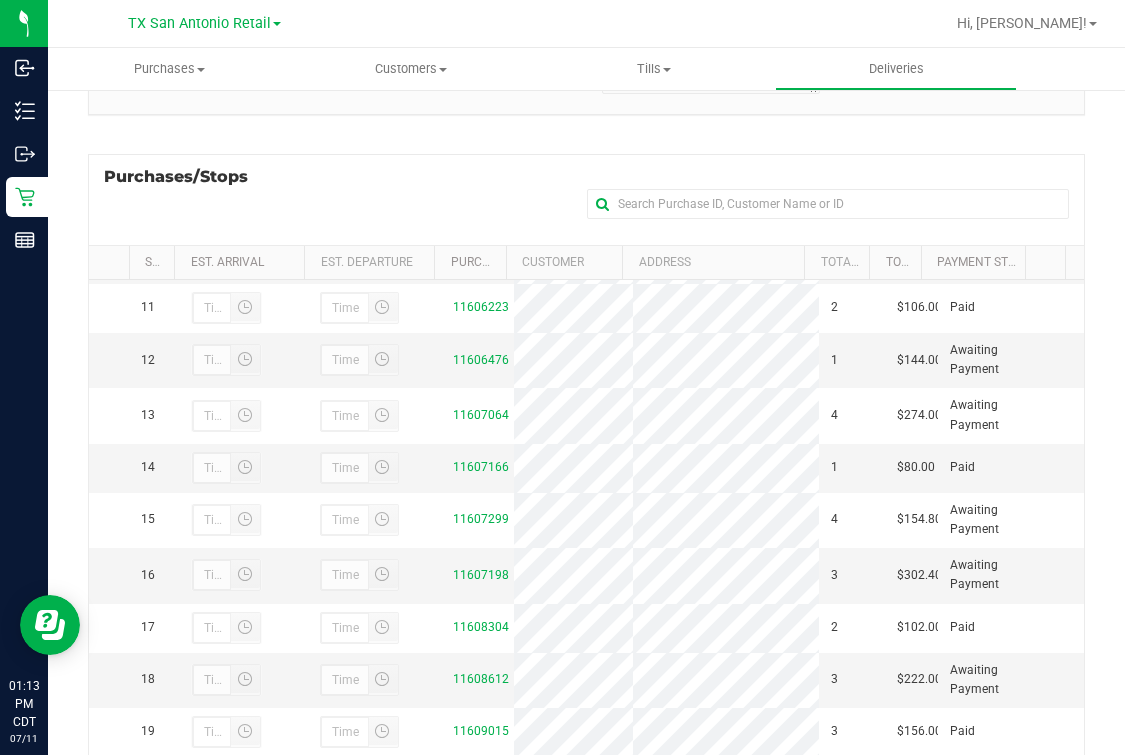 scroll, scrollTop: 726, scrollLeft: 0, axis: vertical 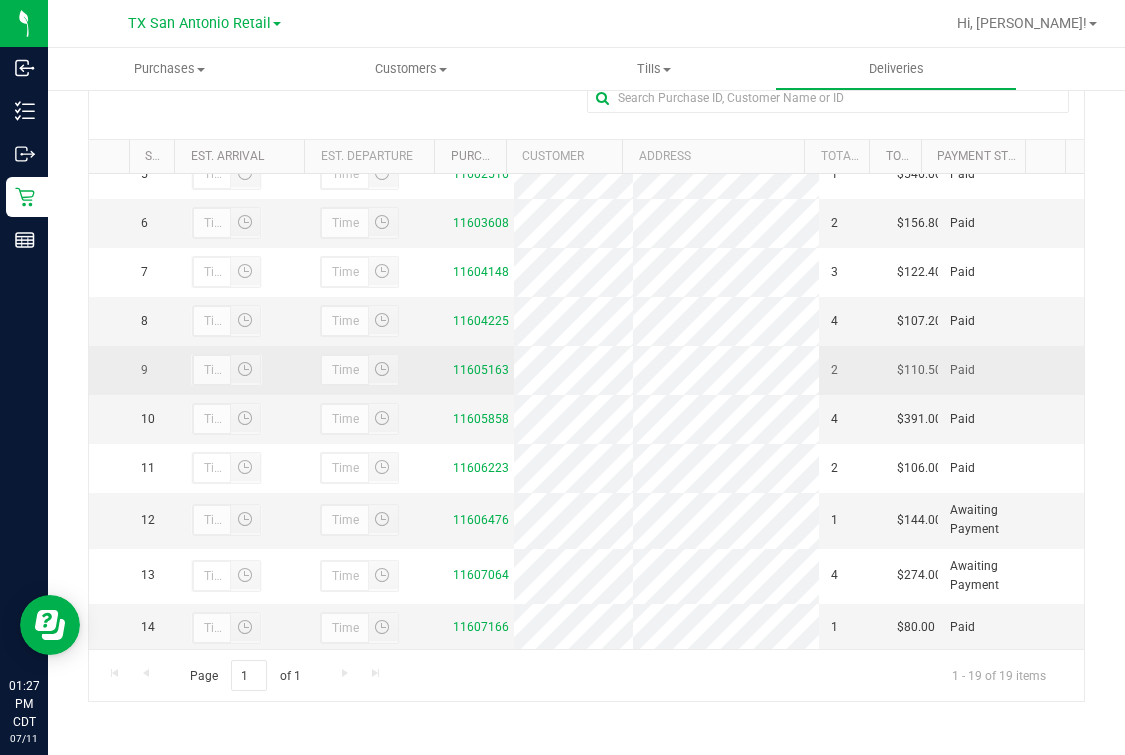 click on "11605163" at bounding box center [477, 370] 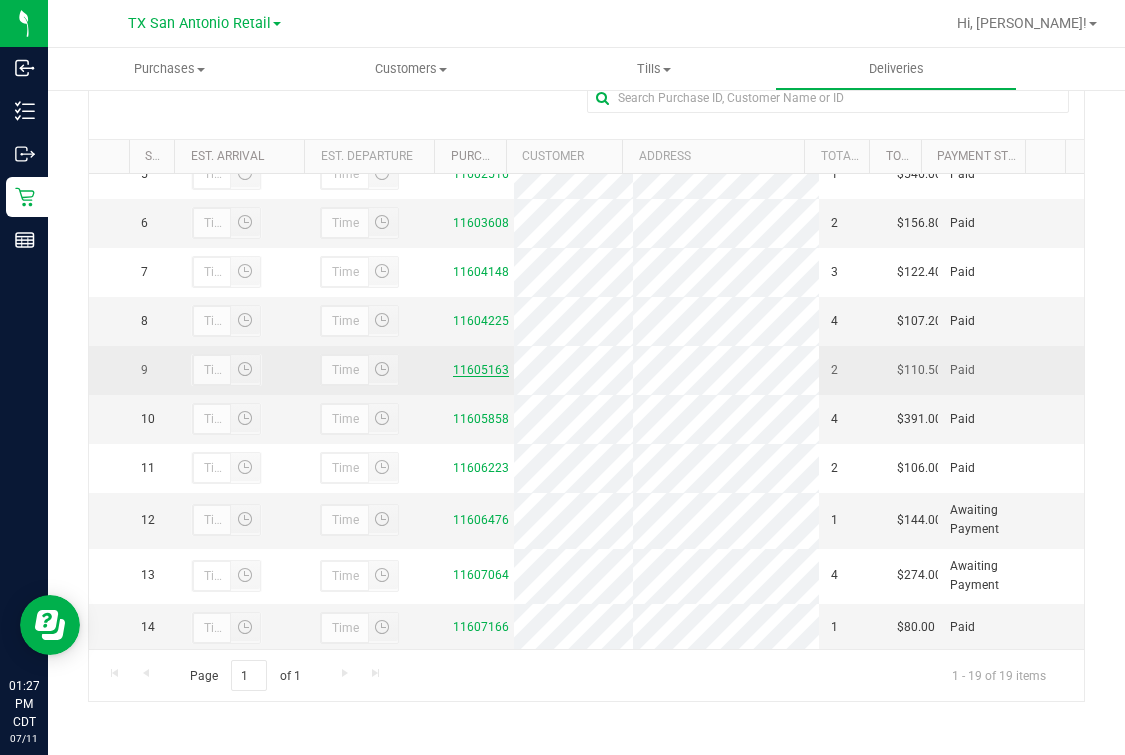 click on "11605163" at bounding box center [481, 370] 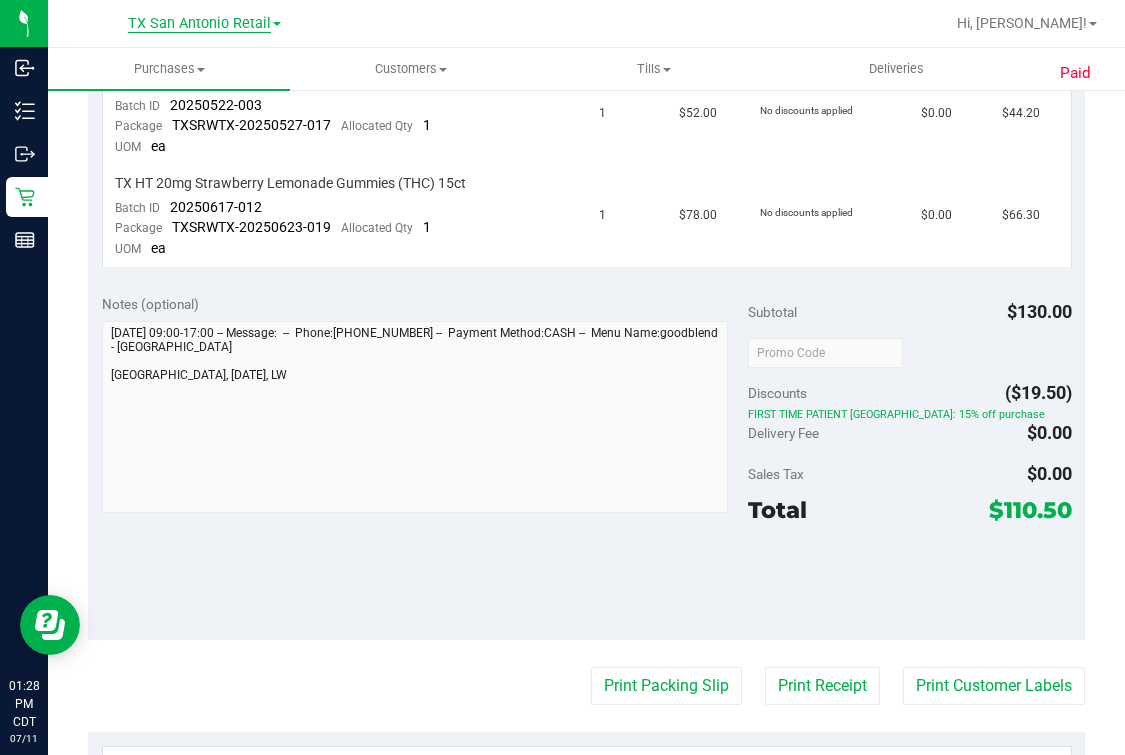 scroll, scrollTop: 365, scrollLeft: 0, axis: vertical 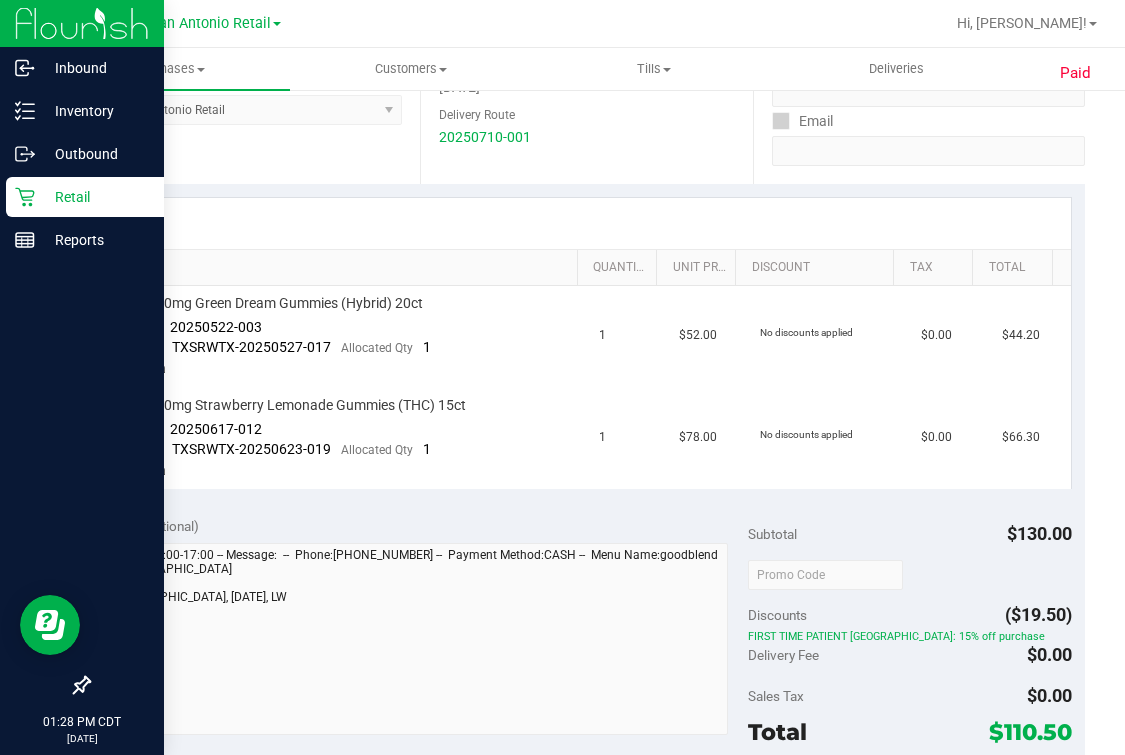 click on "Retail" at bounding box center (85, 197) 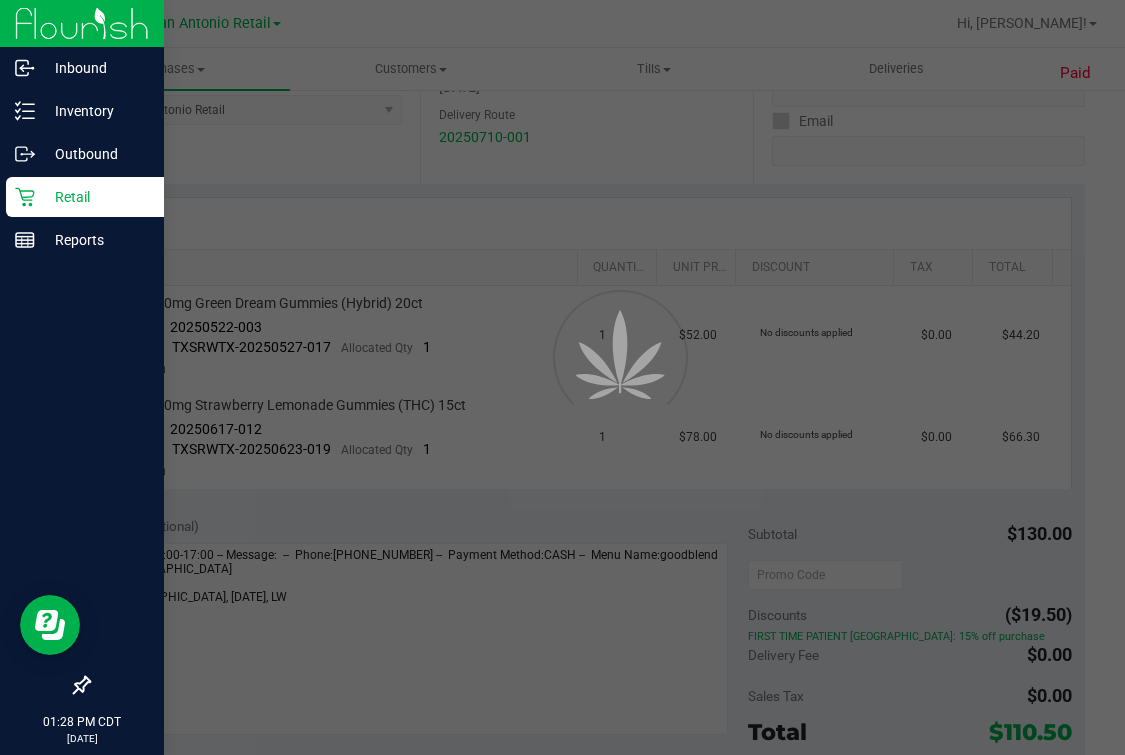 scroll, scrollTop: 0, scrollLeft: 0, axis: both 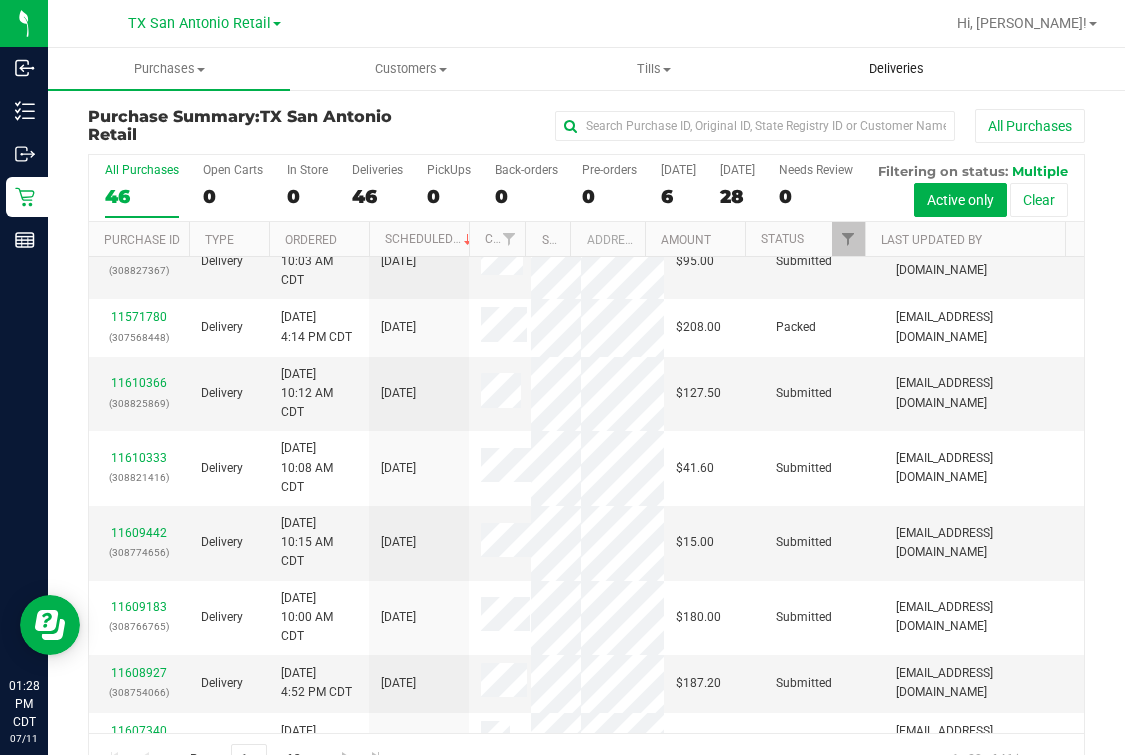click on "Deliveries" at bounding box center [896, 69] 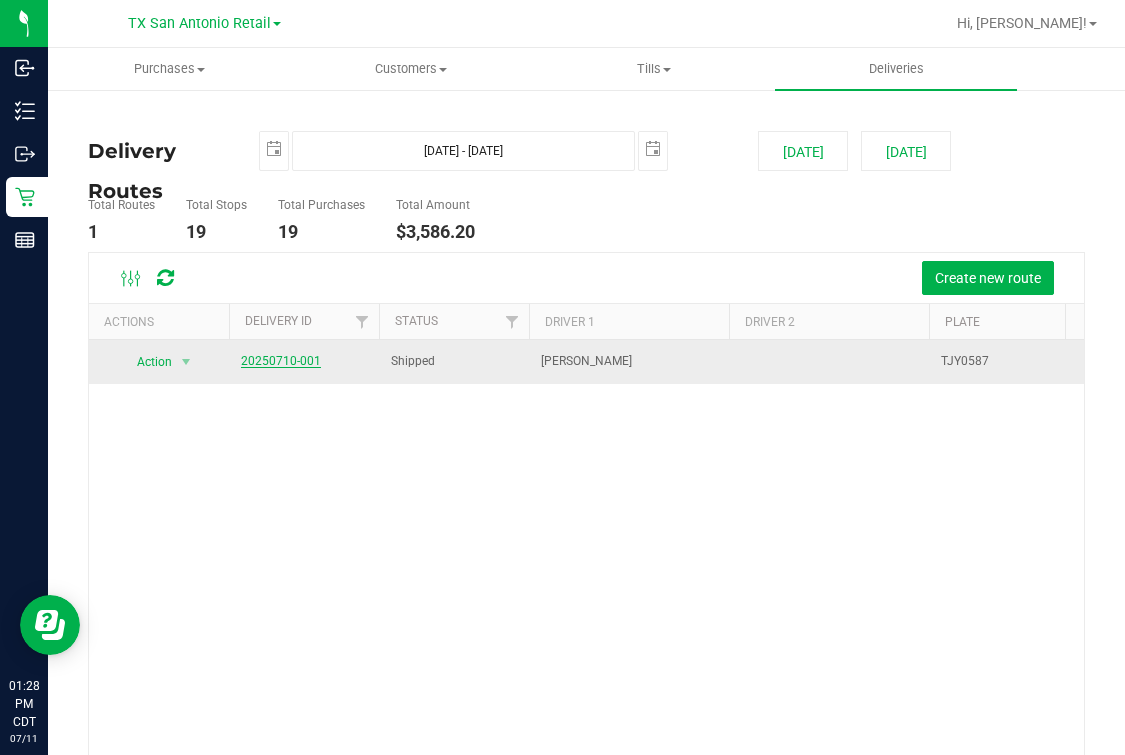 click on "20250710-001" at bounding box center (281, 361) 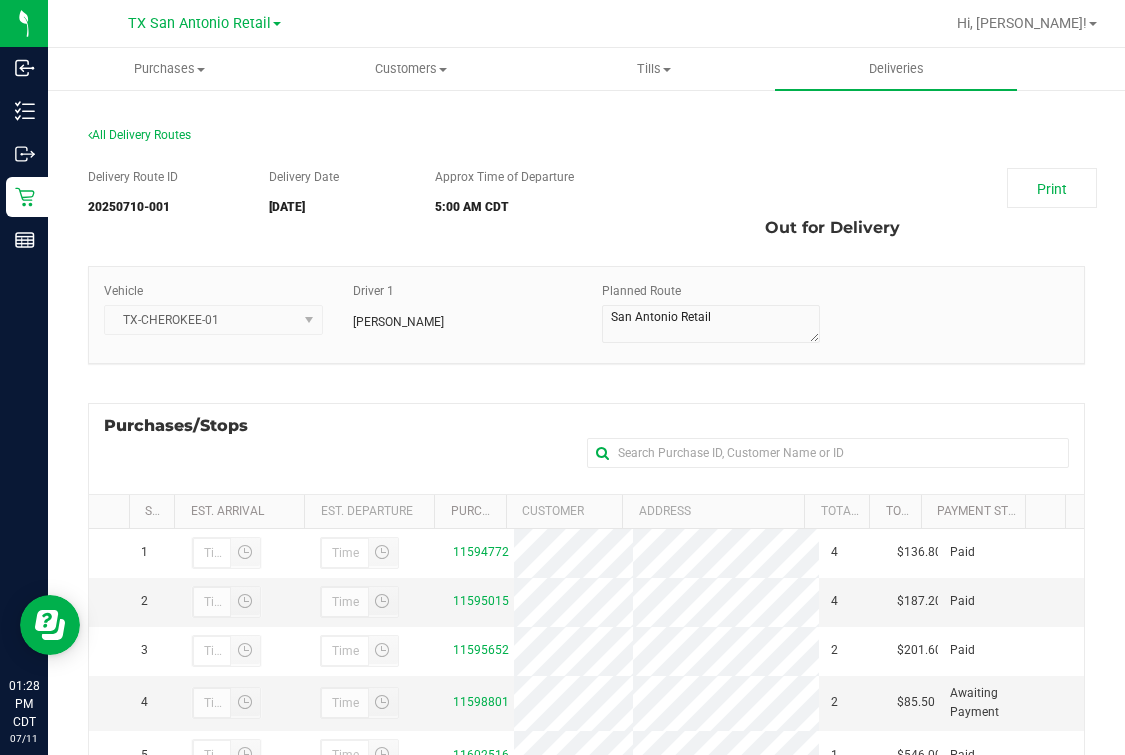 scroll, scrollTop: 357, scrollLeft: 0, axis: vertical 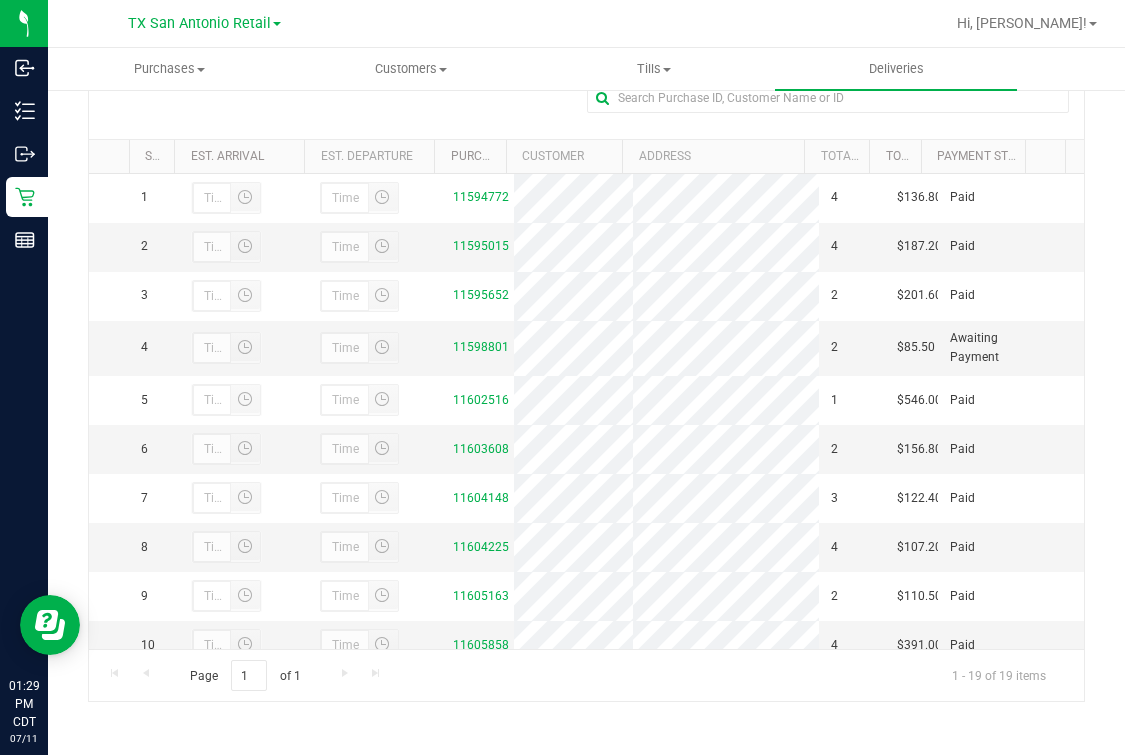 click on "Delivery Route ID
20250710-001
Delivery Date
[DATE]
Approx Time of Departure
5:00 AM CDT
Print
Out for Delivery
Vehicle
TX-CHEROKEE-01" at bounding box center [586, 257] 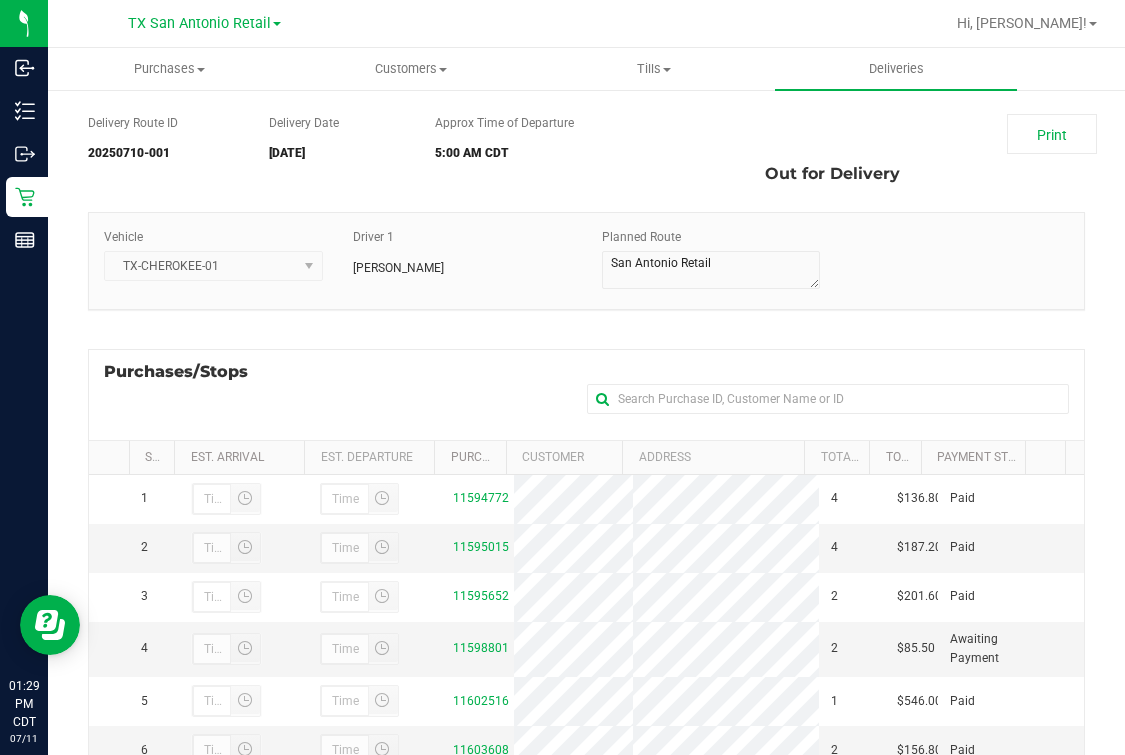 scroll, scrollTop: 0, scrollLeft: 0, axis: both 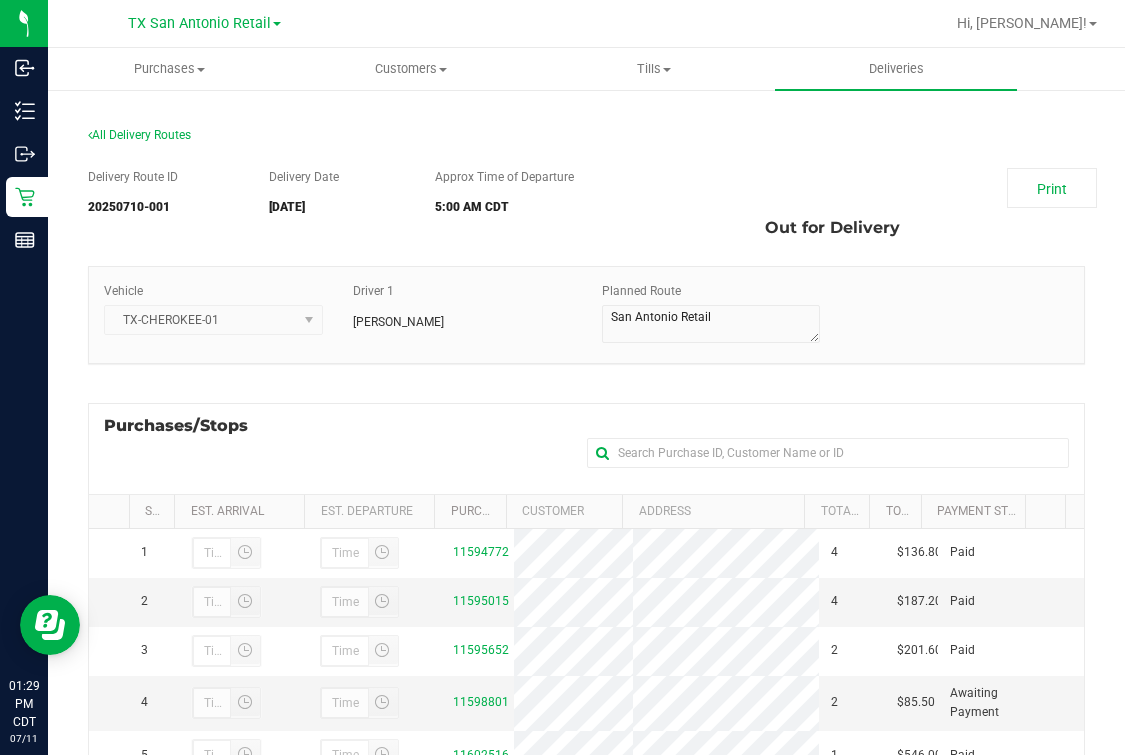 click on "TX San Antonio Retail    Hi, [PERSON_NAME]!" at bounding box center [586, 24] 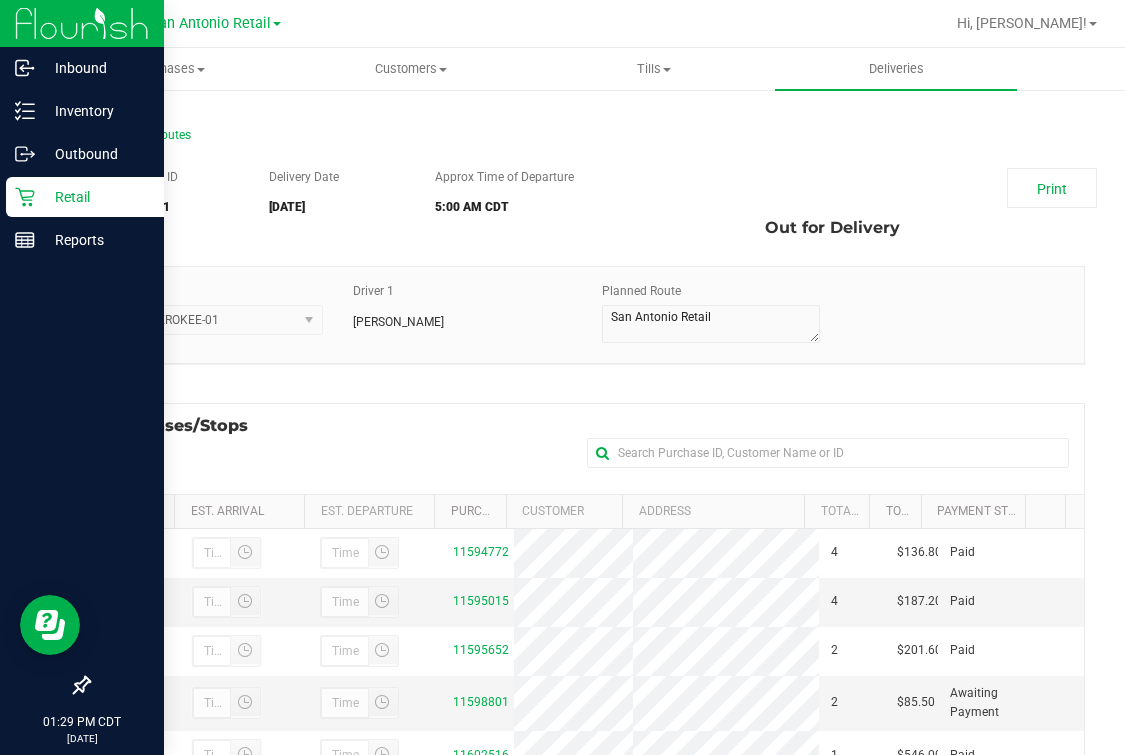 click on "Retail" at bounding box center [95, 197] 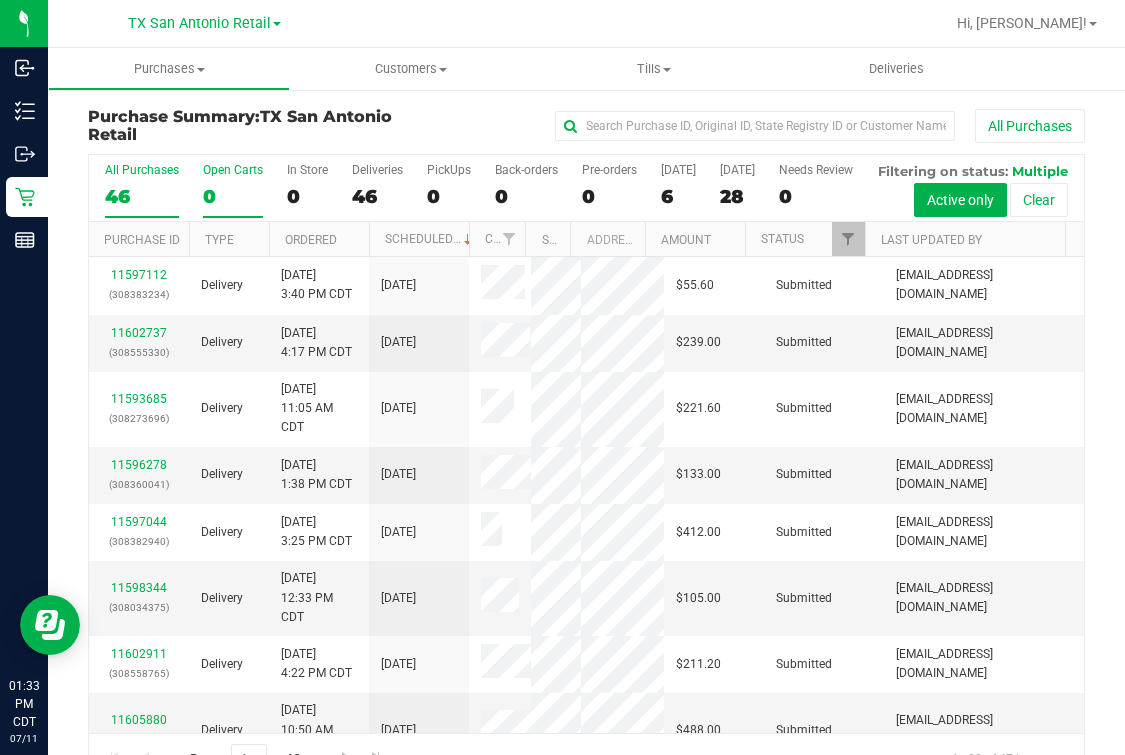 click on "0" at bounding box center (233, 196) 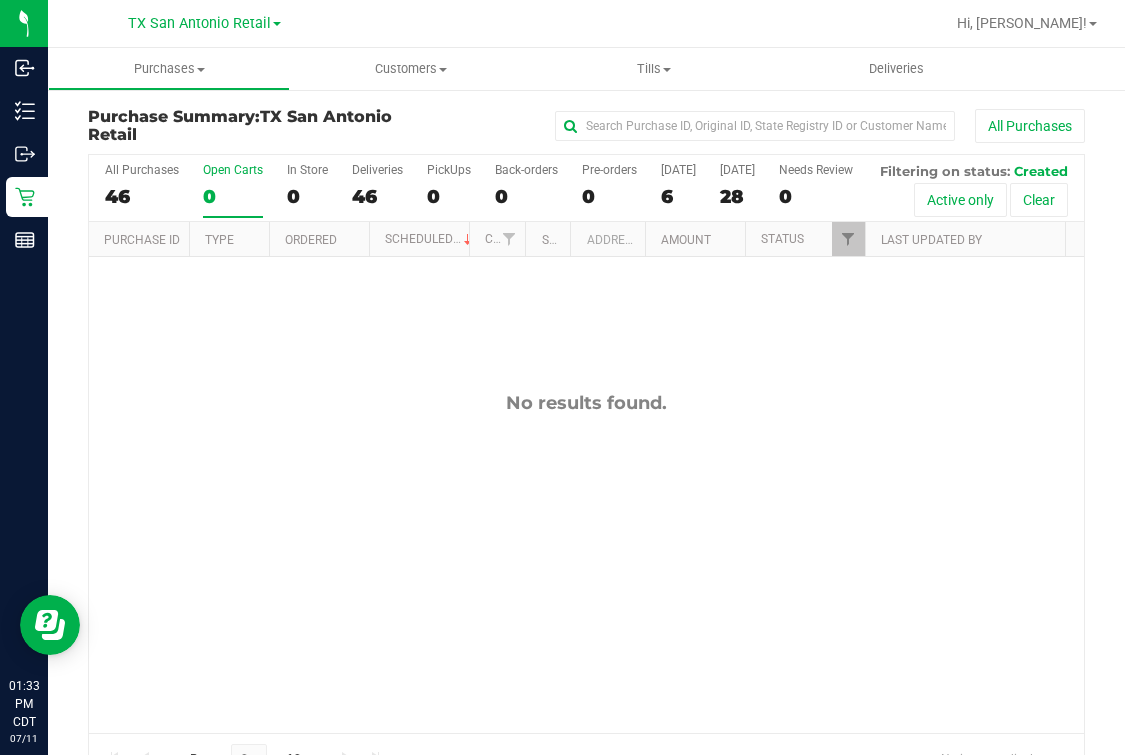 click on "TX San Antonio Retail" at bounding box center [204, 23] 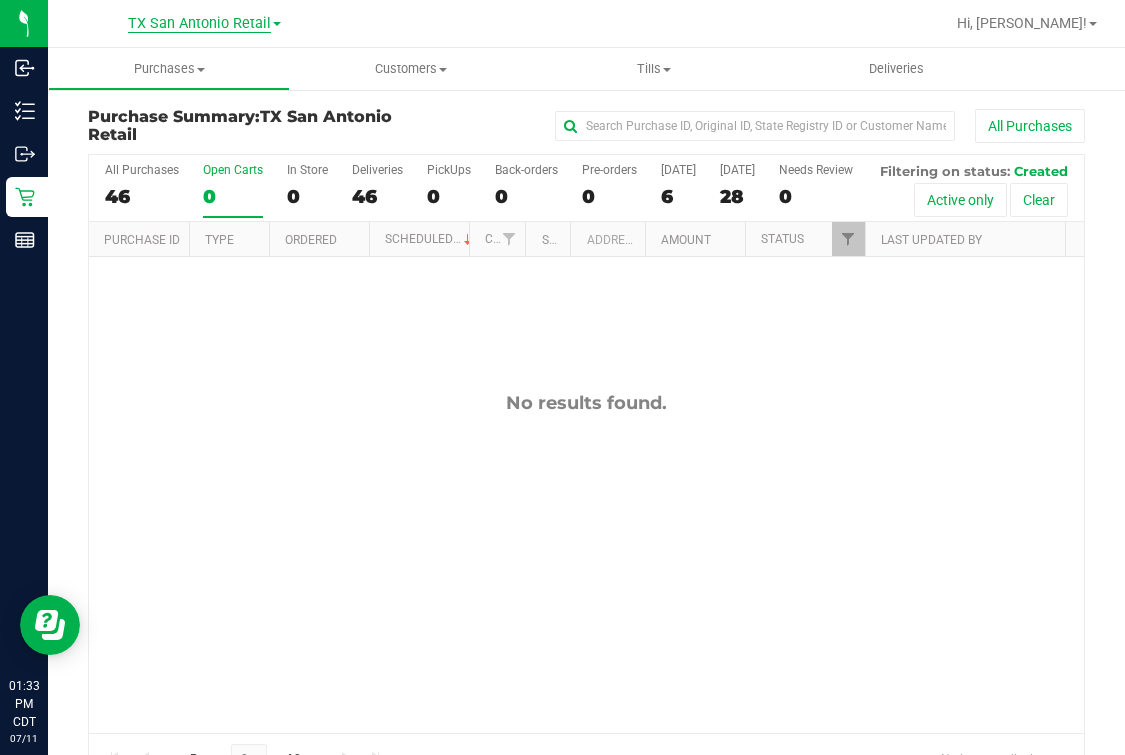 click on "TX San Antonio Retail" at bounding box center (199, 24) 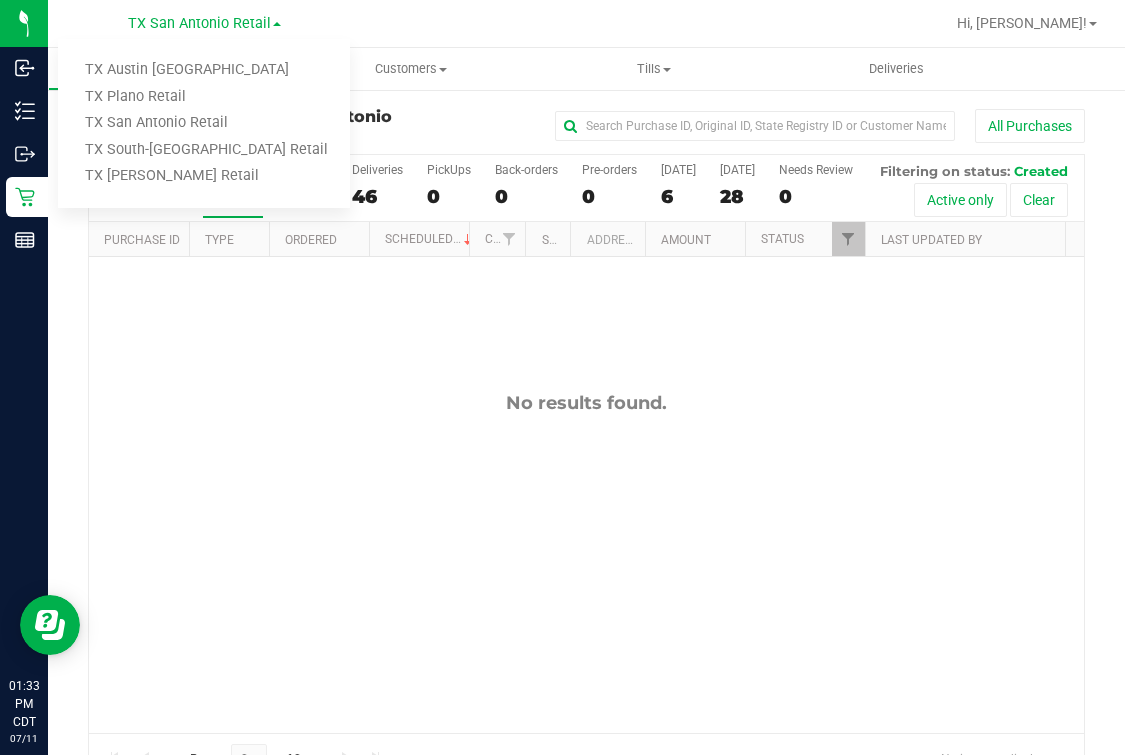 click on "[GEOGRAPHIC_DATA] [GEOGRAPHIC_DATA] [GEOGRAPHIC_DATA]   [GEOGRAPHIC_DATA] Plano Retail   [GEOGRAPHIC_DATA] [GEOGRAPHIC_DATA] [GEOGRAPHIC_DATA]    [GEOGRAPHIC_DATA] [GEOGRAPHIC_DATA] [GEOGRAPHIC_DATA]   [GEOGRAPHIC_DATA] [GEOGRAPHIC_DATA] Retail" at bounding box center [204, 123] 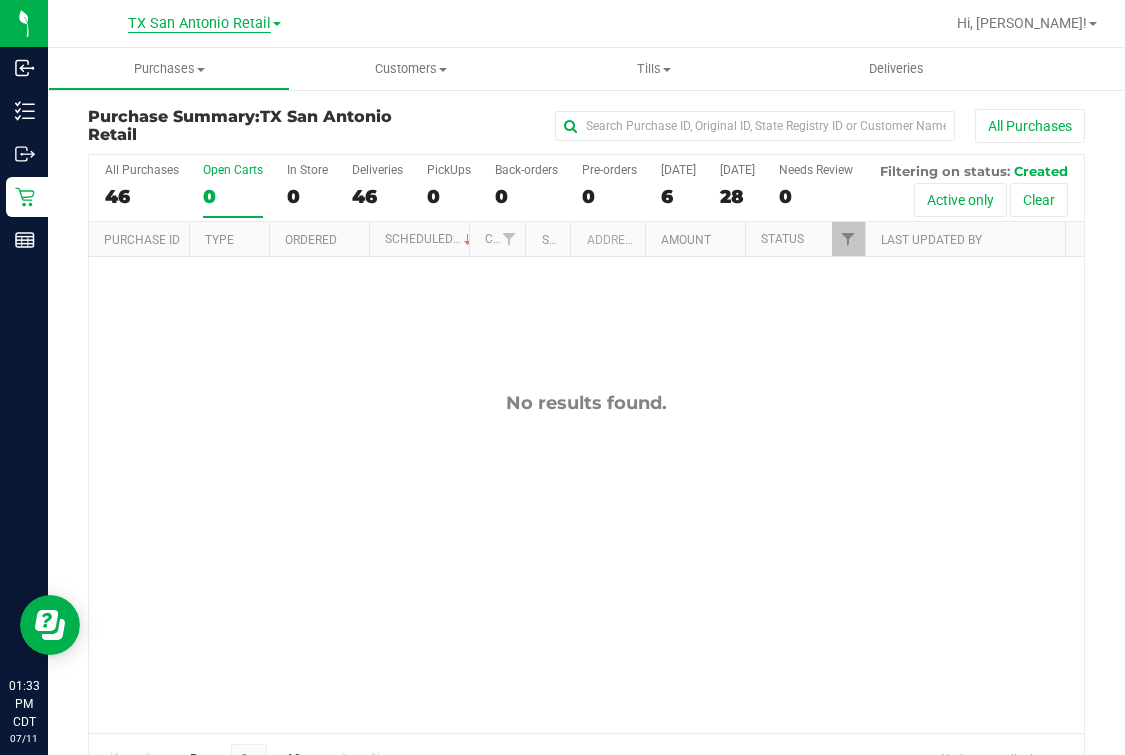 click on "TX San Antonio Retail" at bounding box center (199, 24) 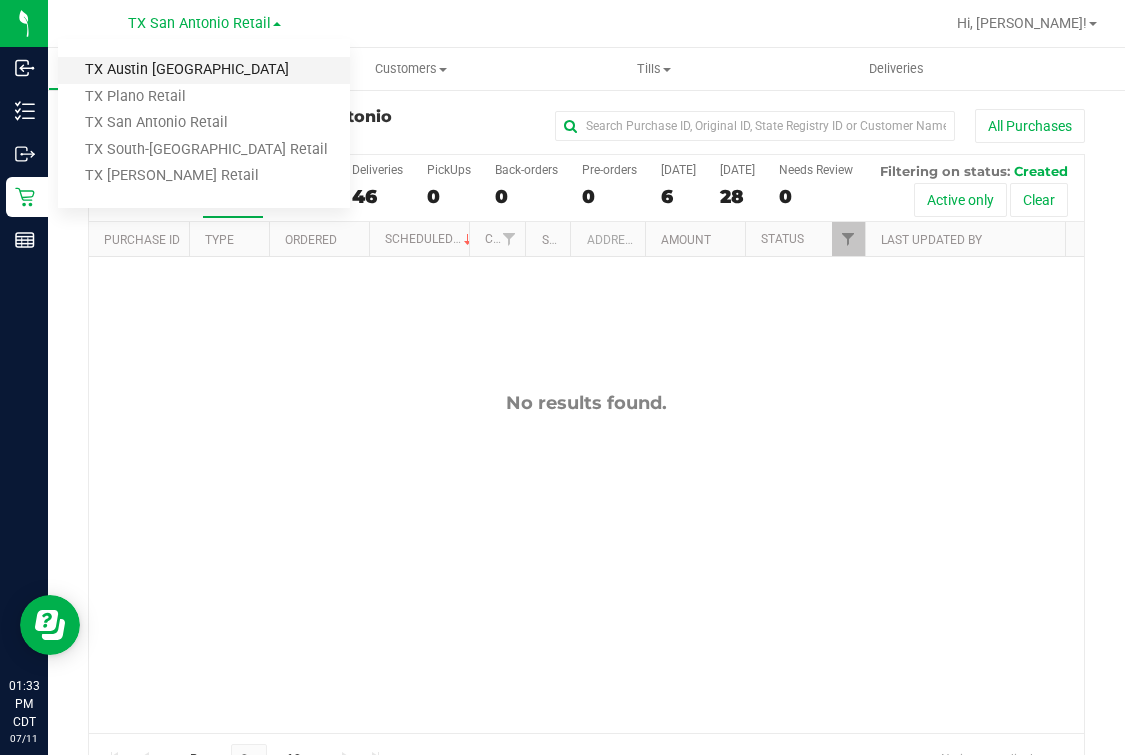 click on "TX Austin [GEOGRAPHIC_DATA]" at bounding box center [204, 70] 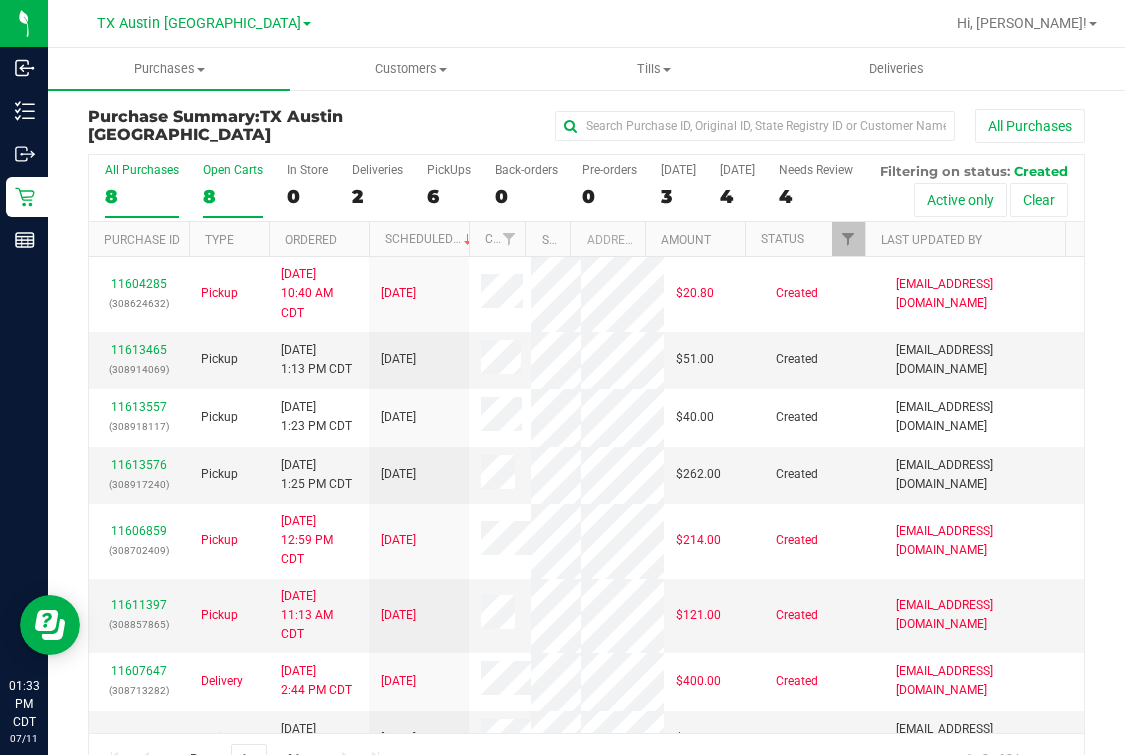 click on "8" at bounding box center (233, 196) 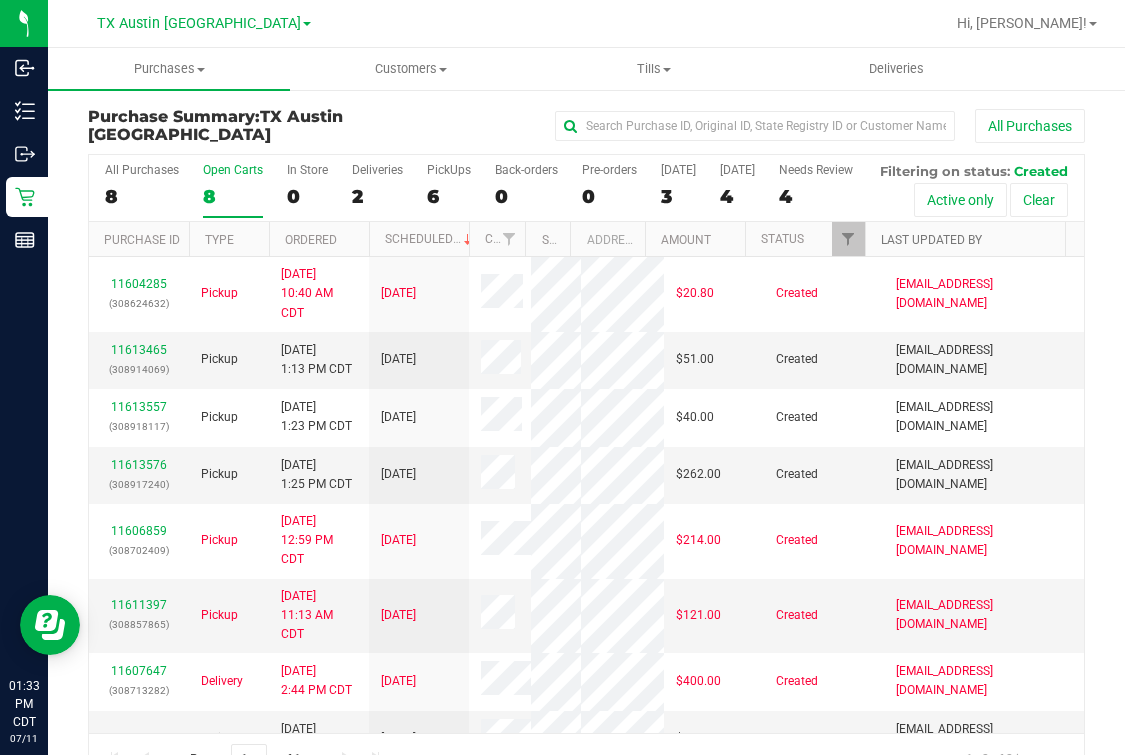 click on "Last Updated By" at bounding box center (931, 240) 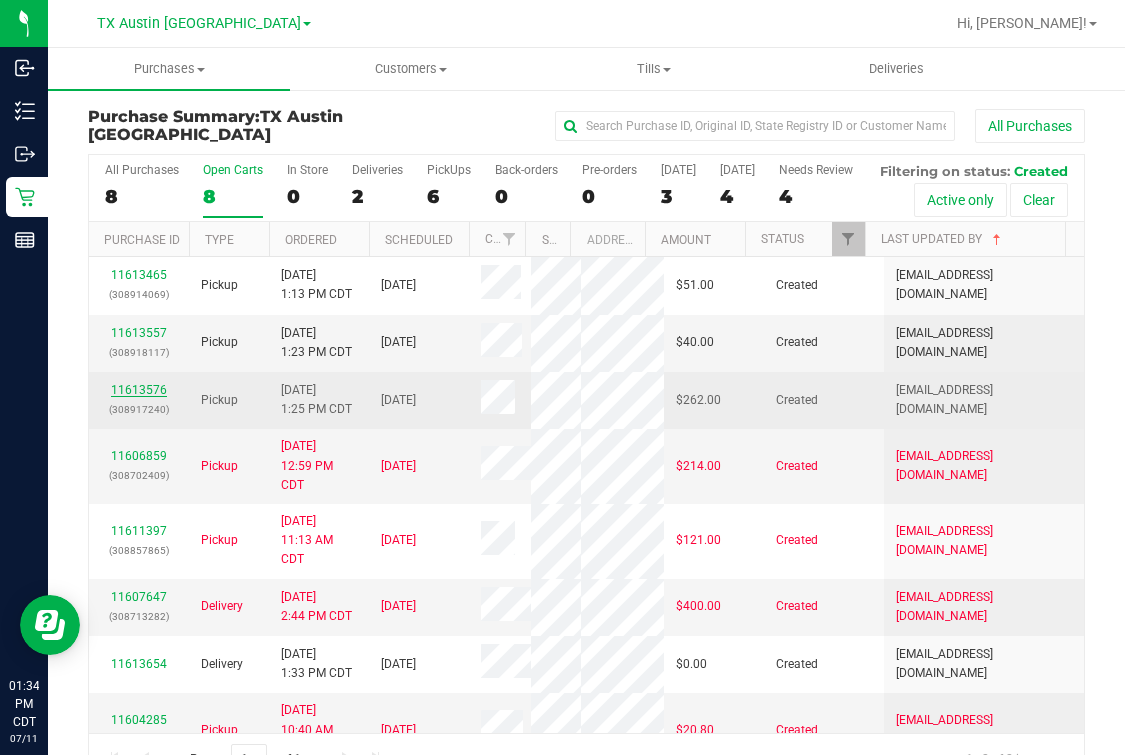 click on "11613576" at bounding box center (139, 390) 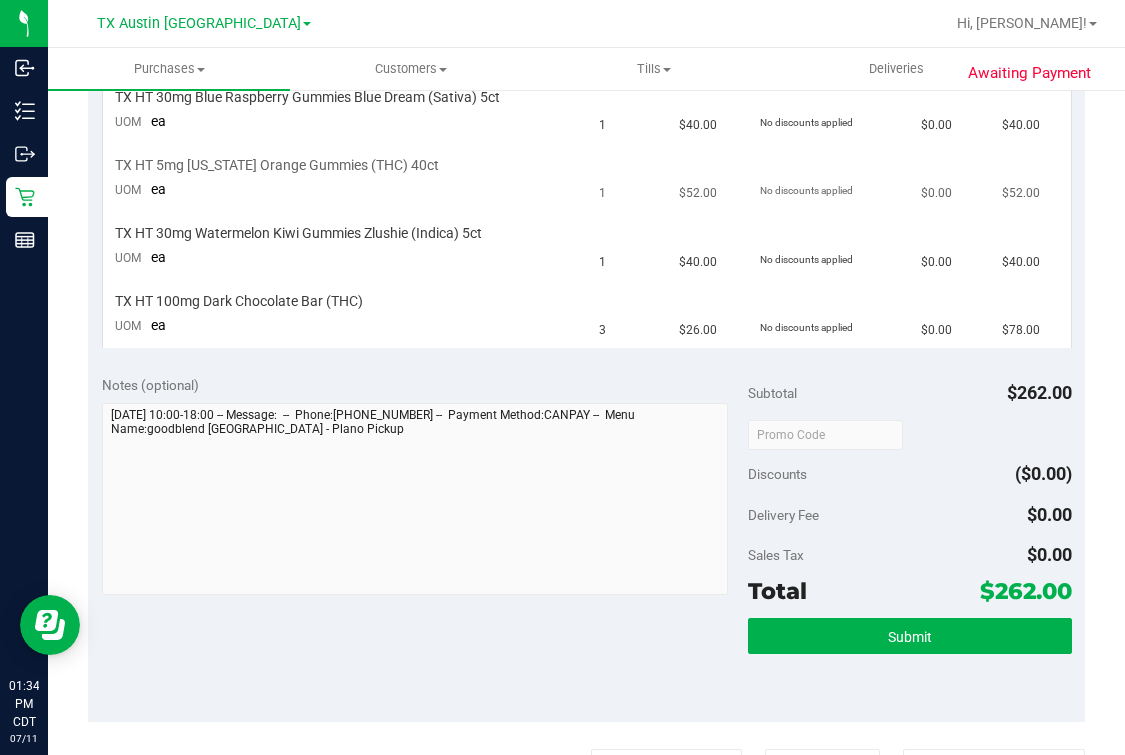 scroll, scrollTop: 0, scrollLeft: 0, axis: both 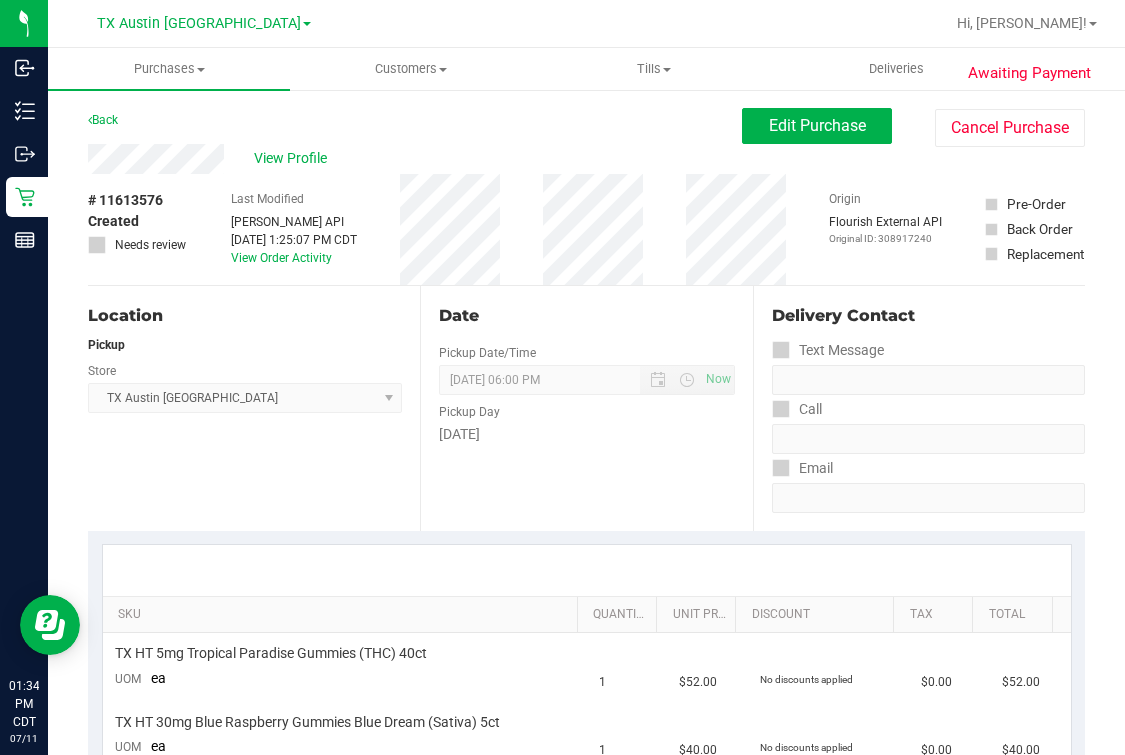 click on "Pickup" at bounding box center [245, 345] 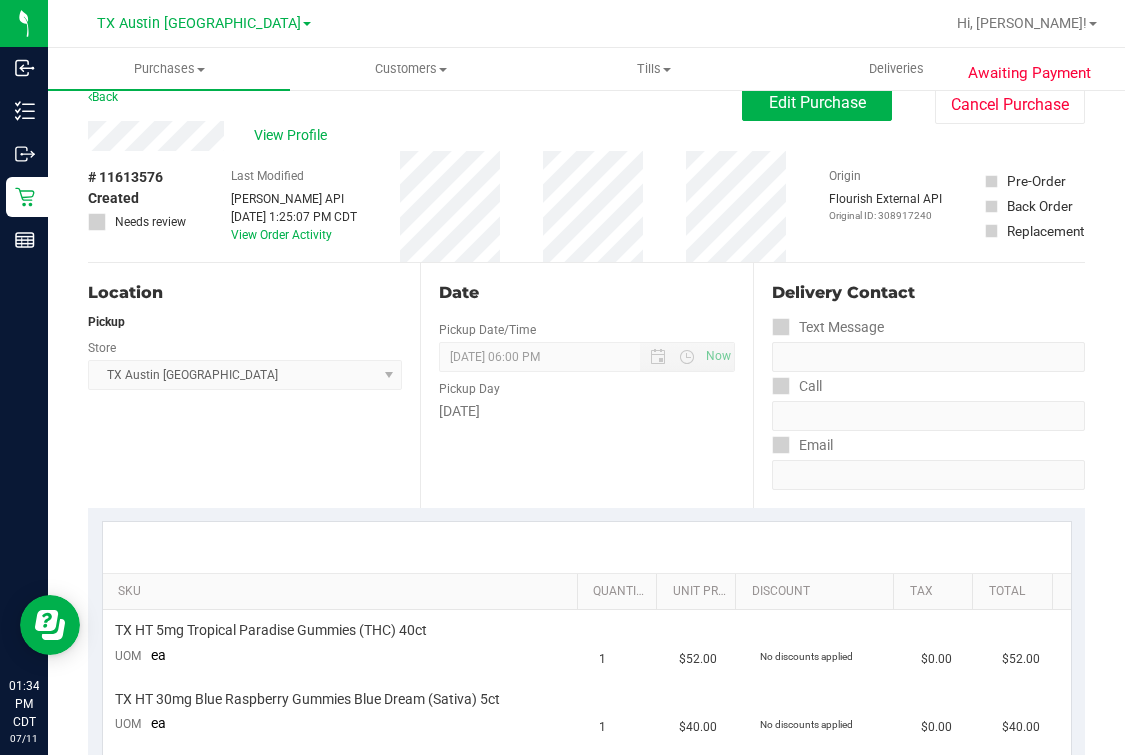 scroll, scrollTop: 0, scrollLeft: 0, axis: both 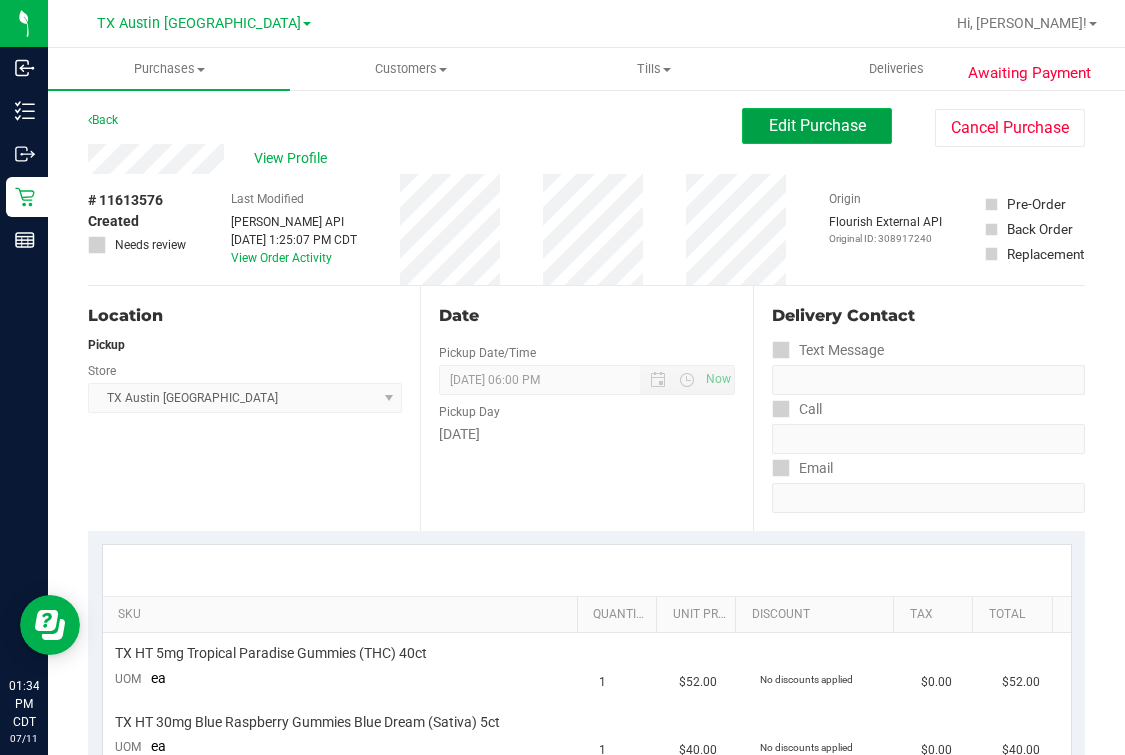 click on "Edit Purchase" at bounding box center (817, 126) 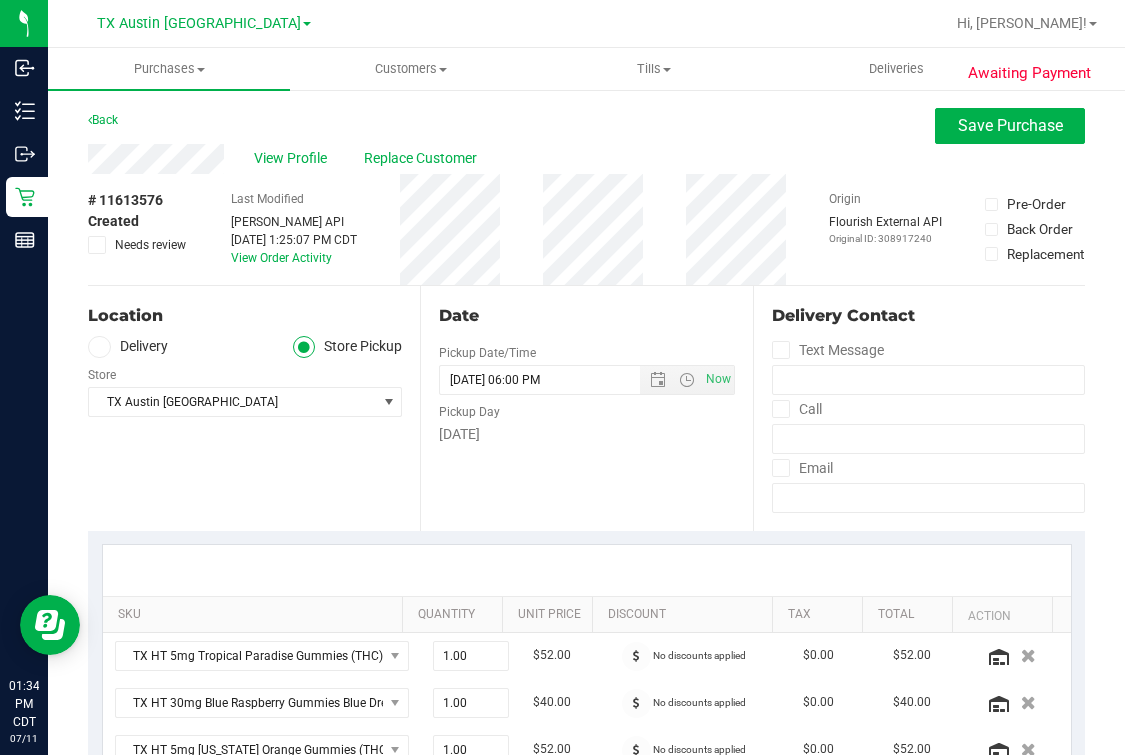 click on "# 11613576
Created
Needs review
Last Modified
[PERSON_NAME] API
[DATE] 1:25:07 PM CDT
View Order Activity
Origin
Flourish External API
Original ID: 308917240
Pre-Order
Back Order" at bounding box center (586, 229) 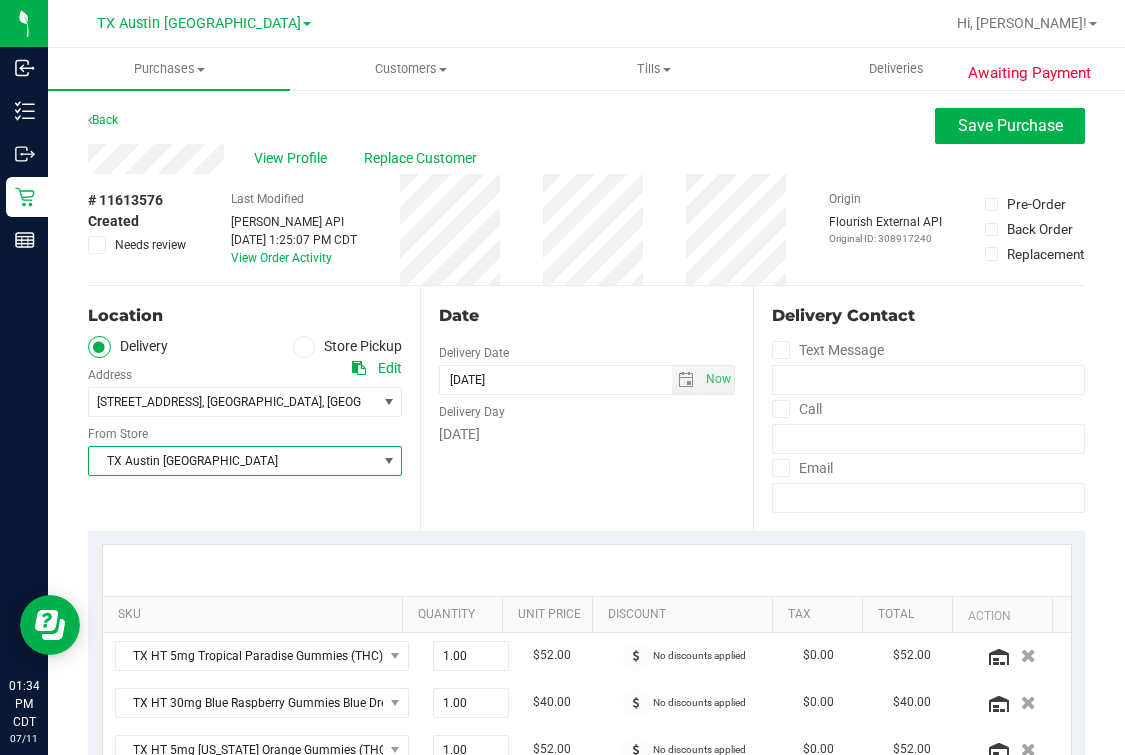 click on "TX Austin [GEOGRAPHIC_DATA]" at bounding box center (232, 461) 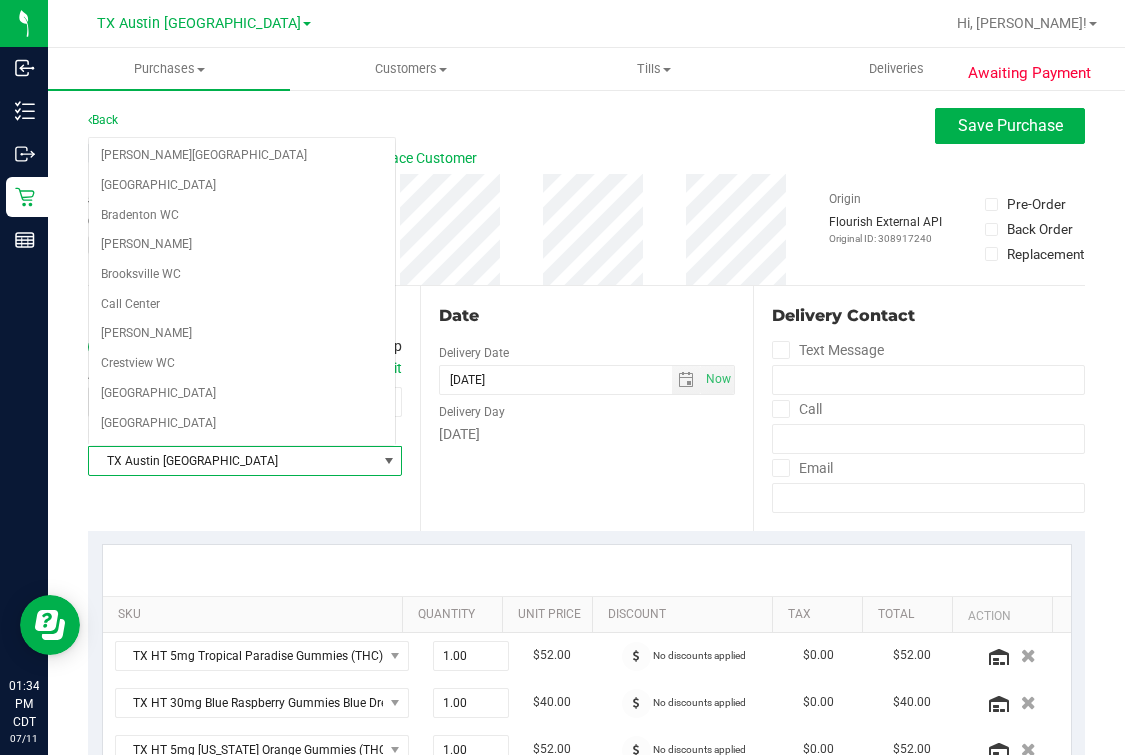 scroll, scrollTop: 1225, scrollLeft: 0, axis: vertical 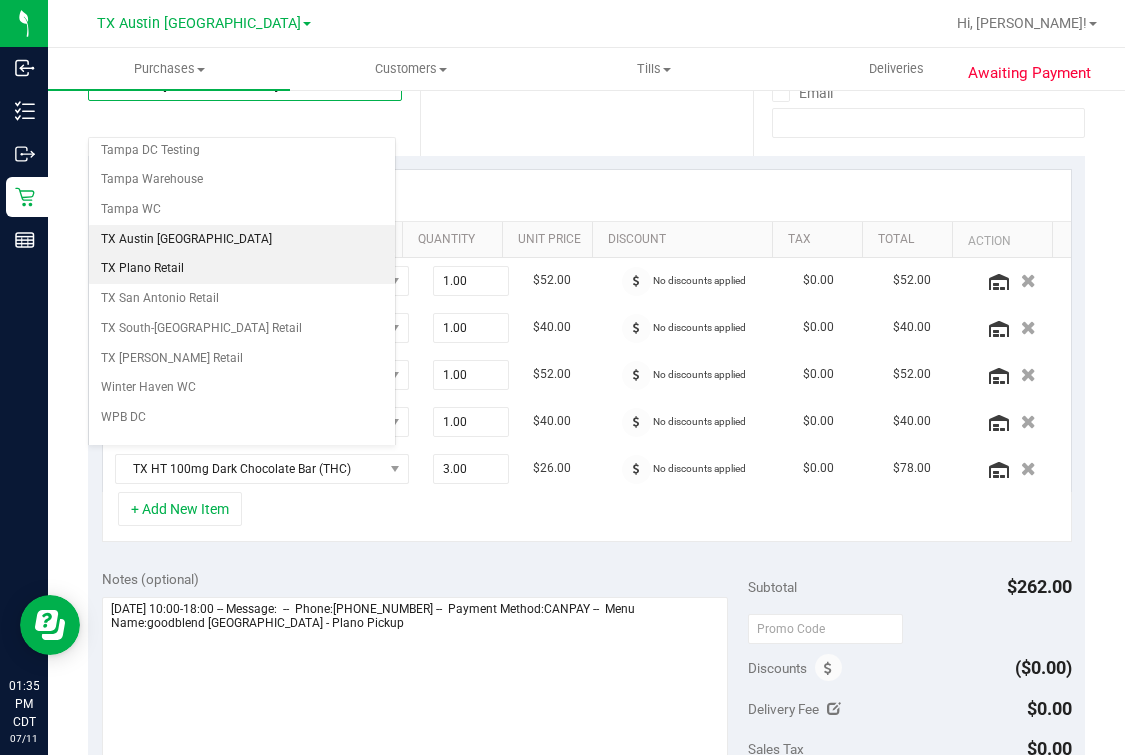click on "TX Plano Retail" at bounding box center (242, 269) 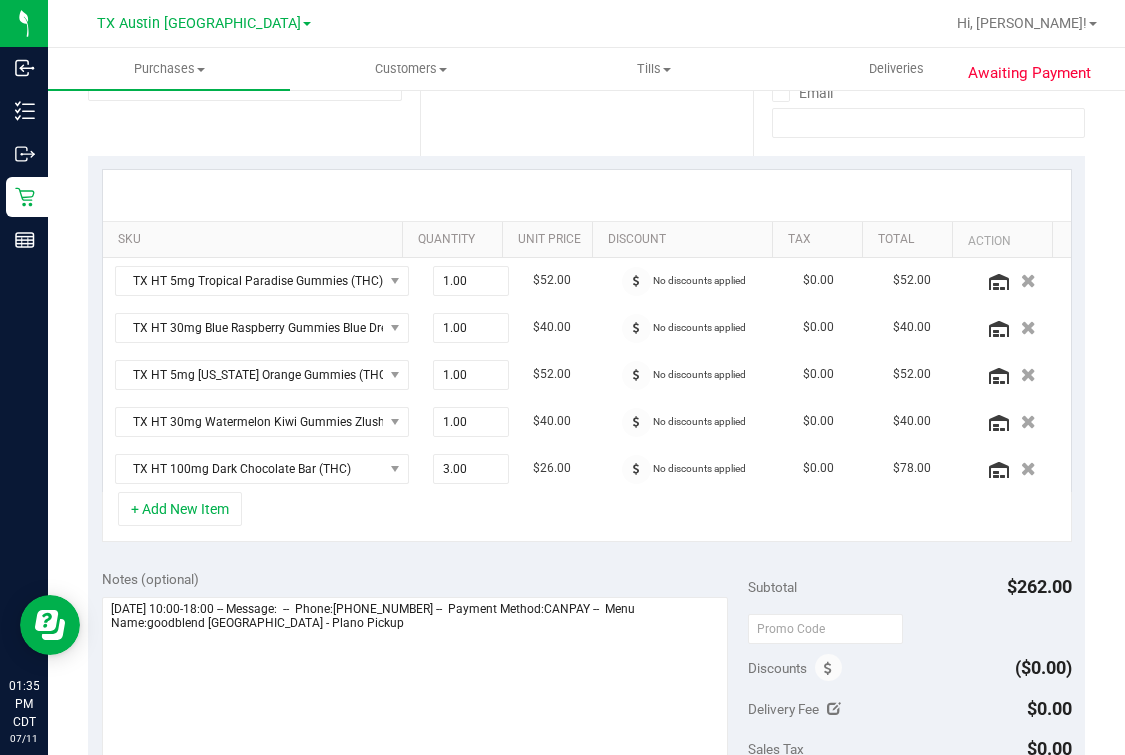 drag, startPoint x: 522, startPoint y: 157, endPoint x: 557, endPoint y: 205, distance: 59.405388 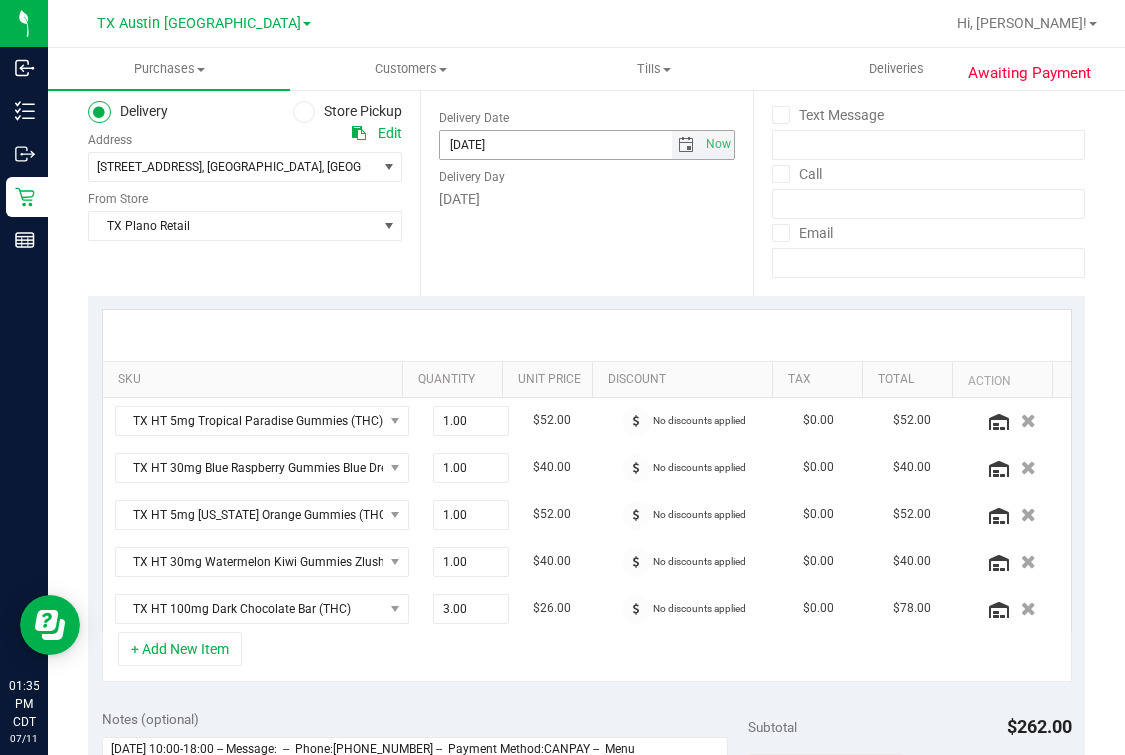 scroll, scrollTop: 124, scrollLeft: 0, axis: vertical 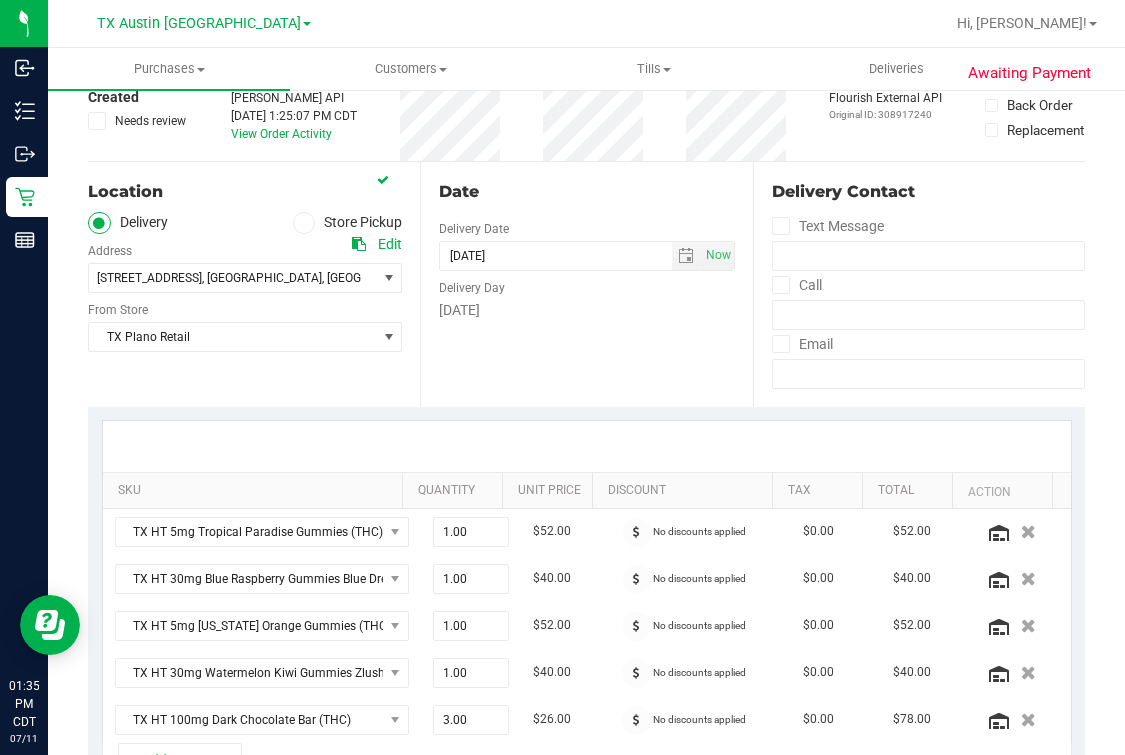 click on "Date
Delivery Date
[DATE]
Now
[DATE] 06:00 PM
Now
Delivery Day
[DATE]" at bounding box center (586, 284) 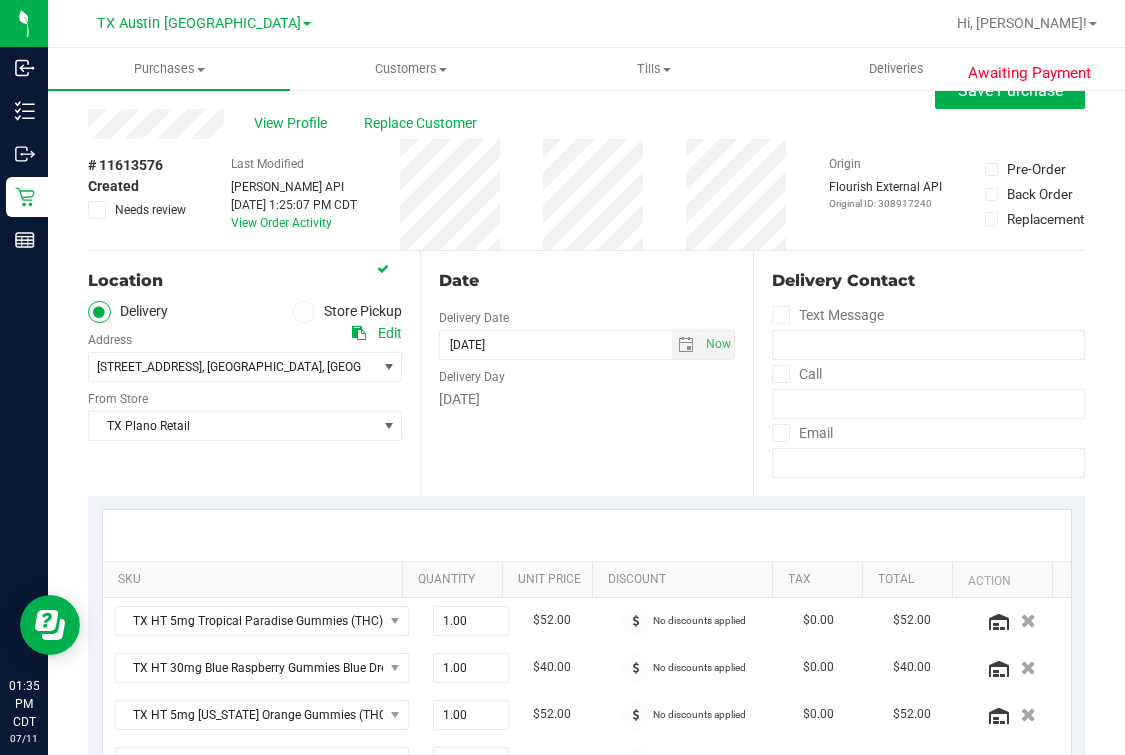 scroll, scrollTop: 0, scrollLeft: 0, axis: both 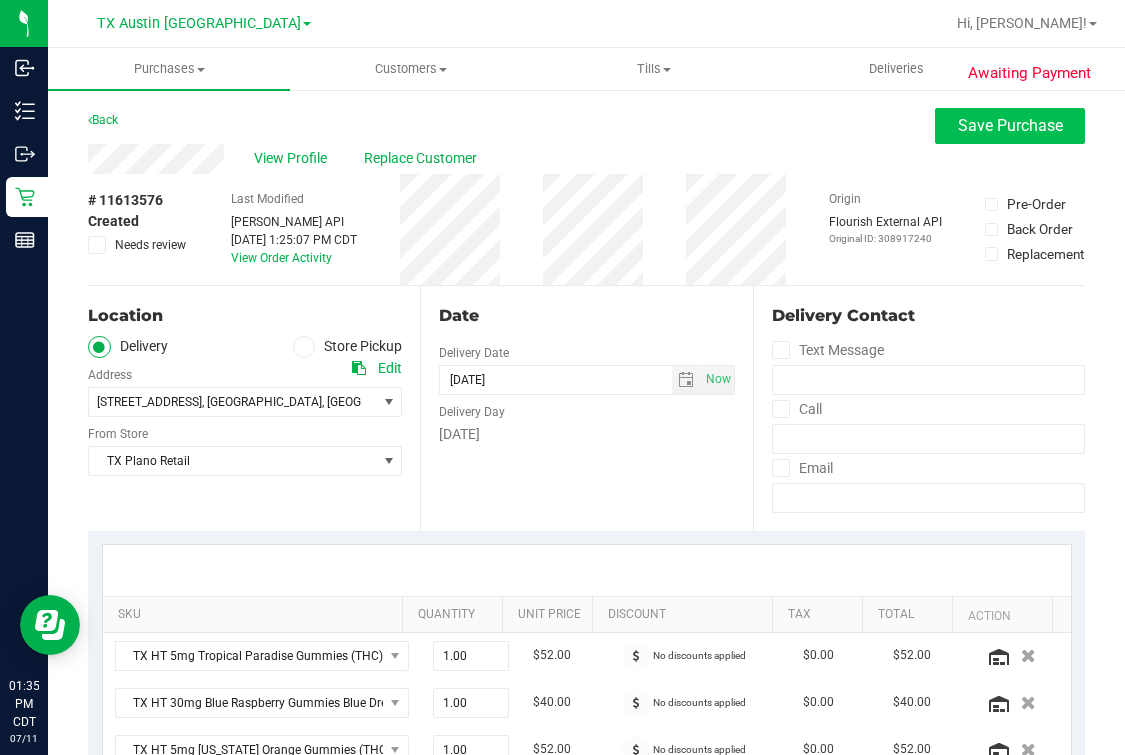 drag, startPoint x: 826, startPoint y: 163, endPoint x: 997, endPoint y: 125, distance: 175.17134 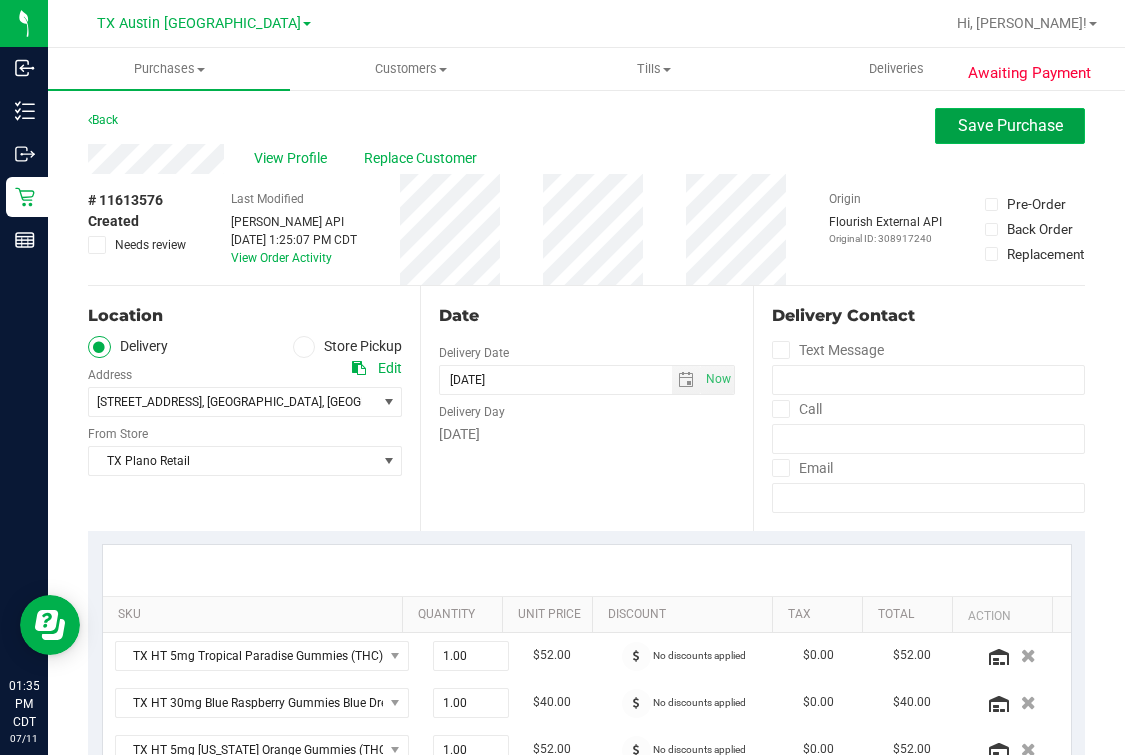 click on "Save Purchase" at bounding box center (1010, 125) 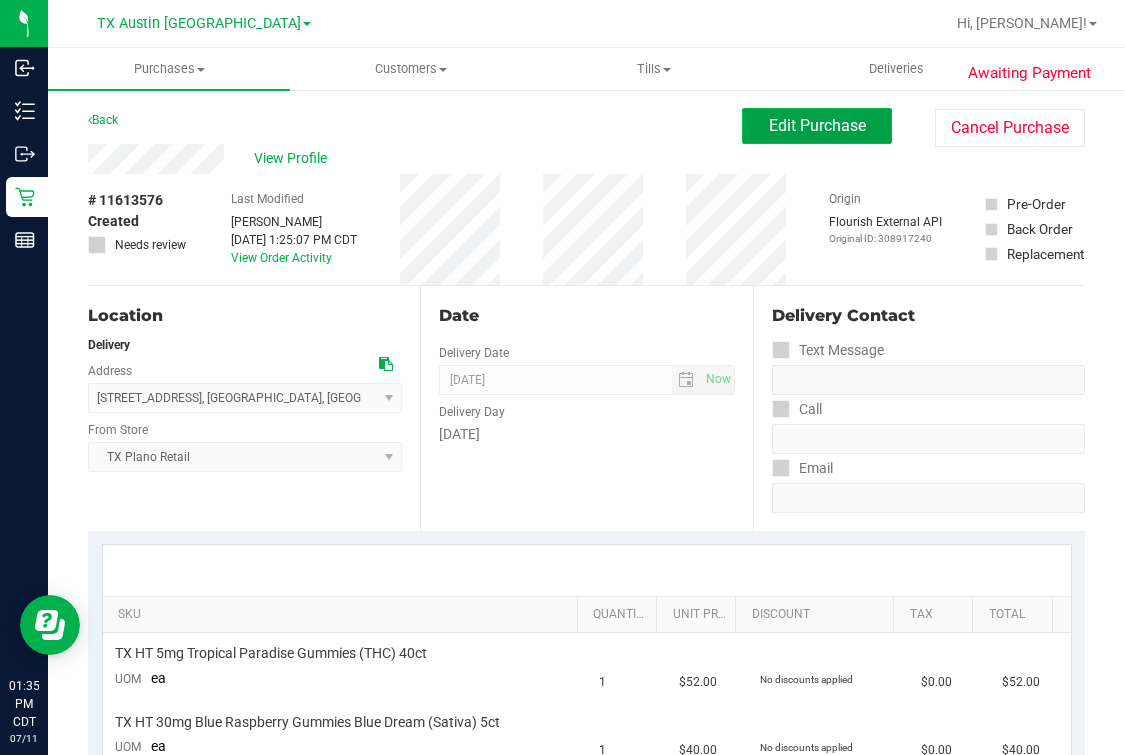 click on "Edit Purchase" at bounding box center (817, 126) 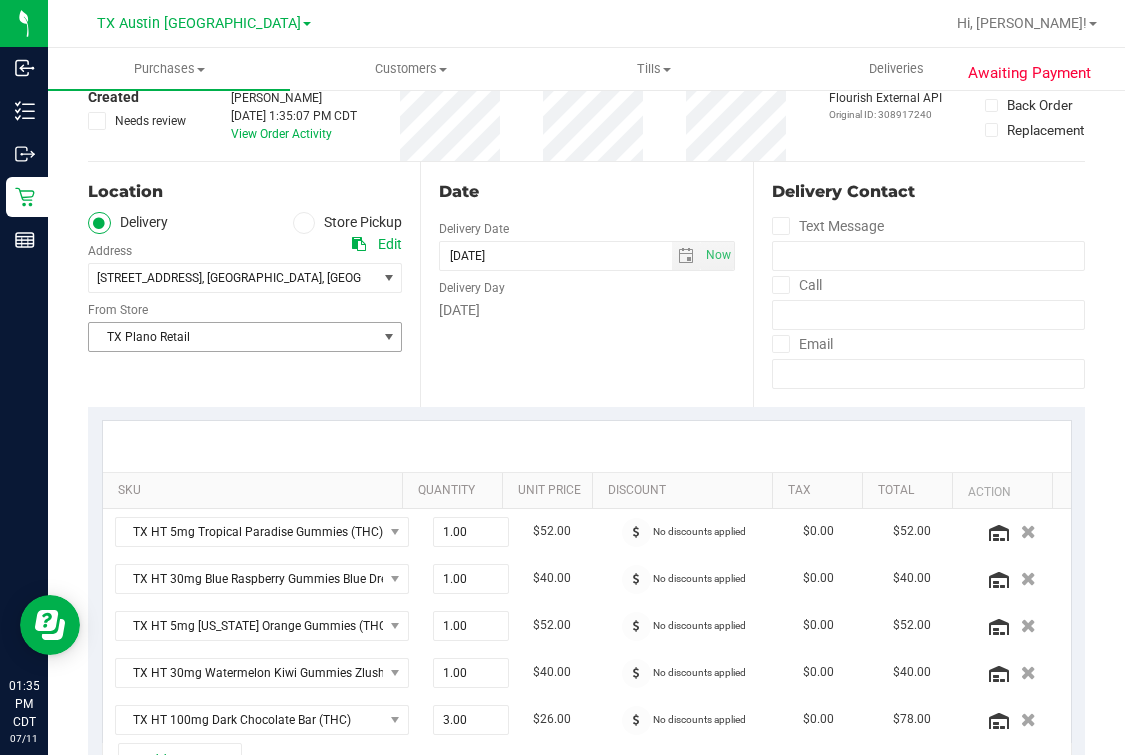 scroll, scrollTop: 625, scrollLeft: 0, axis: vertical 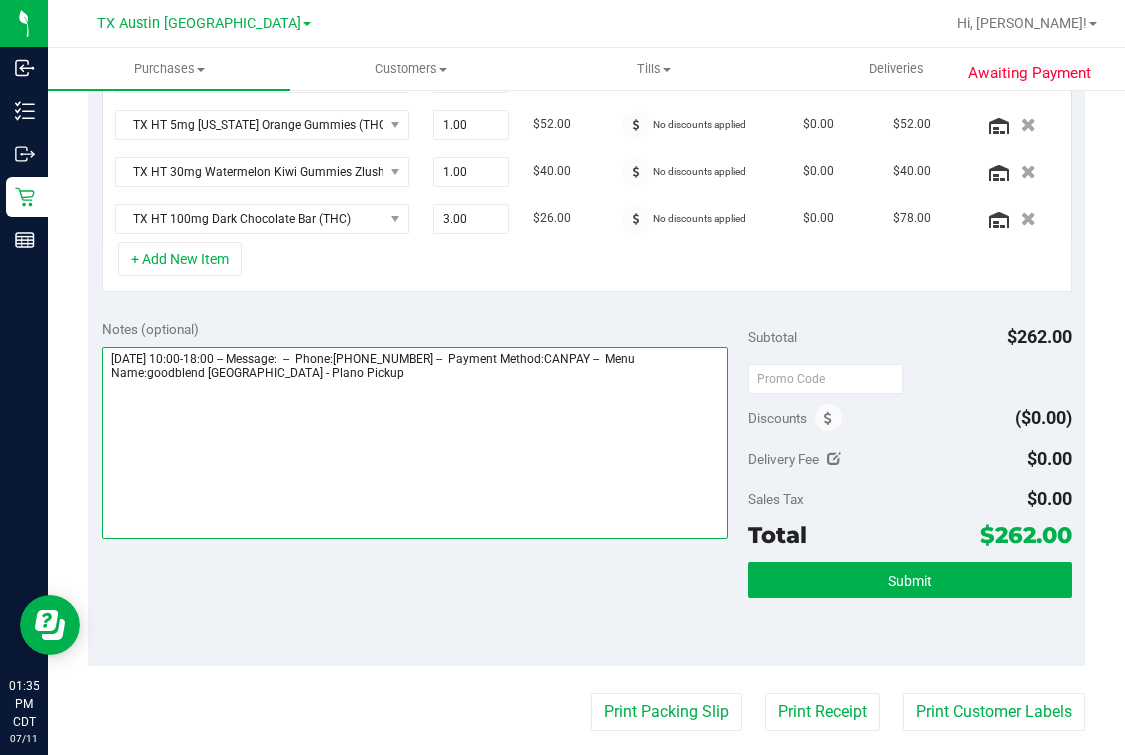 click at bounding box center (415, 443) 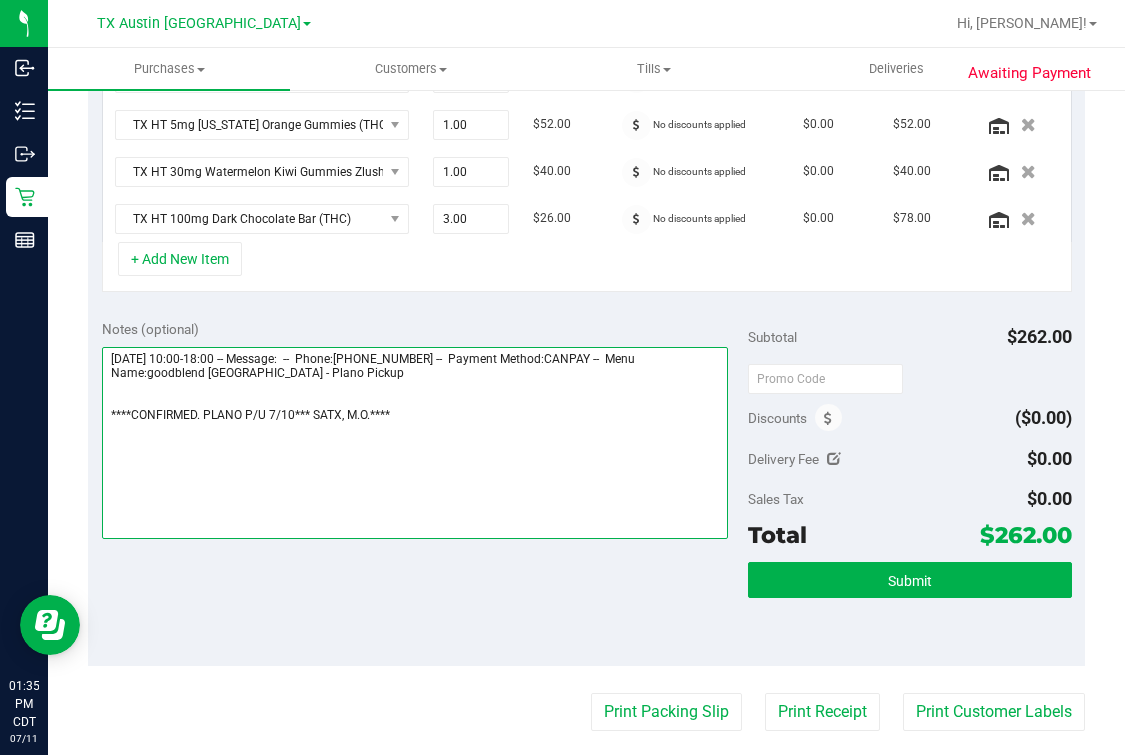 click at bounding box center [415, 443] 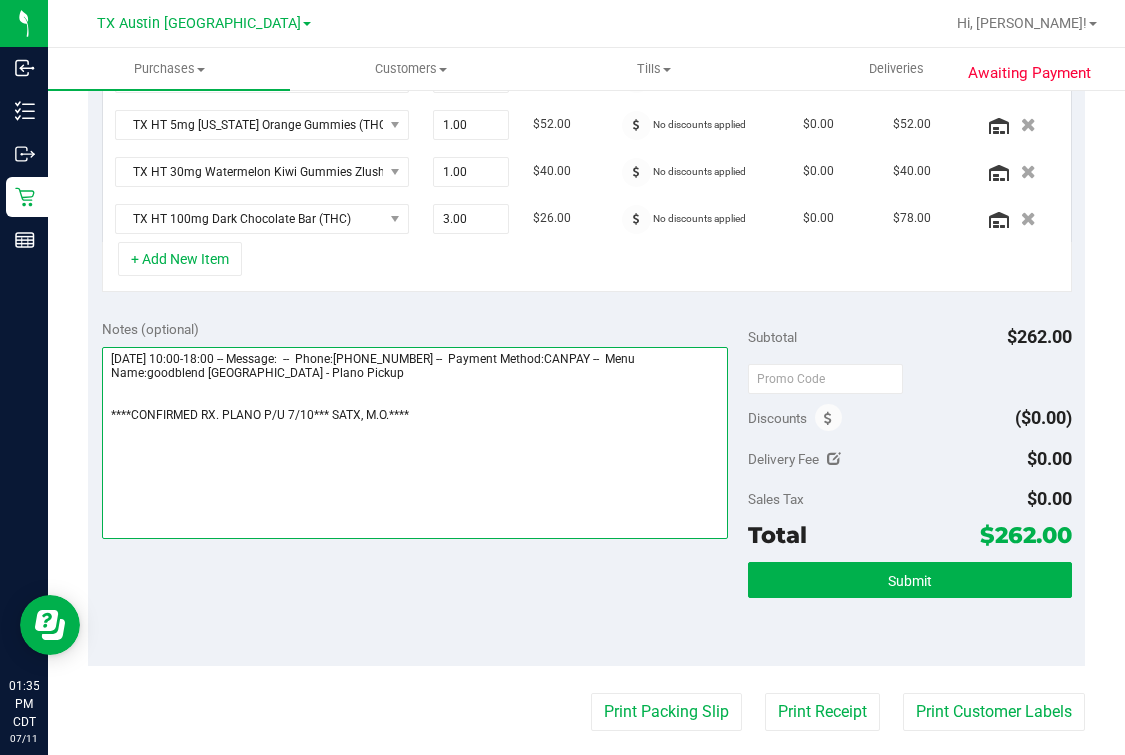 click at bounding box center (415, 443) 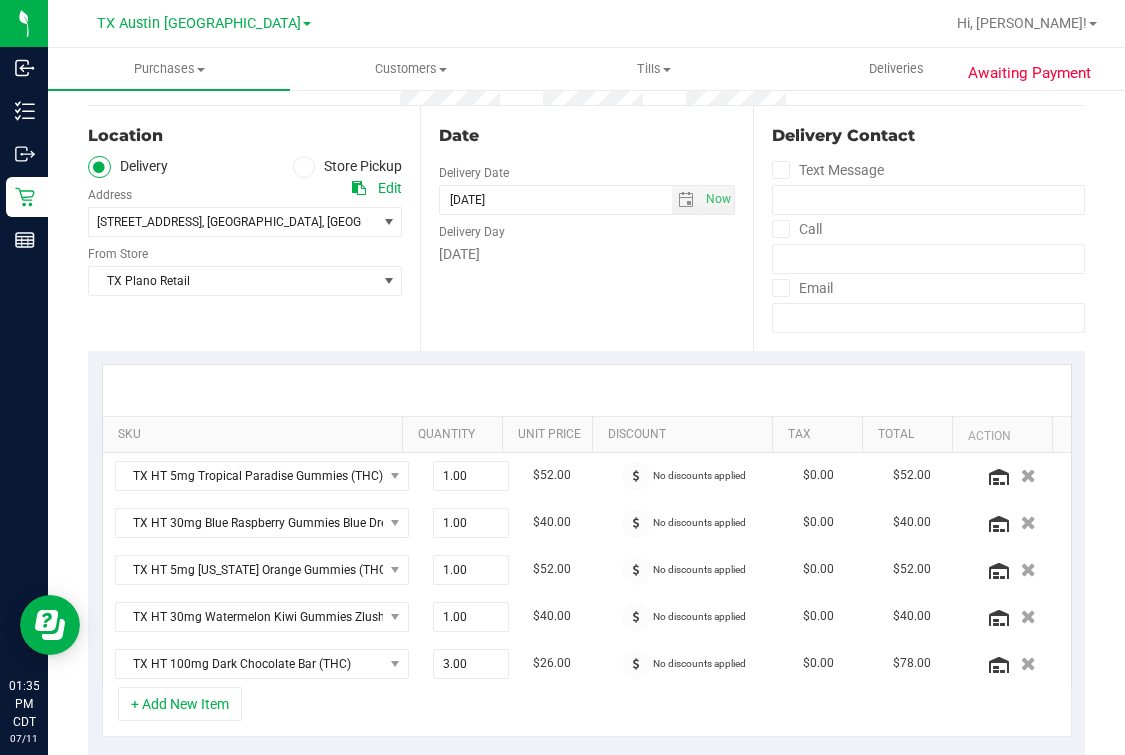 scroll, scrollTop: 0, scrollLeft: 0, axis: both 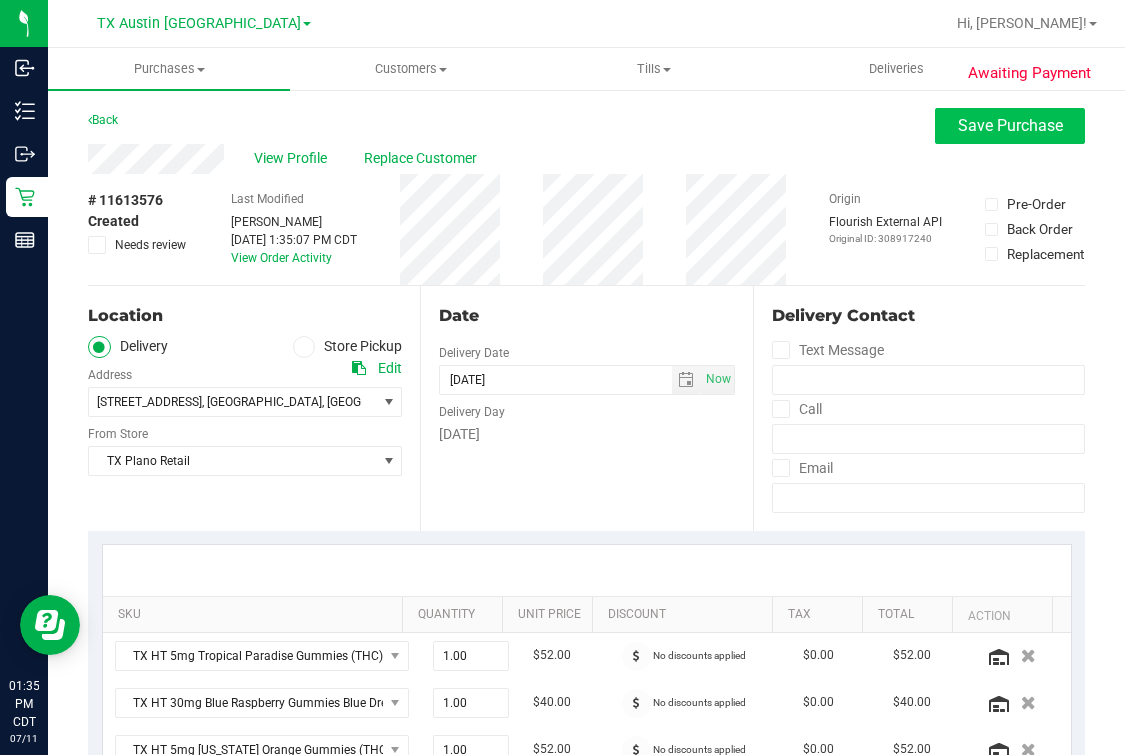 type on "[DATE] 10:00-18:00 -- Message:  --  Phone:[PHONE_NUMBER] --  Payment Method:CANPAY --  Menu Name:goodblend [GEOGRAPHIC_DATA] - Plano Pickup
****CONFIRMED RX. PLANO P/U 7/10*** SATX, M.O.****" 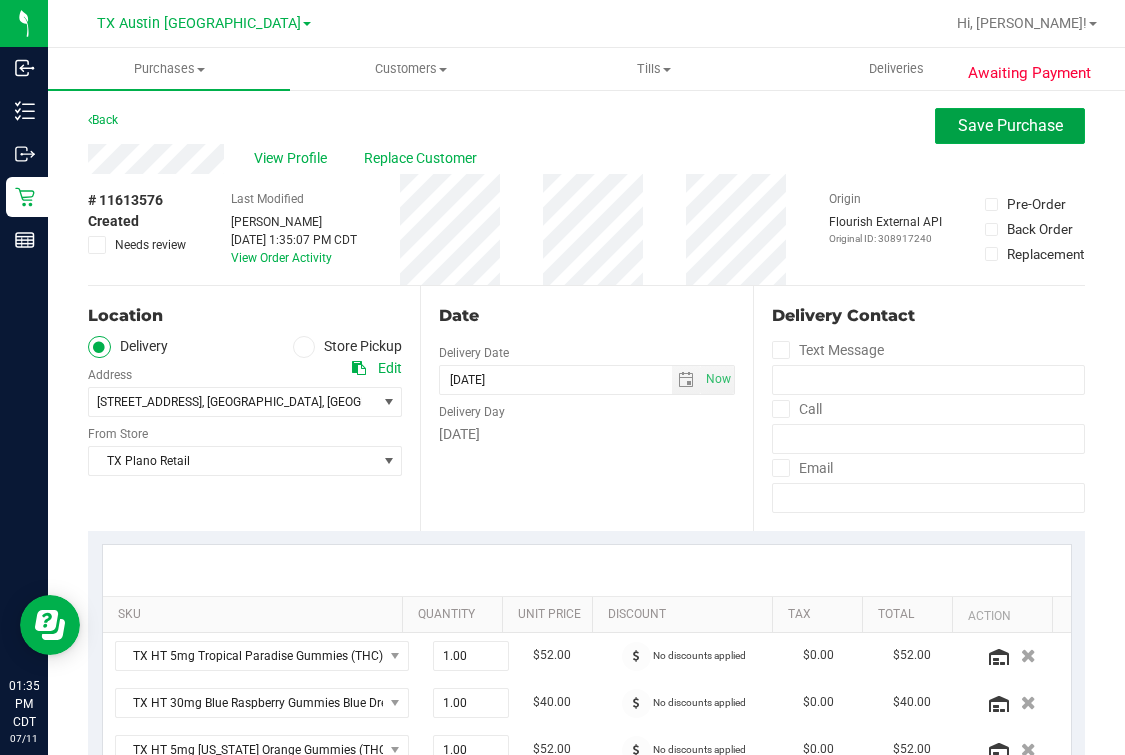 drag, startPoint x: 952, startPoint y: 113, endPoint x: 790, endPoint y: 147, distance: 165.52945 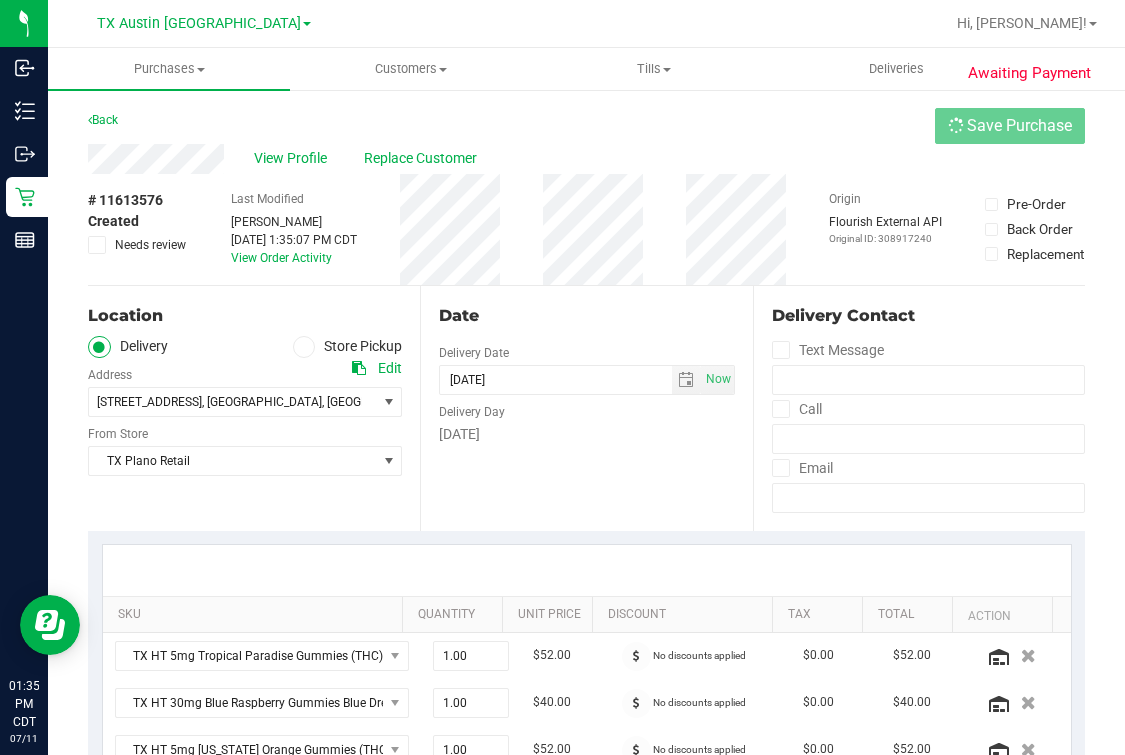 click on "View Profile
Replace Customer" at bounding box center (586, 159) 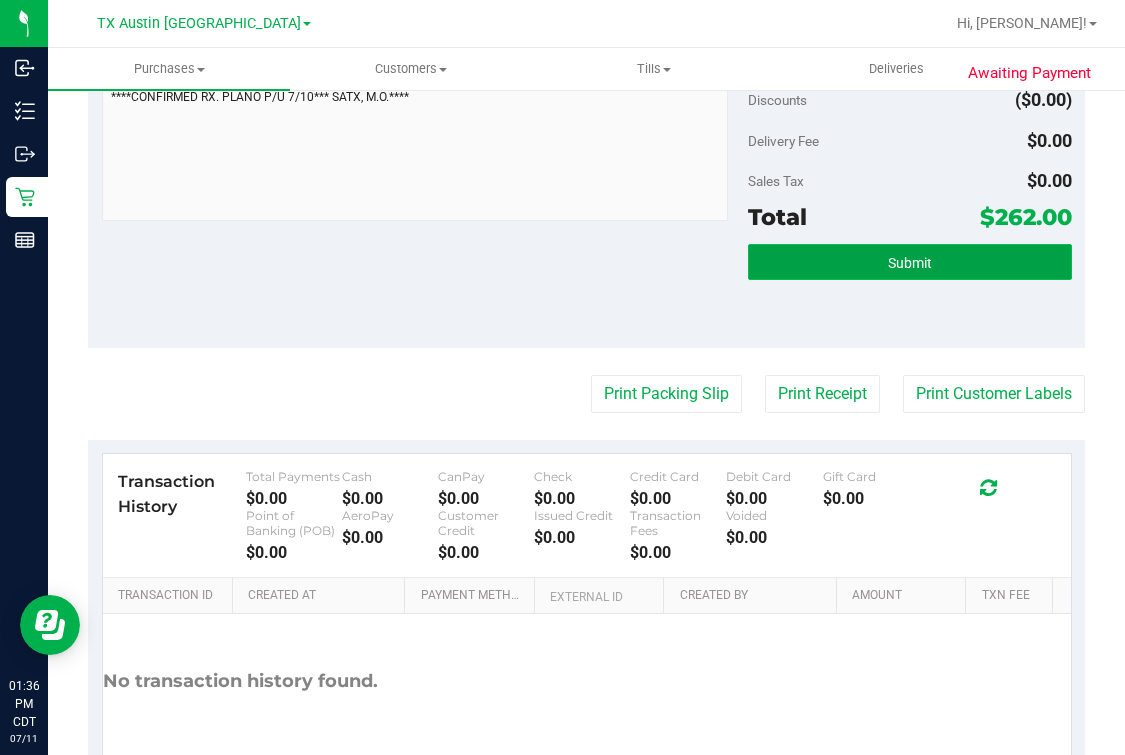 click on "Submit" at bounding box center (909, 262) 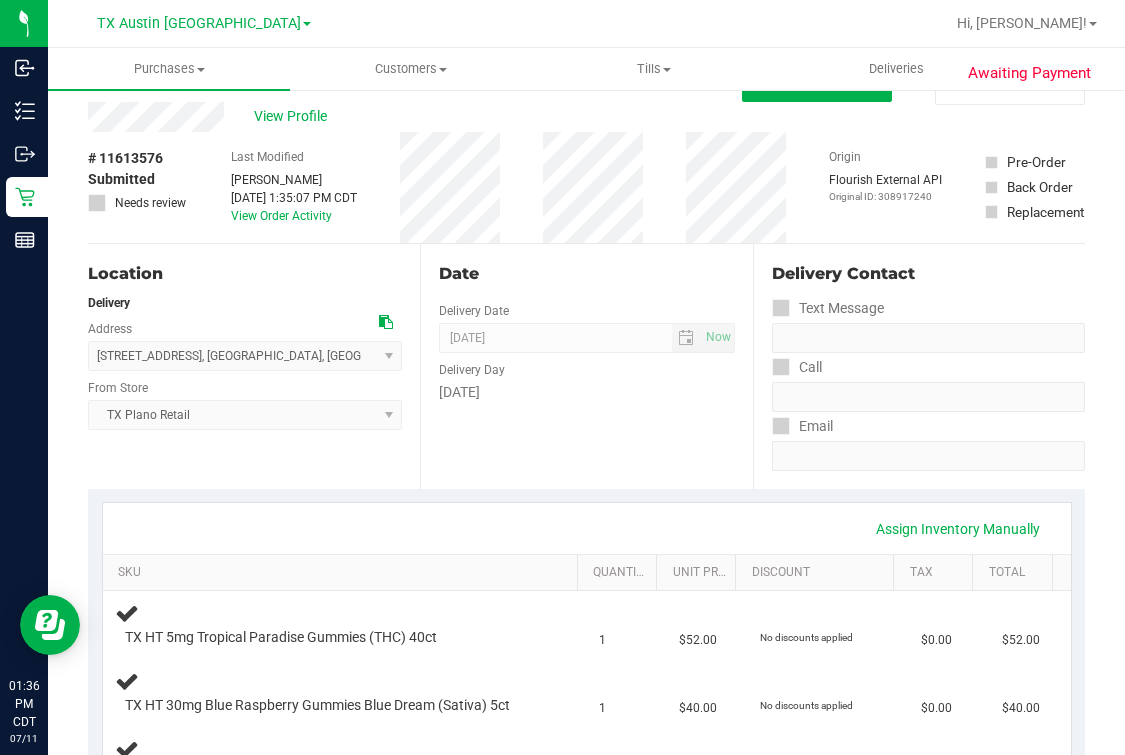scroll, scrollTop: 0, scrollLeft: 0, axis: both 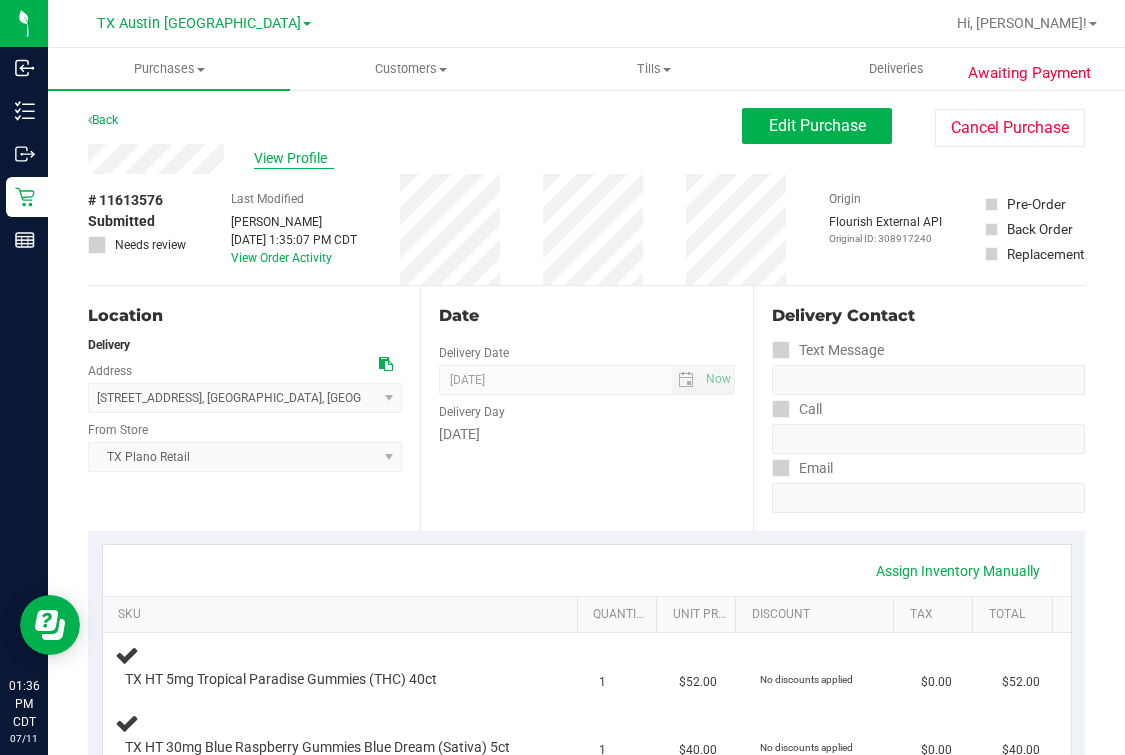 click on "View Profile" at bounding box center (294, 158) 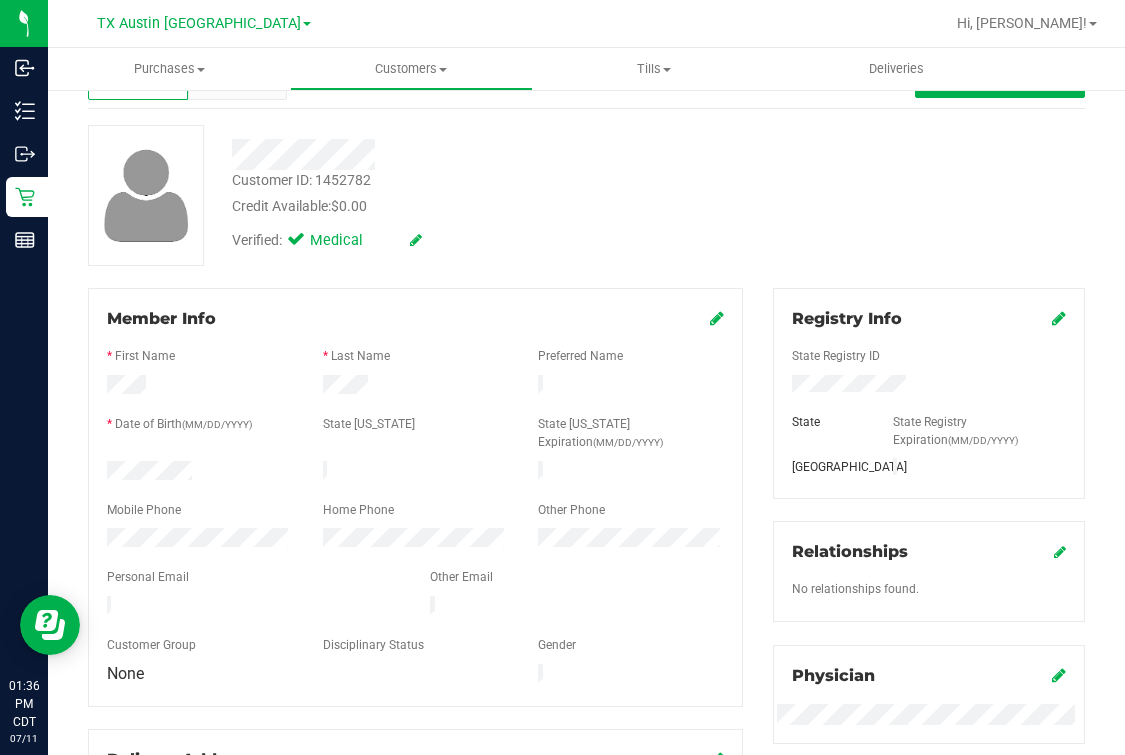 scroll, scrollTop: 0, scrollLeft: 0, axis: both 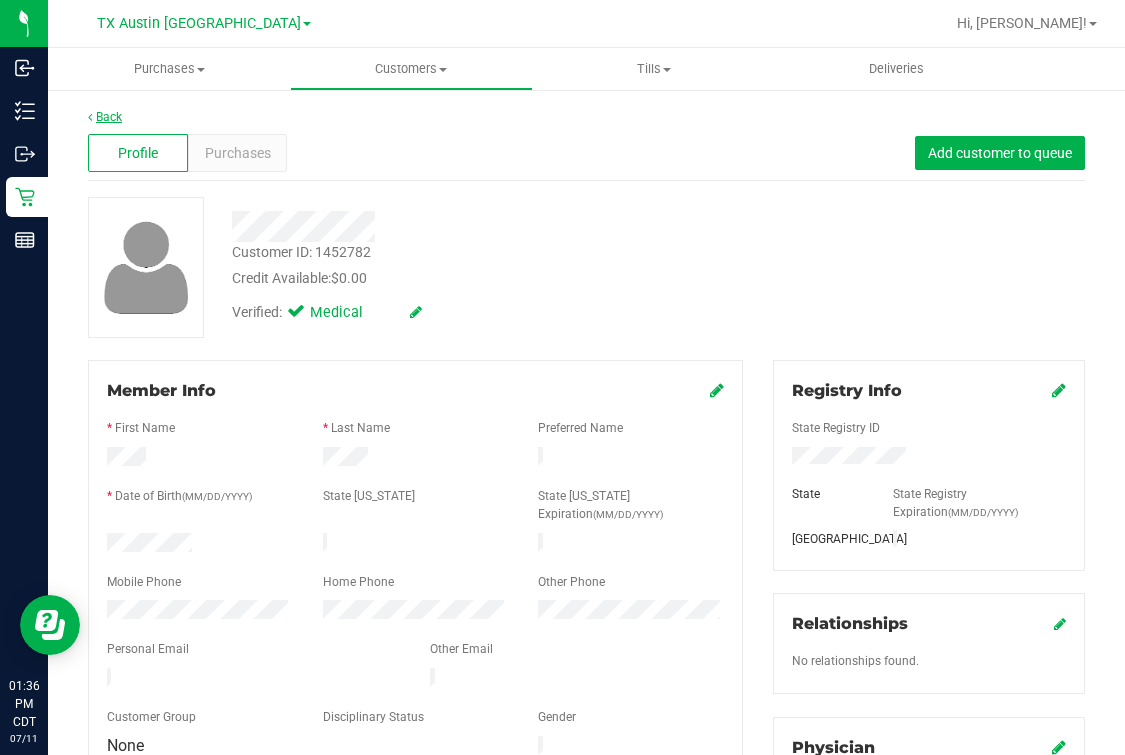 click on "Back" at bounding box center [105, 117] 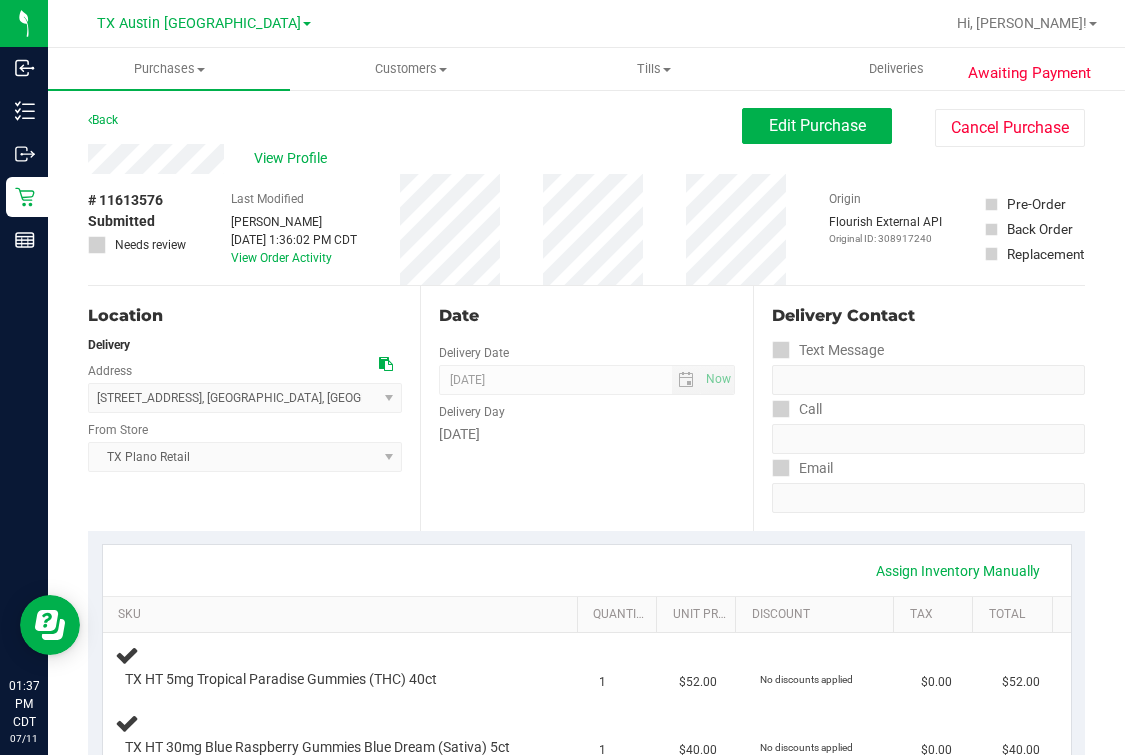 click on "Date
Delivery Date
[DATE]
Now
[DATE] 07:00 AM
Now
Delivery Day
[DATE]" at bounding box center [586, 408] 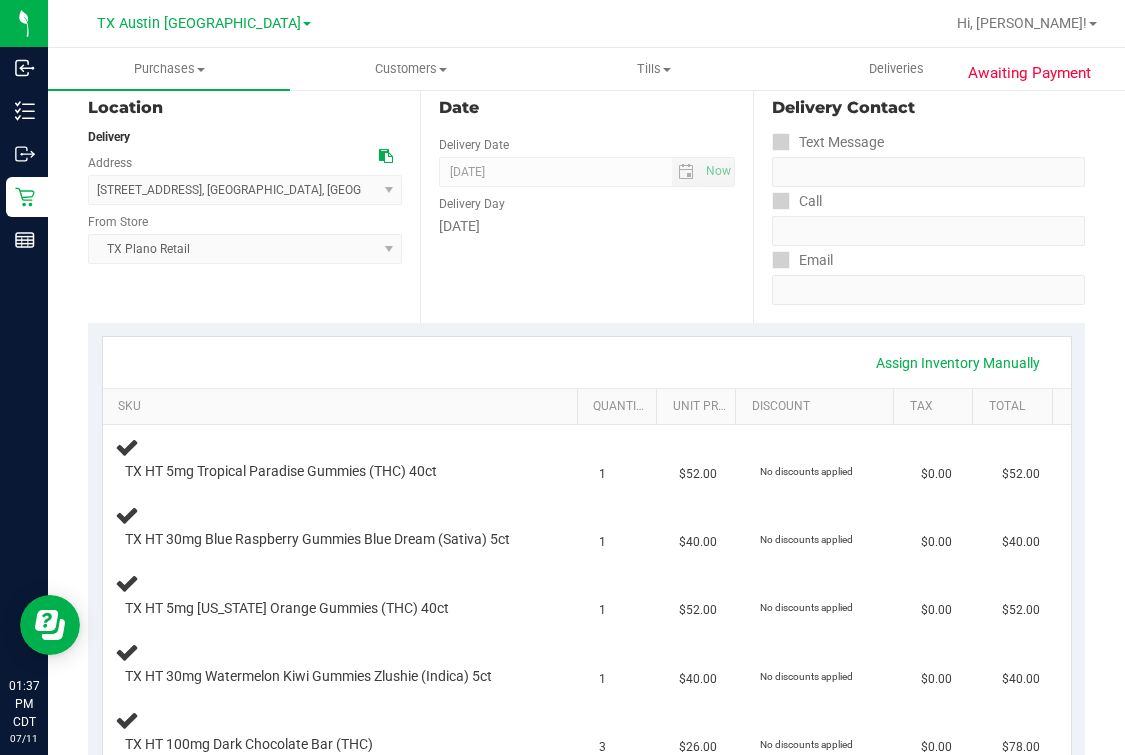 scroll, scrollTop: 0, scrollLeft: 0, axis: both 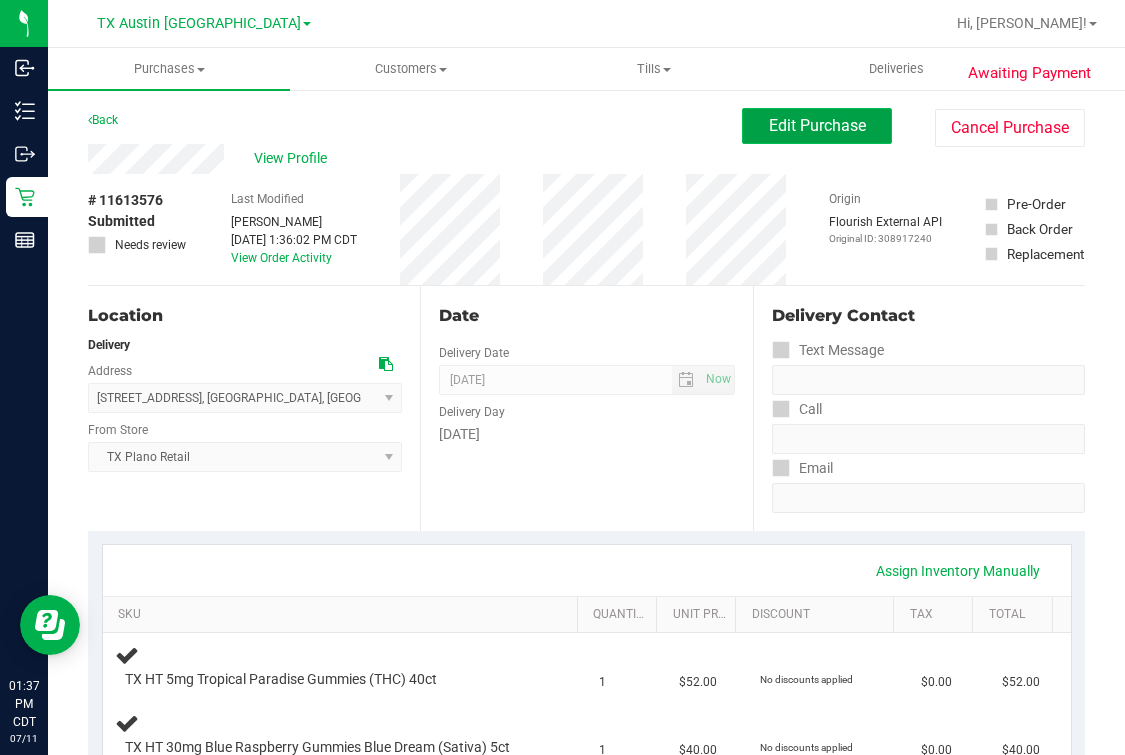 click on "Edit Purchase" at bounding box center (817, 125) 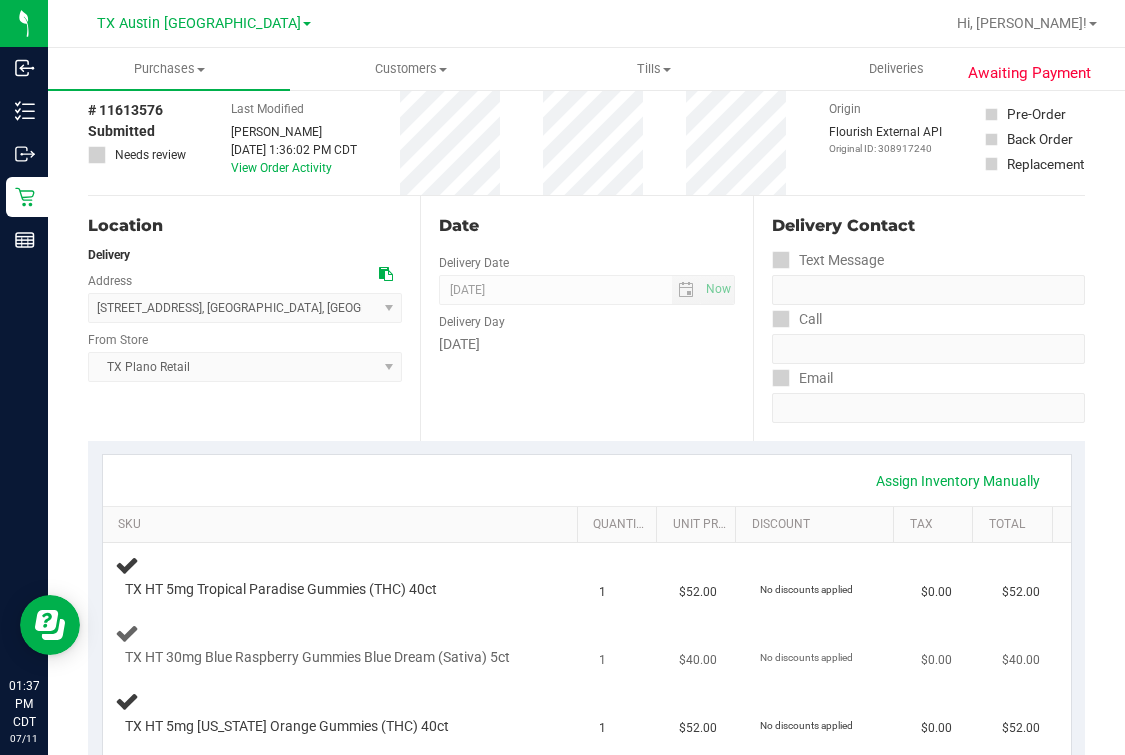 scroll, scrollTop: 0, scrollLeft: 0, axis: both 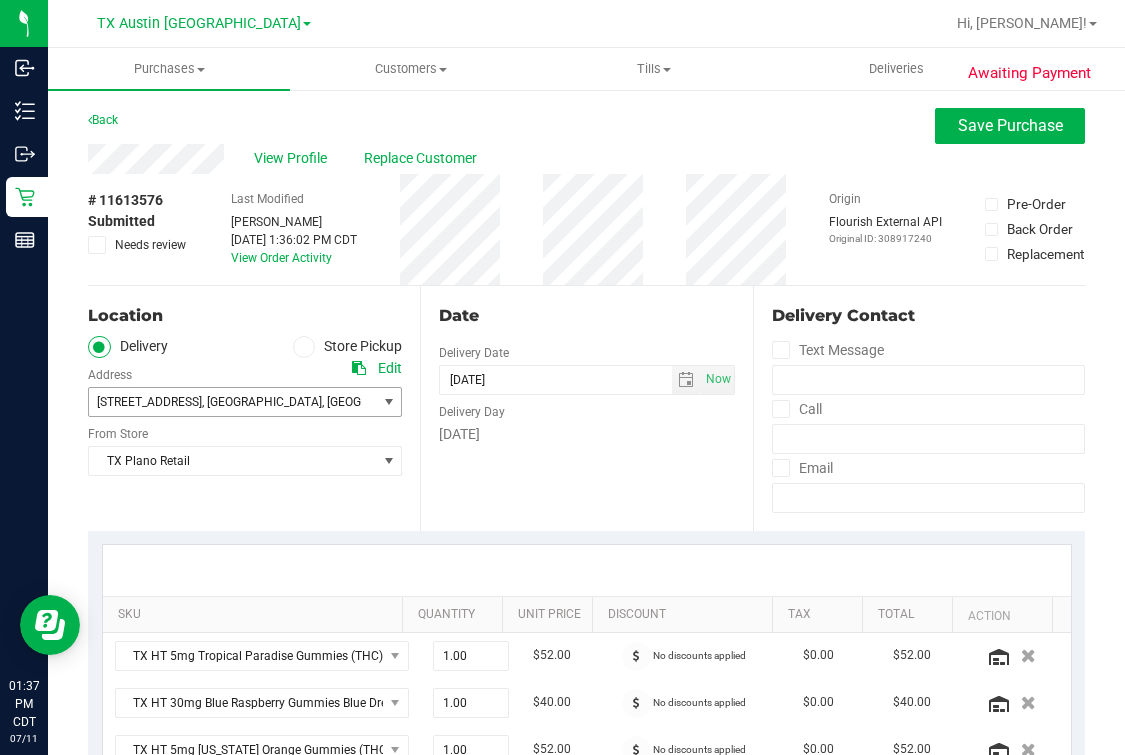 click on "75287" at bounding box center [459, 402] 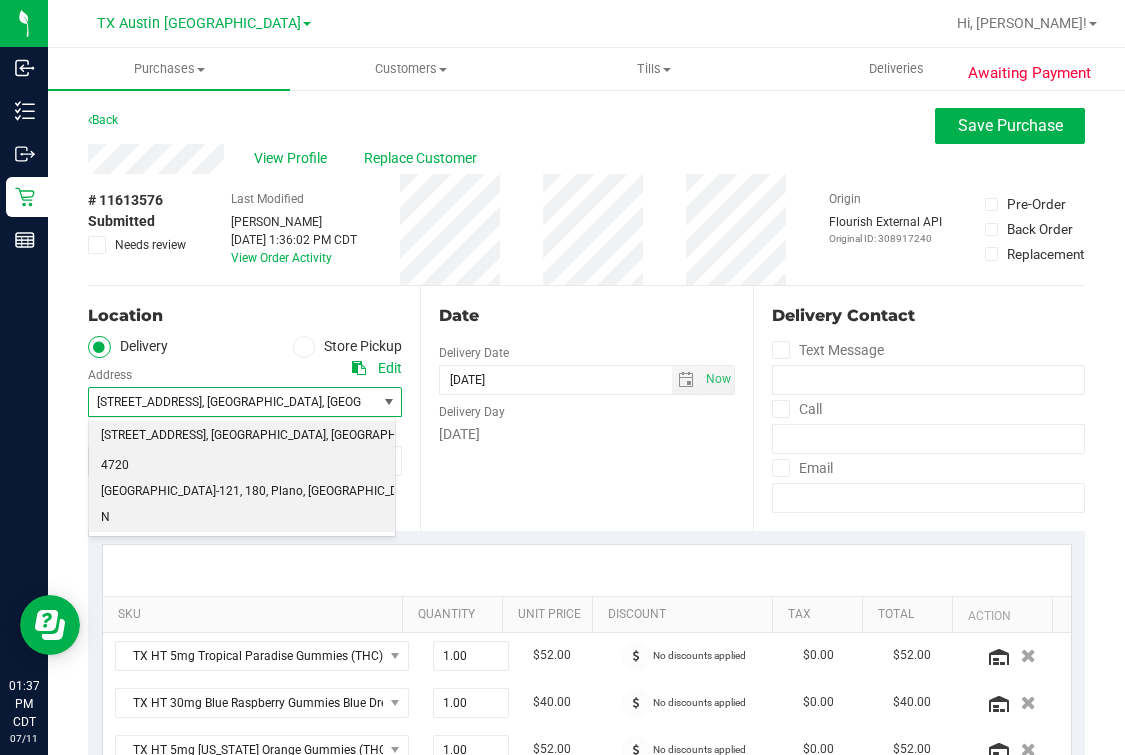 click on ", [GEOGRAPHIC_DATA]" at bounding box center [363, 492] 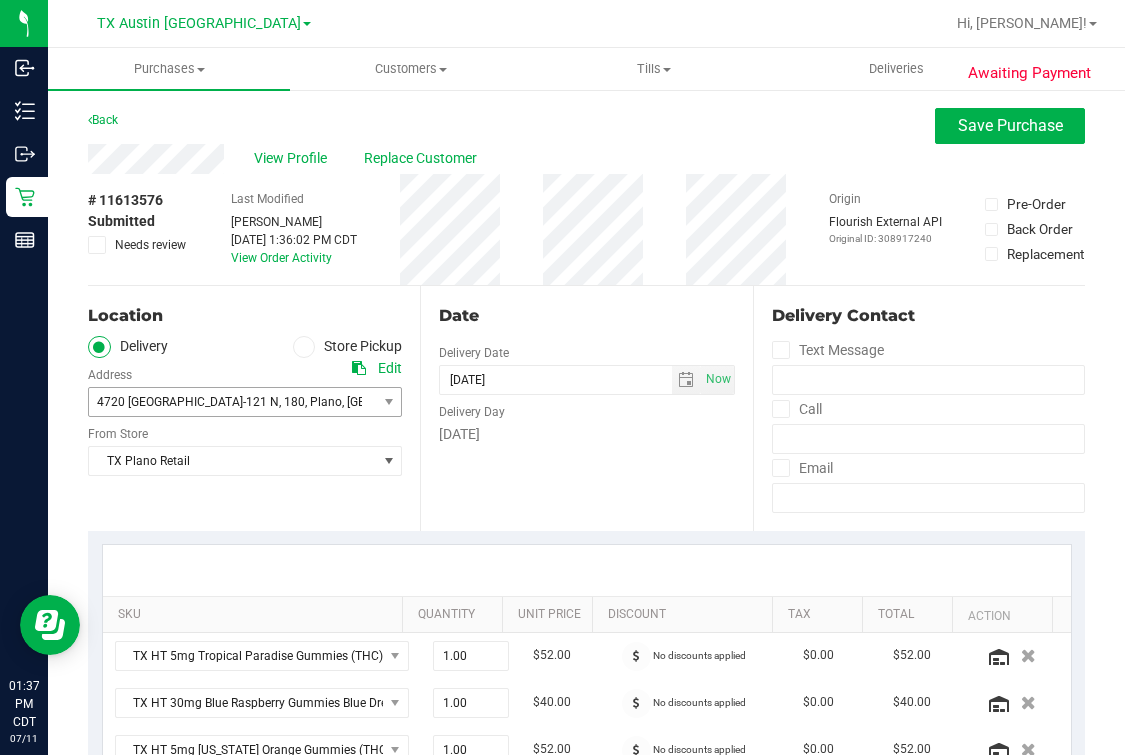 click on "Date
Delivery Date
[DATE]
Now
[DATE] 07:00 AM
Now
Delivery Day
[DATE]" at bounding box center [586, 408] 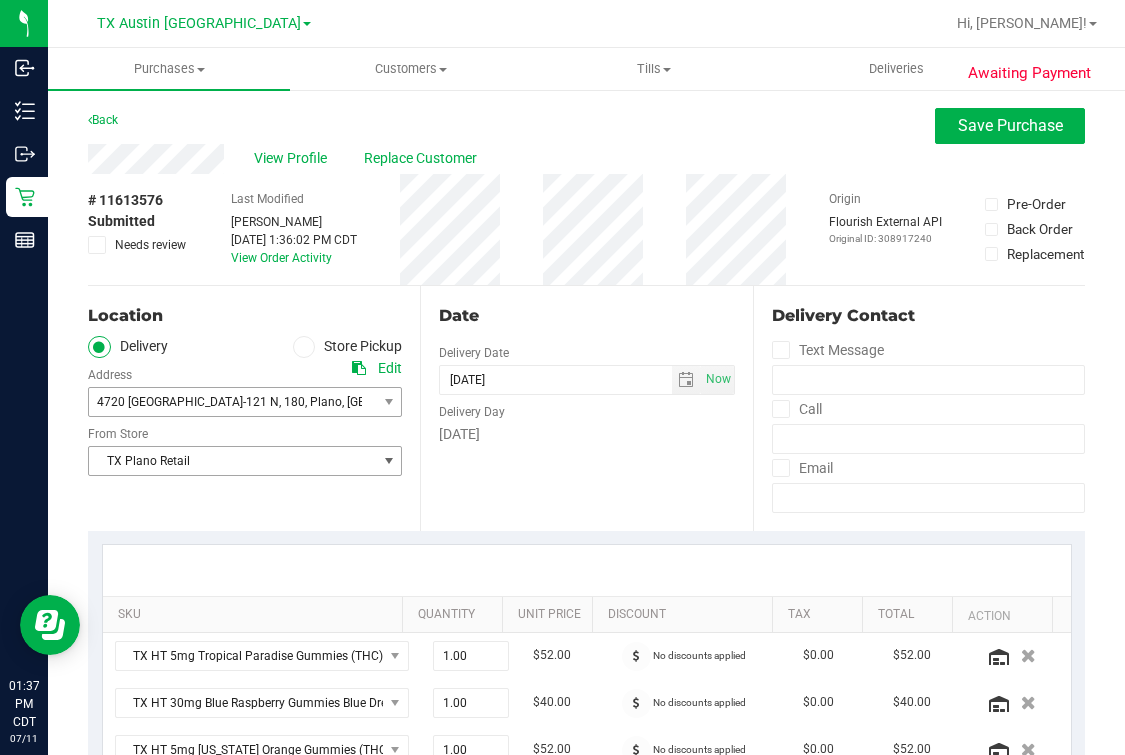 click on "Date
Delivery Date
[DATE]
Now
[DATE] 07:00 AM
Now
Delivery Day
[DATE]" at bounding box center [586, 408] 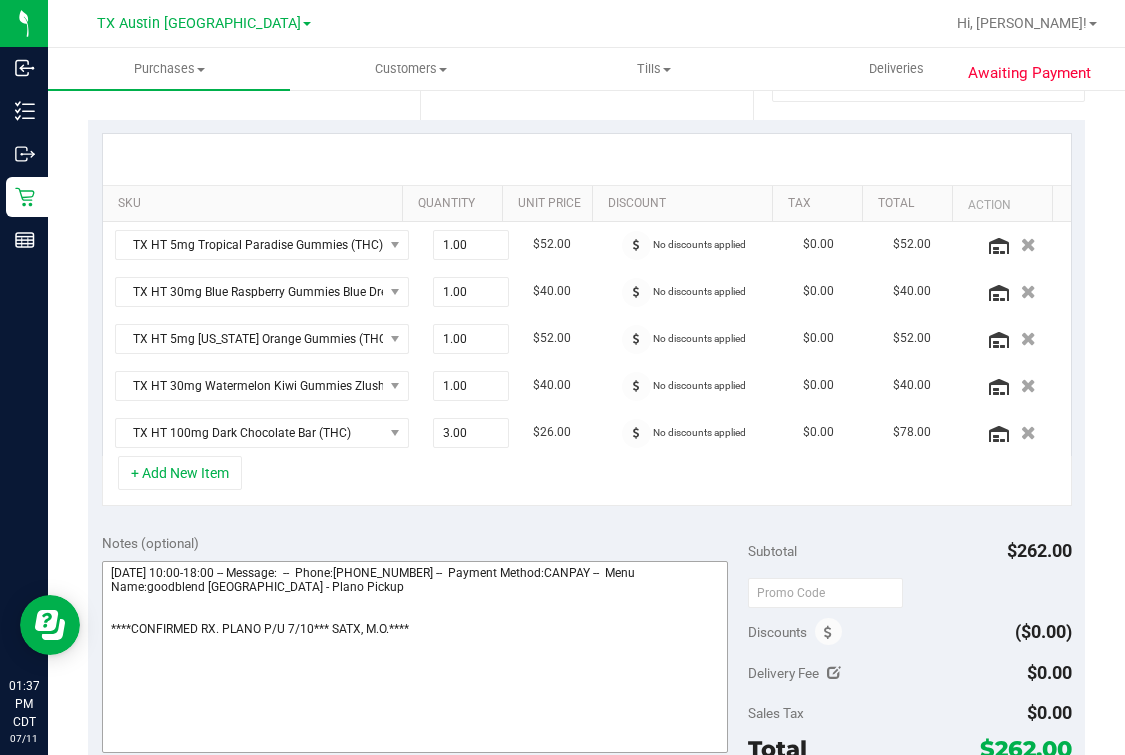 scroll, scrollTop: 499, scrollLeft: 0, axis: vertical 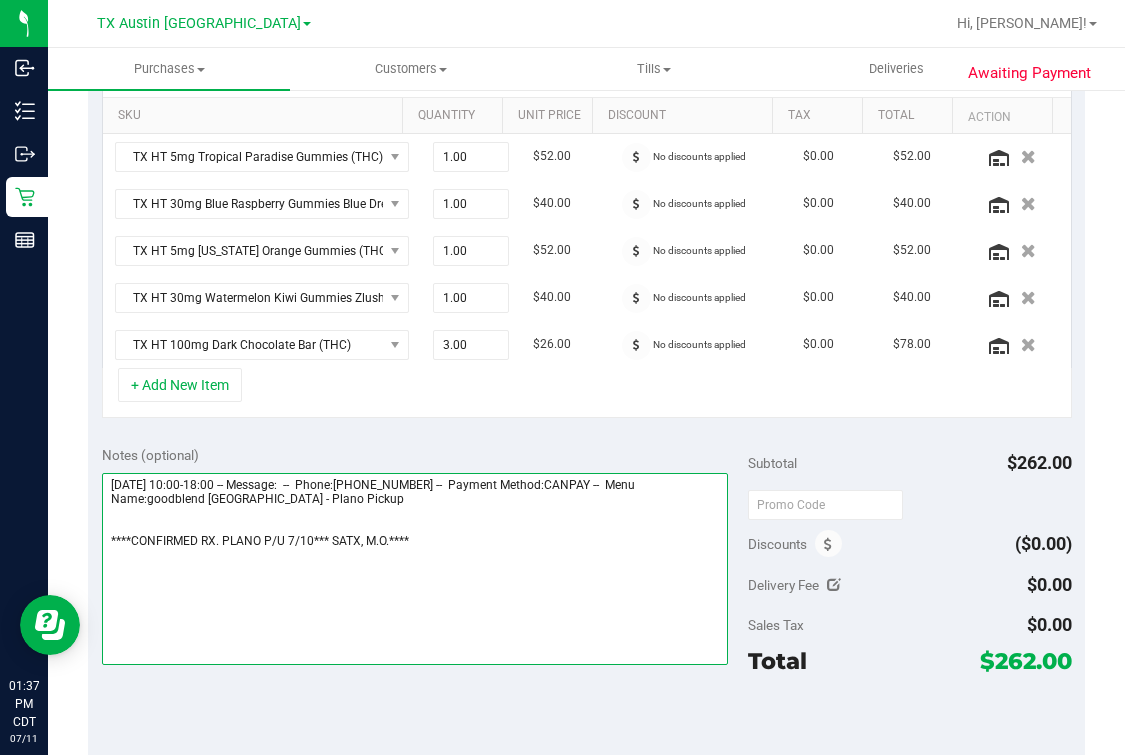 click at bounding box center [415, 569] 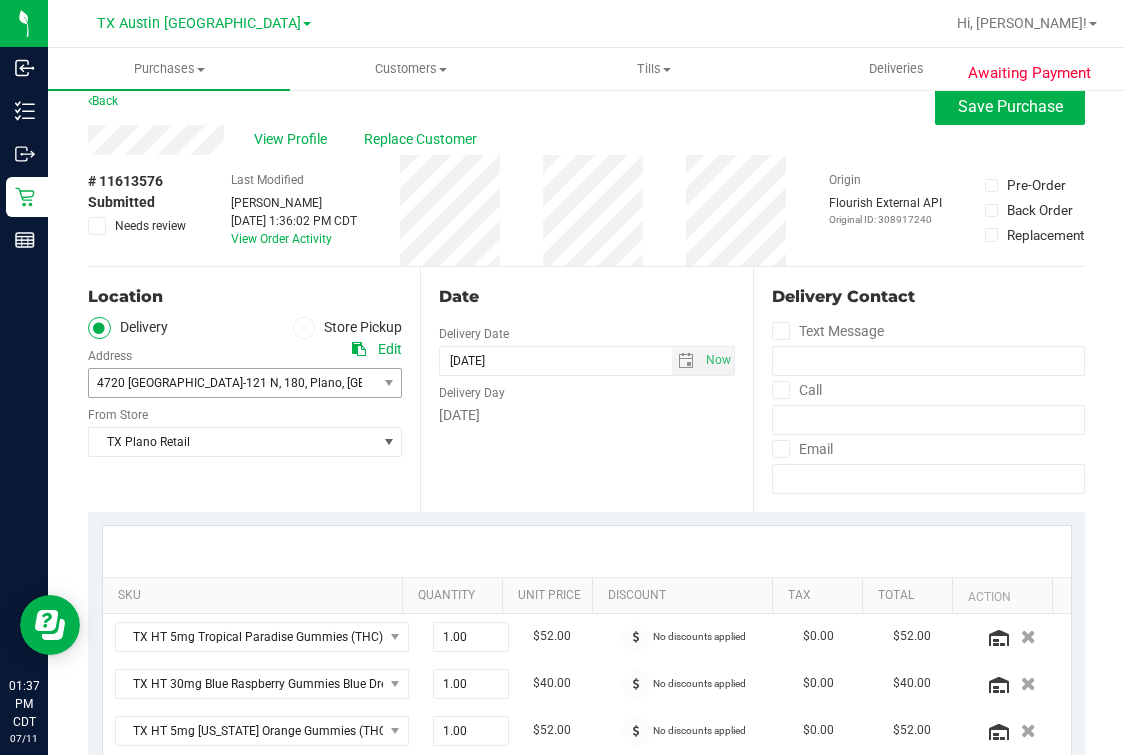 scroll, scrollTop: 0, scrollLeft: 0, axis: both 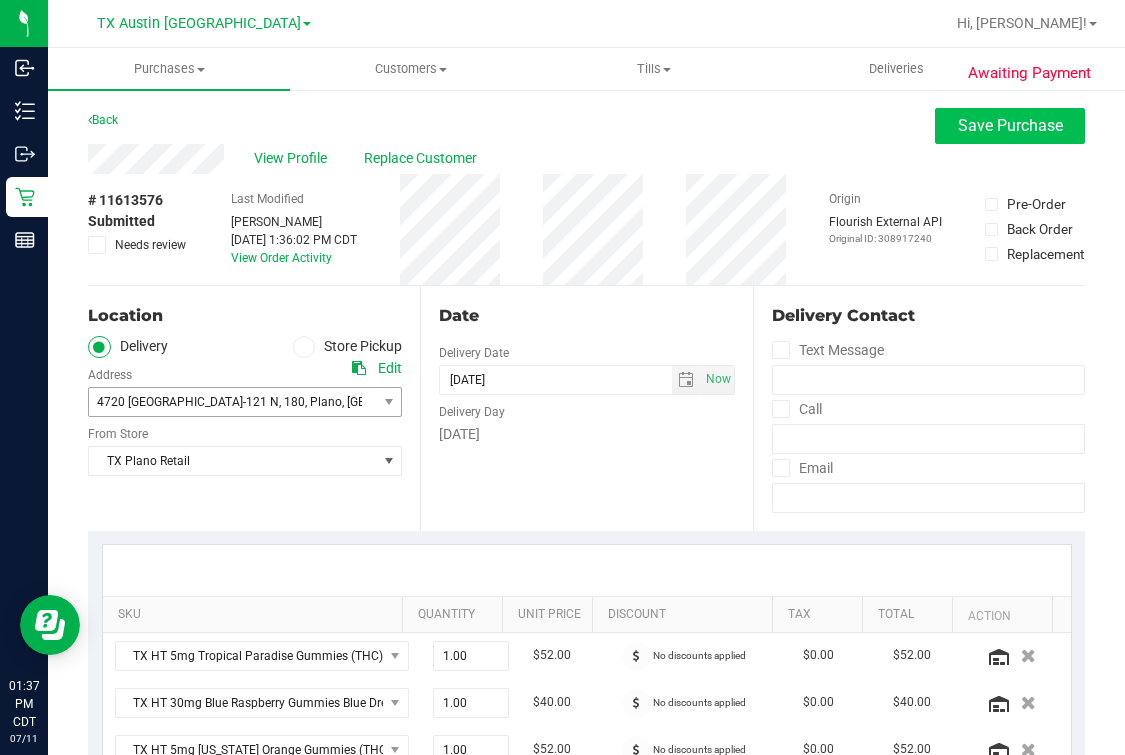 type on "[DATE] 10:00-18:00 -- Message:  --  Phone:[PHONE_NUMBER] --  Payment Method:CANPAY --  Menu Name:goodblend [GEOGRAPHIC_DATA] - Plano Pickup
****CONFIRMED RX. PLANO P/U 7/12*** SATX, M.O.****" 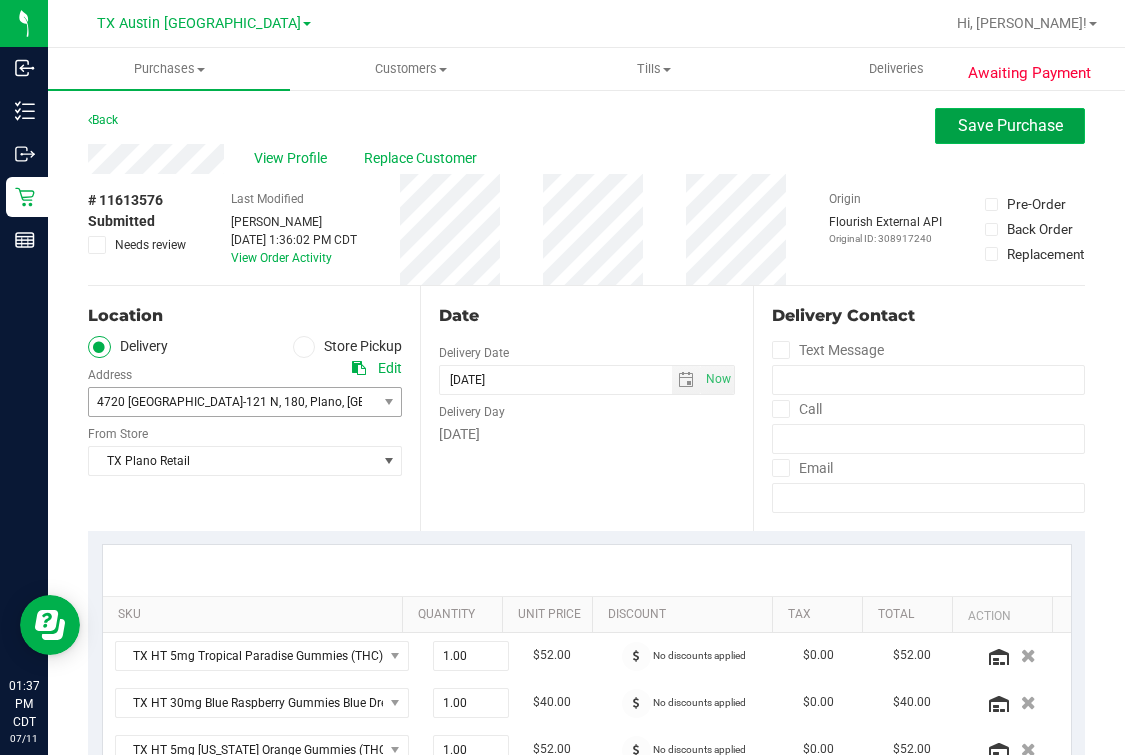 click on "Save Purchase" at bounding box center [1010, 126] 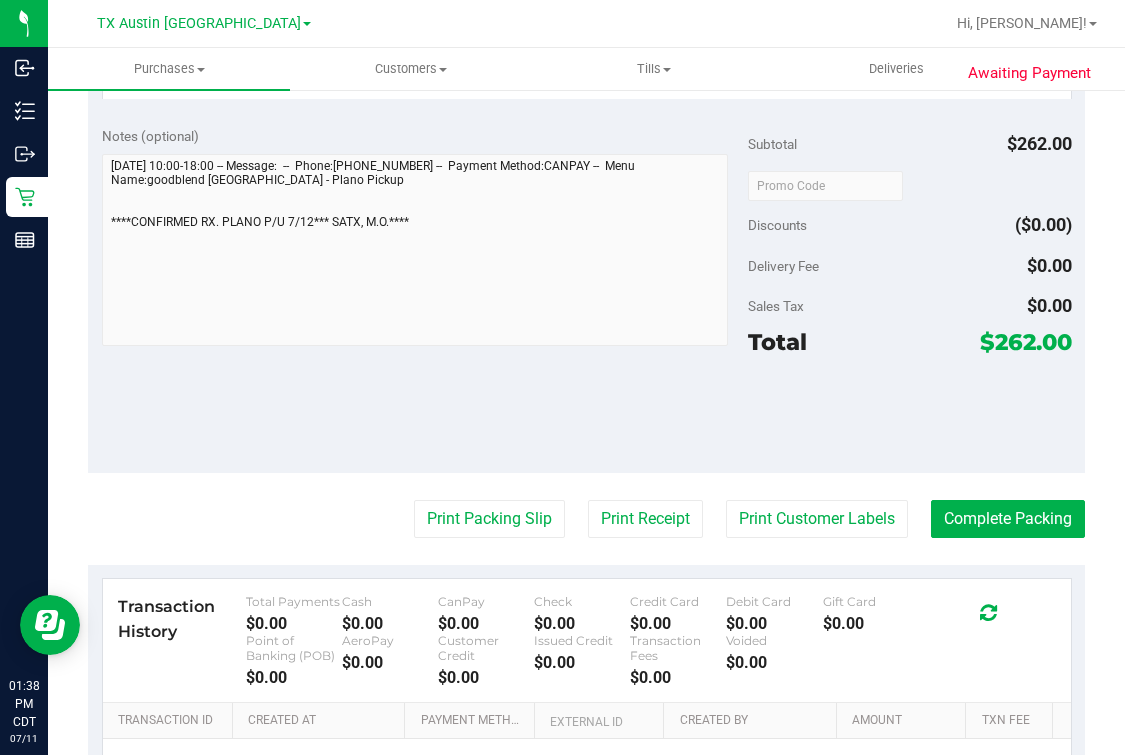scroll, scrollTop: 0, scrollLeft: 0, axis: both 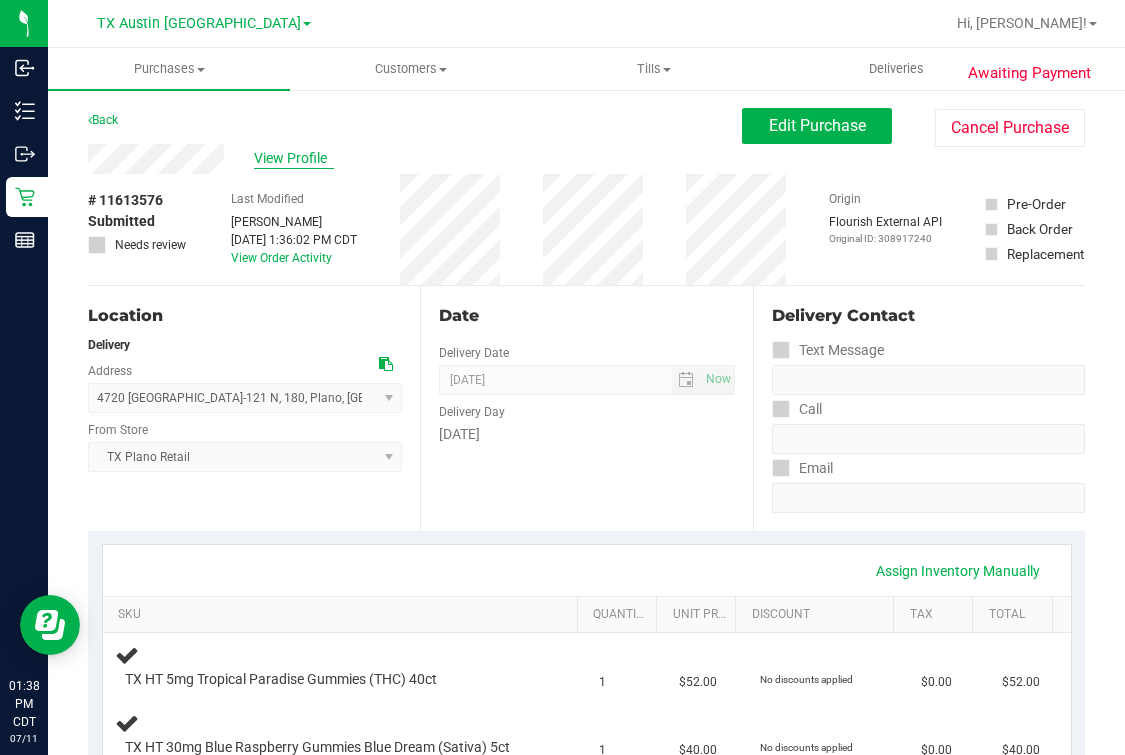 click on "View Profile" at bounding box center (294, 158) 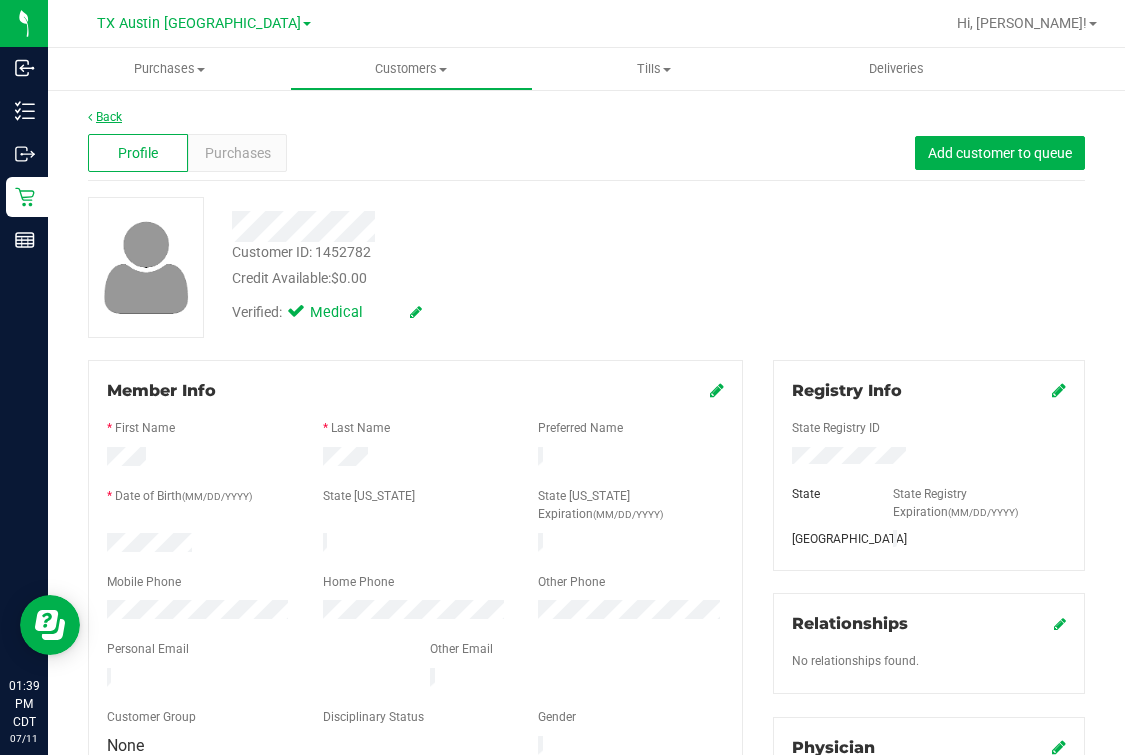 click on "Back" at bounding box center [105, 117] 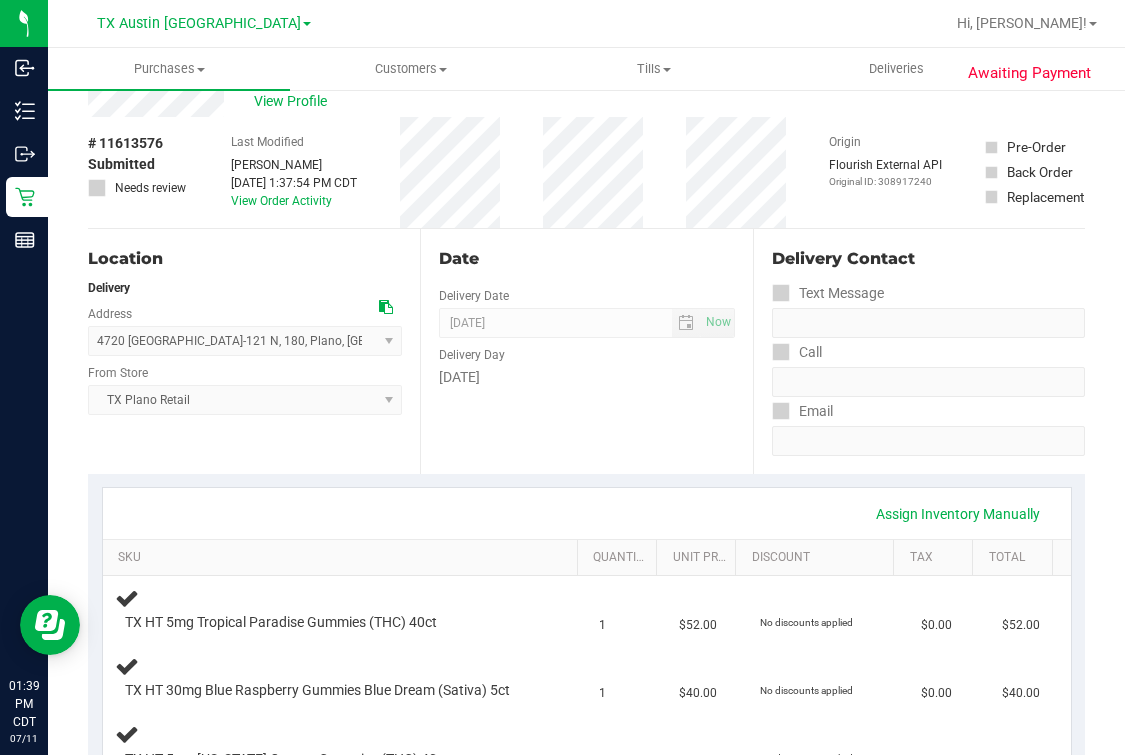 scroll, scrollTop: 0, scrollLeft: 0, axis: both 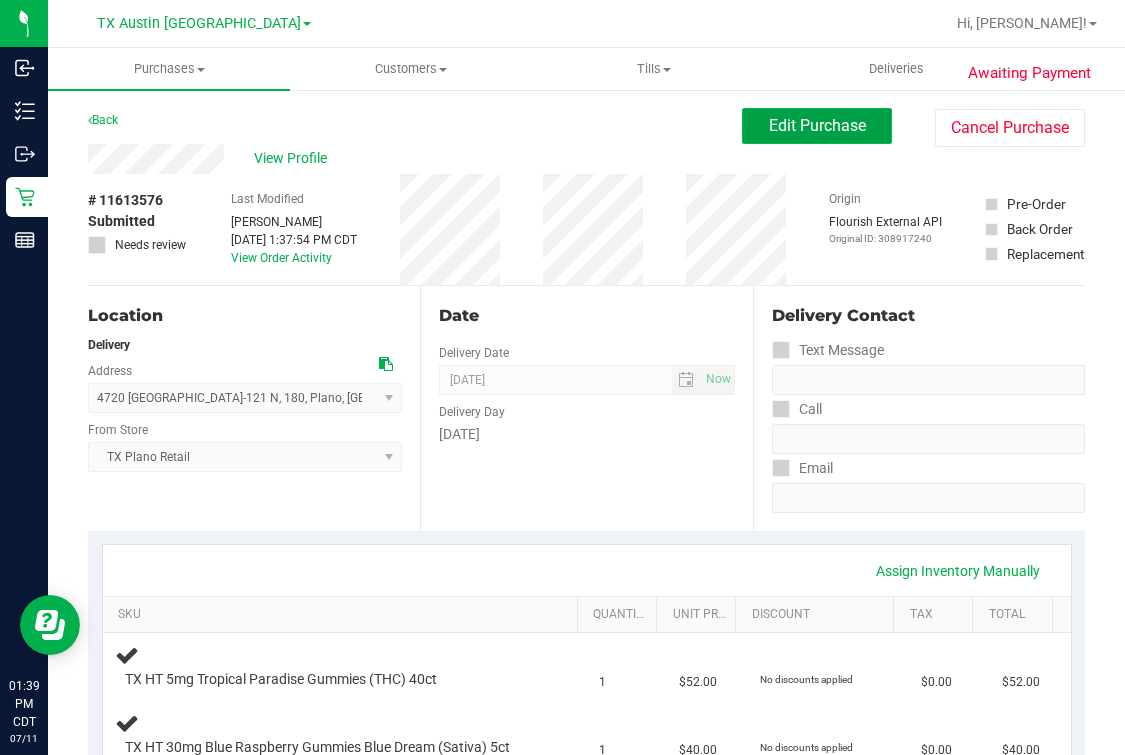 click on "Edit Purchase" at bounding box center [817, 126] 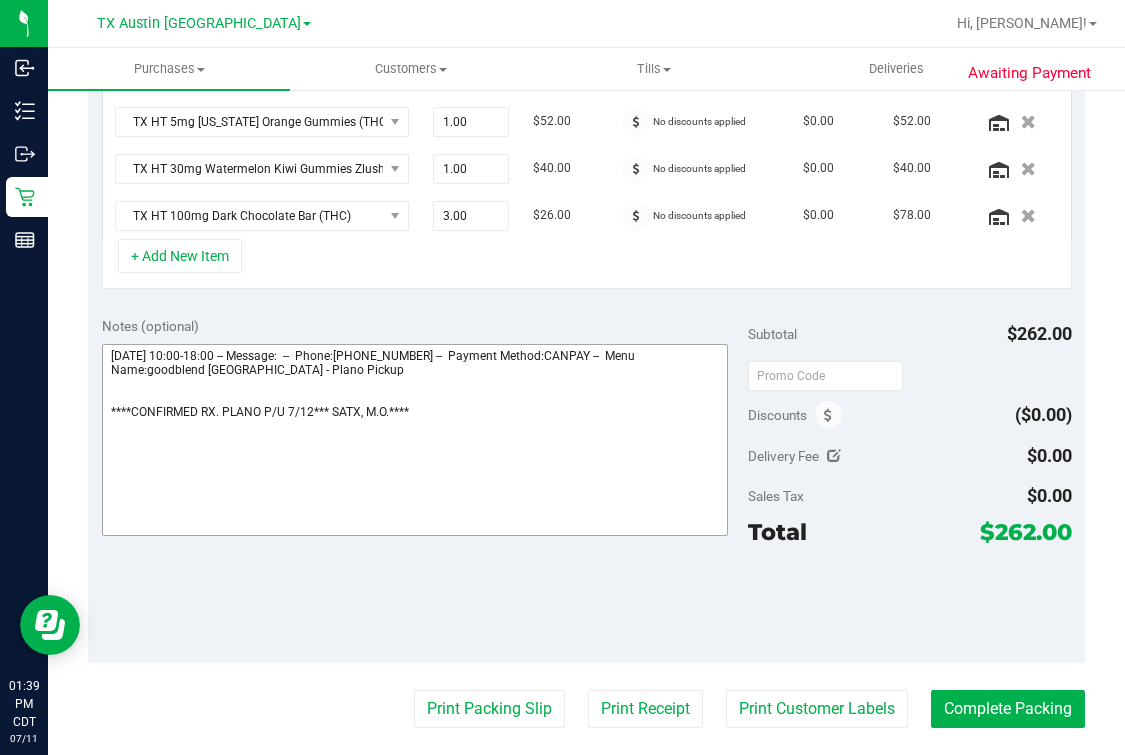 scroll, scrollTop: 750, scrollLeft: 0, axis: vertical 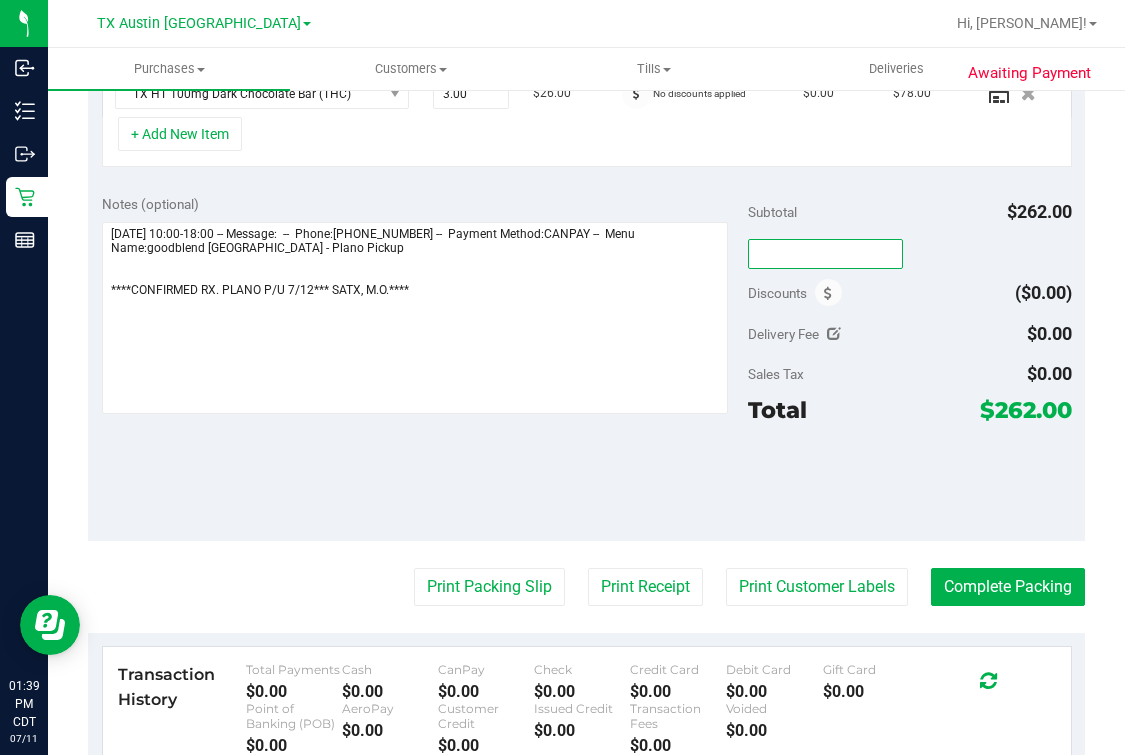 click at bounding box center (825, 254) 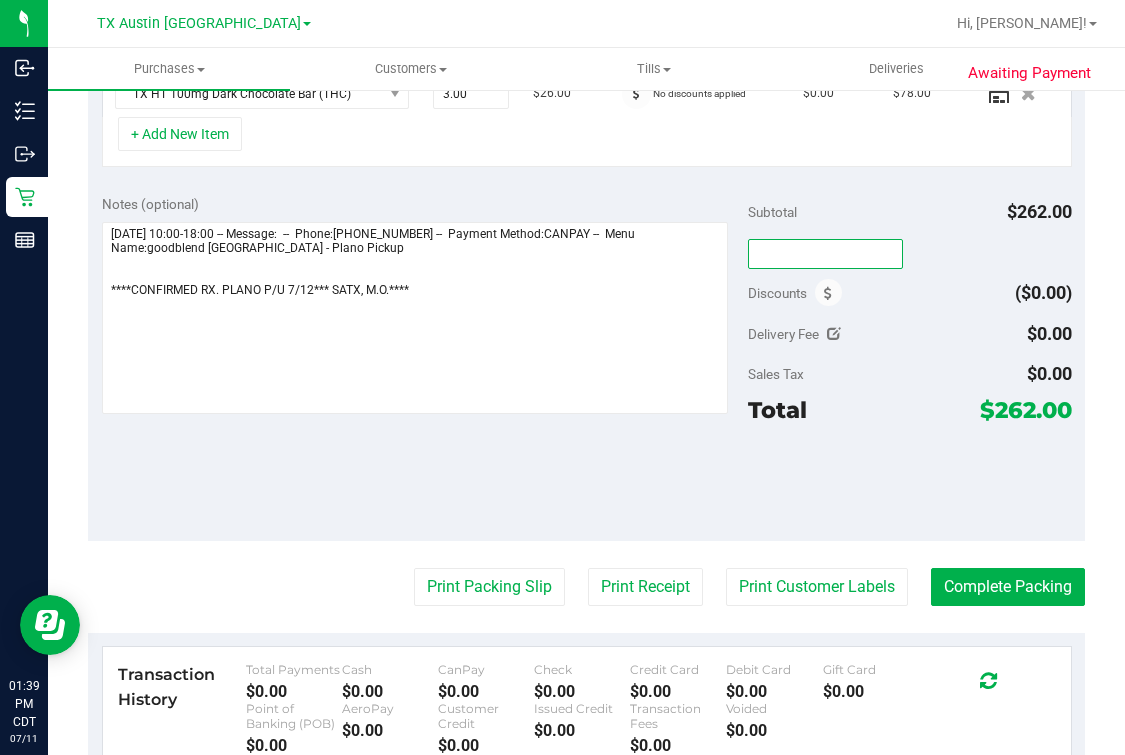 scroll, scrollTop: 625, scrollLeft: 0, axis: vertical 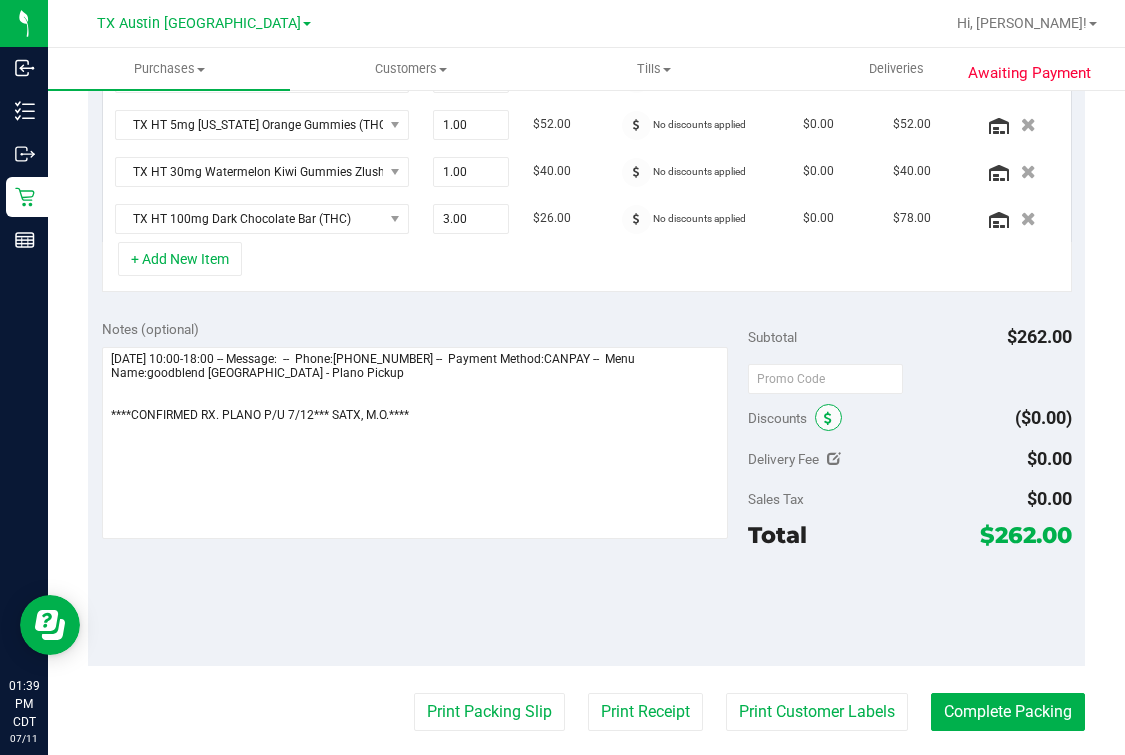 click at bounding box center [828, 419] 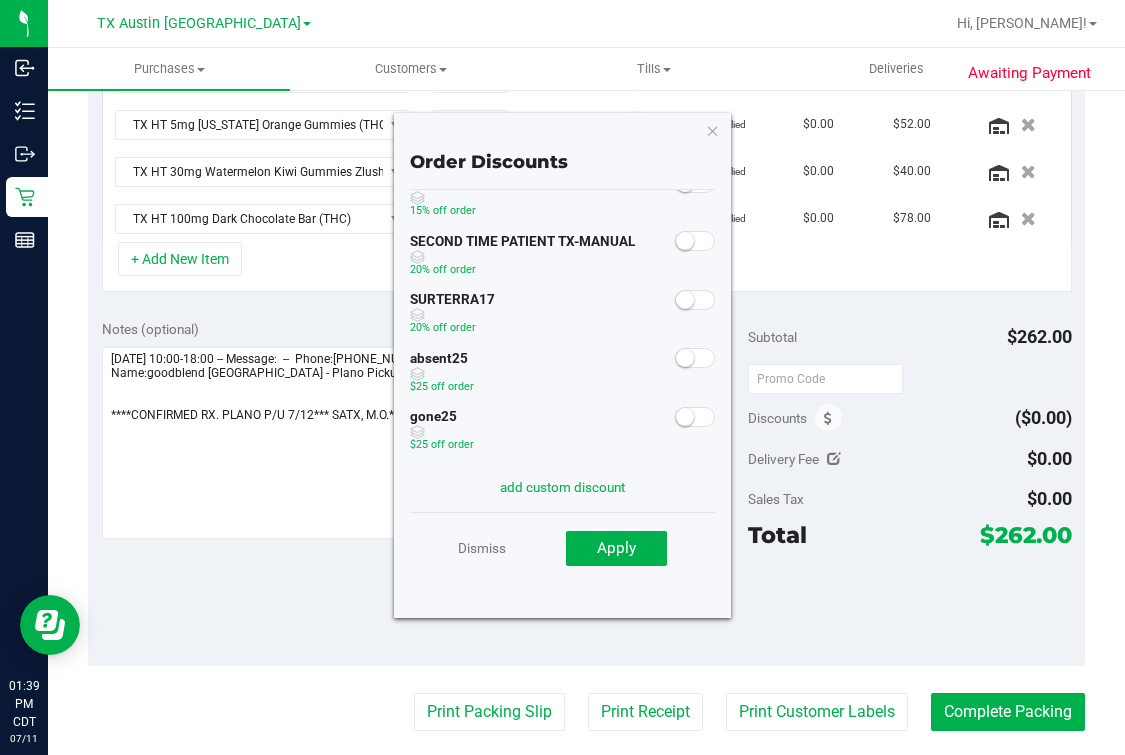 scroll, scrollTop: 170, scrollLeft: 0, axis: vertical 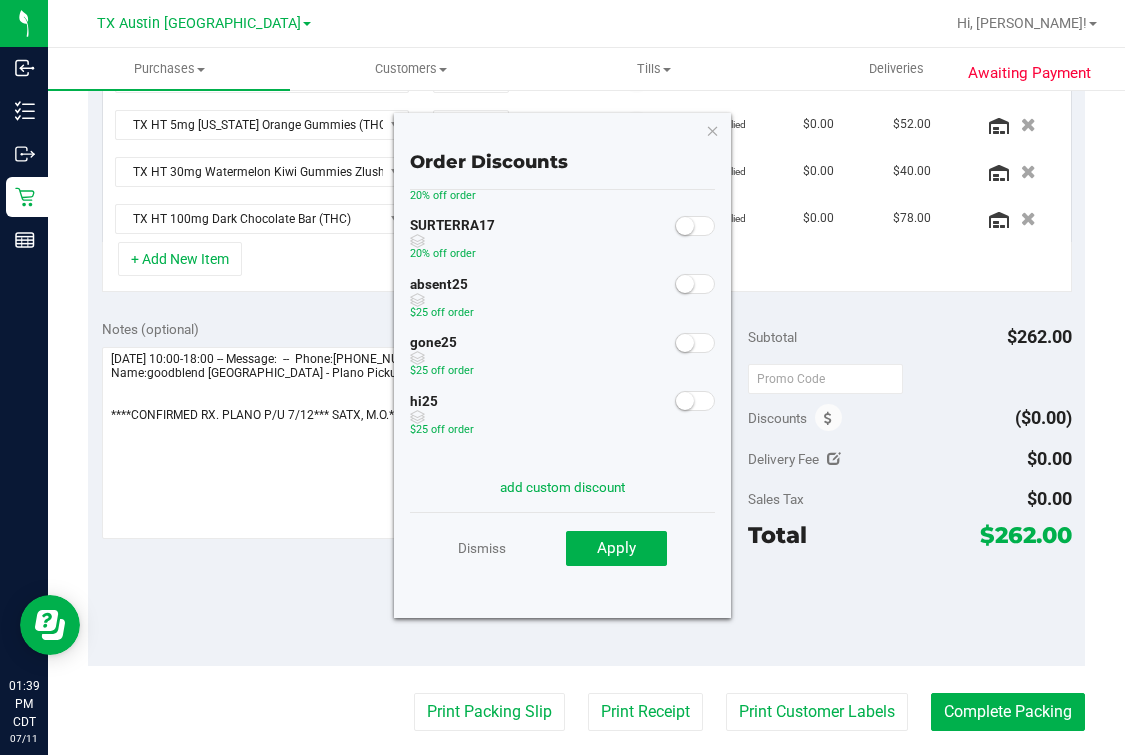 click at bounding box center [695, 284] 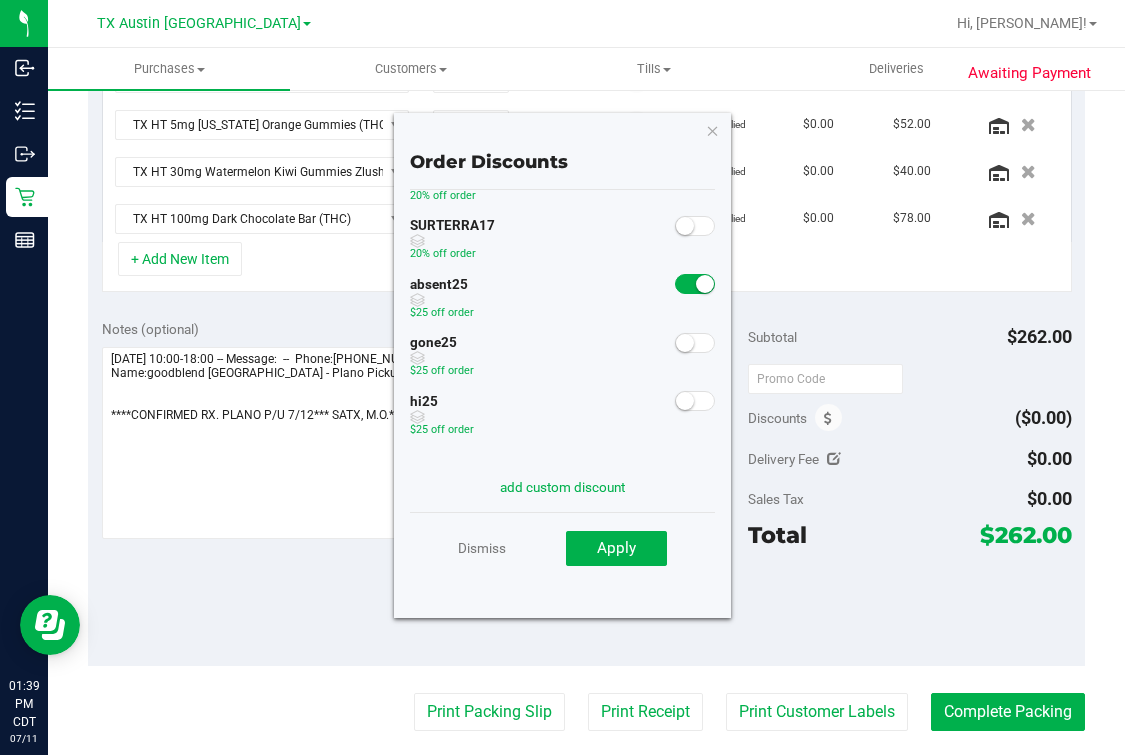 click at bounding box center [705, 284] 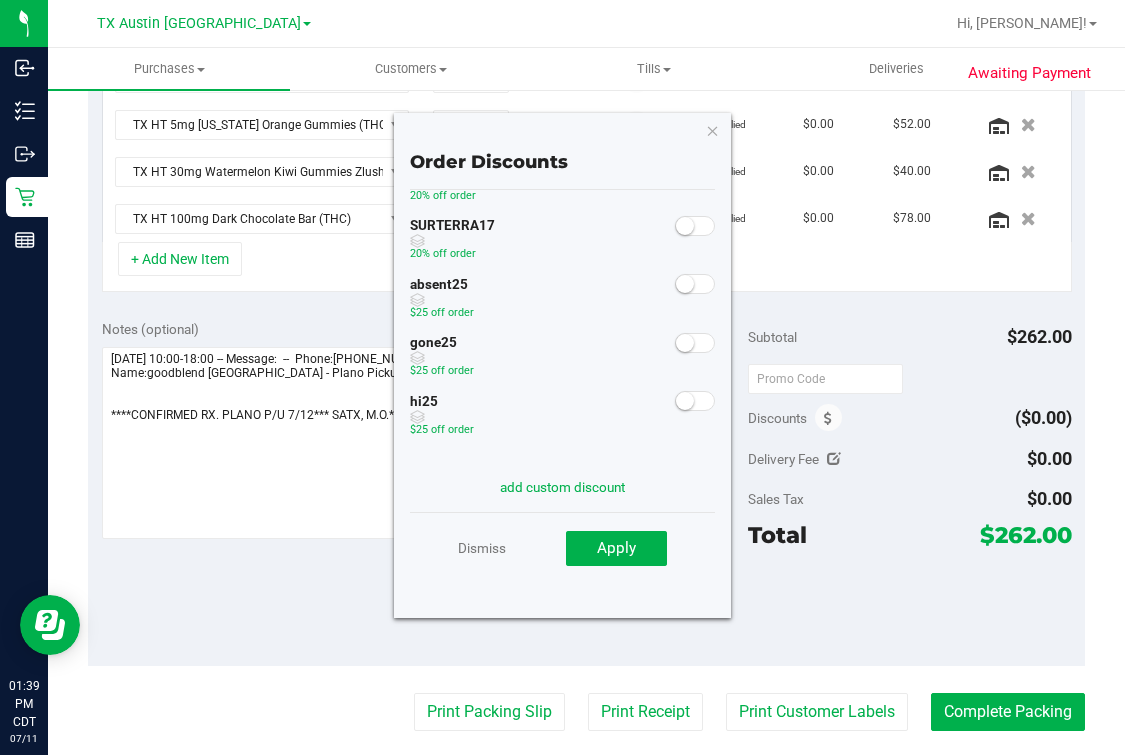 click at bounding box center (695, 284) 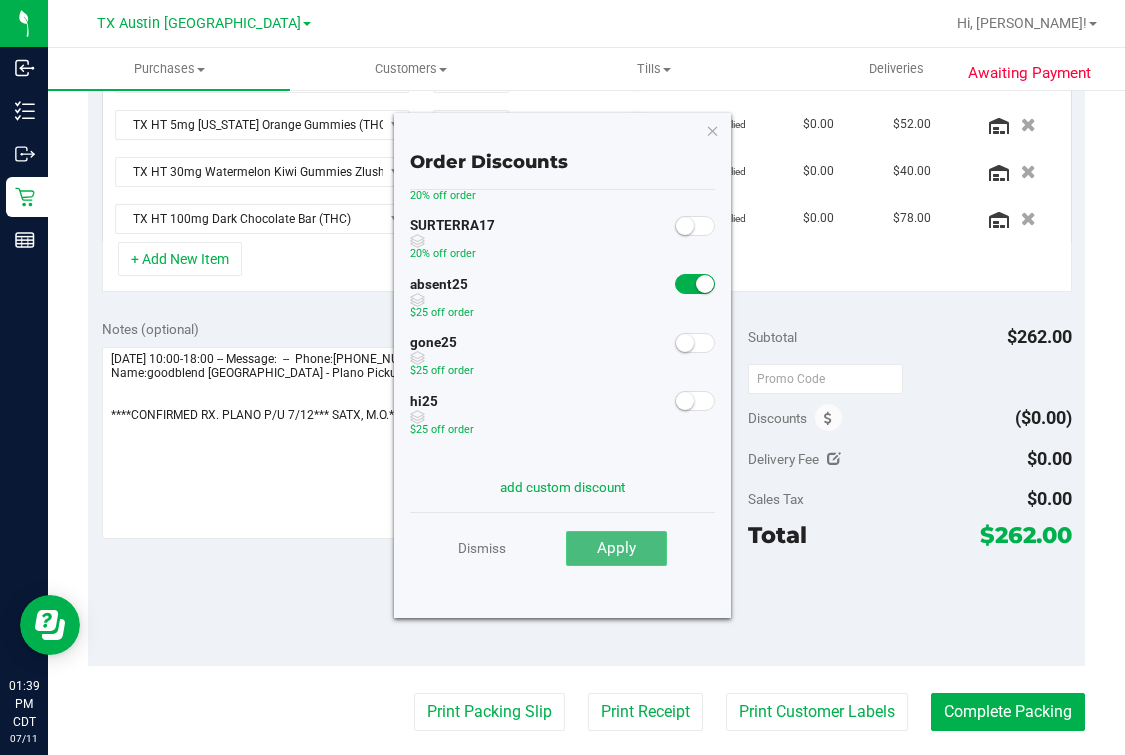click on "Apply" at bounding box center [616, 549] 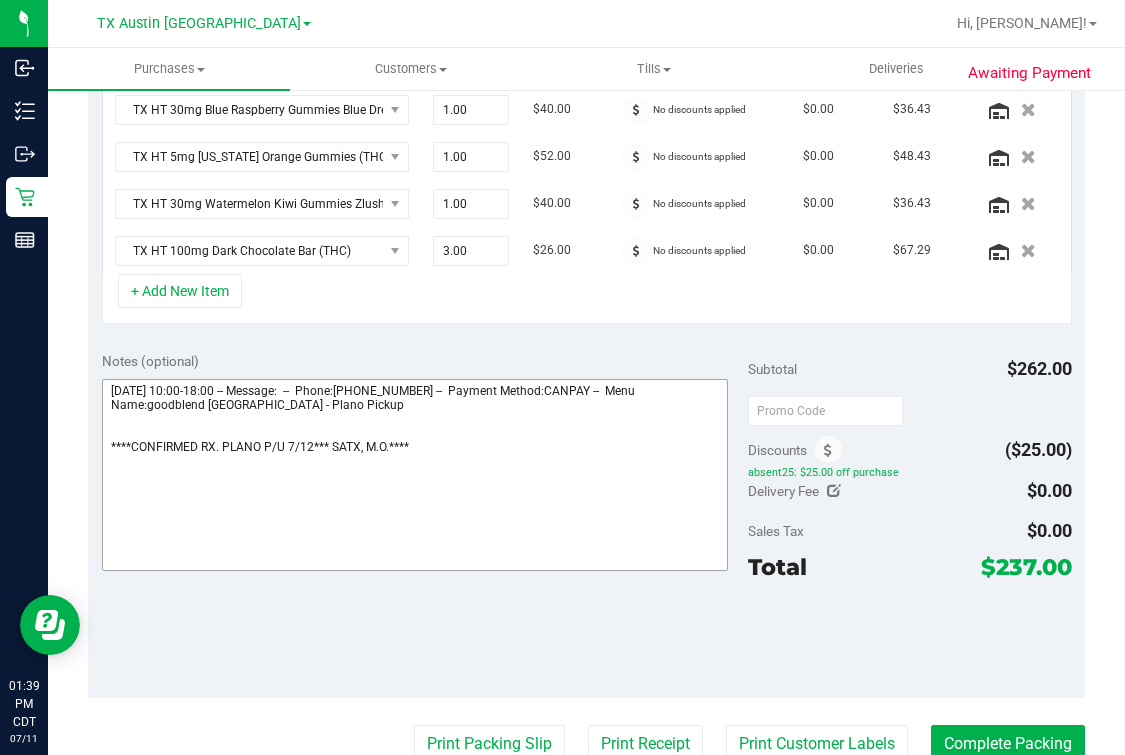 scroll, scrollTop: 0, scrollLeft: 0, axis: both 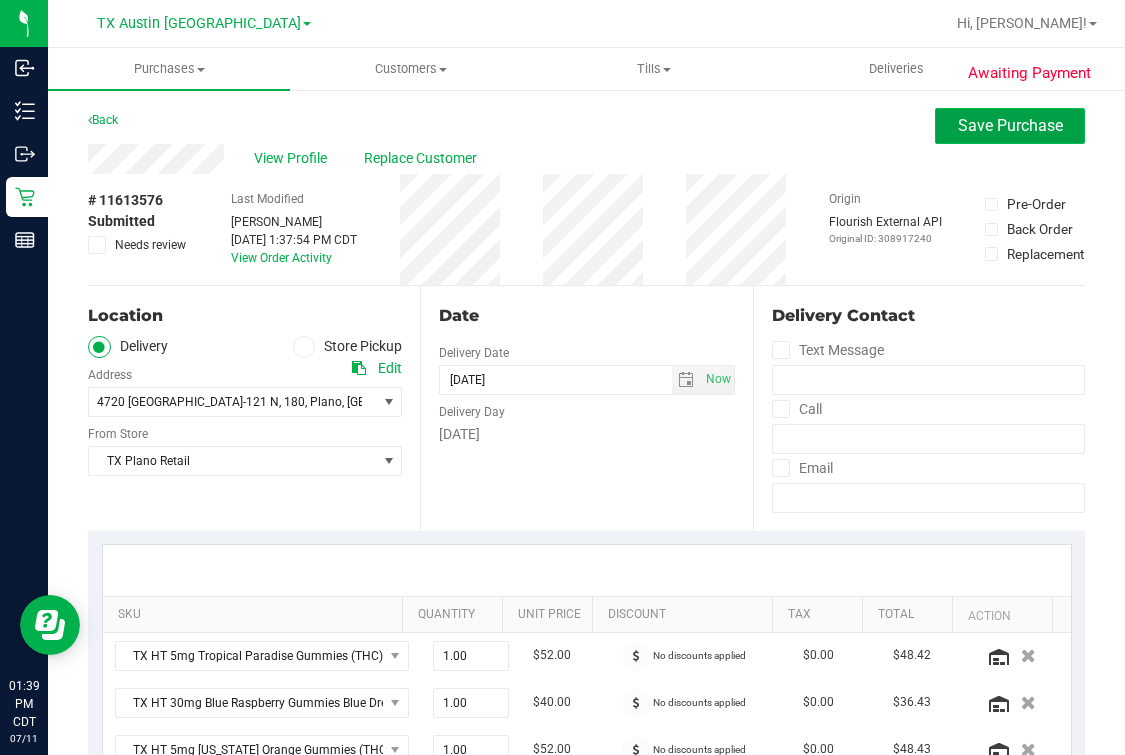 click on "Save Purchase" at bounding box center [1010, 125] 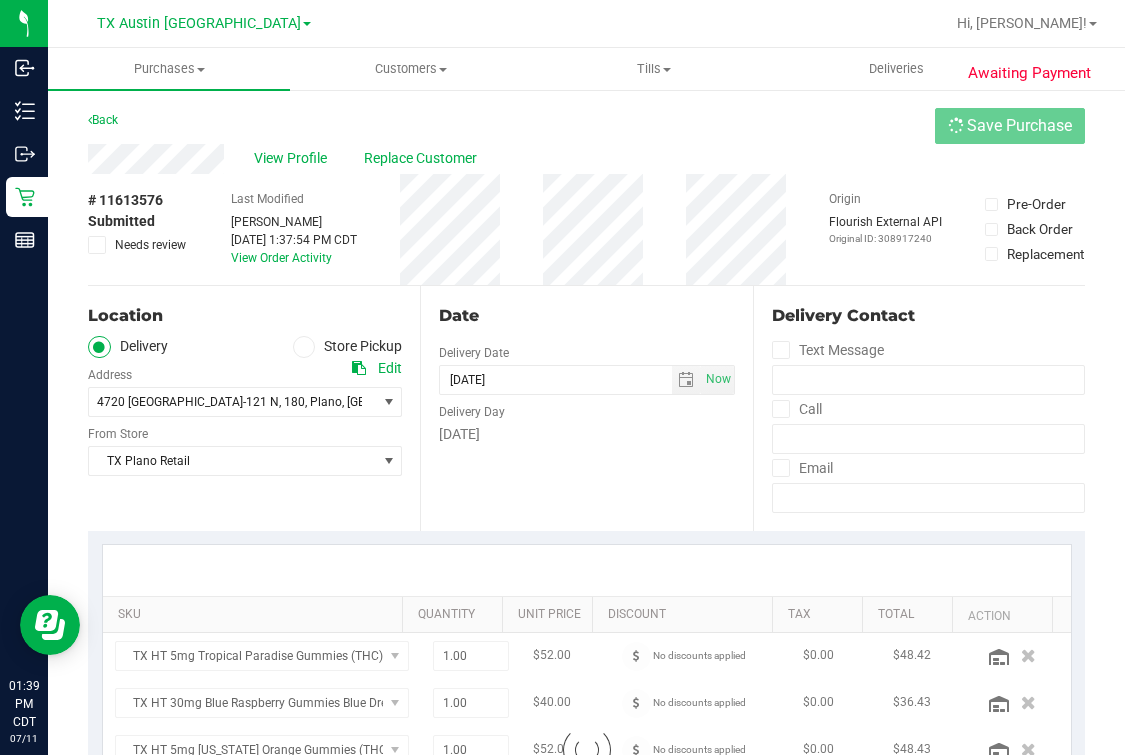 click on "Back
Save Purchase" at bounding box center (586, 126) 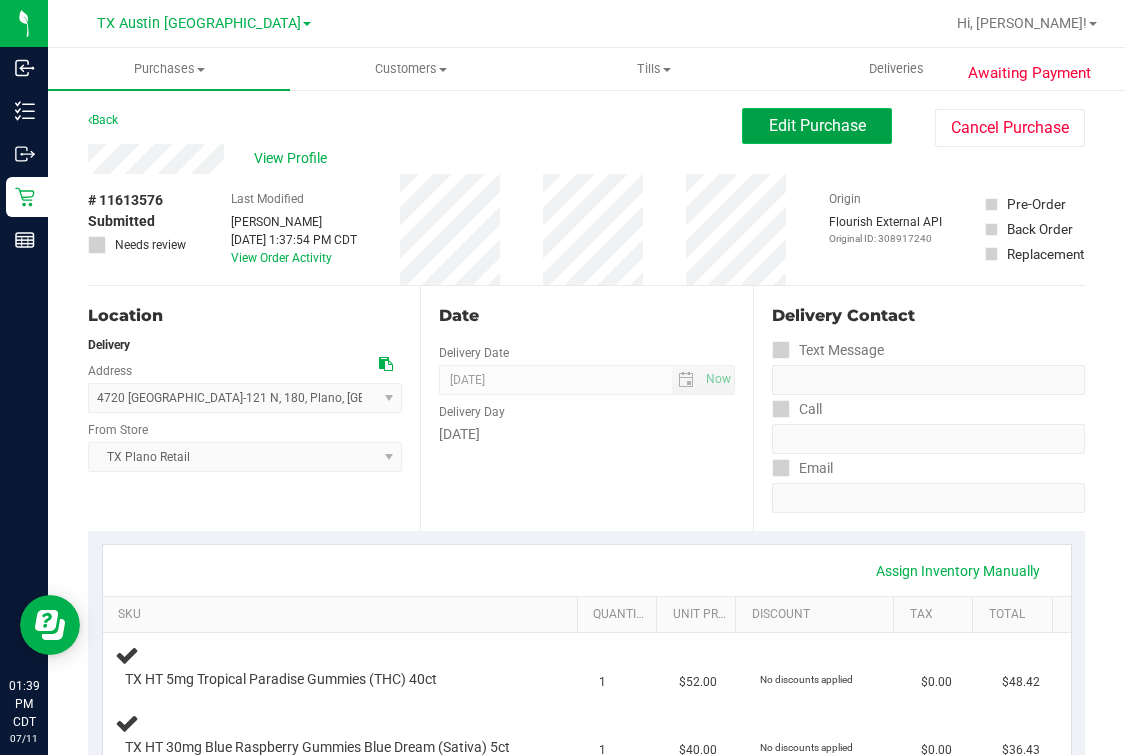 click on "Edit Purchase" at bounding box center (817, 126) 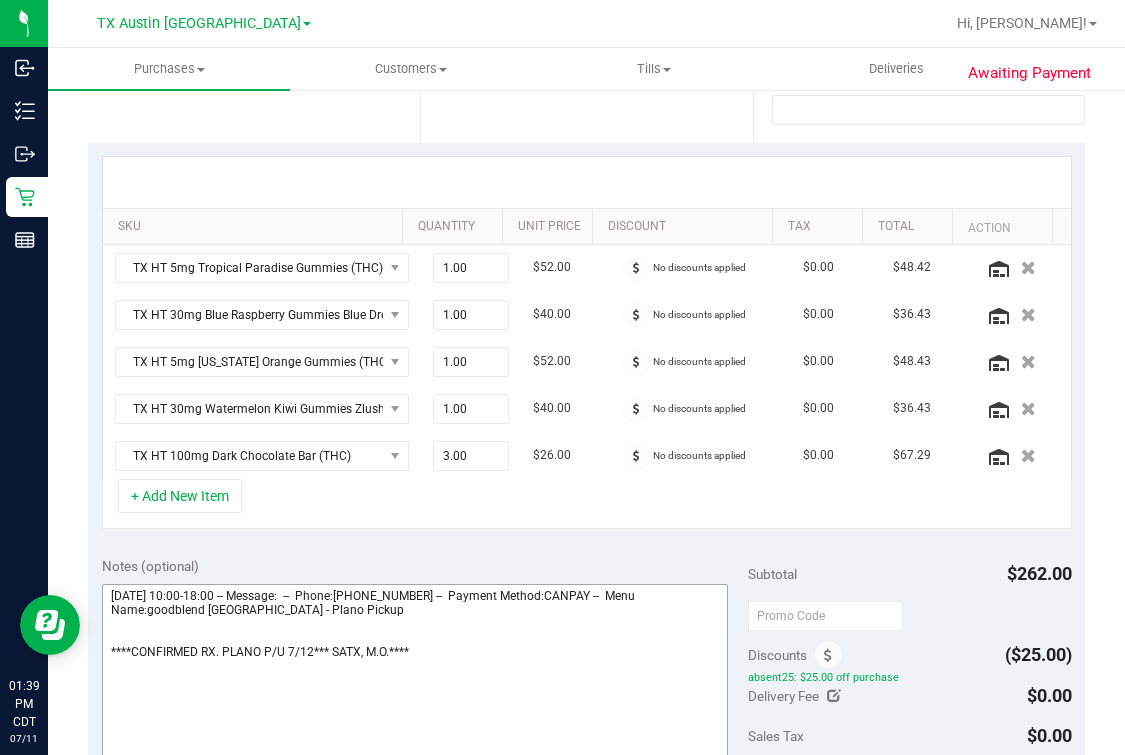 scroll, scrollTop: 499, scrollLeft: 0, axis: vertical 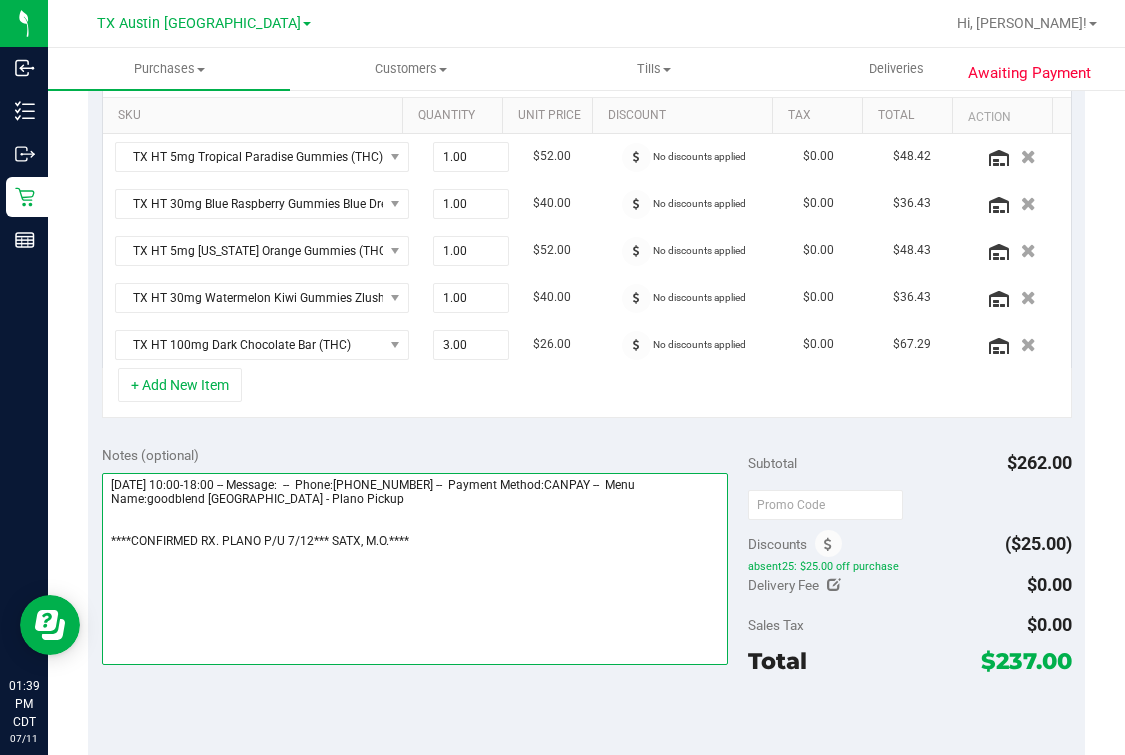 click at bounding box center (415, 569) 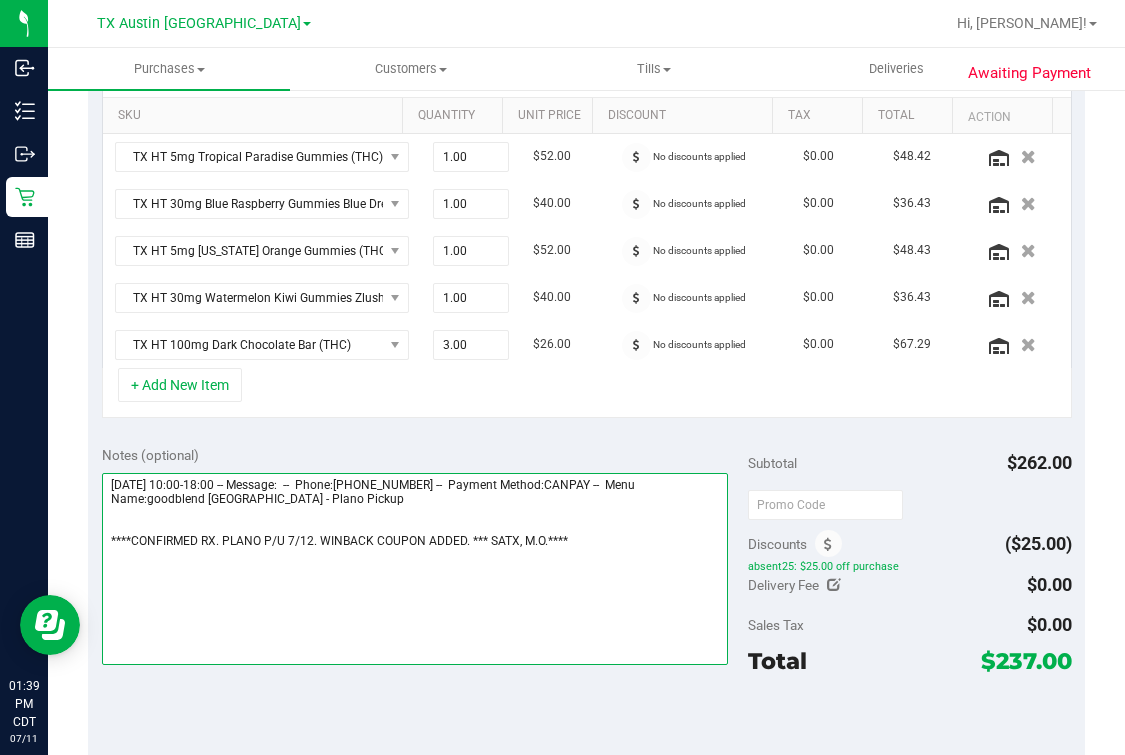 scroll, scrollTop: 0, scrollLeft: 0, axis: both 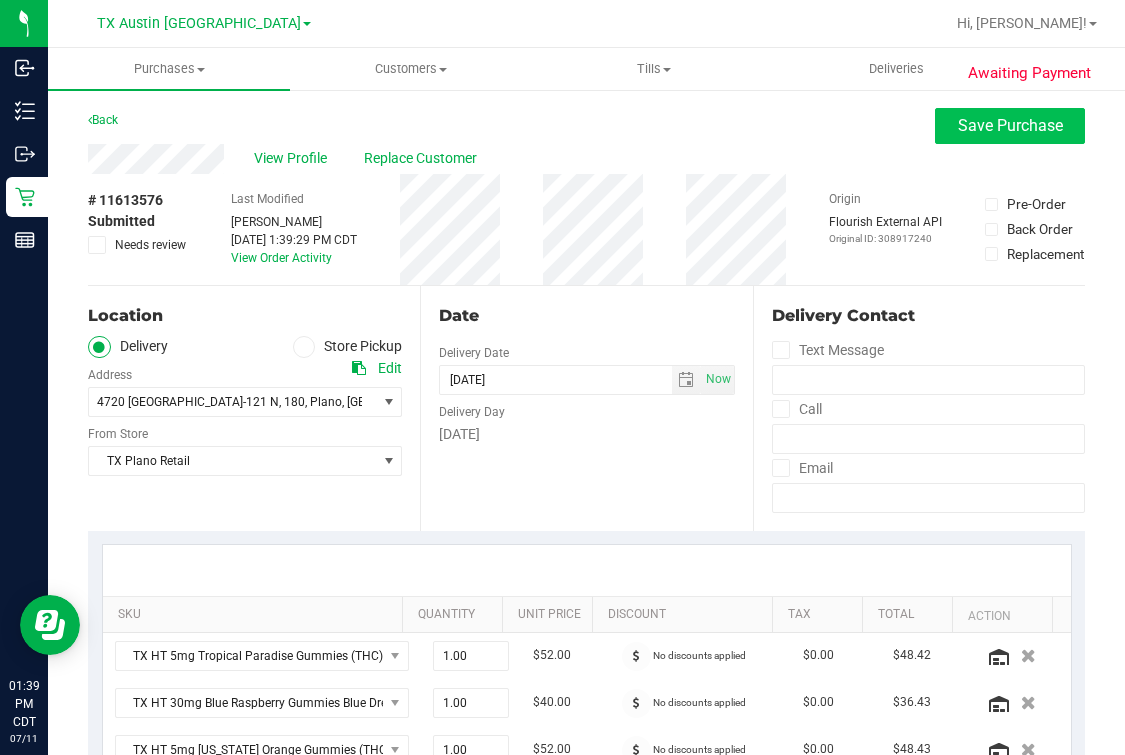 type on "[DATE] 10:00-18:00 -- Message:  --  Phone:[PHONE_NUMBER] --  Payment Method:CANPAY --  Menu Name:goodblend [GEOGRAPHIC_DATA] - Plano Pickup
****CONFIRMED RX. PLANO P/U 7/12. WINBACK COUPON ADDED. *** SATX, M.O.****" 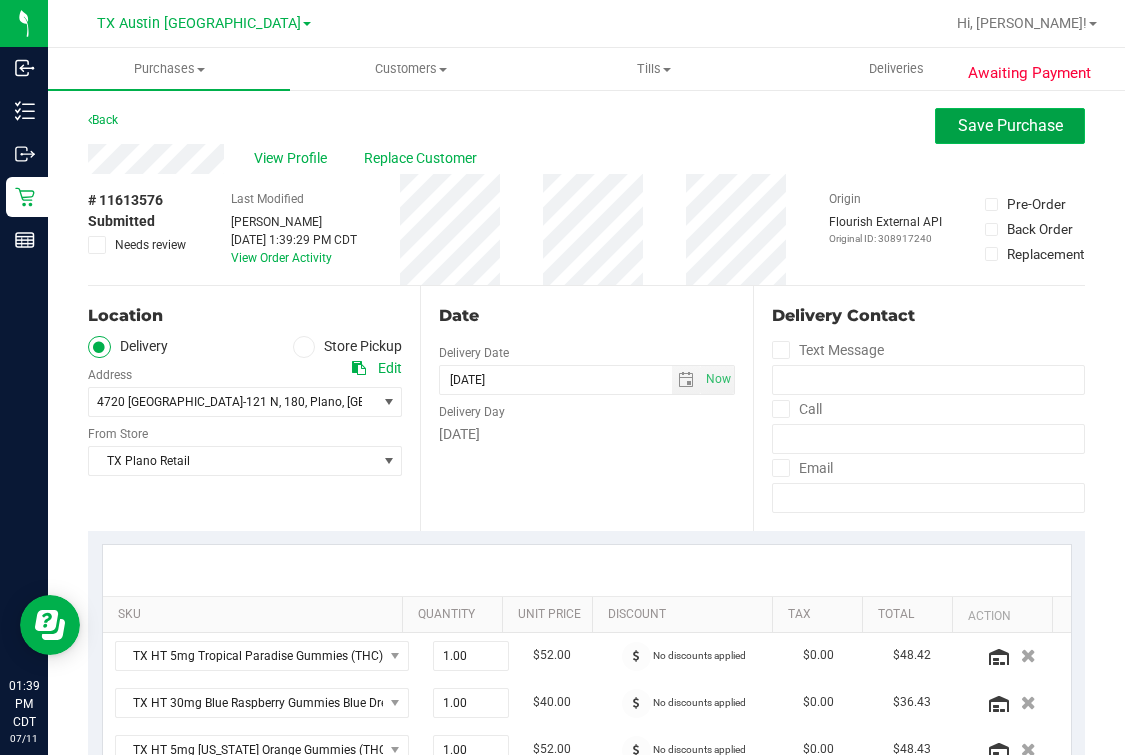 click on "Save Purchase" at bounding box center [1010, 126] 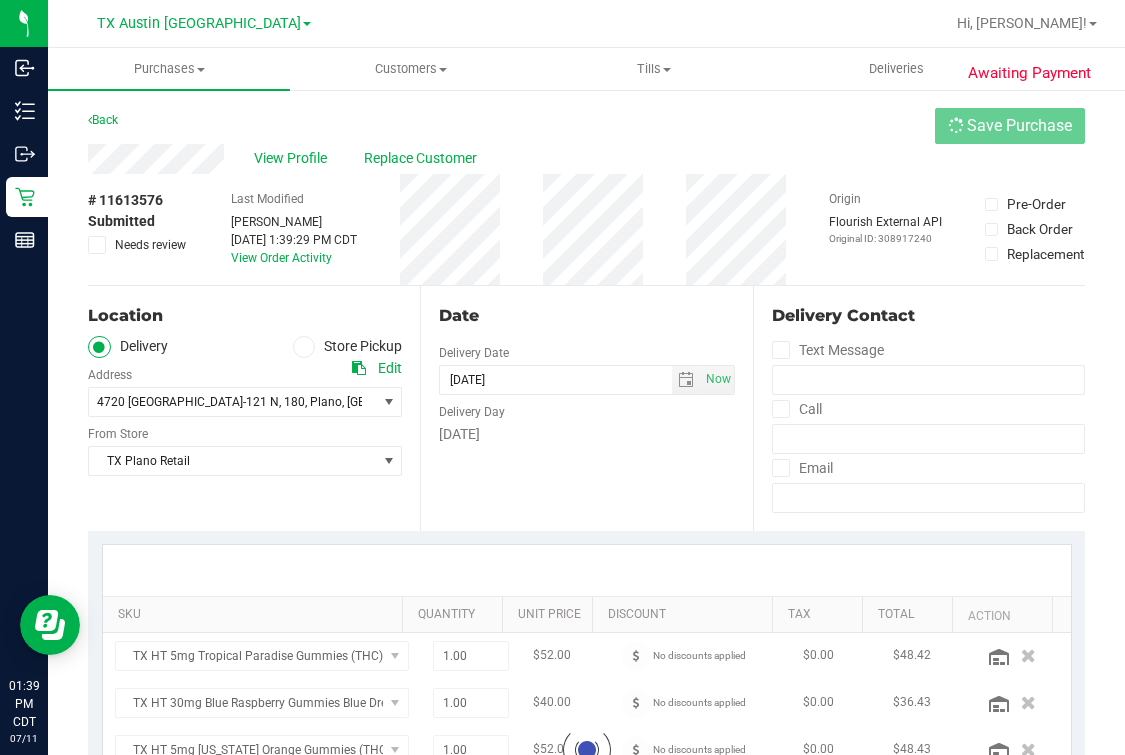 click on "Back
Save Purchase" at bounding box center [586, 126] 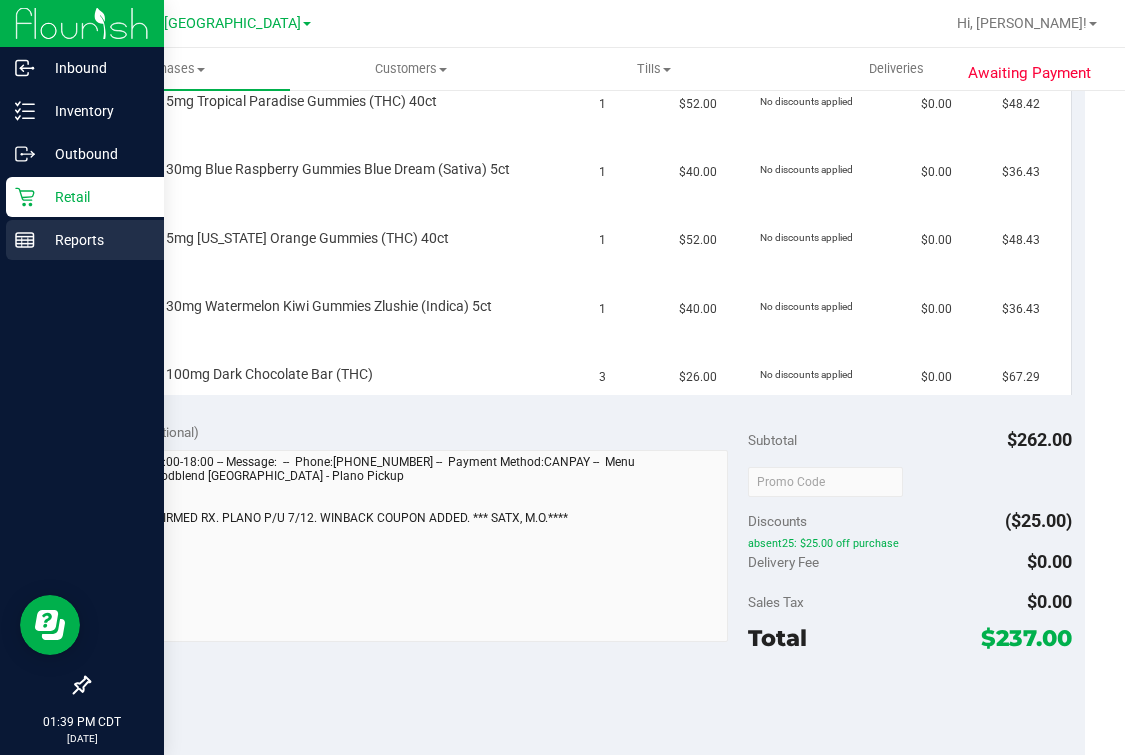 scroll, scrollTop: 499, scrollLeft: 0, axis: vertical 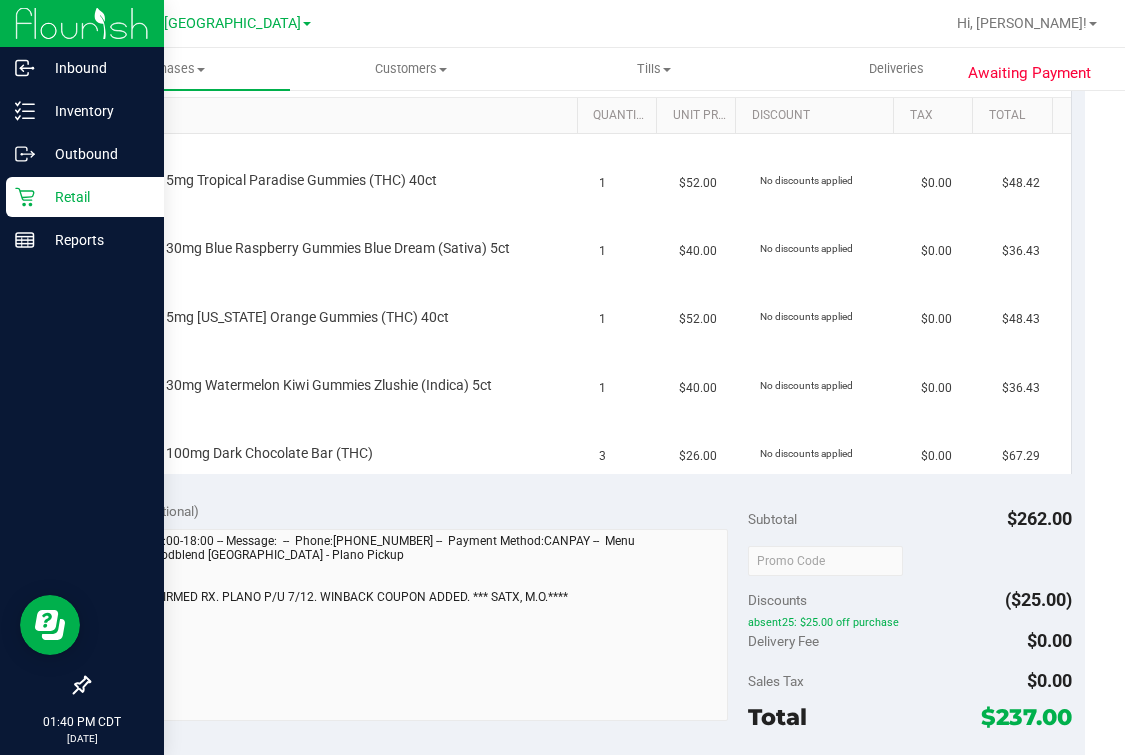 click 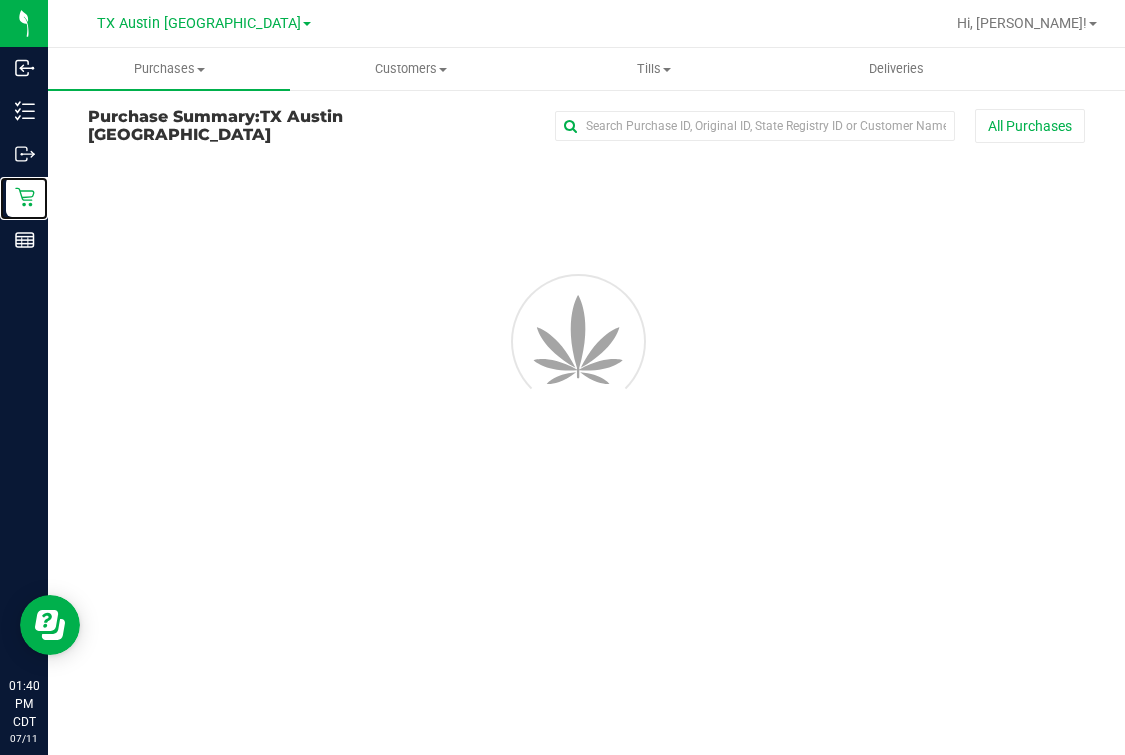 scroll, scrollTop: 0, scrollLeft: 0, axis: both 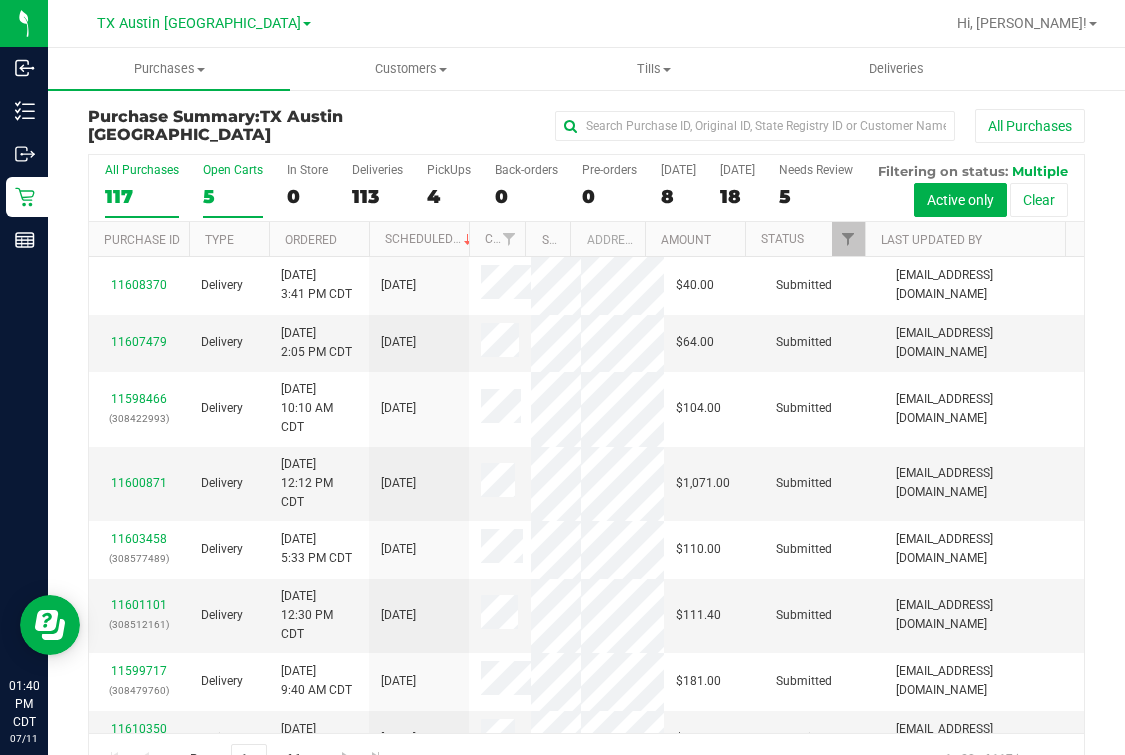 click on "5" at bounding box center [233, 196] 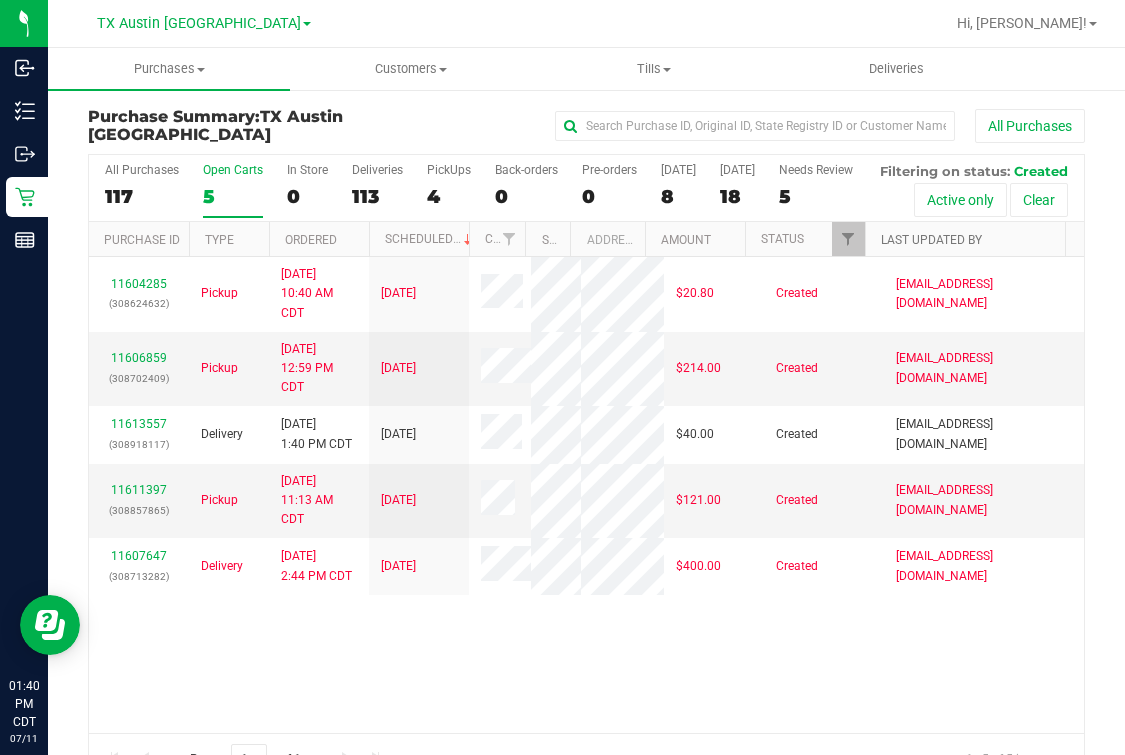 click on "Last Updated By" at bounding box center (931, 240) 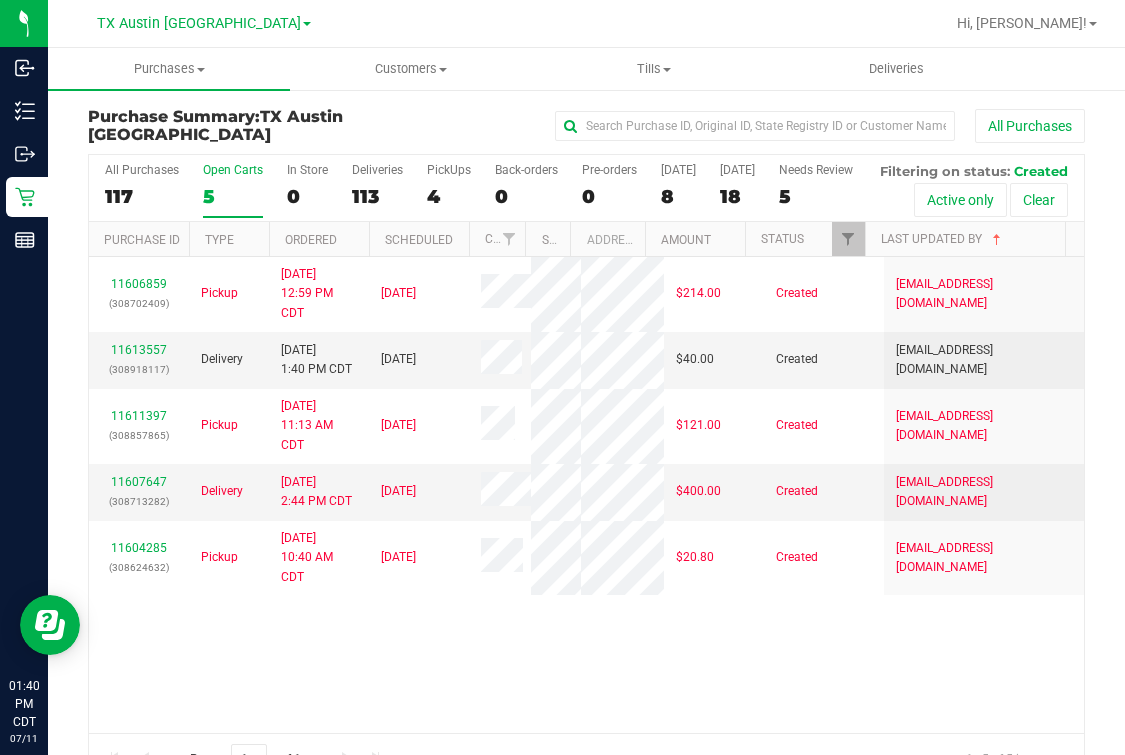 drag, startPoint x: 778, startPoint y: 10, endPoint x: 810, endPoint y: 31, distance: 38.27532 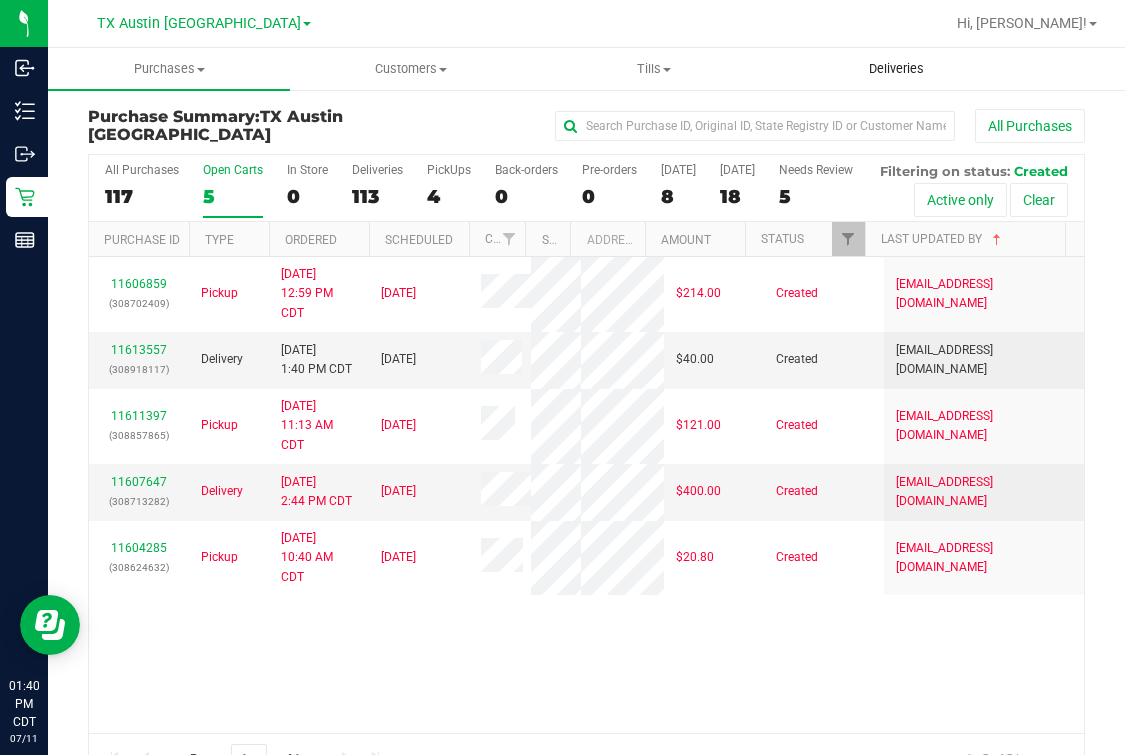 click on "Deliveries" at bounding box center (896, 69) 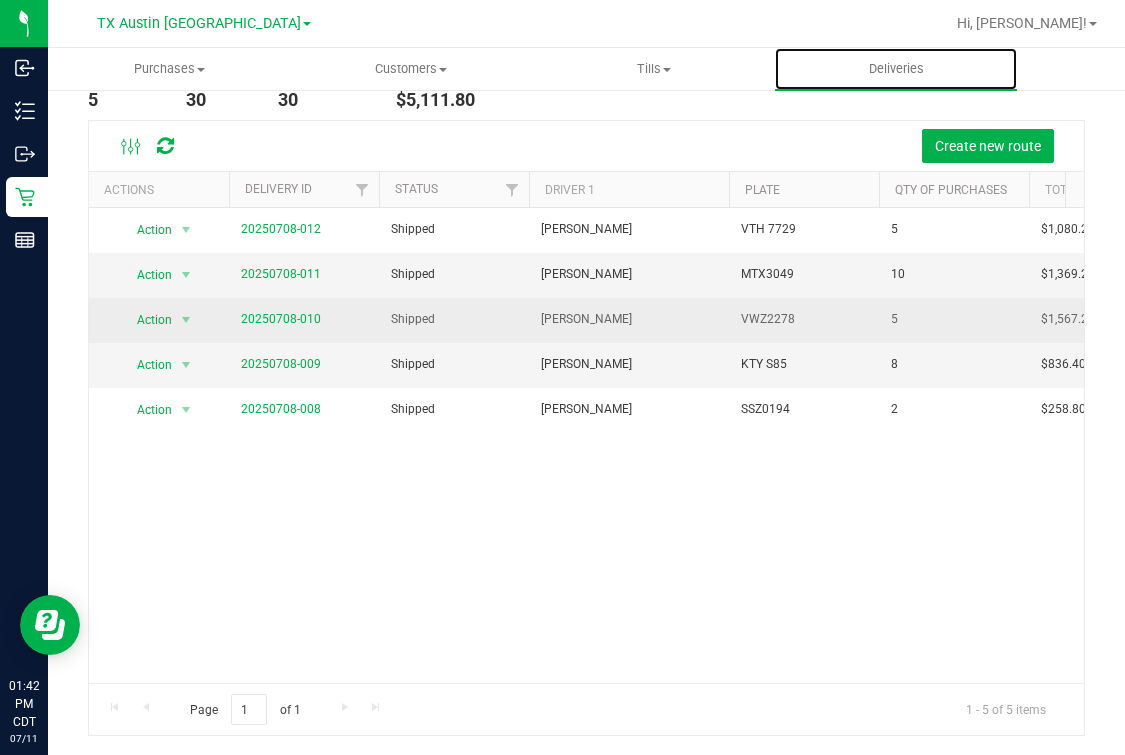 scroll, scrollTop: 0, scrollLeft: 0, axis: both 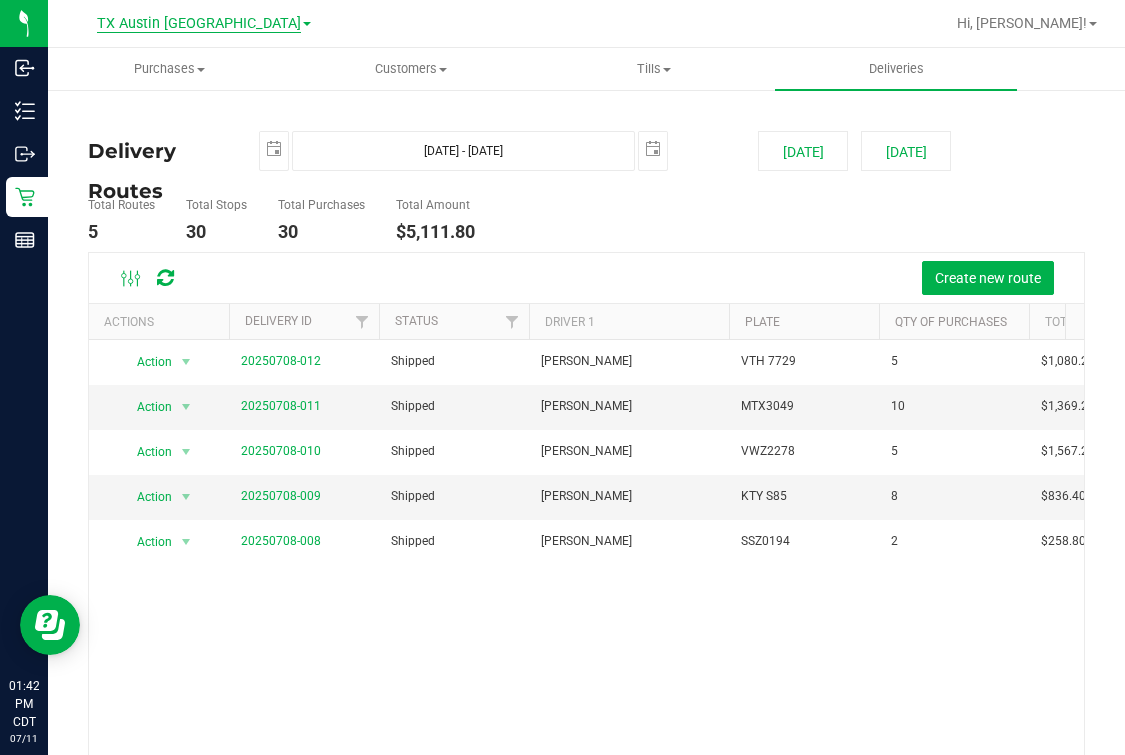 click on "TX Austin [GEOGRAPHIC_DATA]" at bounding box center (199, 24) 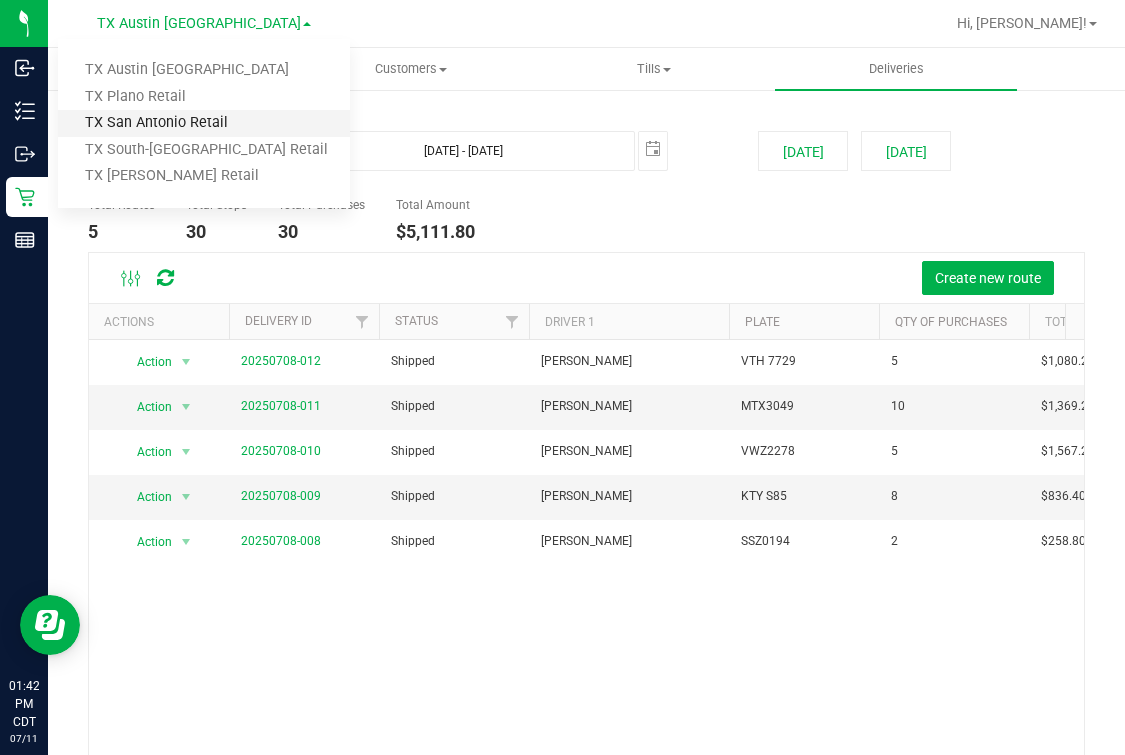 click on "TX San Antonio Retail" at bounding box center [204, 123] 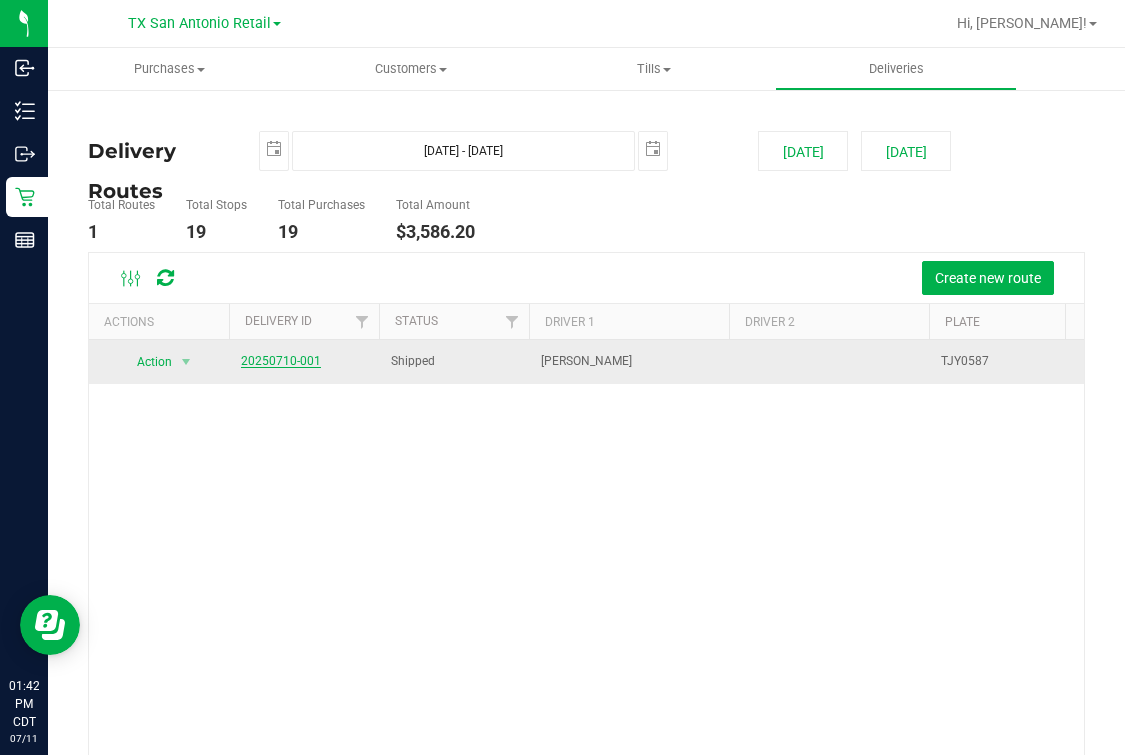 click on "20250710-001" at bounding box center [281, 361] 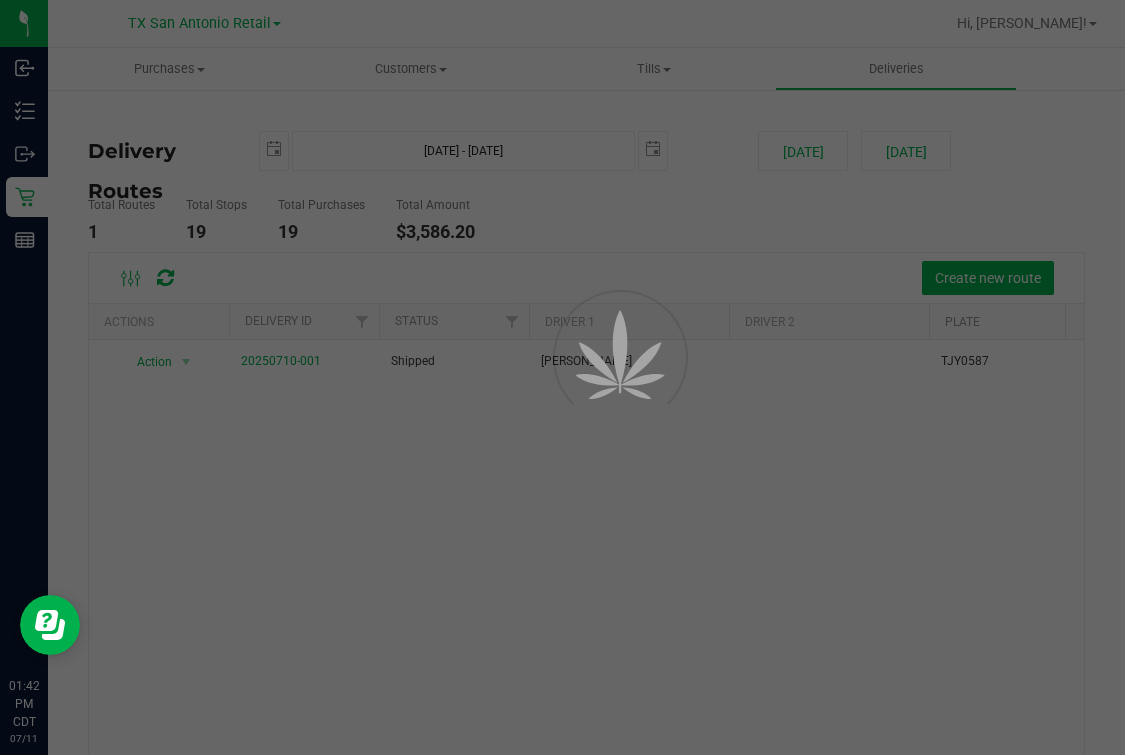 click at bounding box center (562, 377) 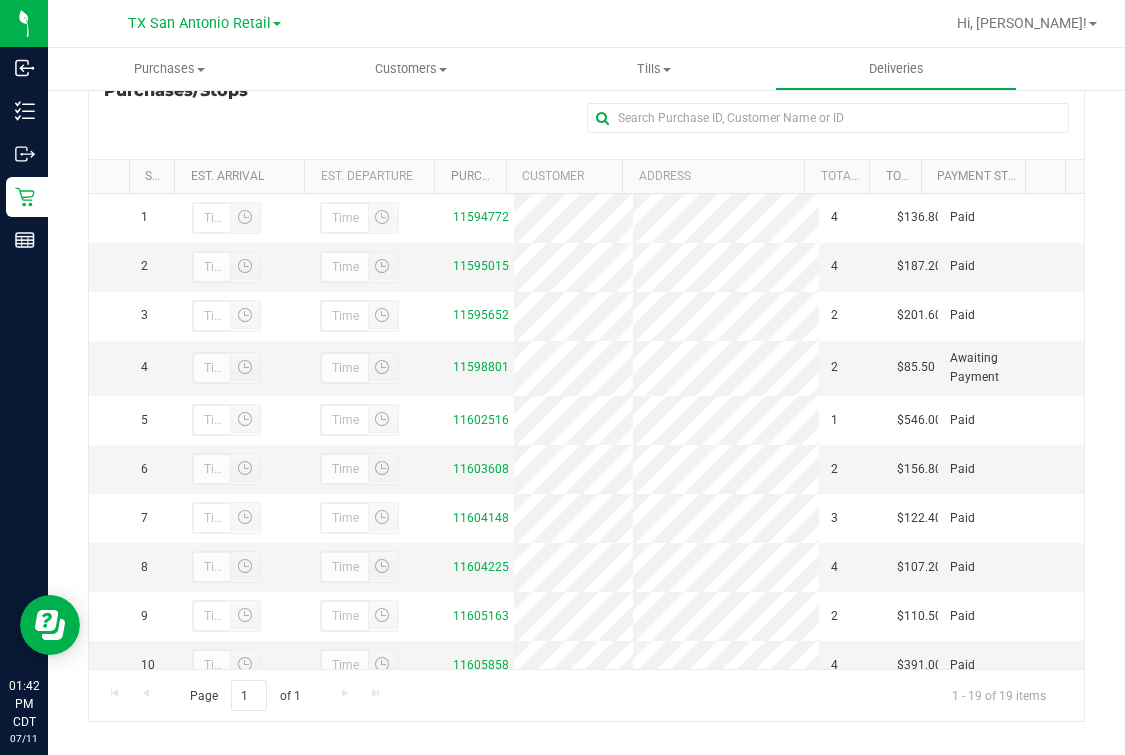 scroll, scrollTop: 357, scrollLeft: 0, axis: vertical 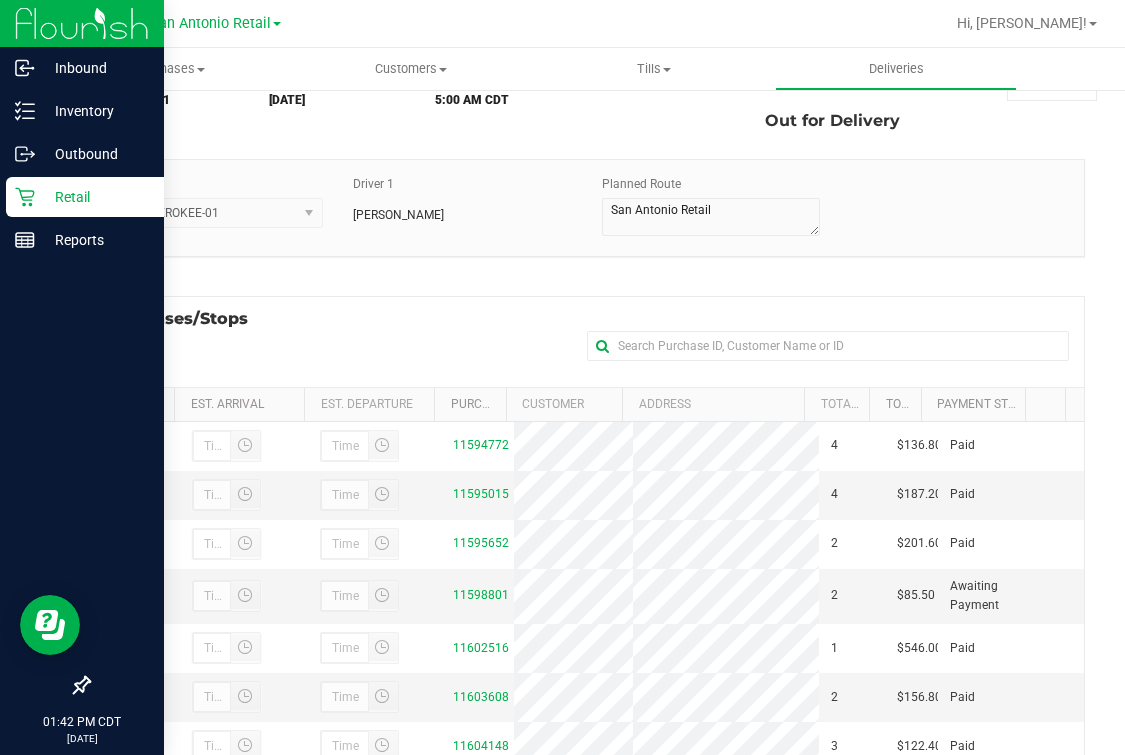 click 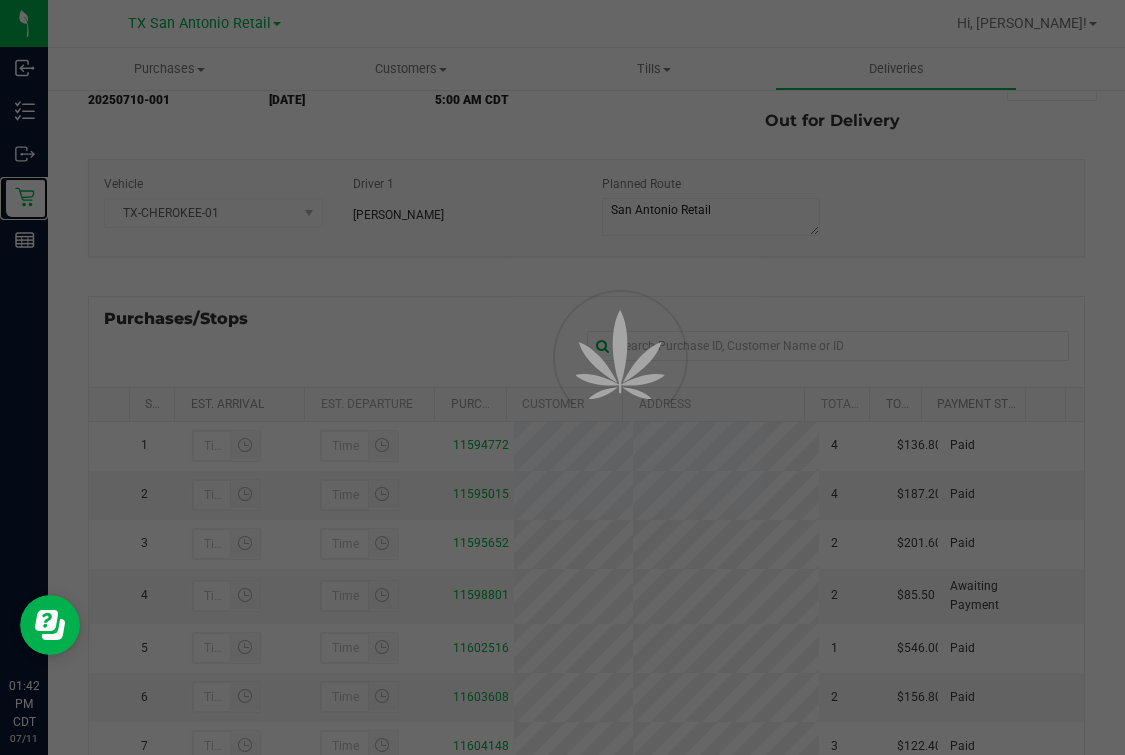 scroll, scrollTop: 0, scrollLeft: 0, axis: both 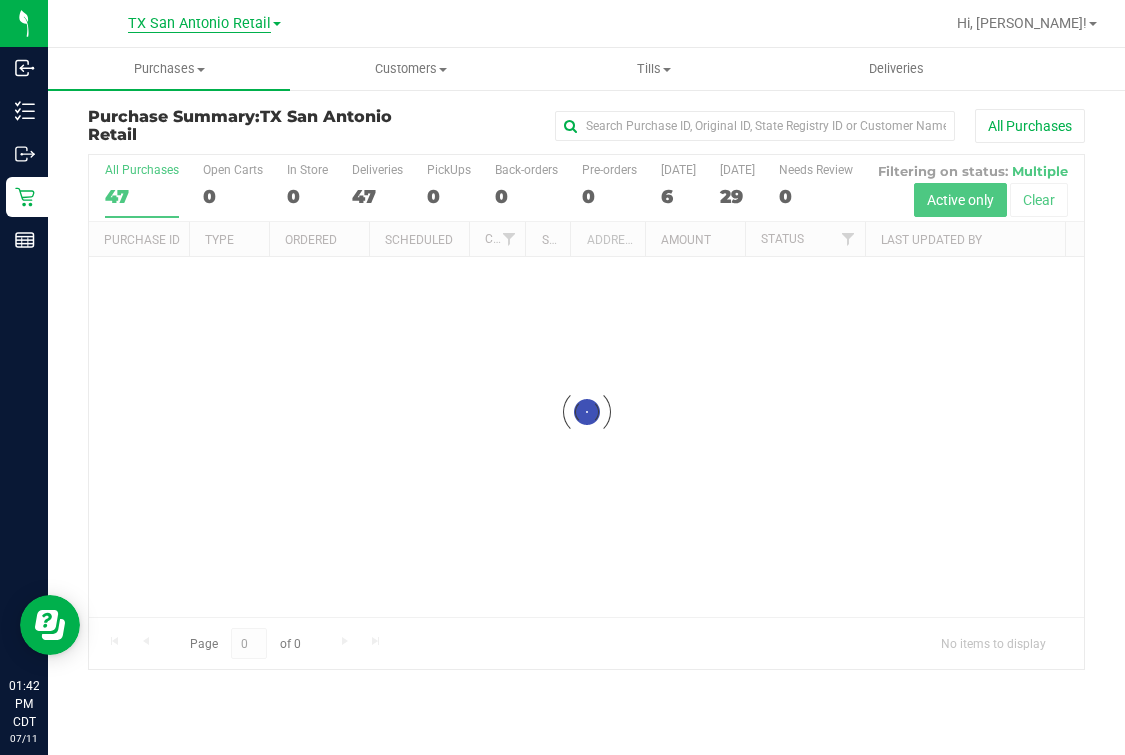 click on "TX San Antonio Retail" at bounding box center (199, 24) 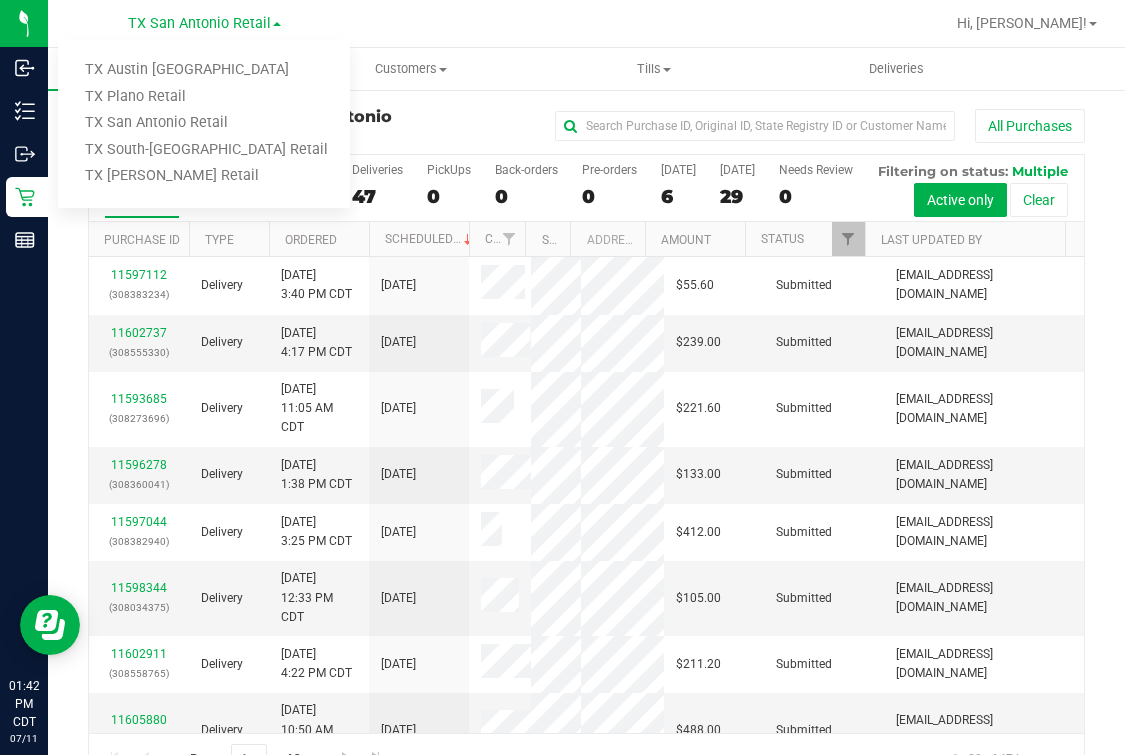 click on "All Purchases
47
Open Carts
0
In Store
0
Deliveries
47
PickUps
0
Back-orders
0
Pre-orders
0
[DATE]
6
[DATE]
29" at bounding box center [586, 188] 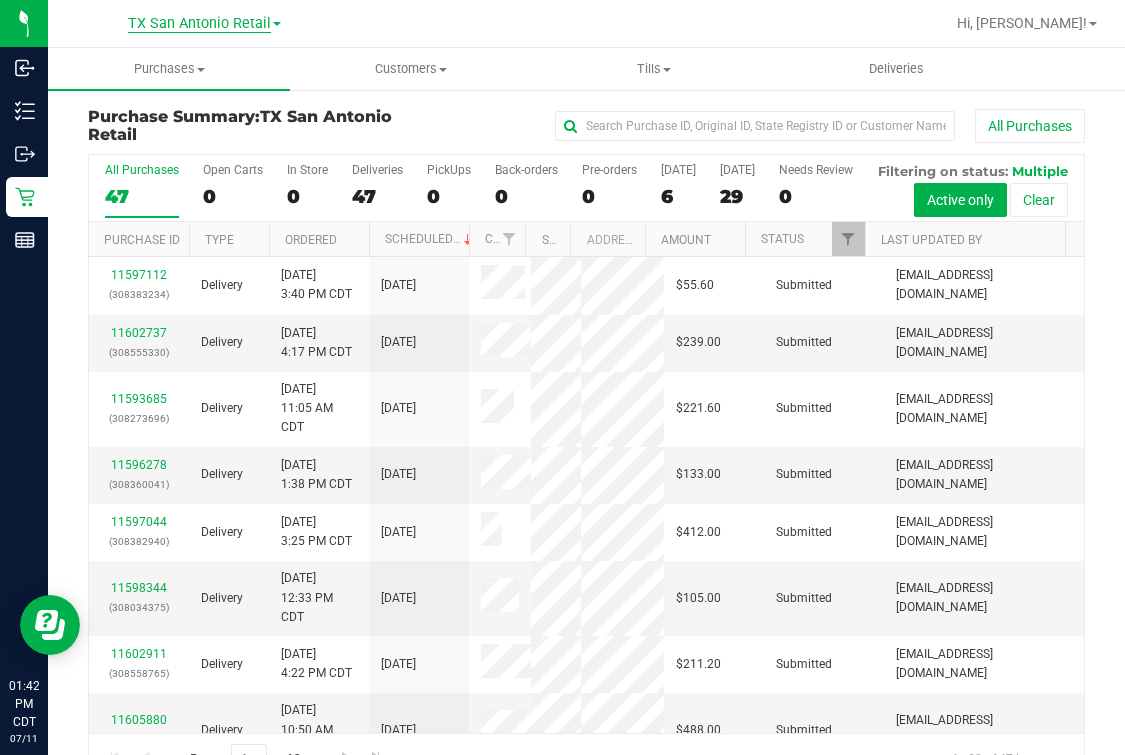 click on "TX San Antonio Retail" at bounding box center [199, 24] 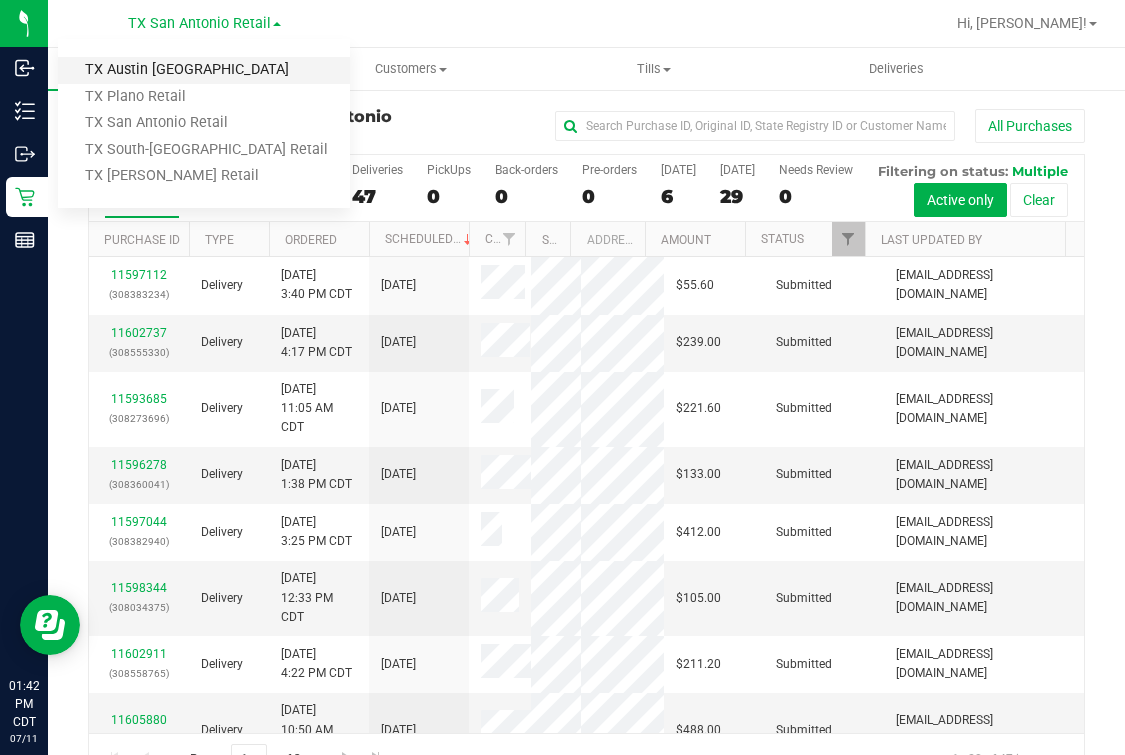 click on "TX Austin [GEOGRAPHIC_DATA]" at bounding box center (204, 70) 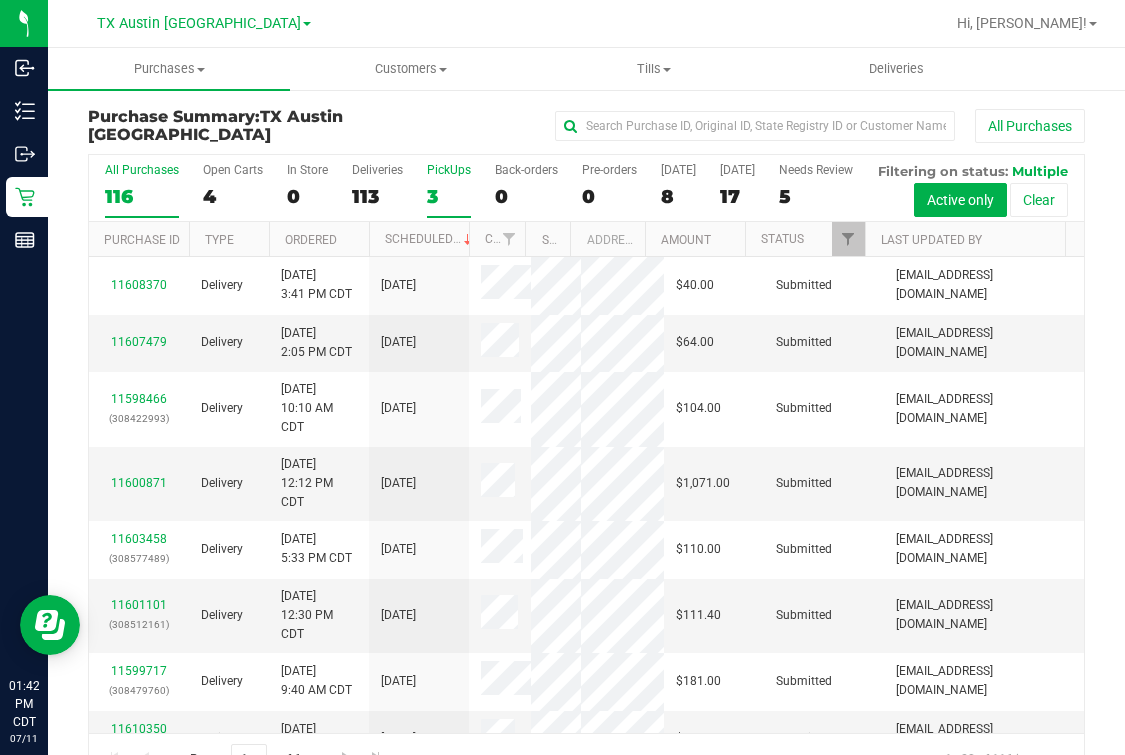 click on "3" at bounding box center [449, 196] 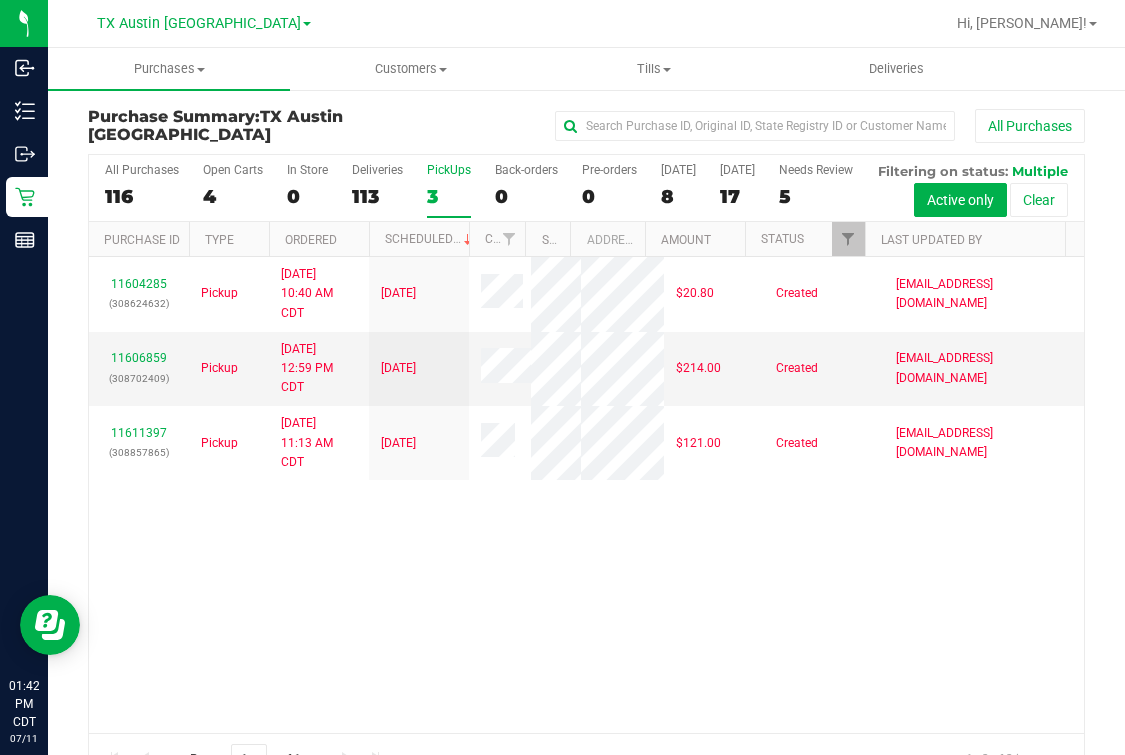 click on "All Purchases
116
Open Carts
4
In Store
0
Deliveries
113
PickUps
3
Back-orders
0
Pre-orders
0
[DATE]
8
[DATE]
17" at bounding box center [586, 188] 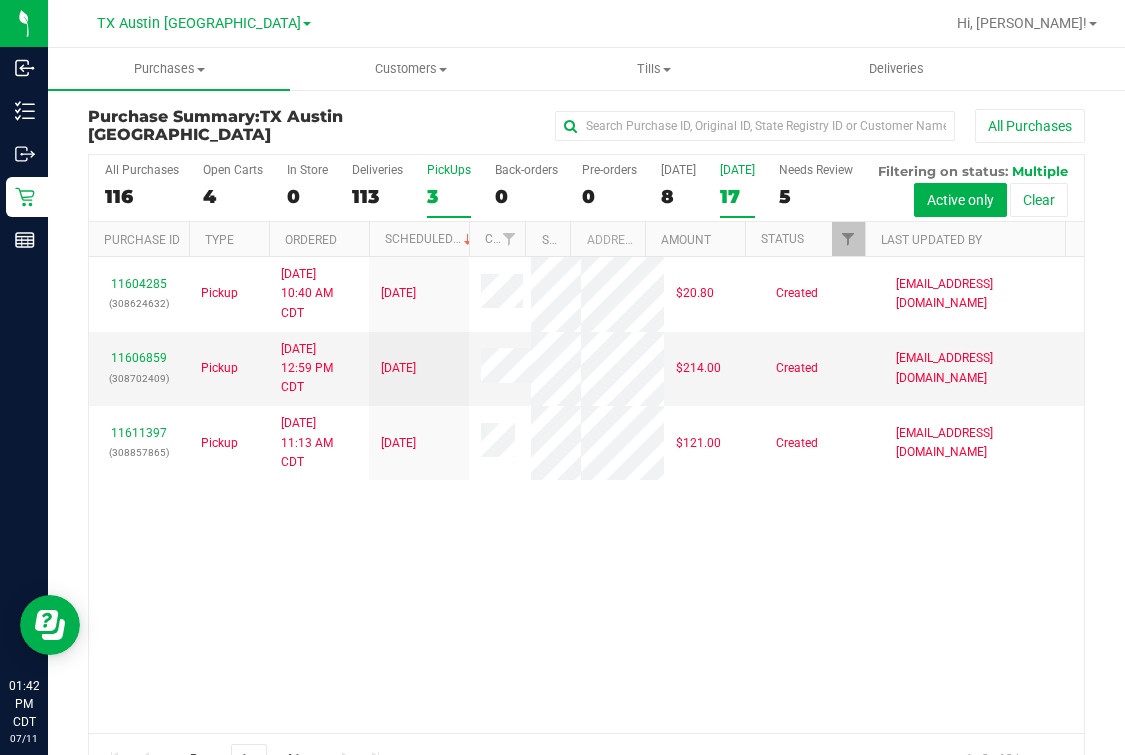 click on "[DATE]
17" at bounding box center [737, 190] 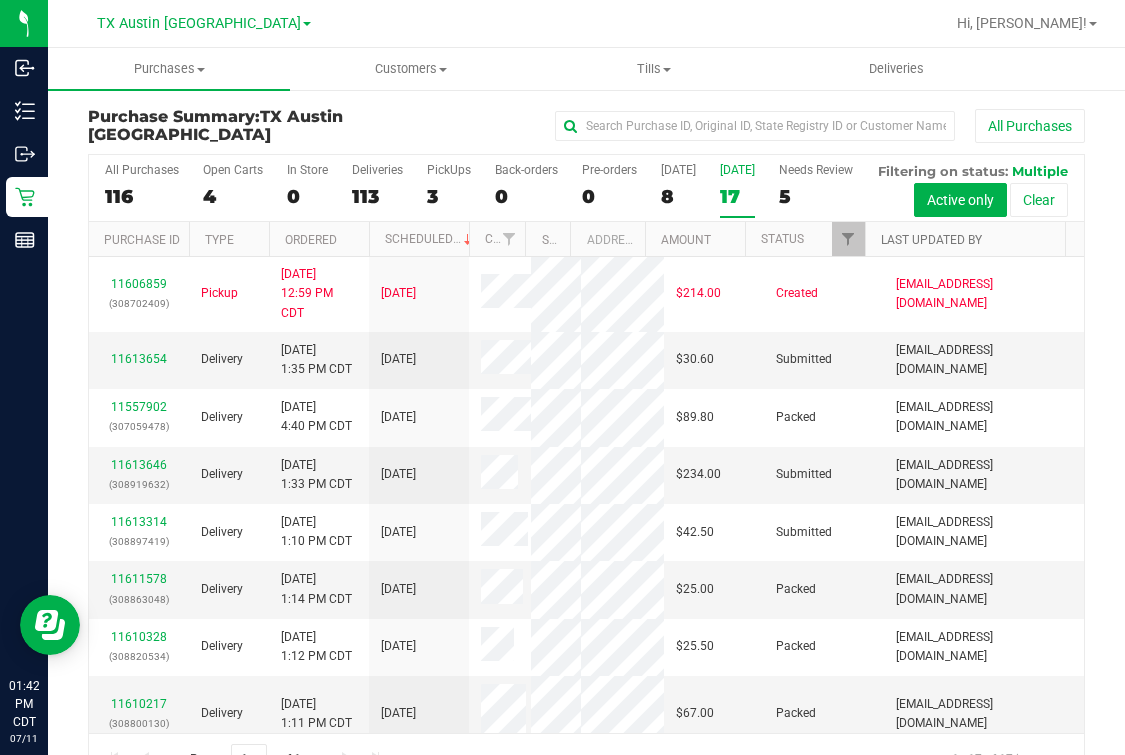 click on "Last Updated By" at bounding box center [931, 240] 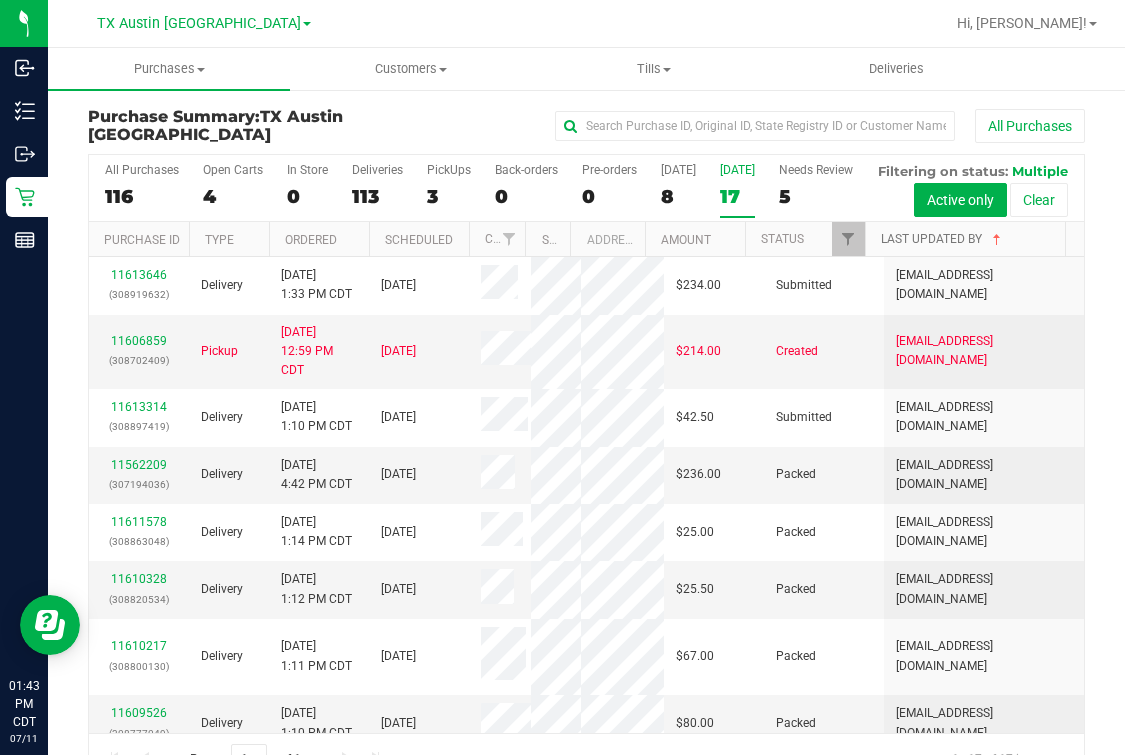 click on "Last Updated By" at bounding box center [943, 239] 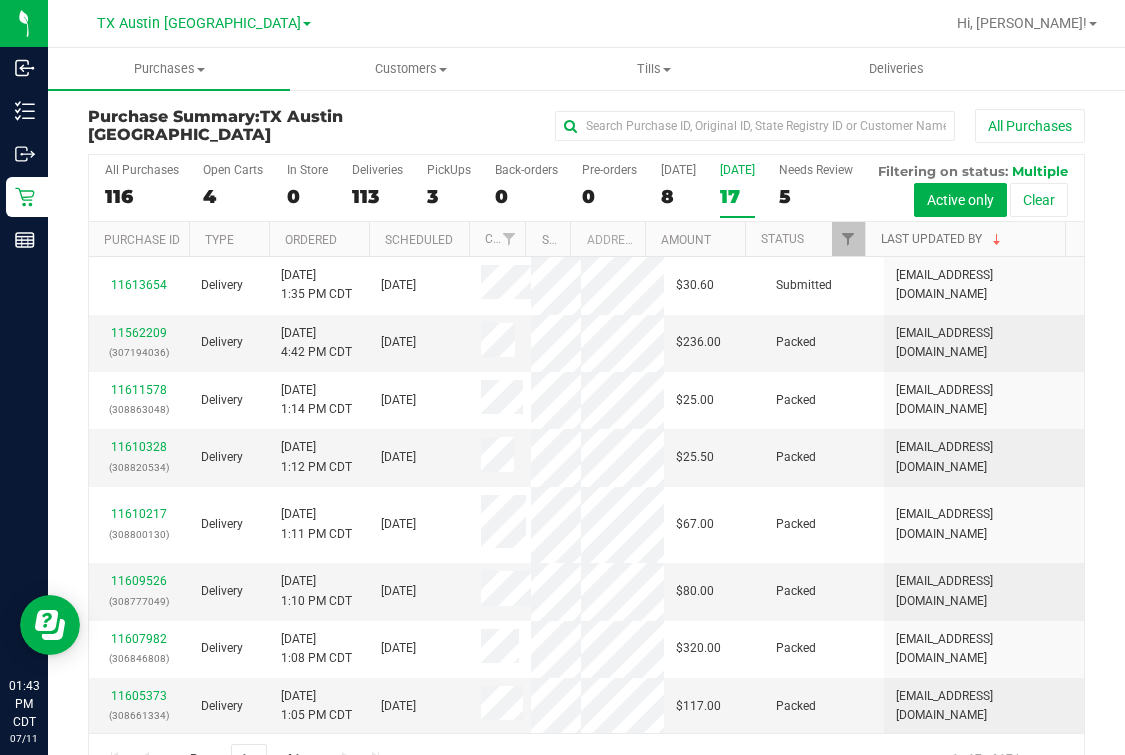 click on "Last Updated By" at bounding box center [943, 239] 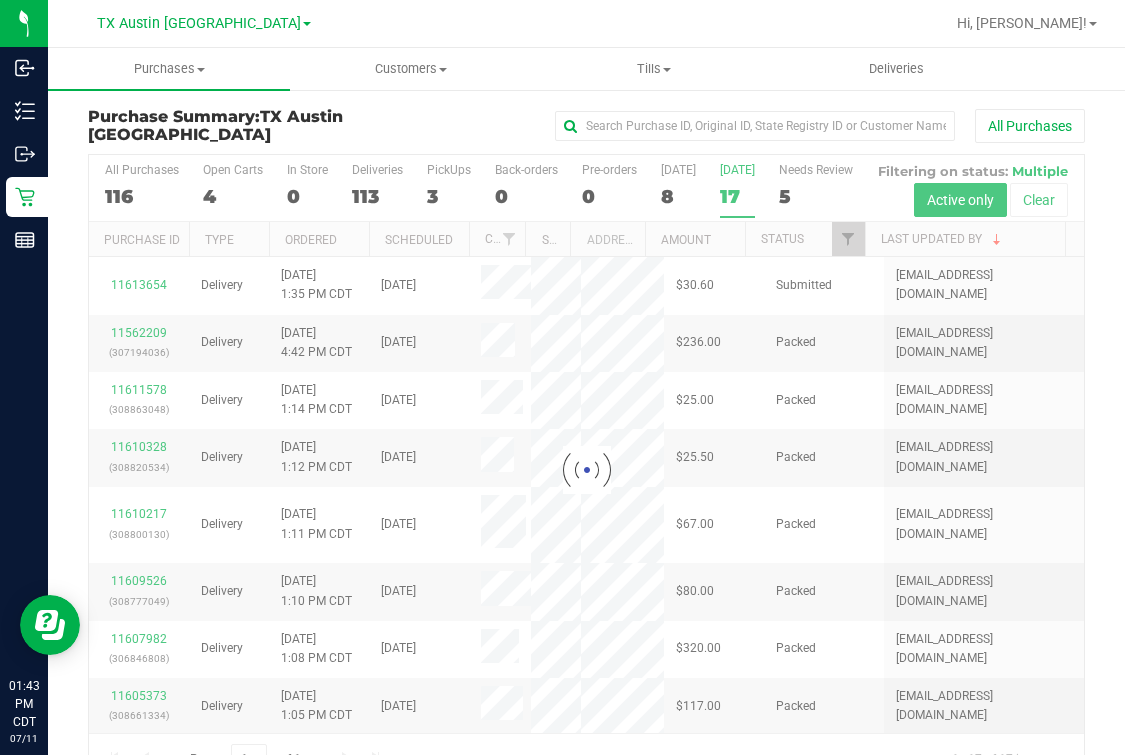 click at bounding box center [586, 470] 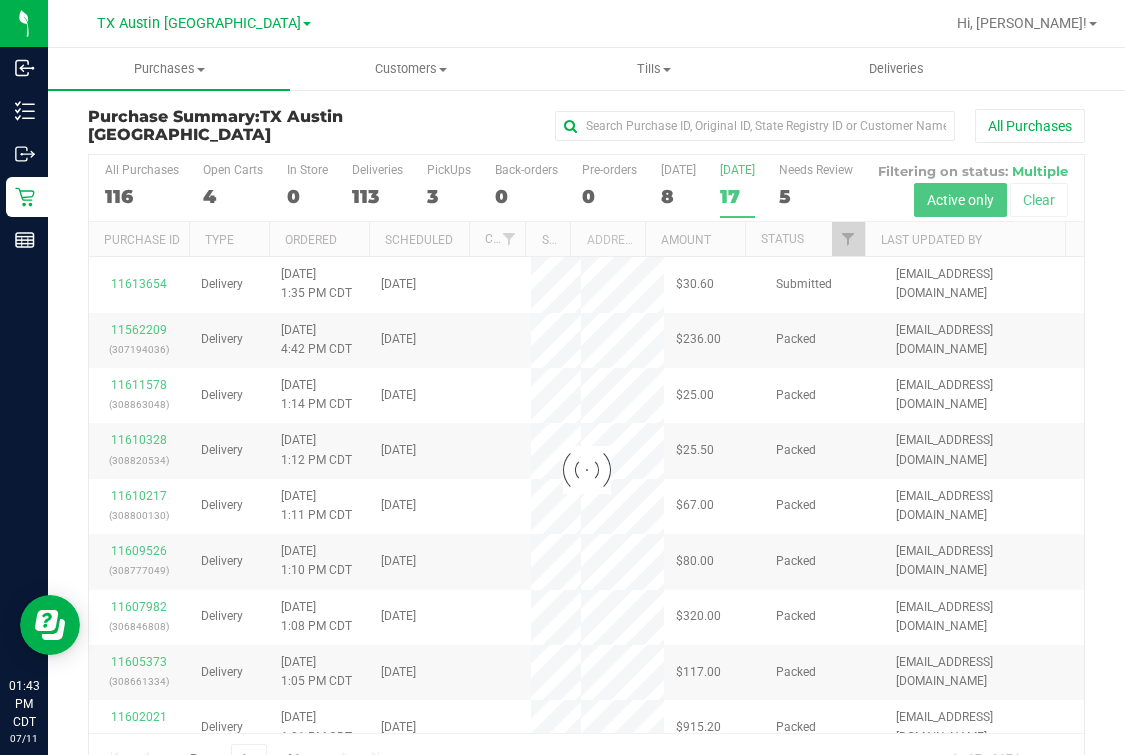 click at bounding box center (586, 470) 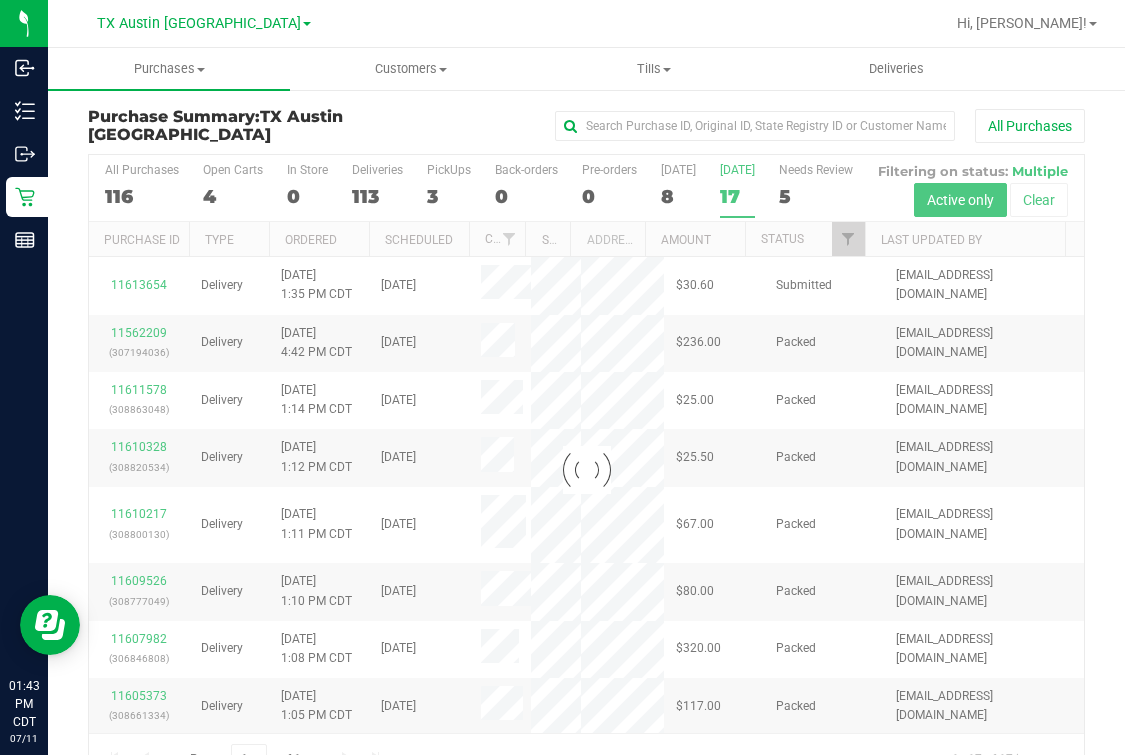 click at bounding box center [586, 470] 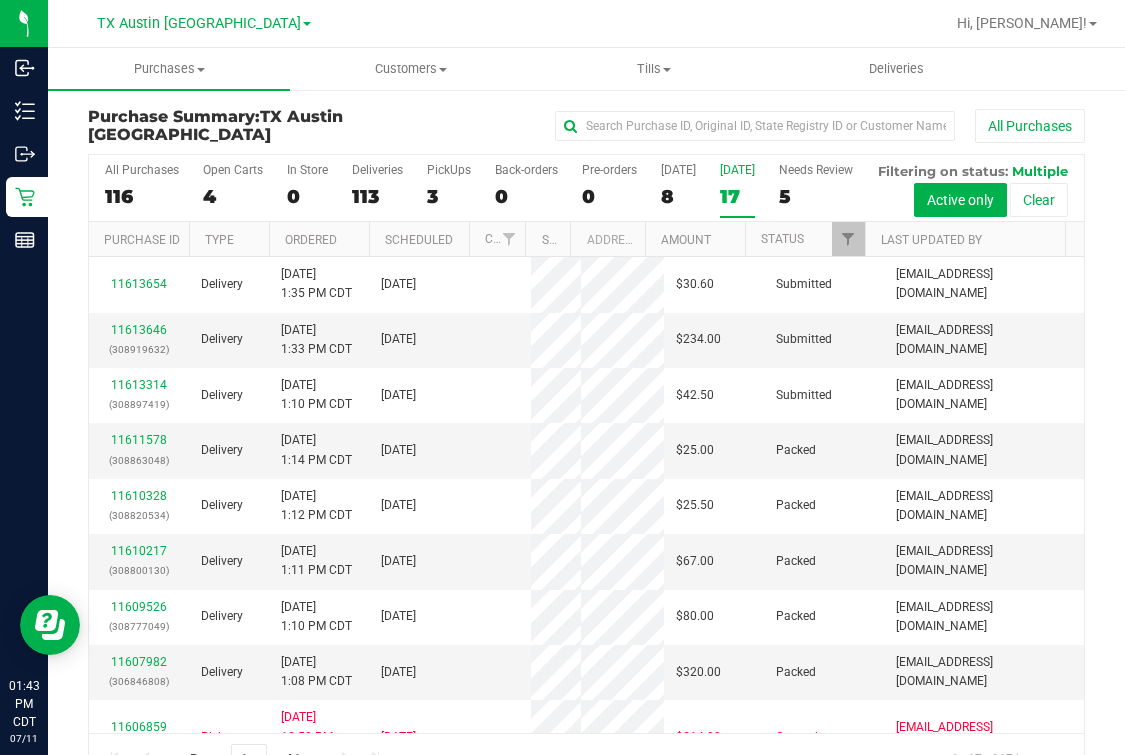 click on "All Purchases
116
Open Carts
4
In Store
0
Deliveries
113
PickUps
3
Back-orders
0
Pre-orders
0
[DATE]
8
[DATE]
17" at bounding box center (586, 188) 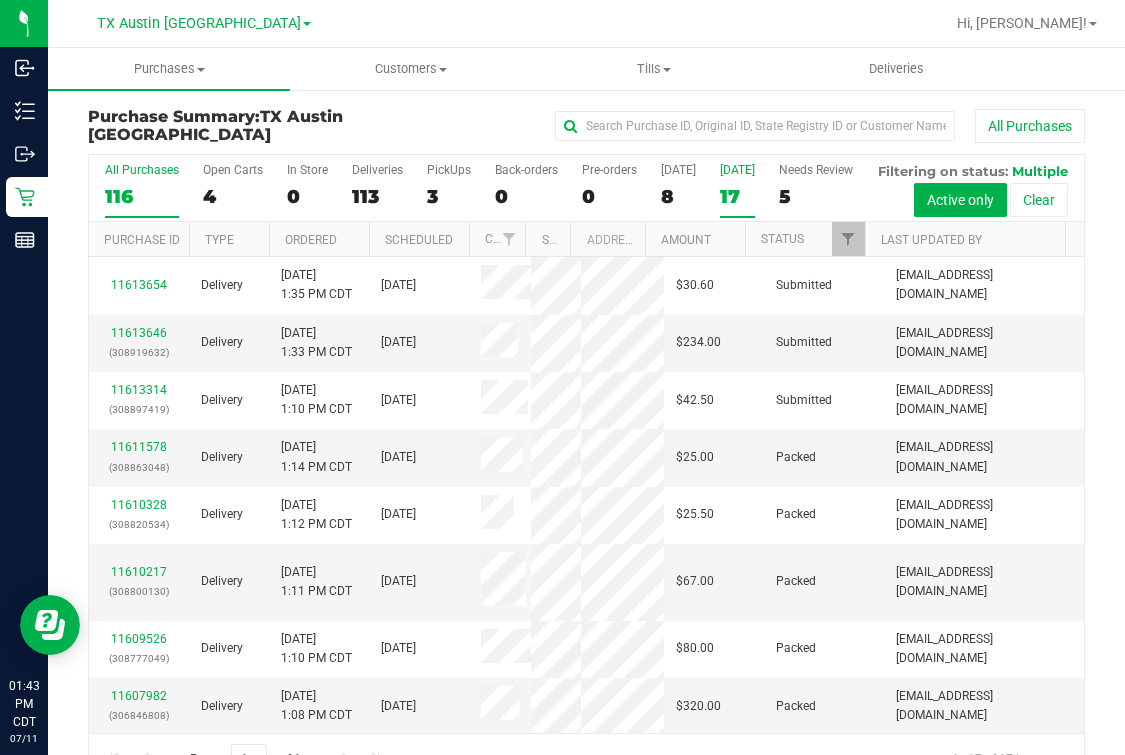 click on "116" at bounding box center (142, 196) 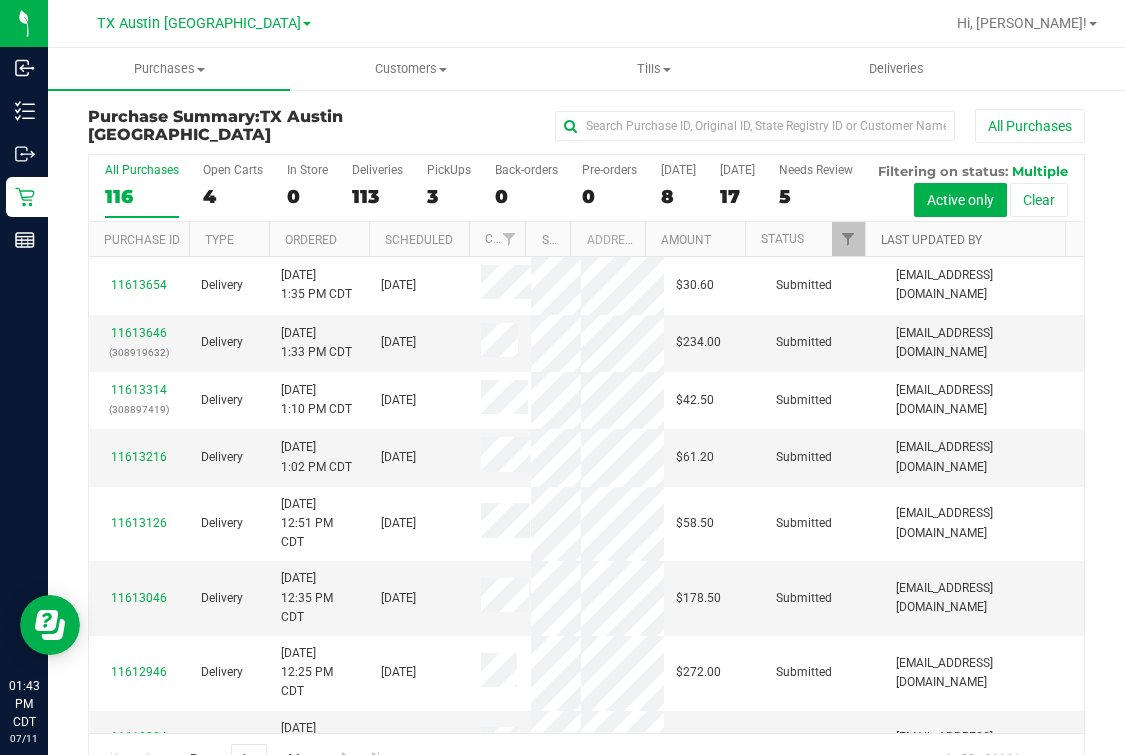 click on "Last Updated By" at bounding box center [931, 240] 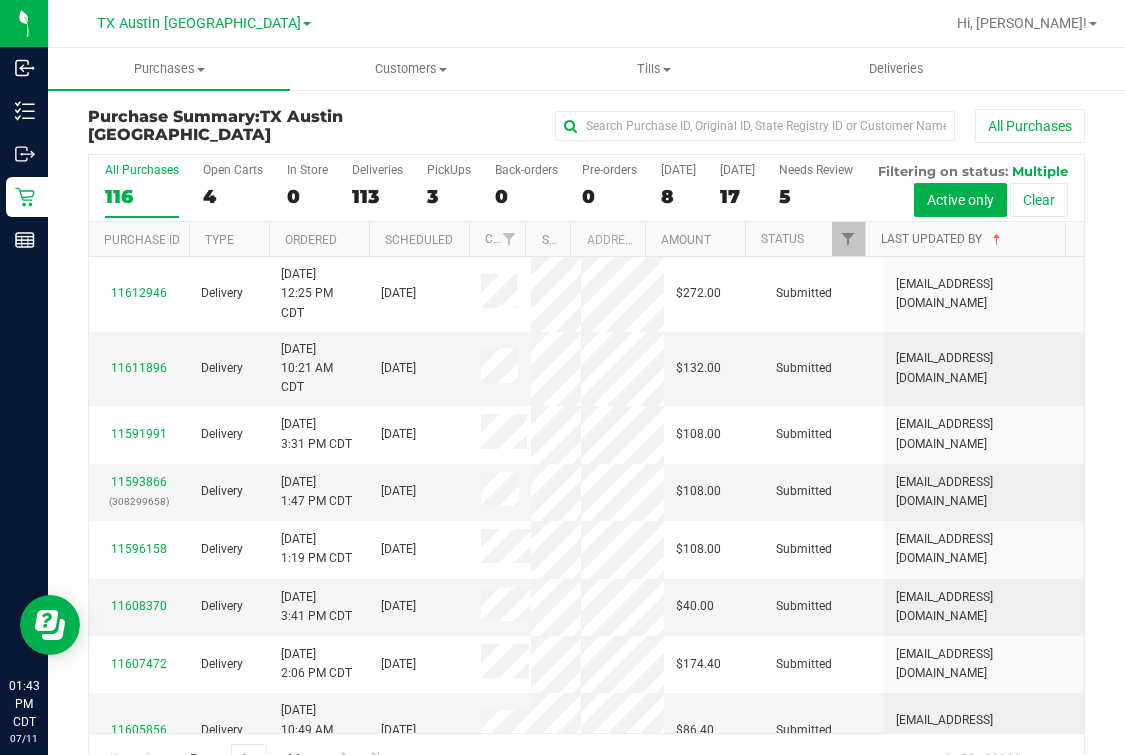 click on "Last Updated By" at bounding box center [943, 239] 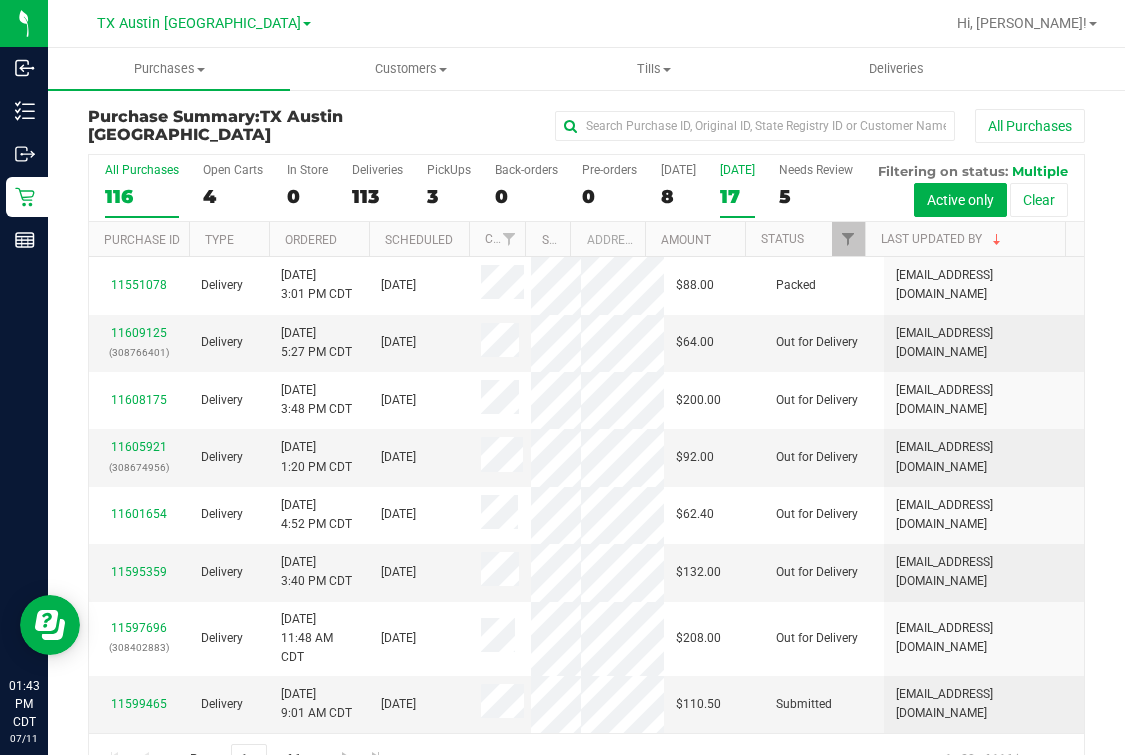 click on "17" at bounding box center [737, 196] 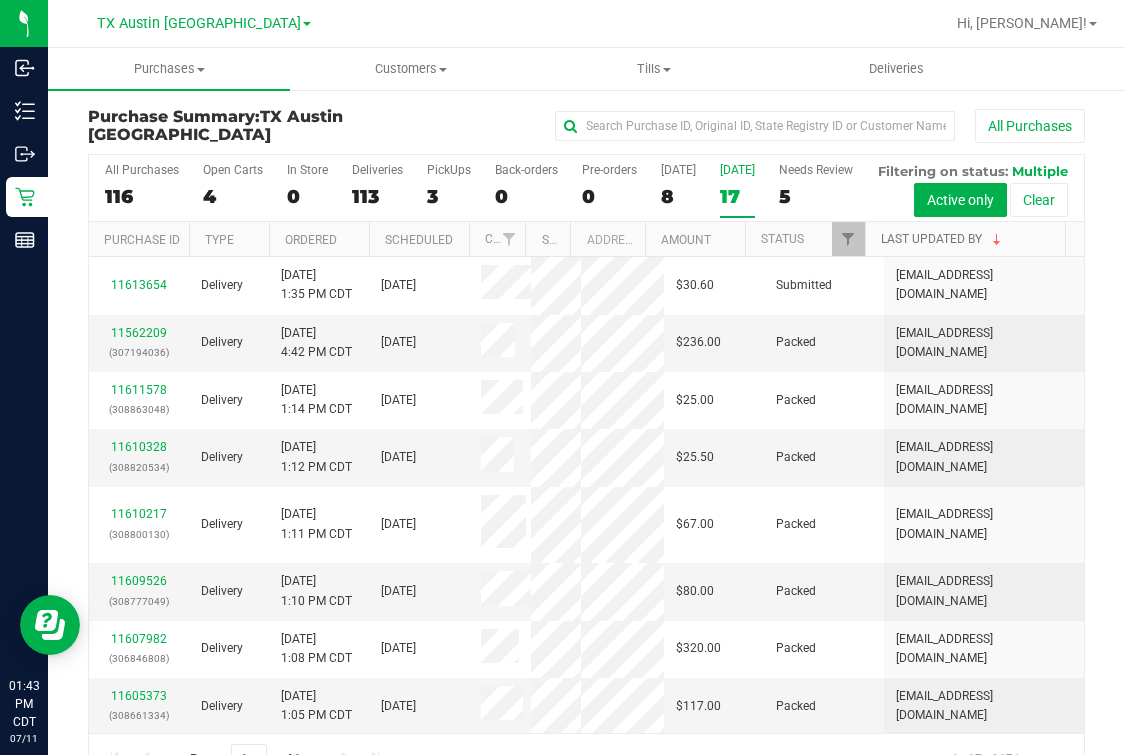 click on "Last Updated By" at bounding box center [943, 239] 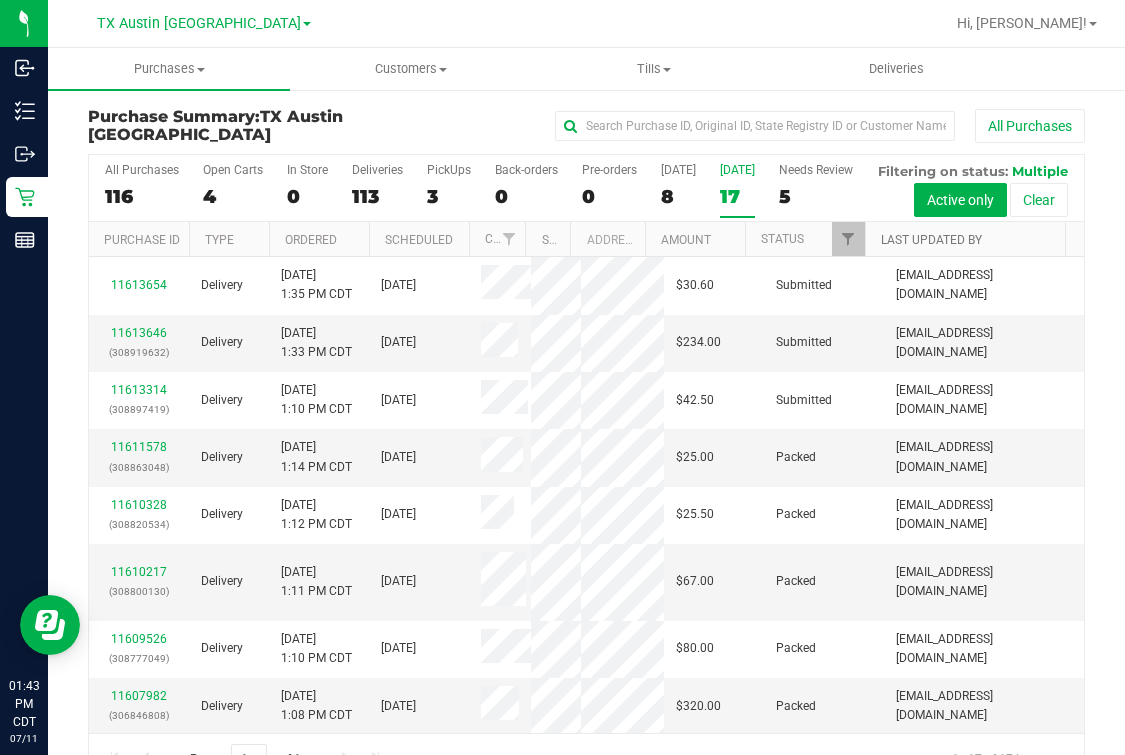 click on "Last Updated By" at bounding box center [931, 240] 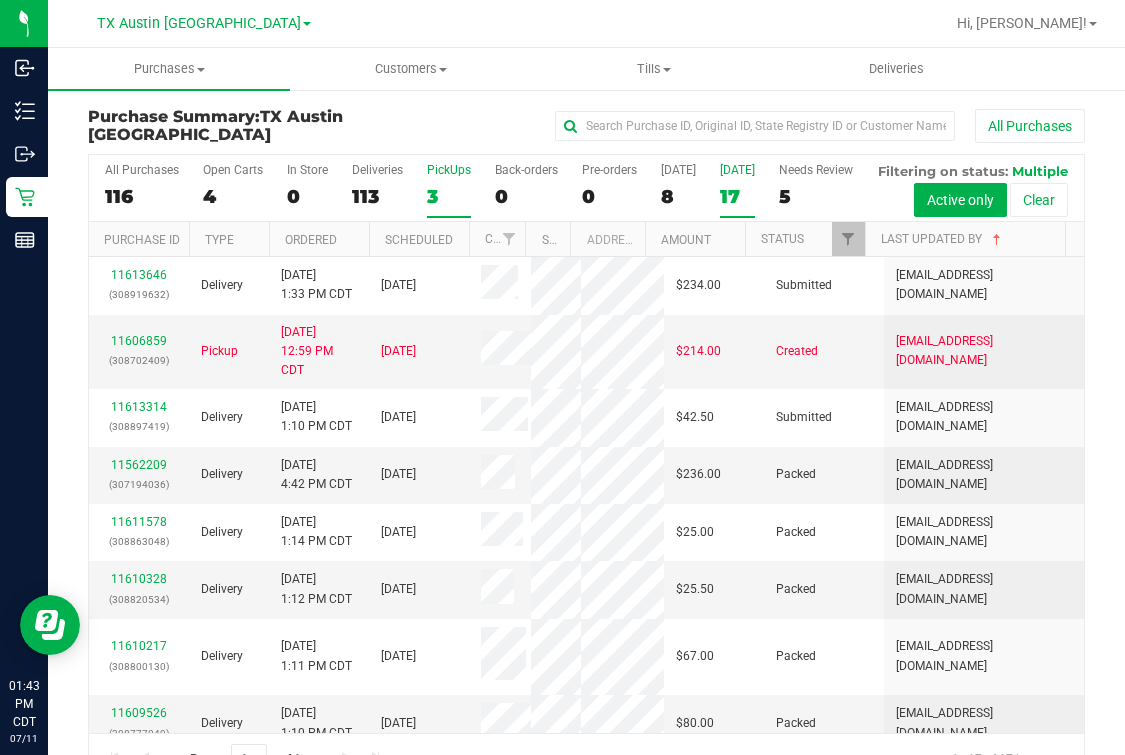click on "PickUps
3" at bounding box center (449, 190) 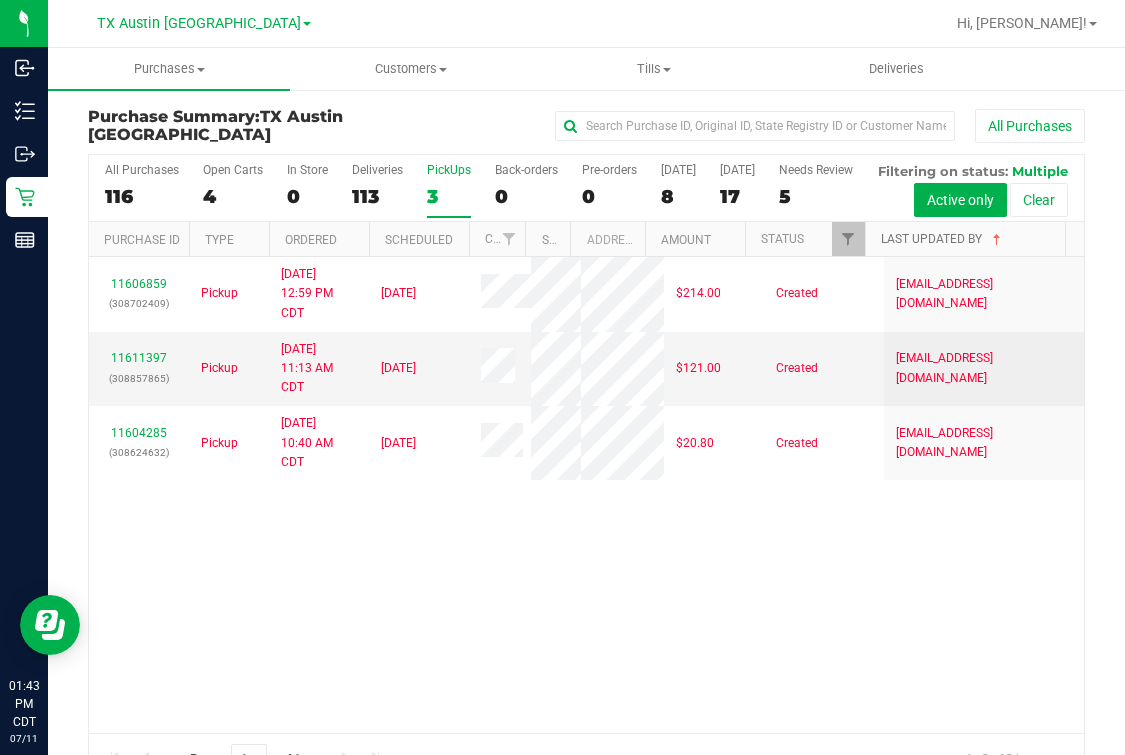 click on "Last Updated By" at bounding box center (943, 239) 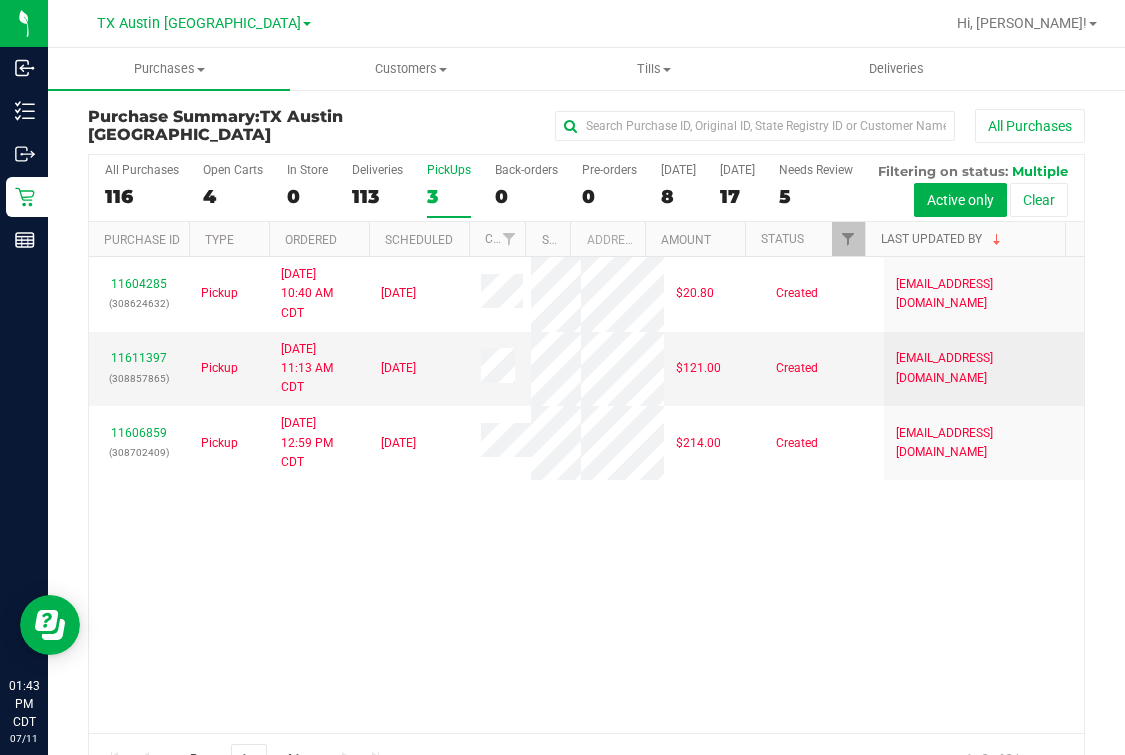 click on "Last Updated By" at bounding box center [943, 239] 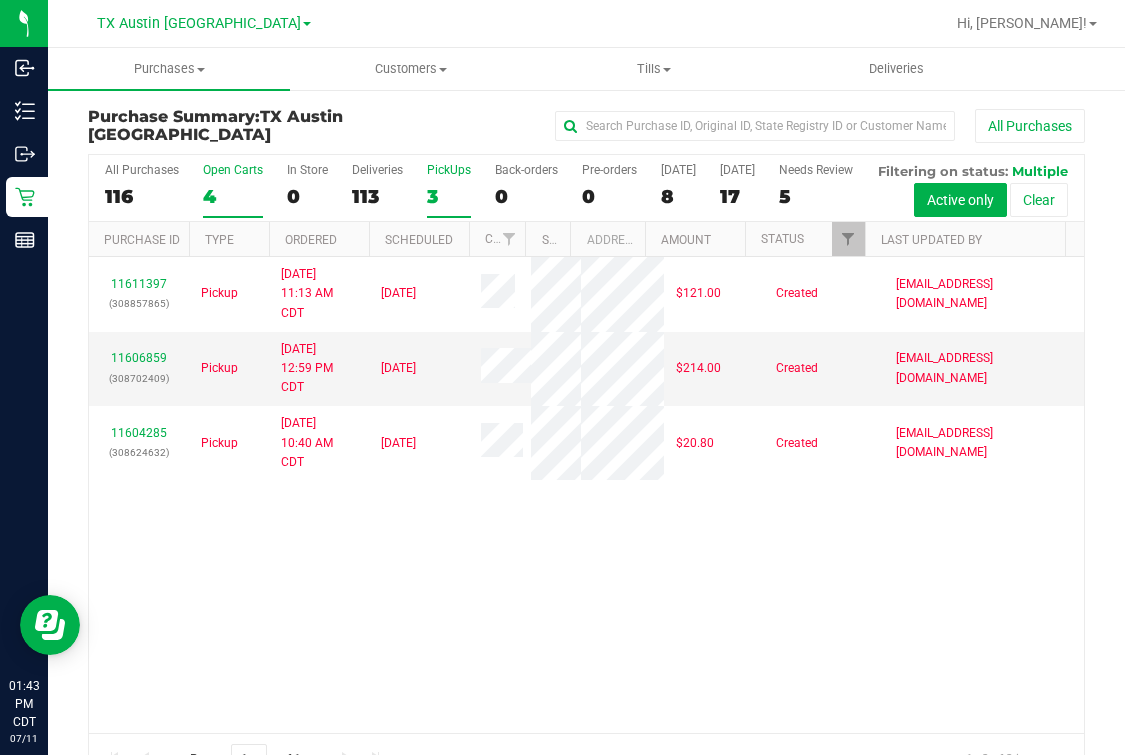click on "4" at bounding box center (233, 196) 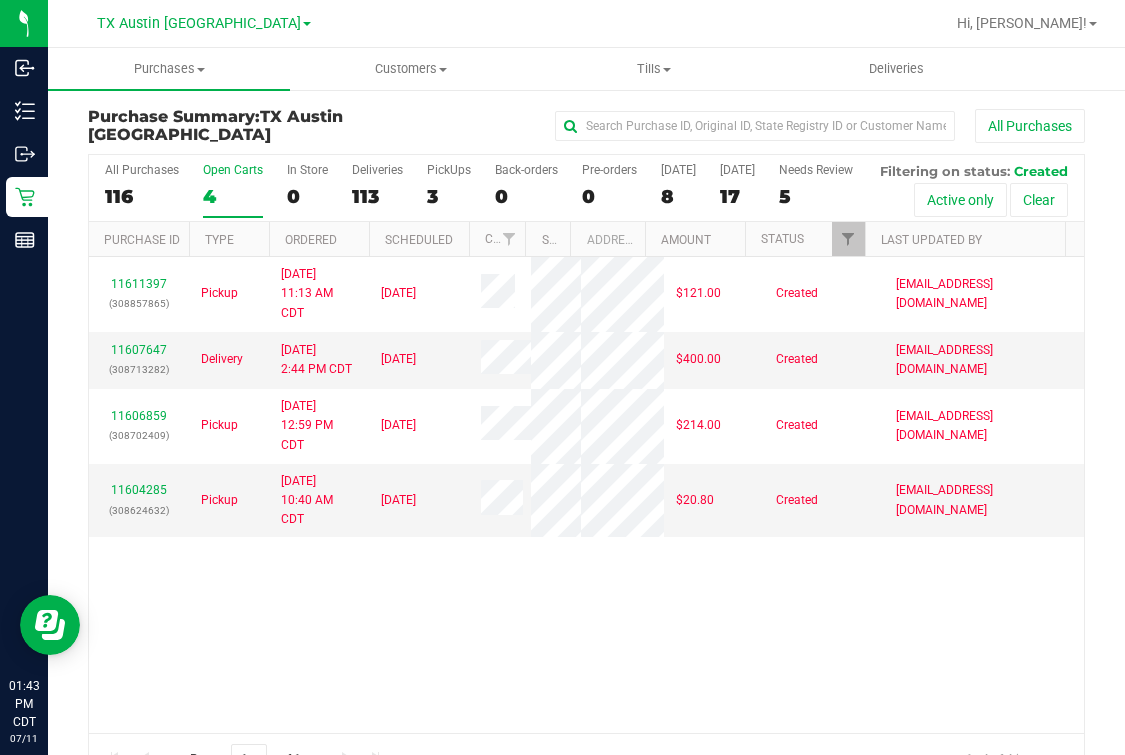 click on "Last Updated By" at bounding box center [965, 239] 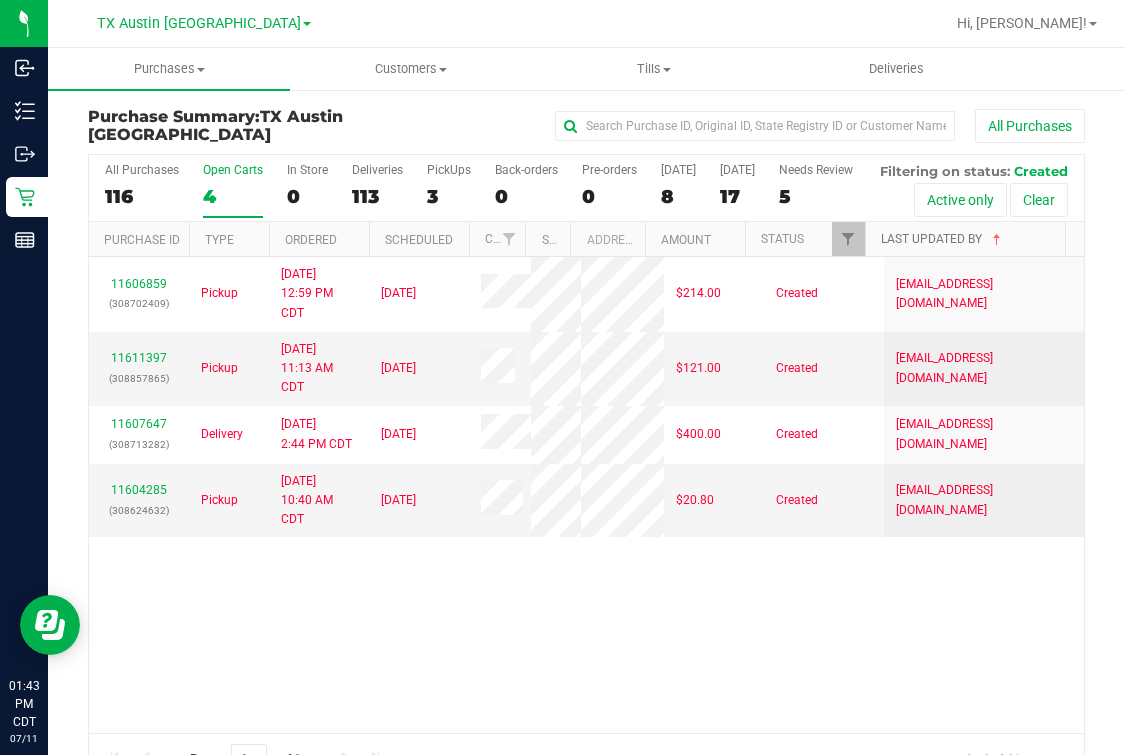 click on "Last Updated By" at bounding box center (943, 239) 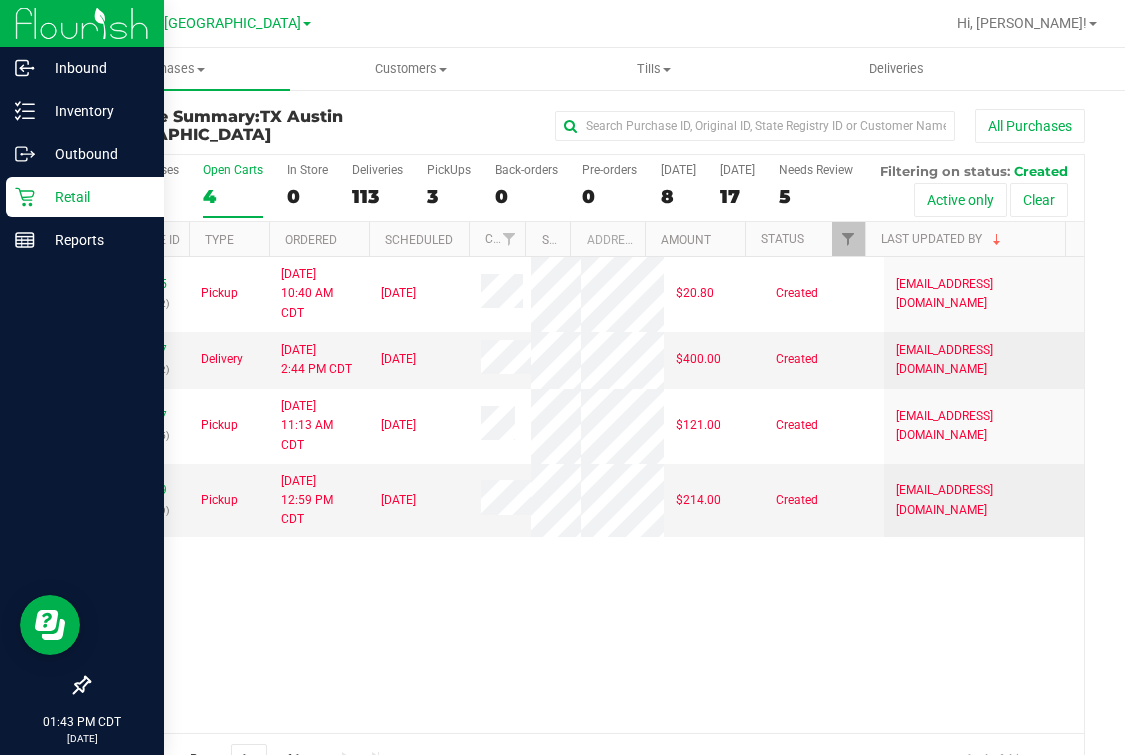 click on "Retail" at bounding box center [85, 197] 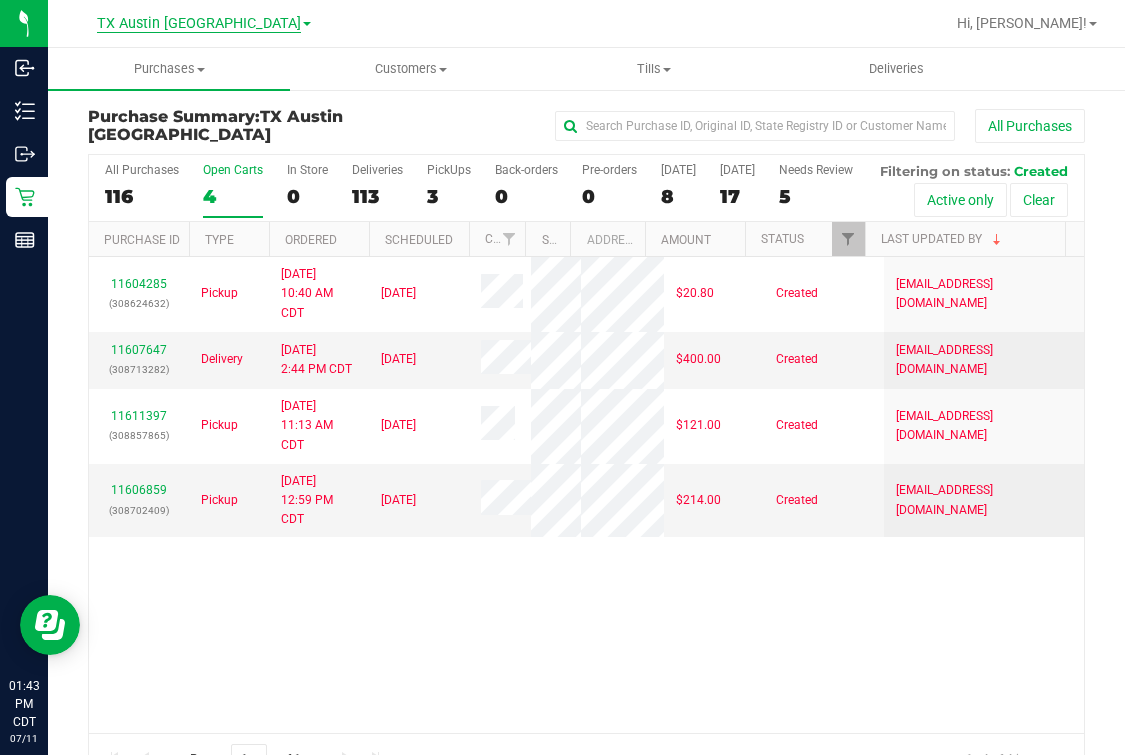 click on "TX Austin [GEOGRAPHIC_DATA]" at bounding box center [199, 24] 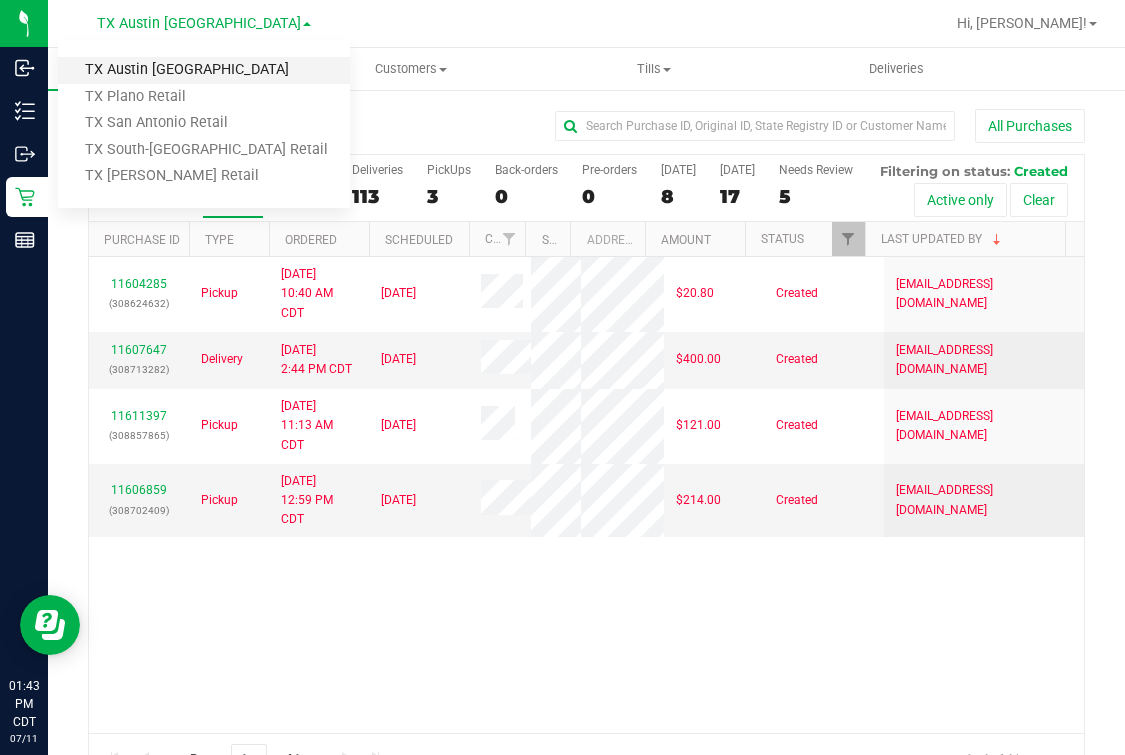 click on "TX Austin [GEOGRAPHIC_DATA]" at bounding box center (204, 70) 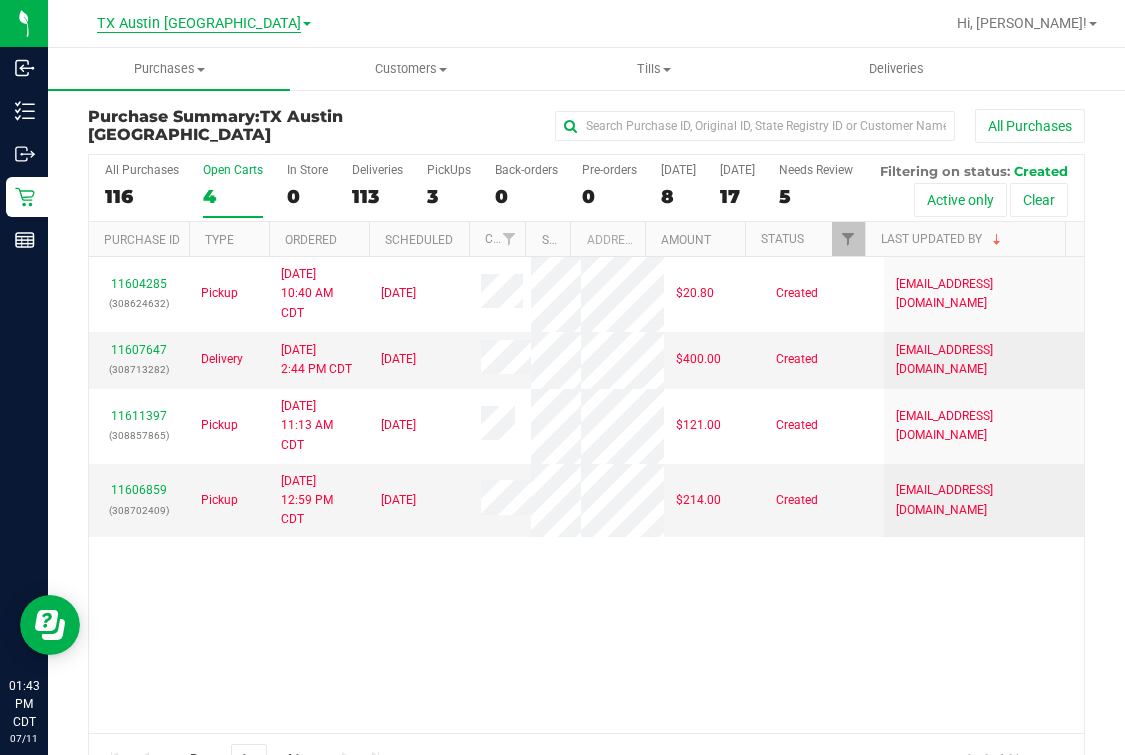 click on "TX Austin [GEOGRAPHIC_DATA]" at bounding box center (199, 24) 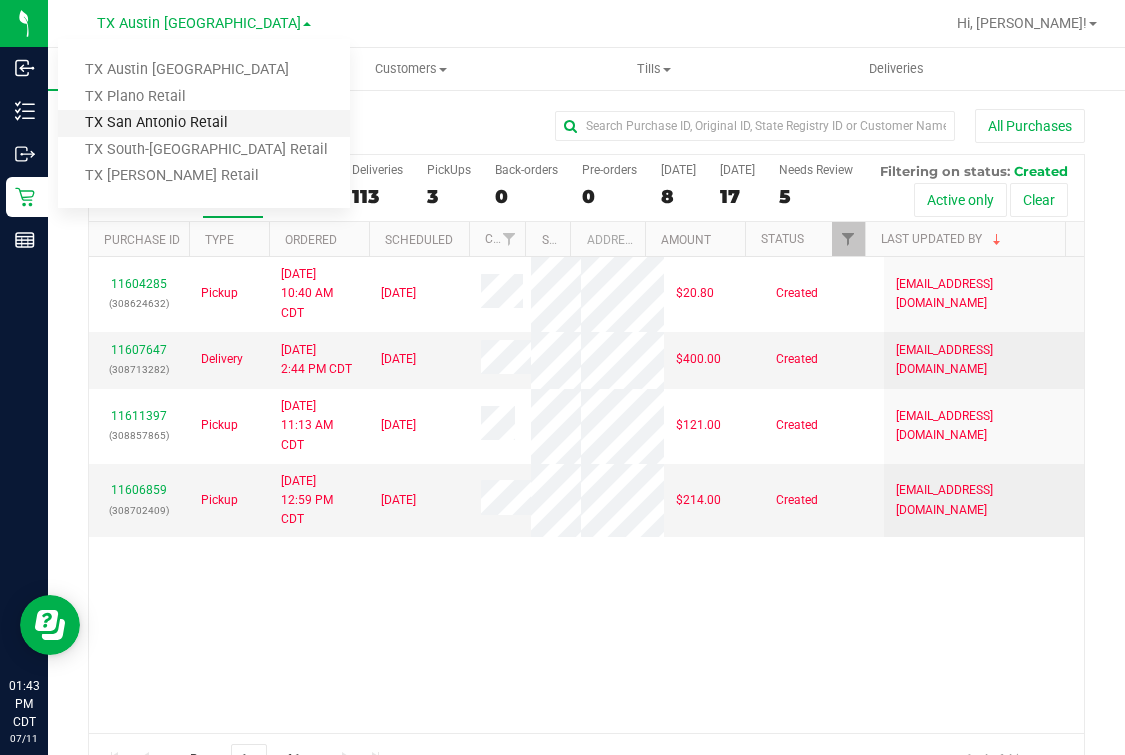 click on "TX San Antonio Retail" at bounding box center (204, 123) 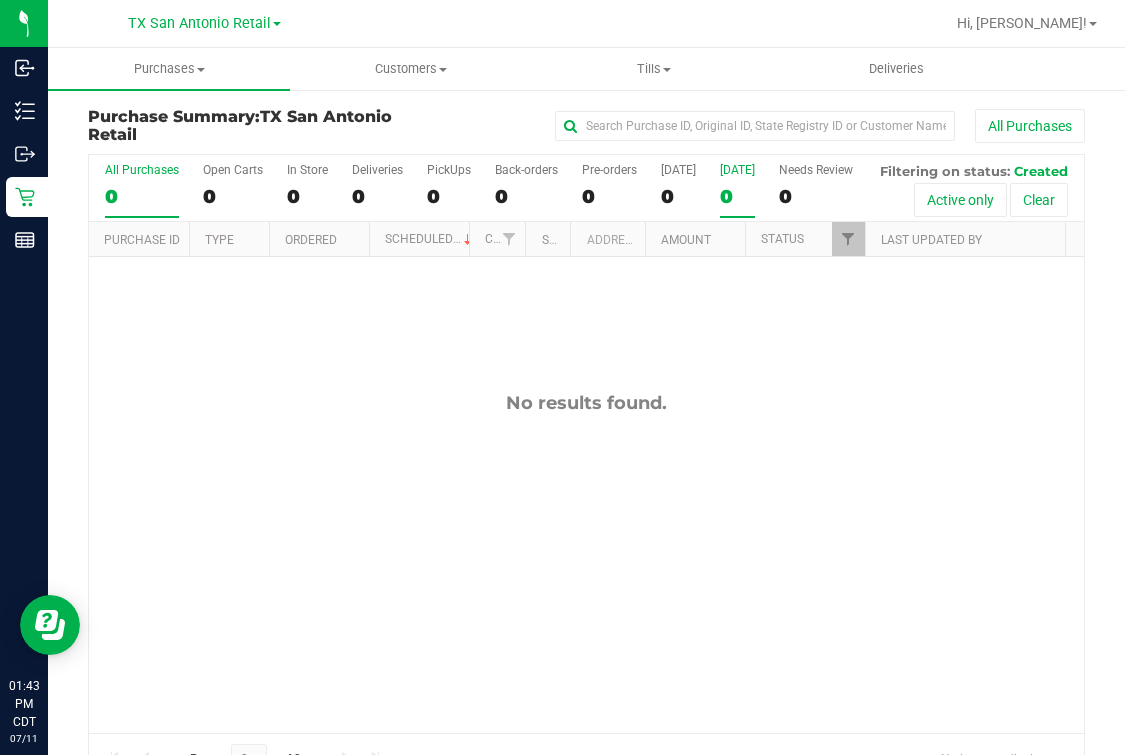 click on "0" at bounding box center [737, 196] 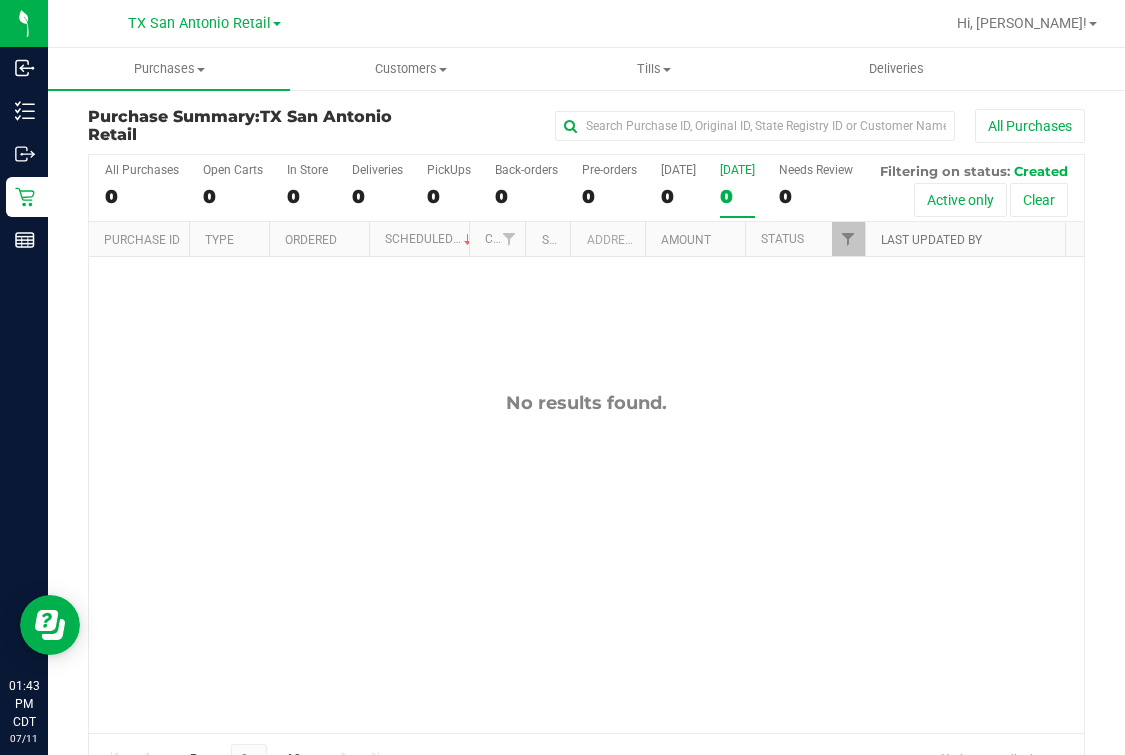 click on "Last Updated By" at bounding box center (931, 240) 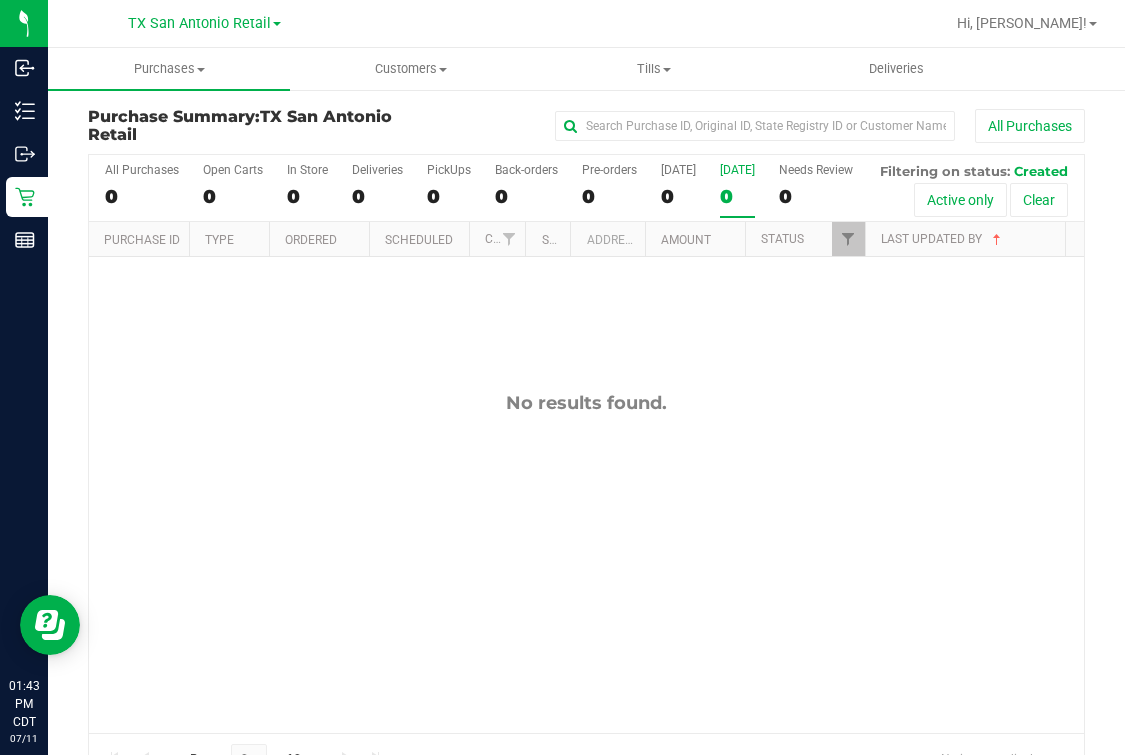 click on "Status" at bounding box center (805, 239) 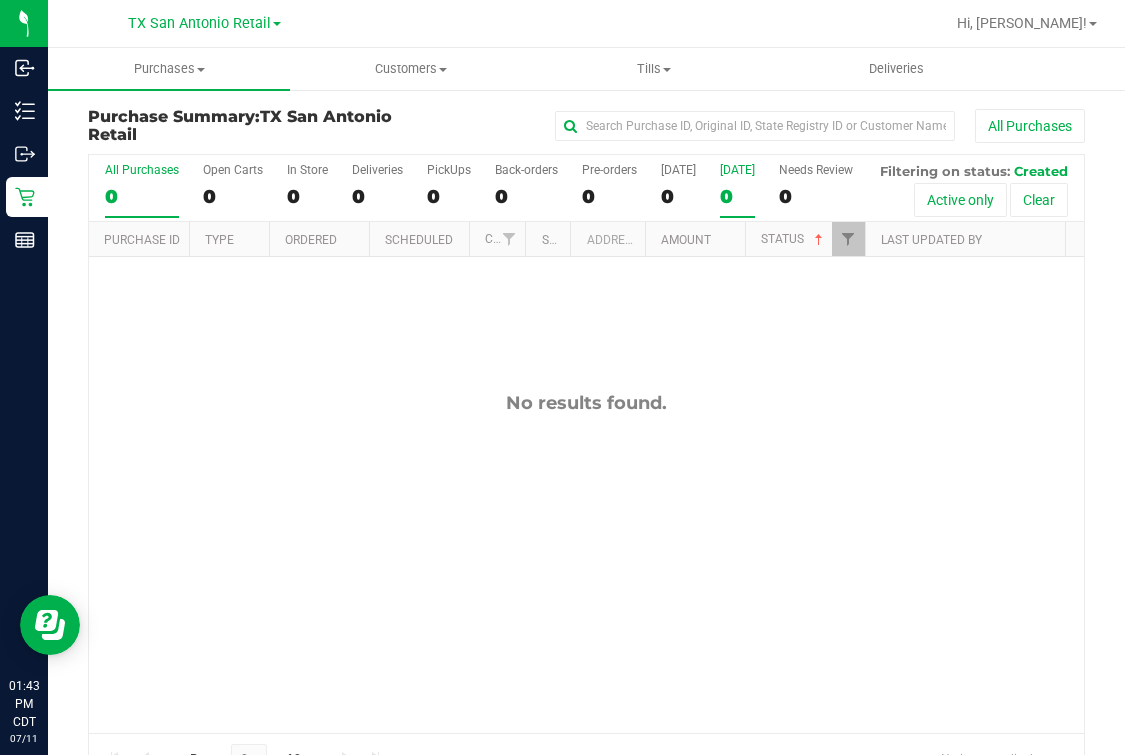 click on "All Purchases" at bounding box center (142, 170) 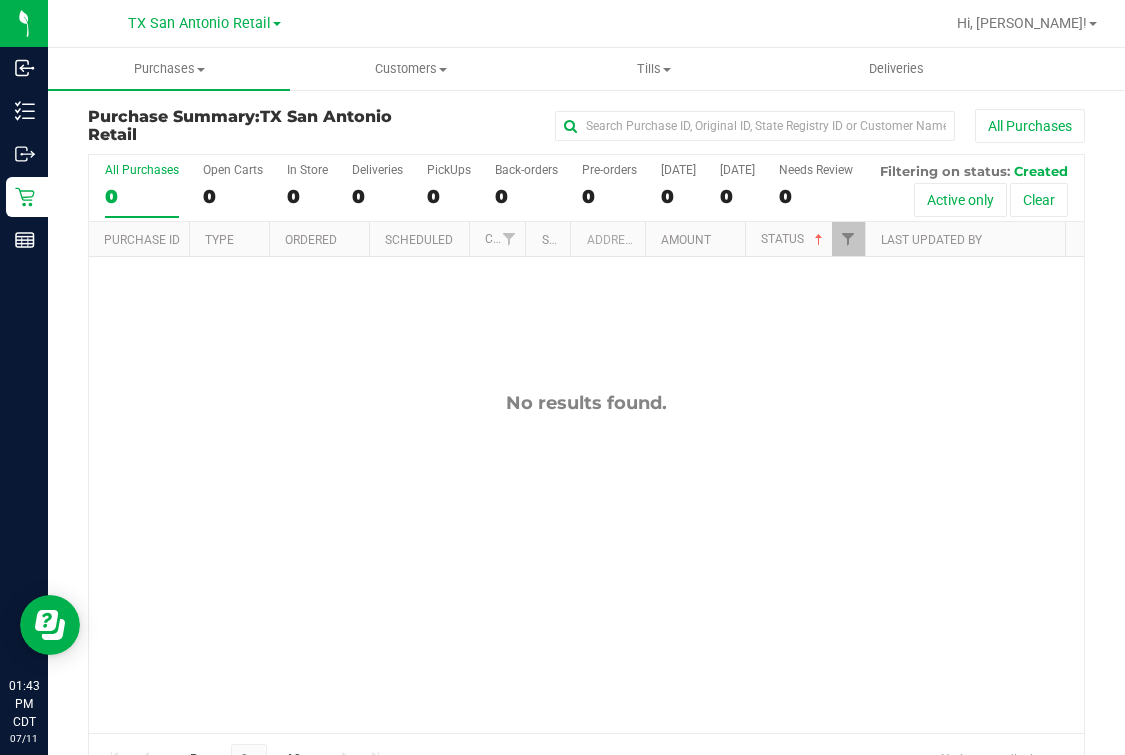 click on "All Purchases
0
Open Carts
0
In Store
0
Deliveries
0
PickUps
0
Back-orders
0
Pre-orders
0
[DATE]
0
[DATE]
0" at bounding box center [586, 188] 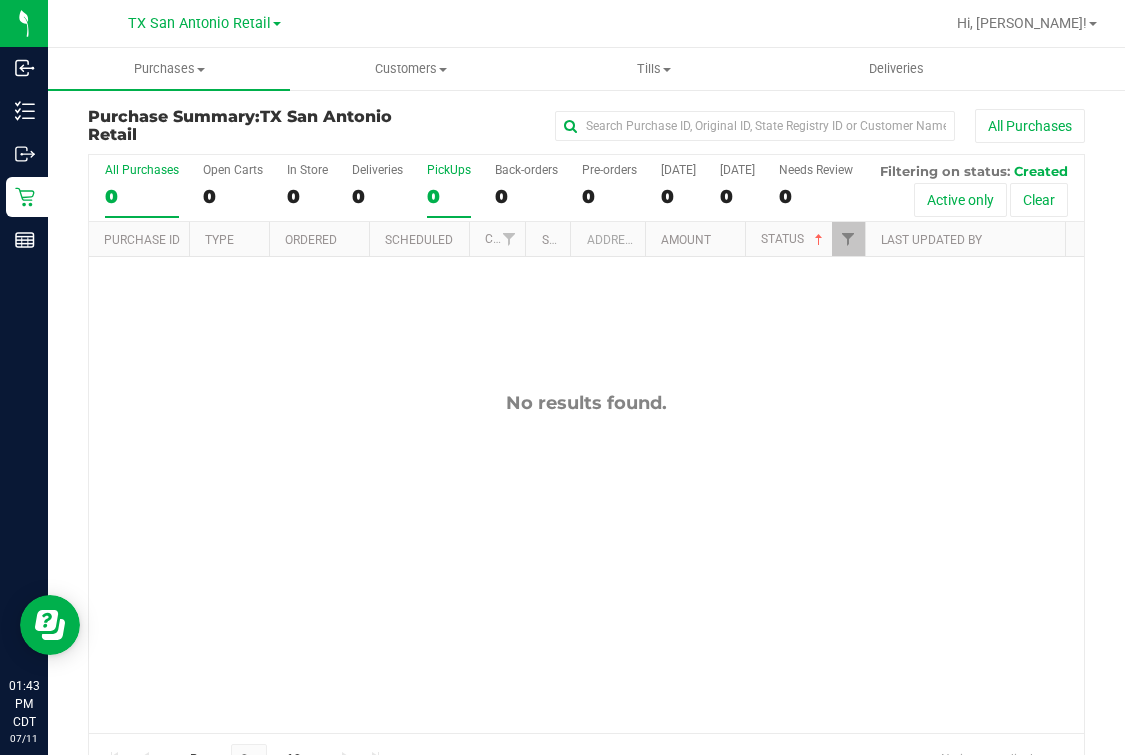 click on "0" at bounding box center (449, 196) 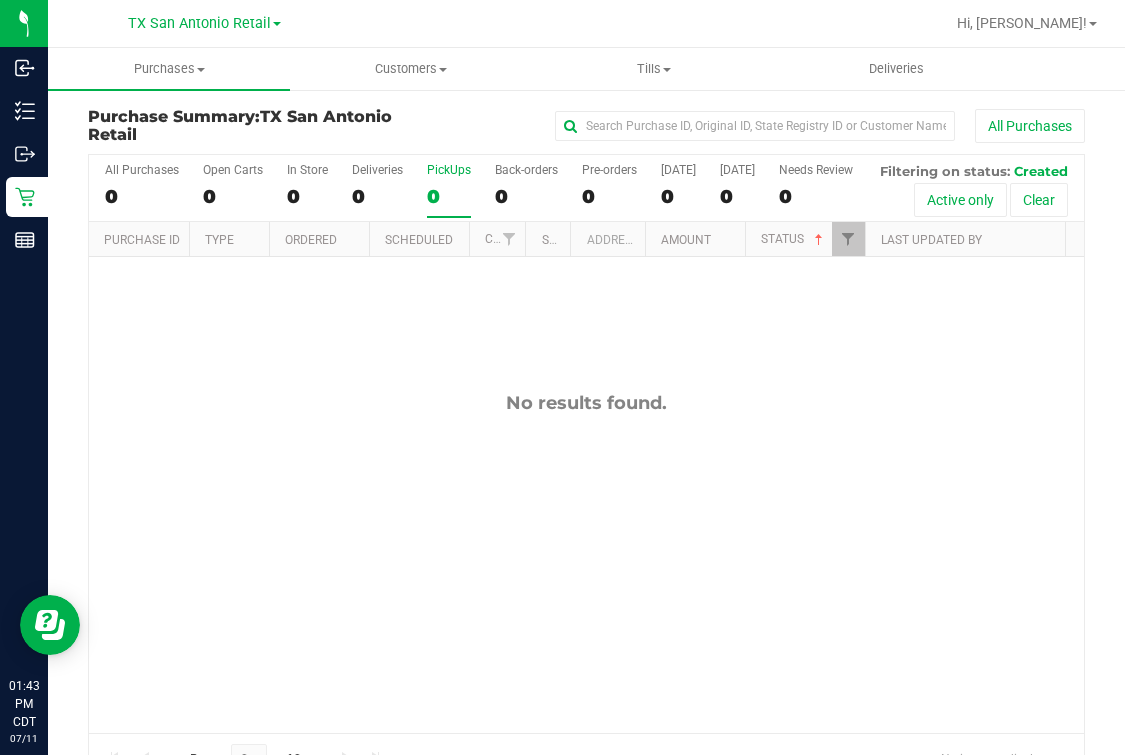 drag, startPoint x: 100, startPoint y: 188, endPoint x: 267, endPoint y: 180, distance: 167.19151 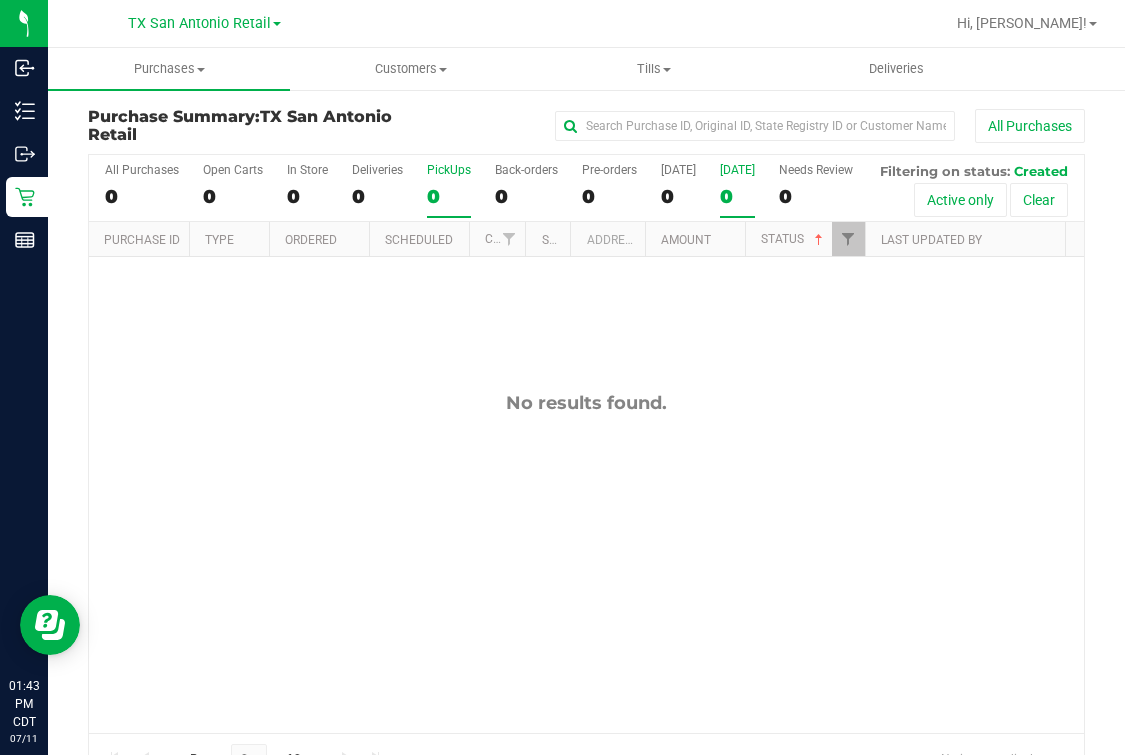 drag, startPoint x: 777, startPoint y: 180, endPoint x: 765, endPoint y: 180, distance: 12 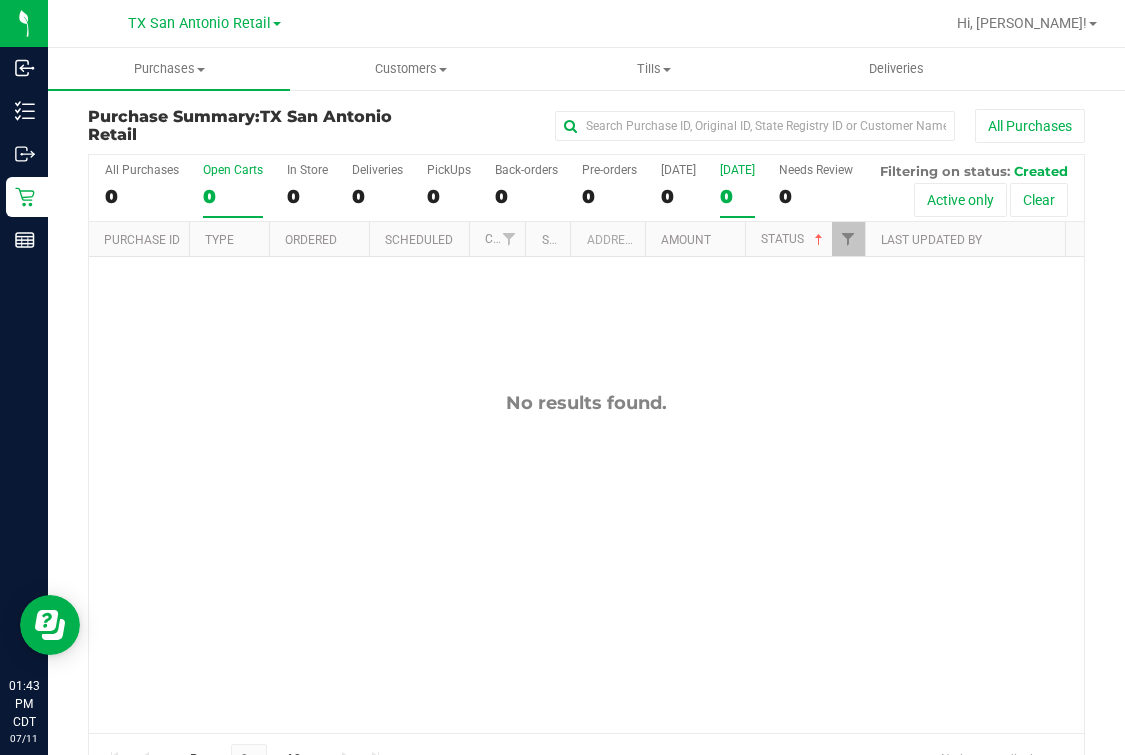 click on "Open Carts
0" at bounding box center (233, 190) 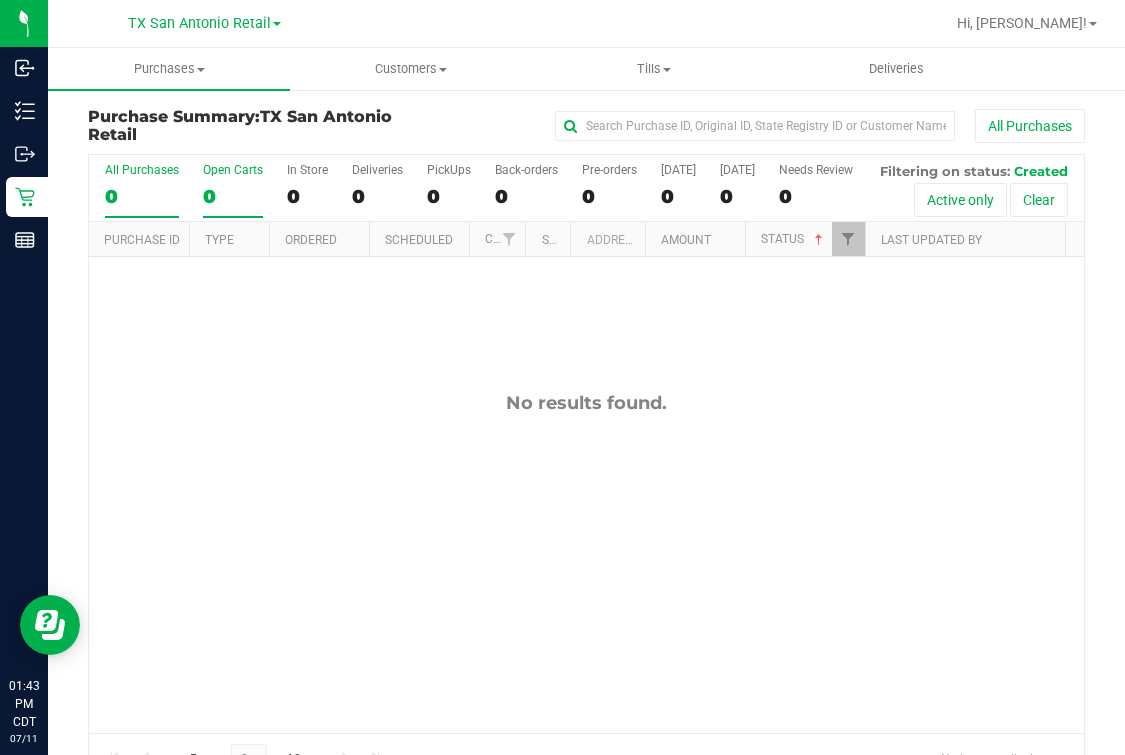 click on "0" at bounding box center (142, 196) 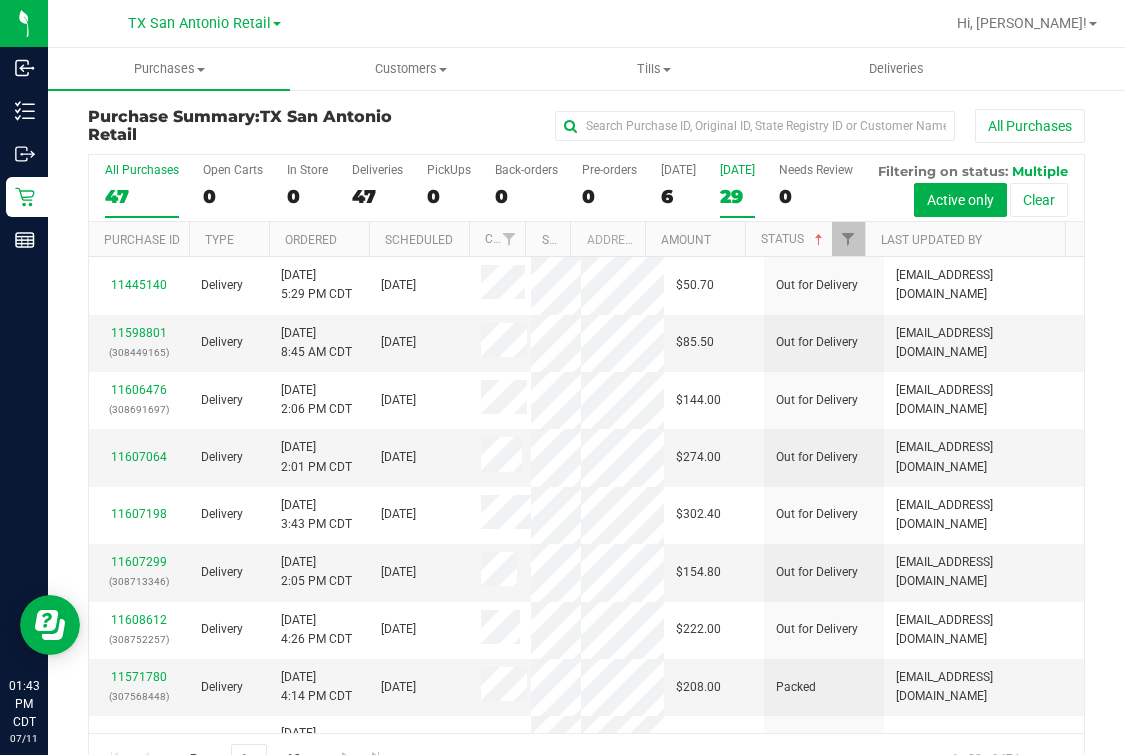 click on "29" at bounding box center [737, 196] 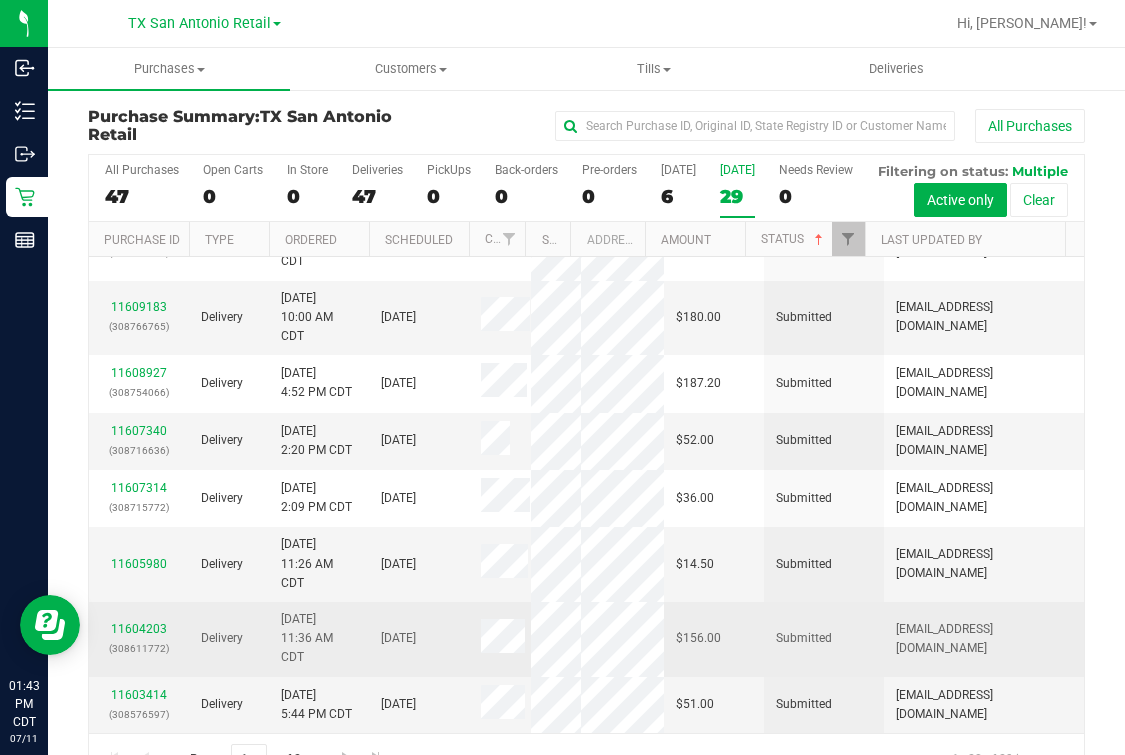 scroll, scrollTop: 3201, scrollLeft: 0, axis: vertical 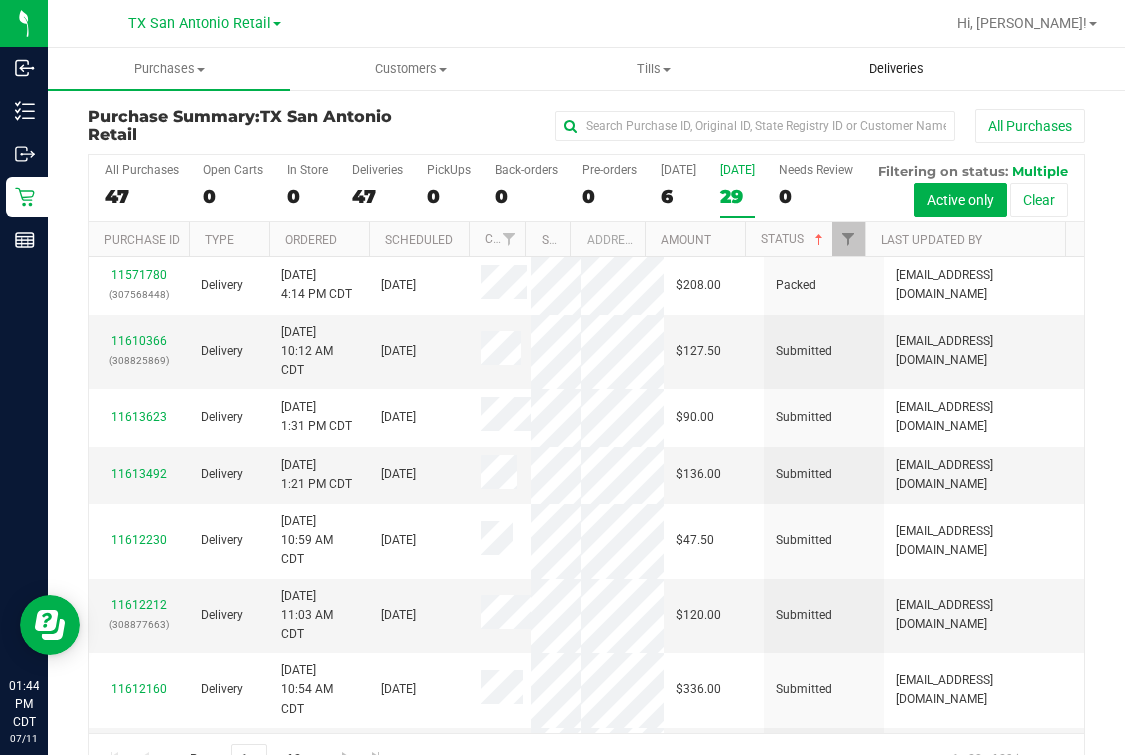 click on "Deliveries" at bounding box center [896, 69] 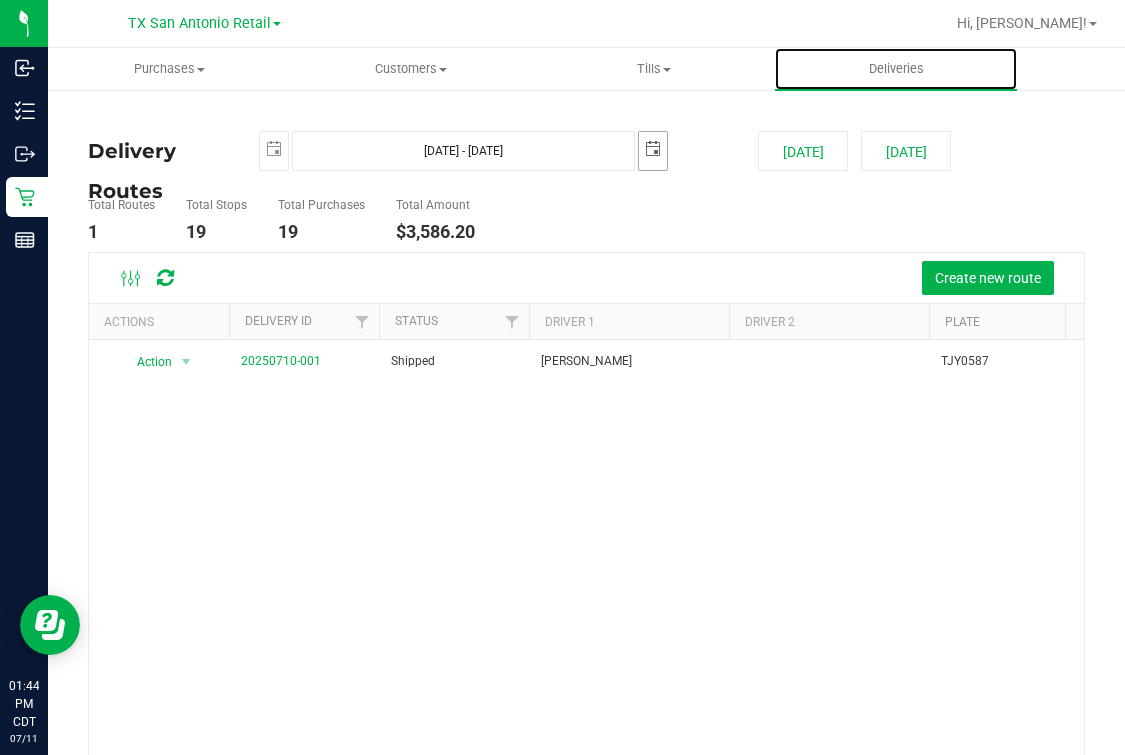 click at bounding box center (653, 149) 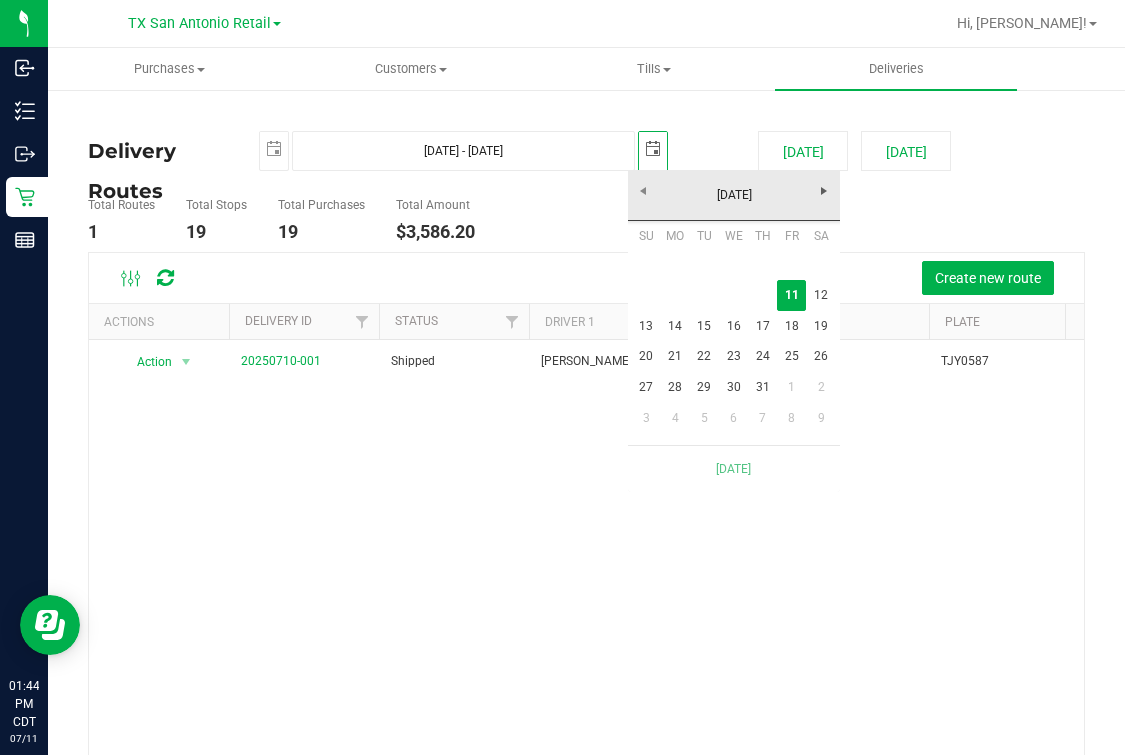 scroll, scrollTop: 0, scrollLeft: 49, axis: horizontal 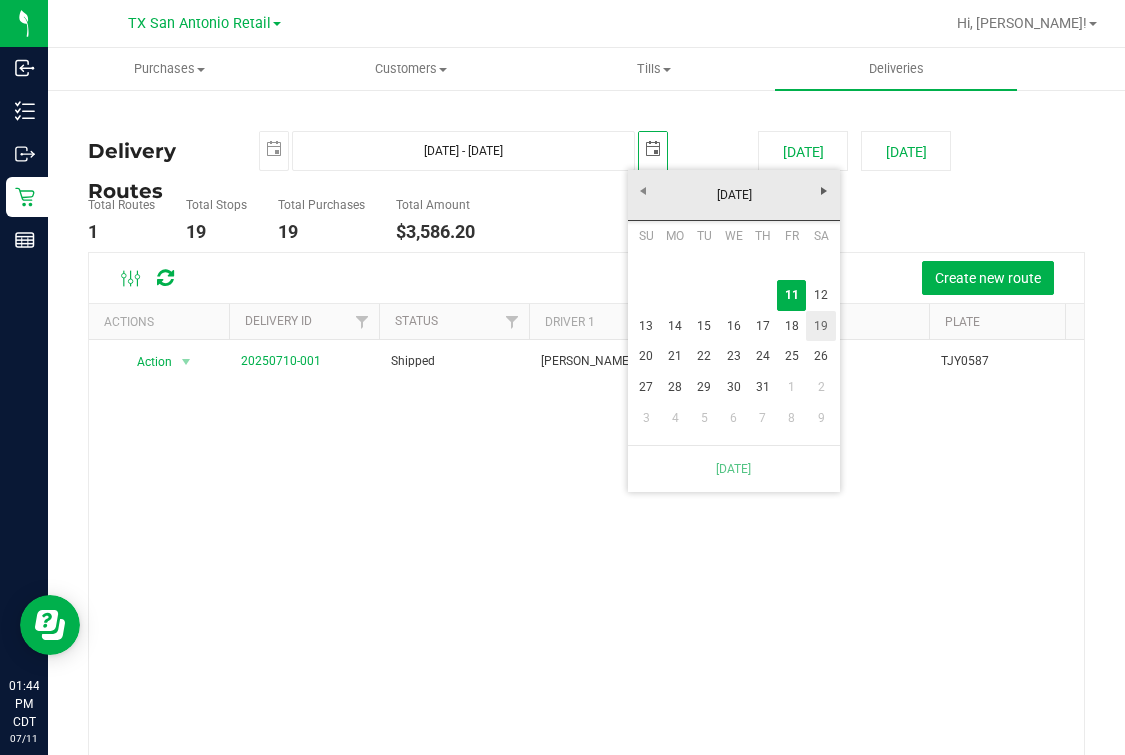 click on "12" at bounding box center [820, 295] 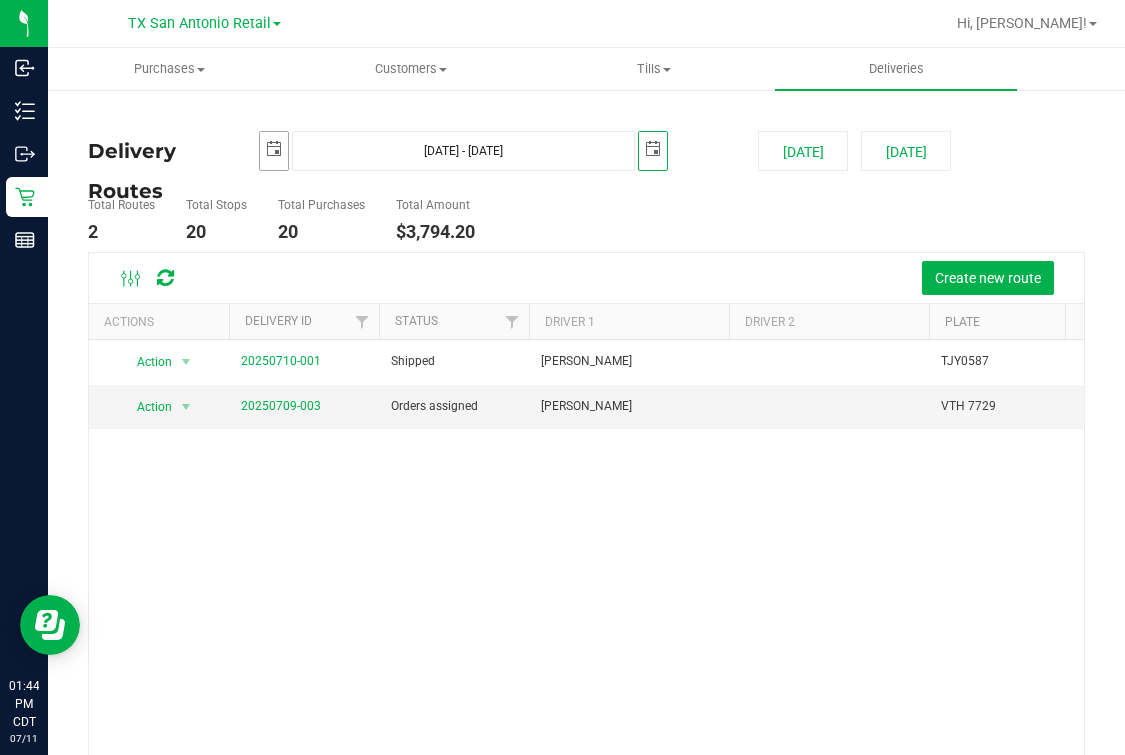 drag, startPoint x: 268, startPoint y: 149, endPoint x: 303, endPoint y: 163, distance: 37.696156 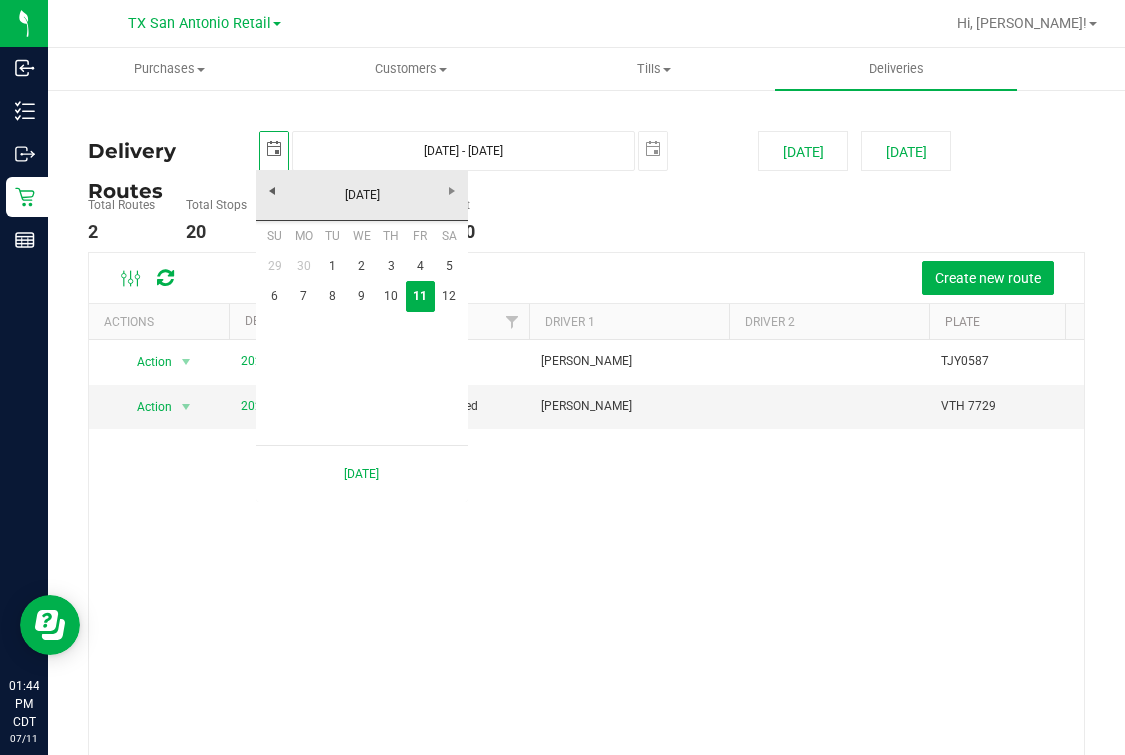 scroll, scrollTop: 0, scrollLeft: 0, axis: both 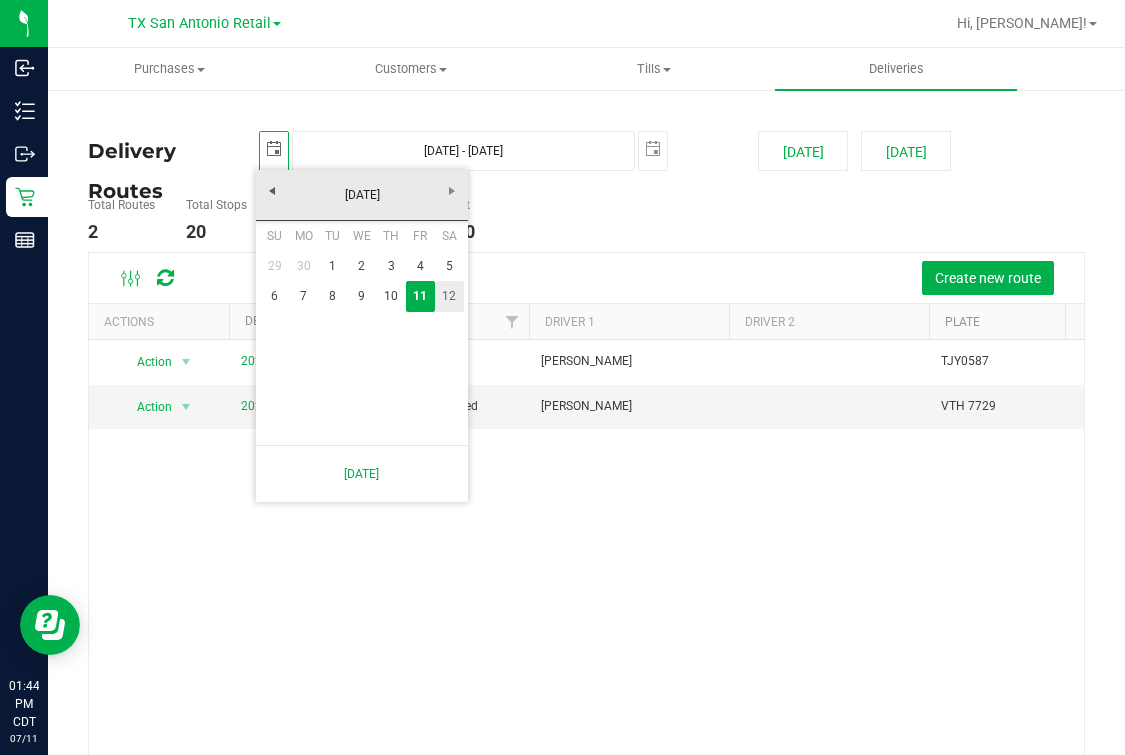 click on "Su Mo Tu We Th Fr Sa 29 30 1 2 3 4 5 6 7 8 9 10 11 12" at bounding box center [362, 333] 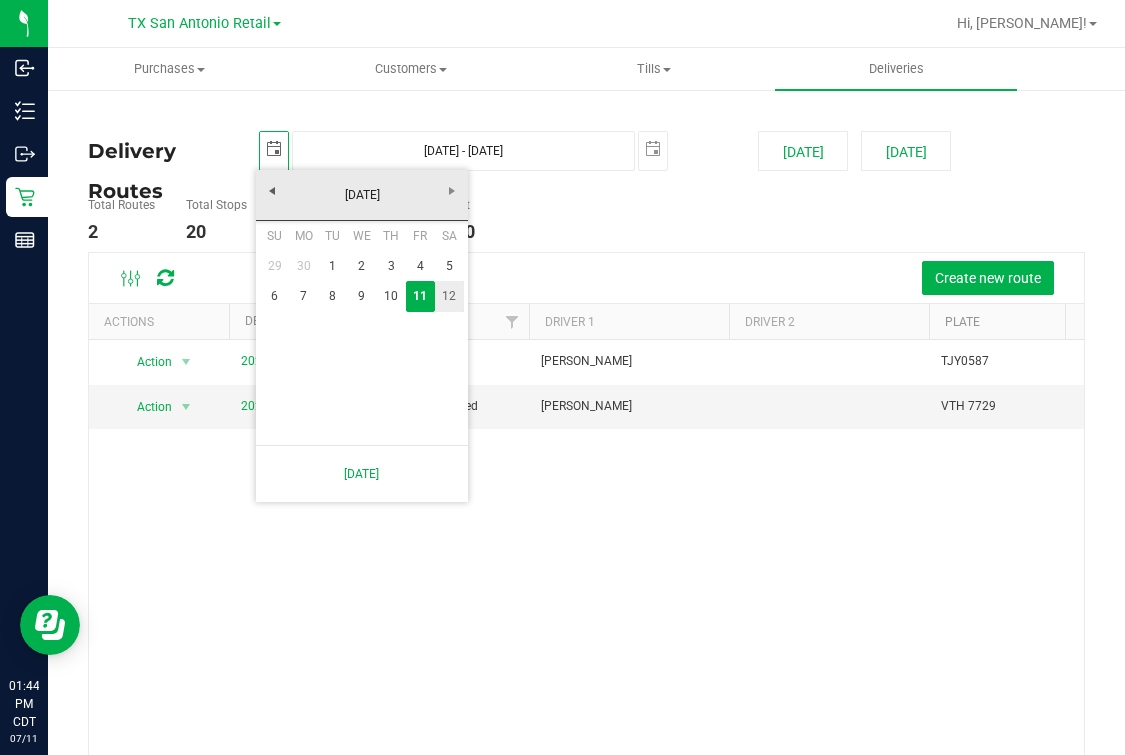 click on "12" at bounding box center (449, 296) 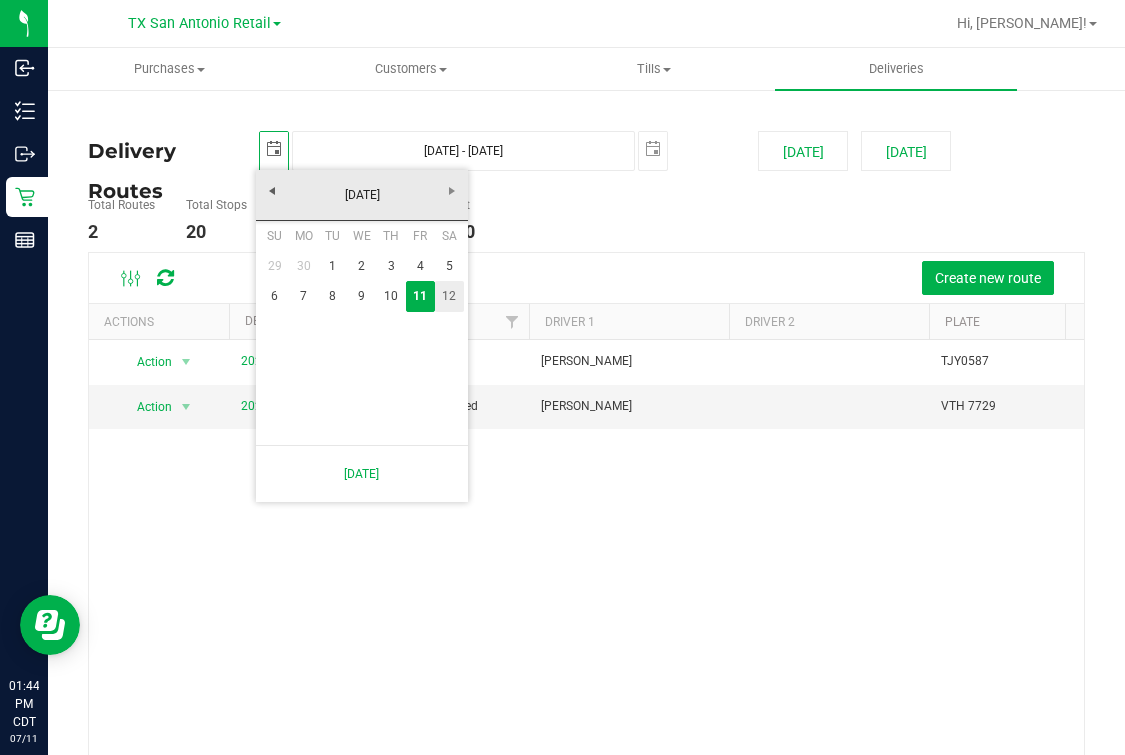 type on "[DATE] - [DATE]" 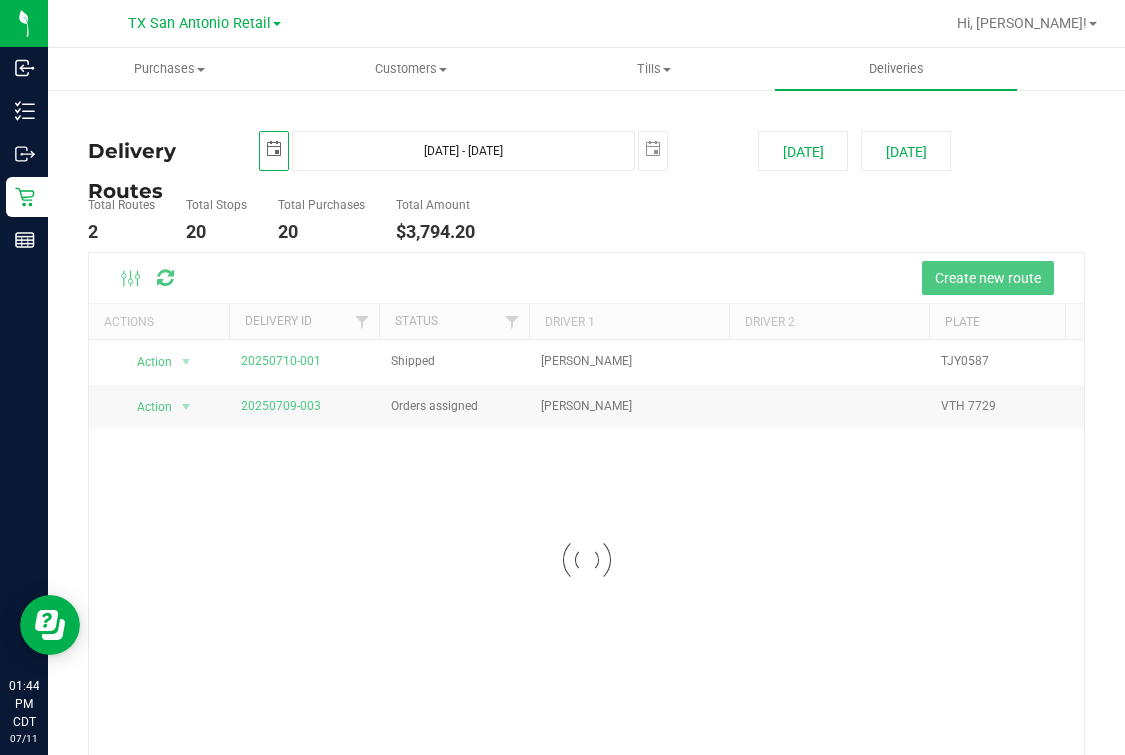 click at bounding box center (586, 560) 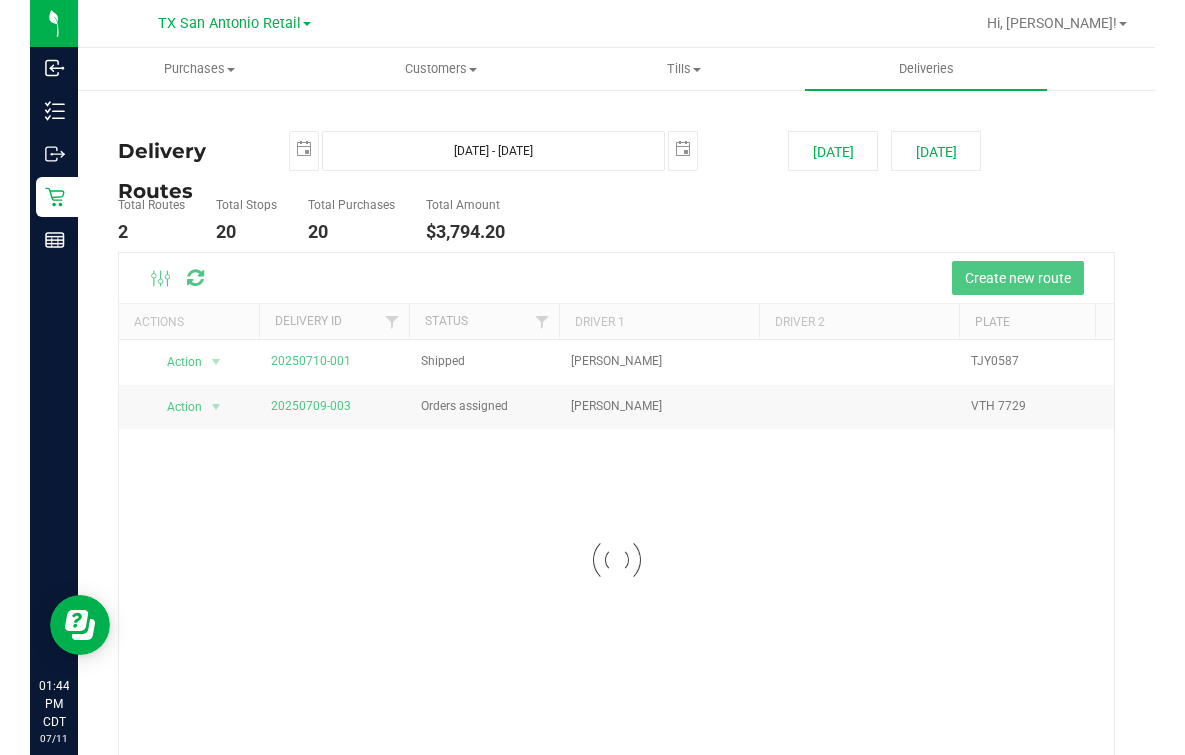 scroll, scrollTop: 0, scrollLeft: 0, axis: both 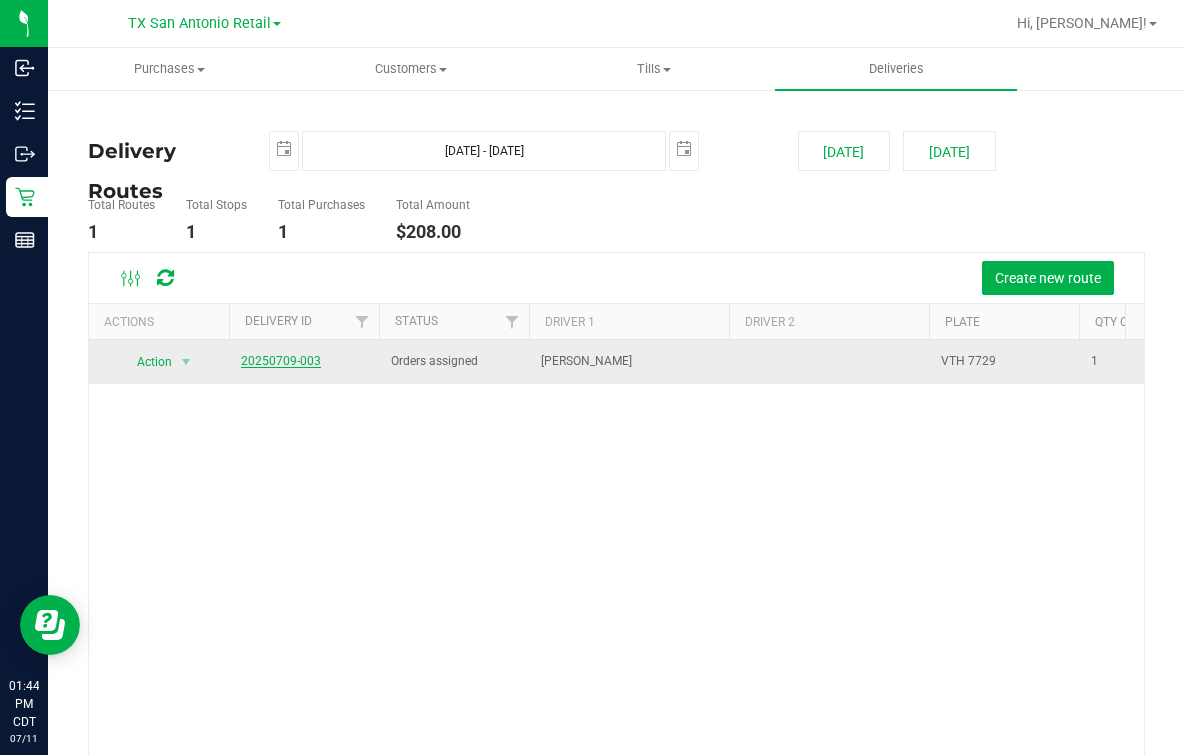 click on "20250709-003" at bounding box center [281, 361] 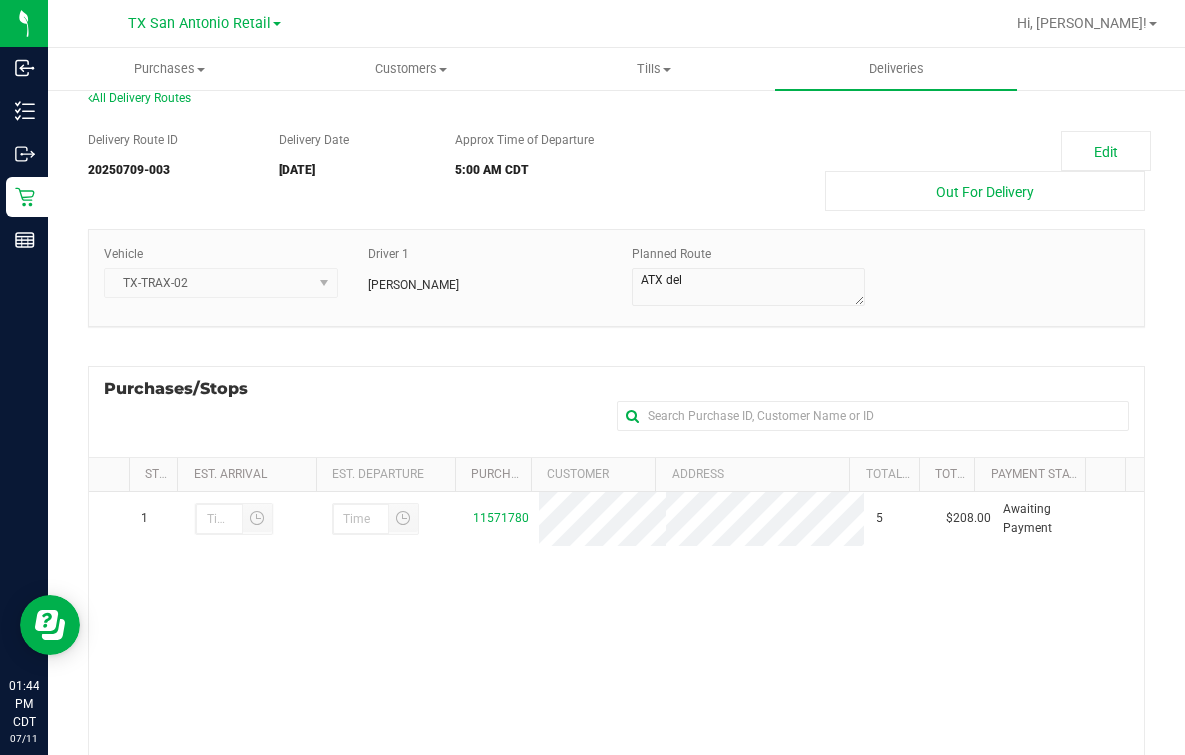 scroll, scrollTop: 0, scrollLeft: 0, axis: both 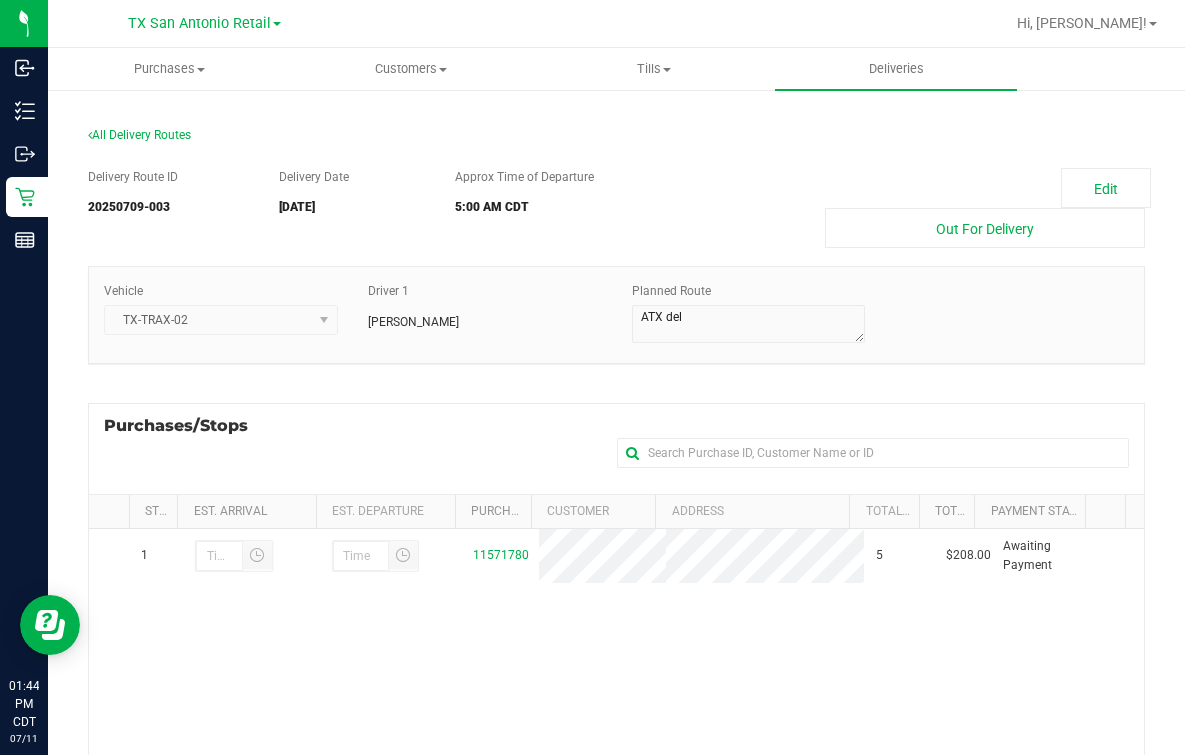 click on "Purchases/Stops
+ Add Purchase" at bounding box center (616, 448) 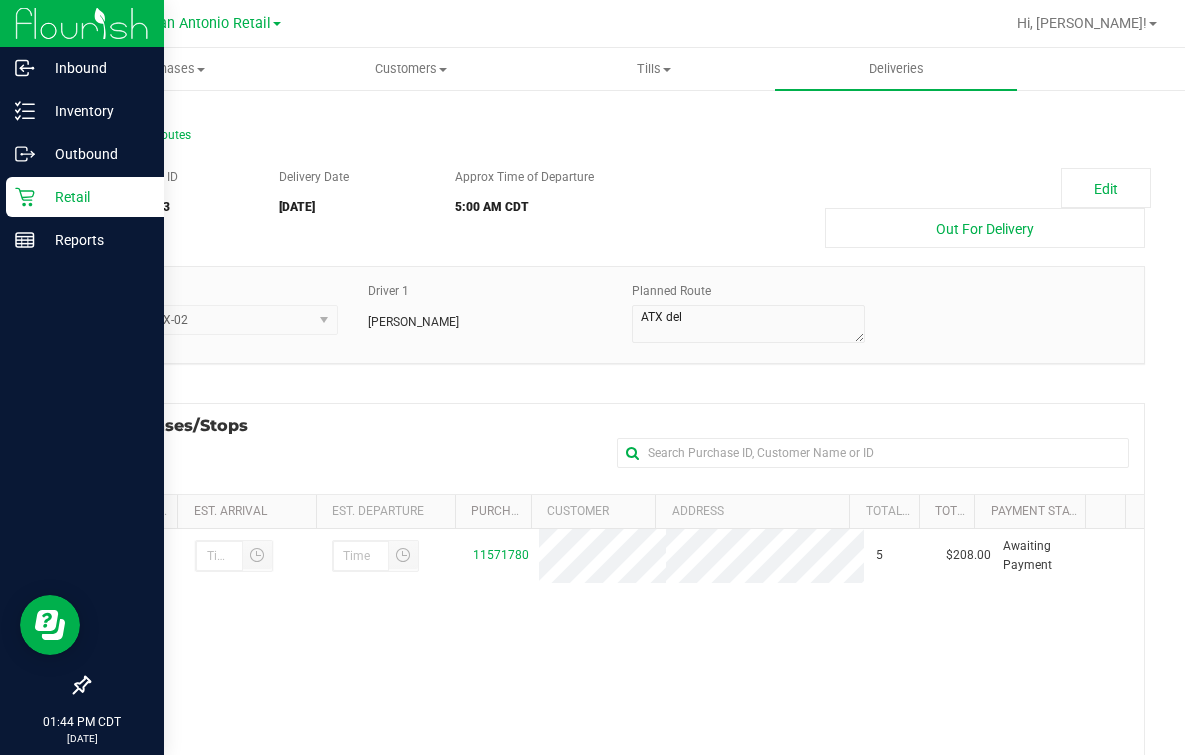 click on "Retail" at bounding box center (95, 197) 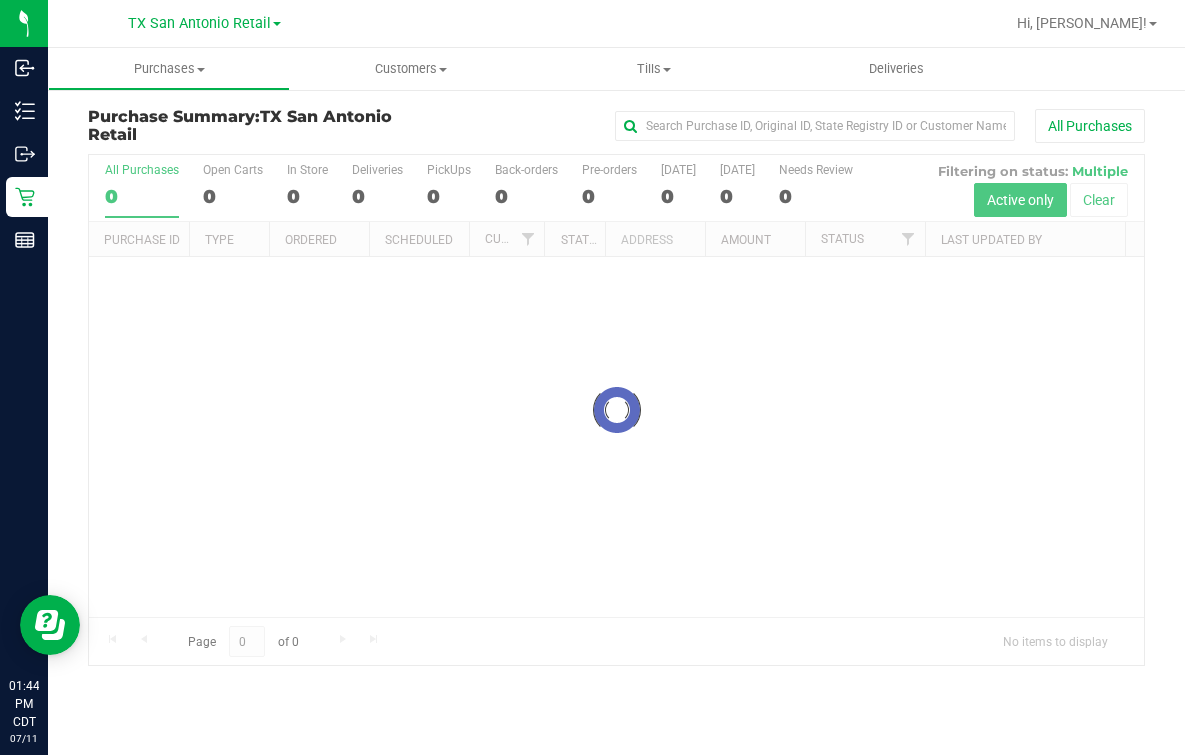 click at bounding box center (616, 410) 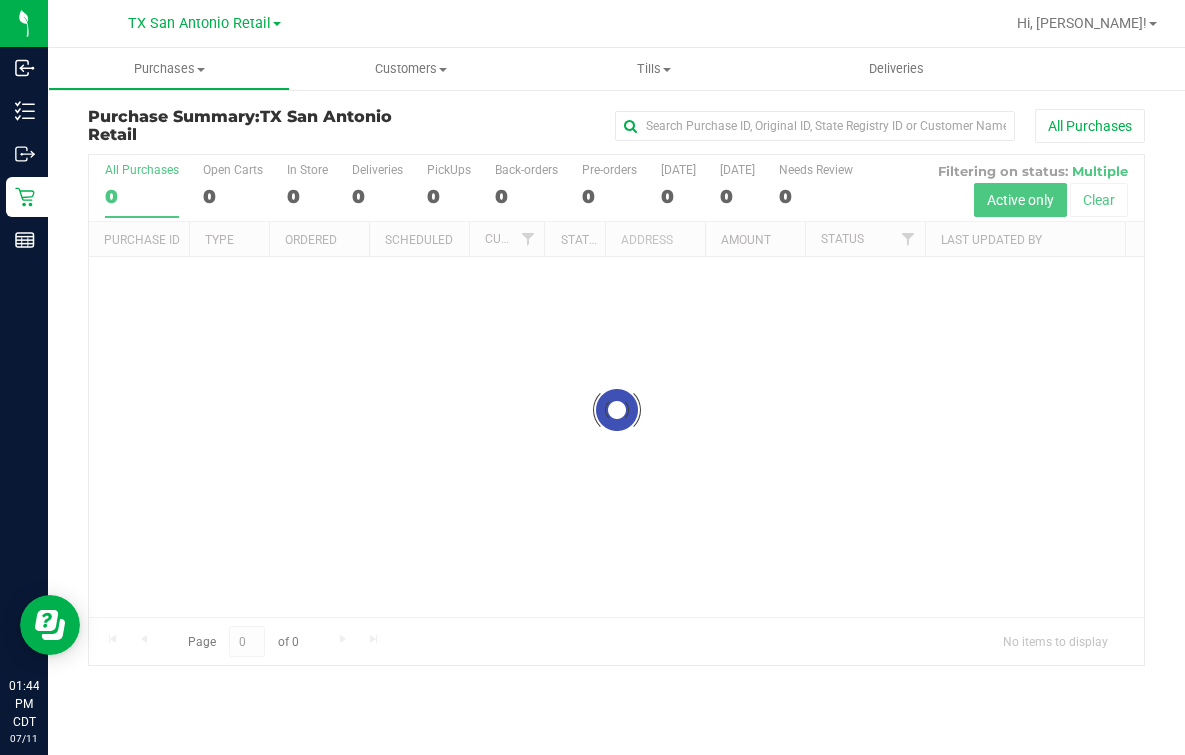 click at bounding box center [616, 410] 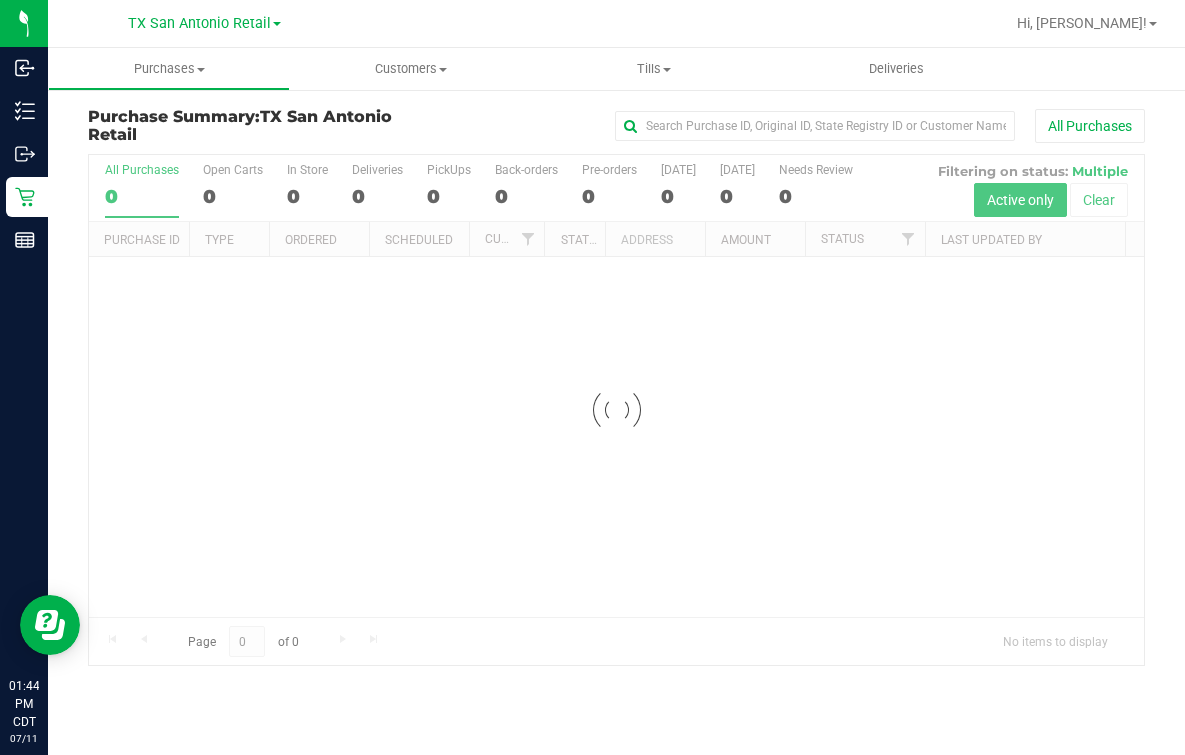 click at bounding box center [616, 410] 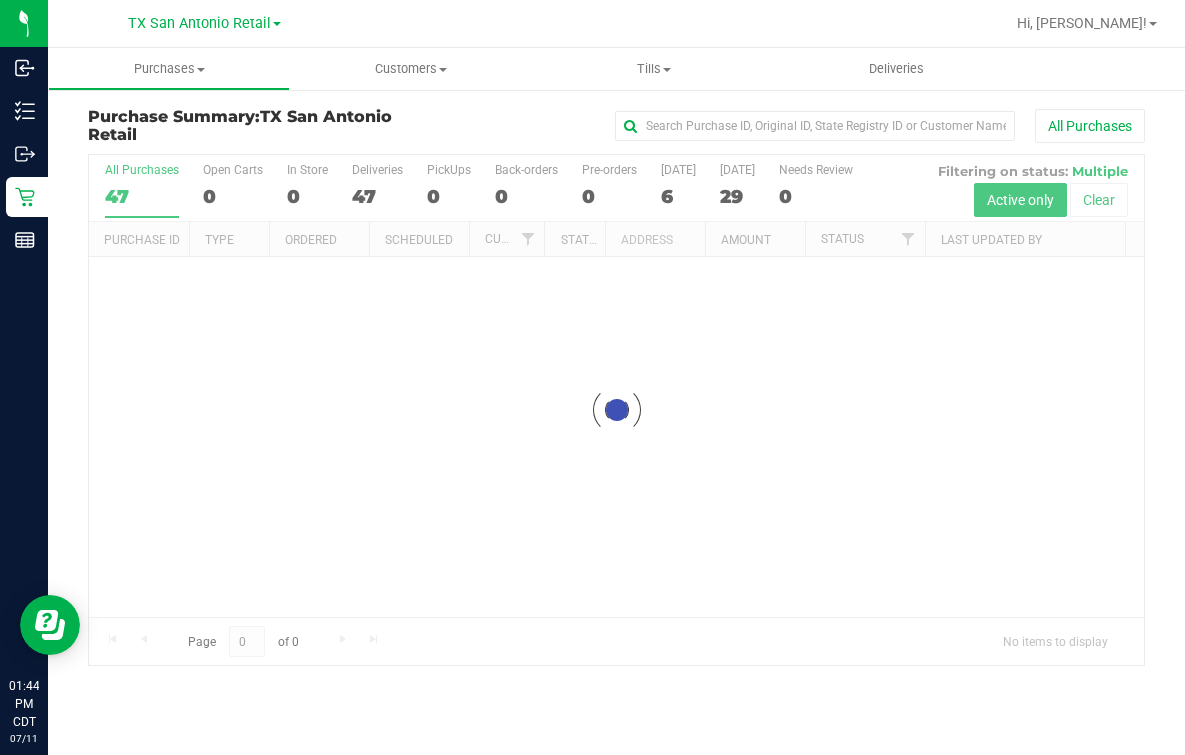 click at bounding box center [616, 410] 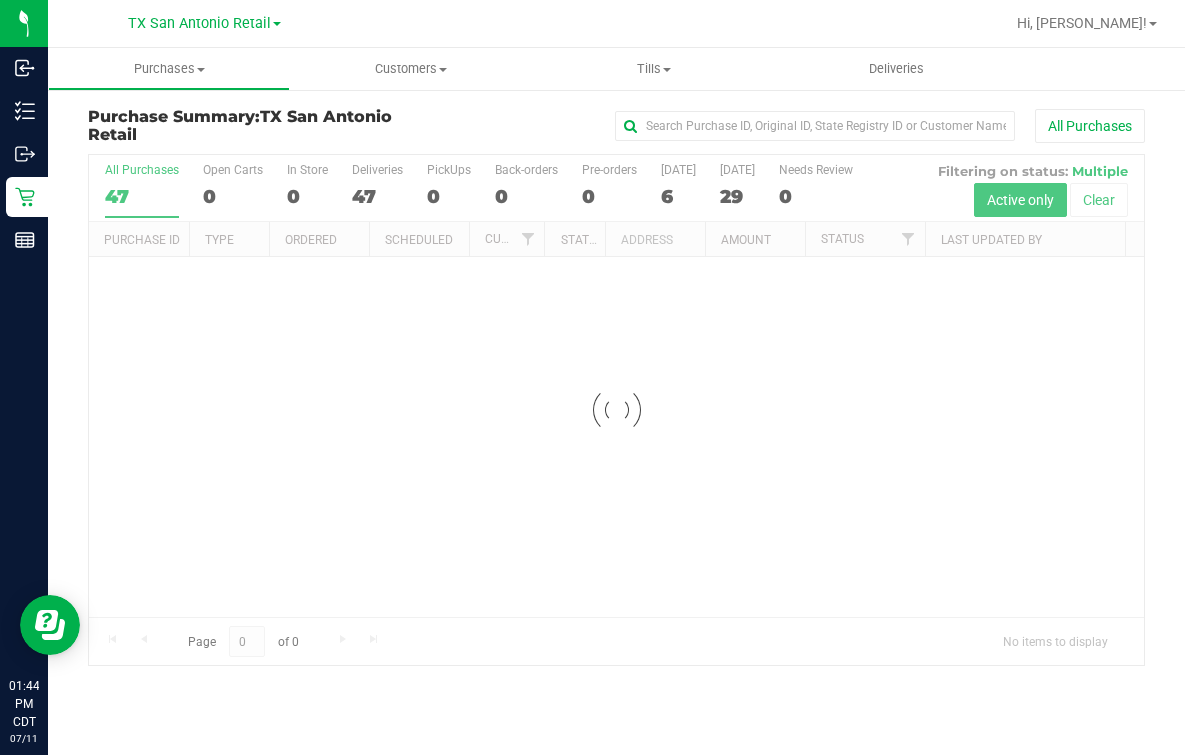 click at bounding box center [616, 410] 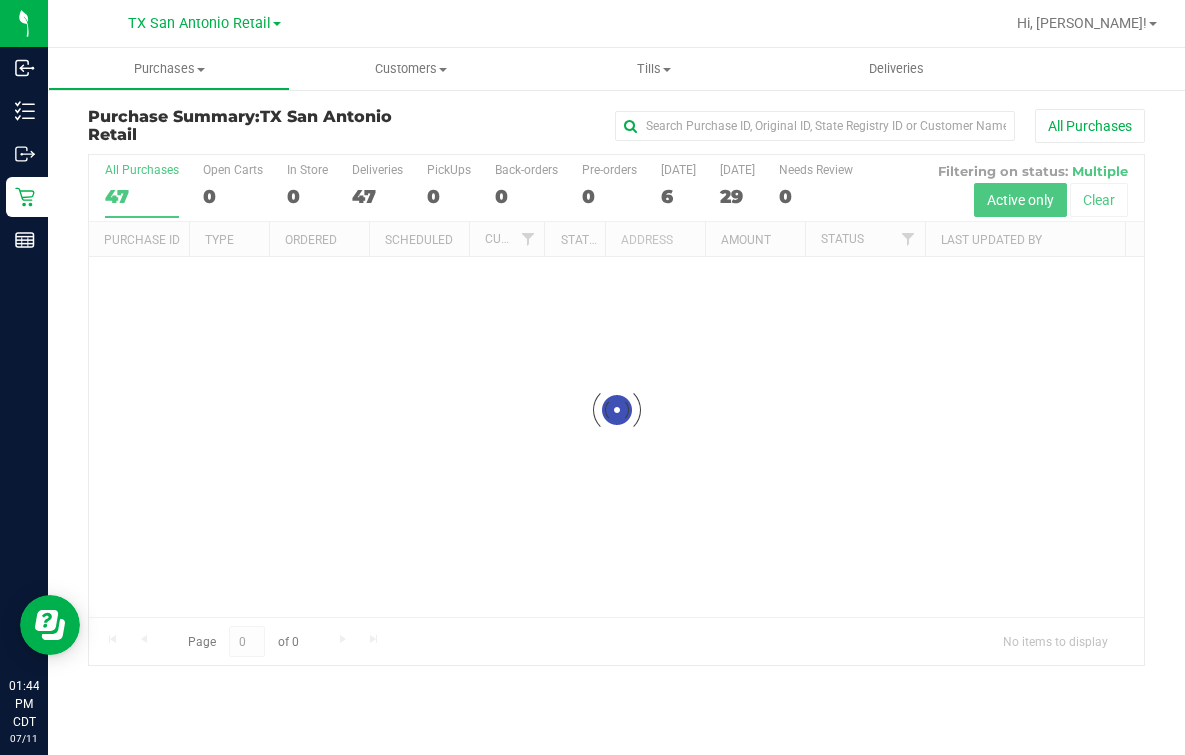 click at bounding box center (616, 410) 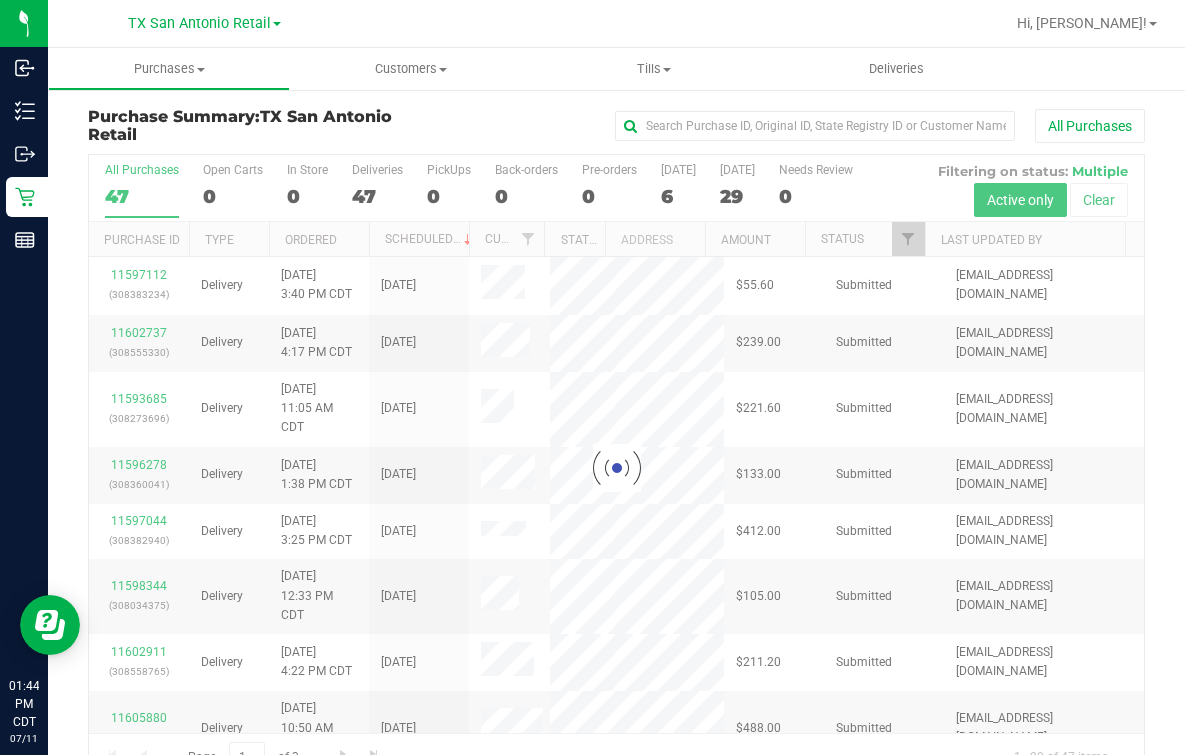 click at bounding box center (616, 468) 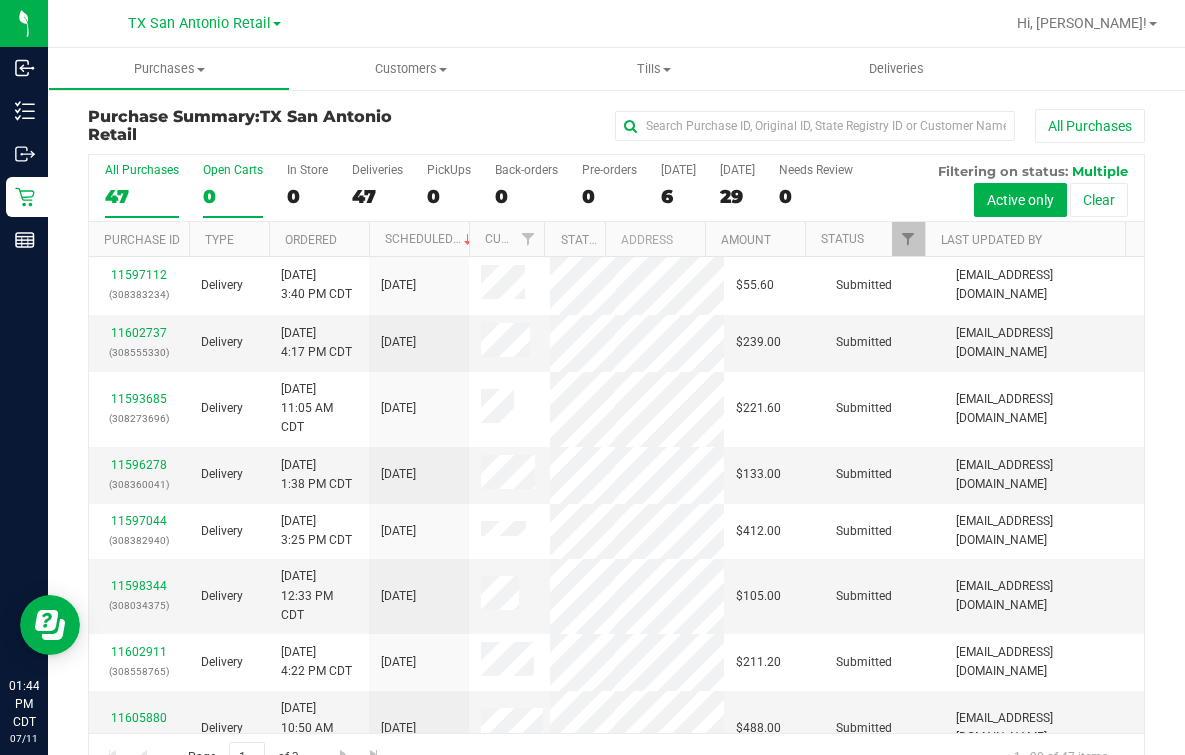 click on "0" at bounding box center [233, 196] 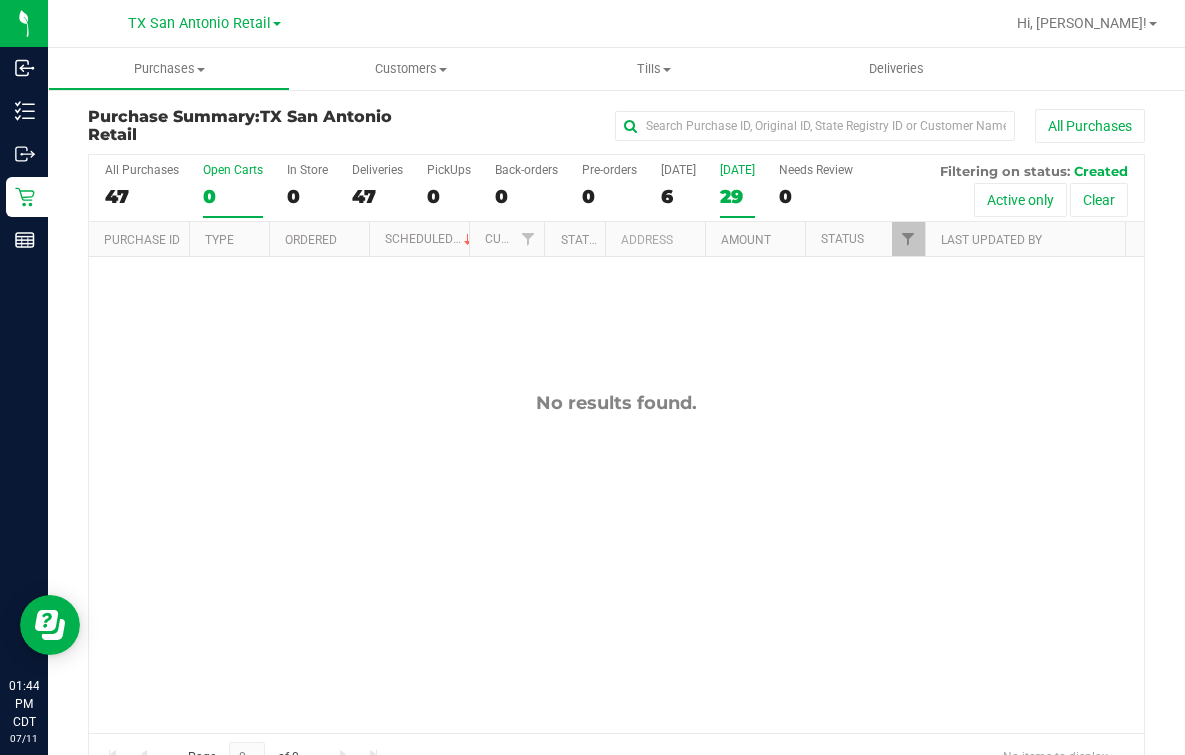click on "29" at bounding box center [737, 196] 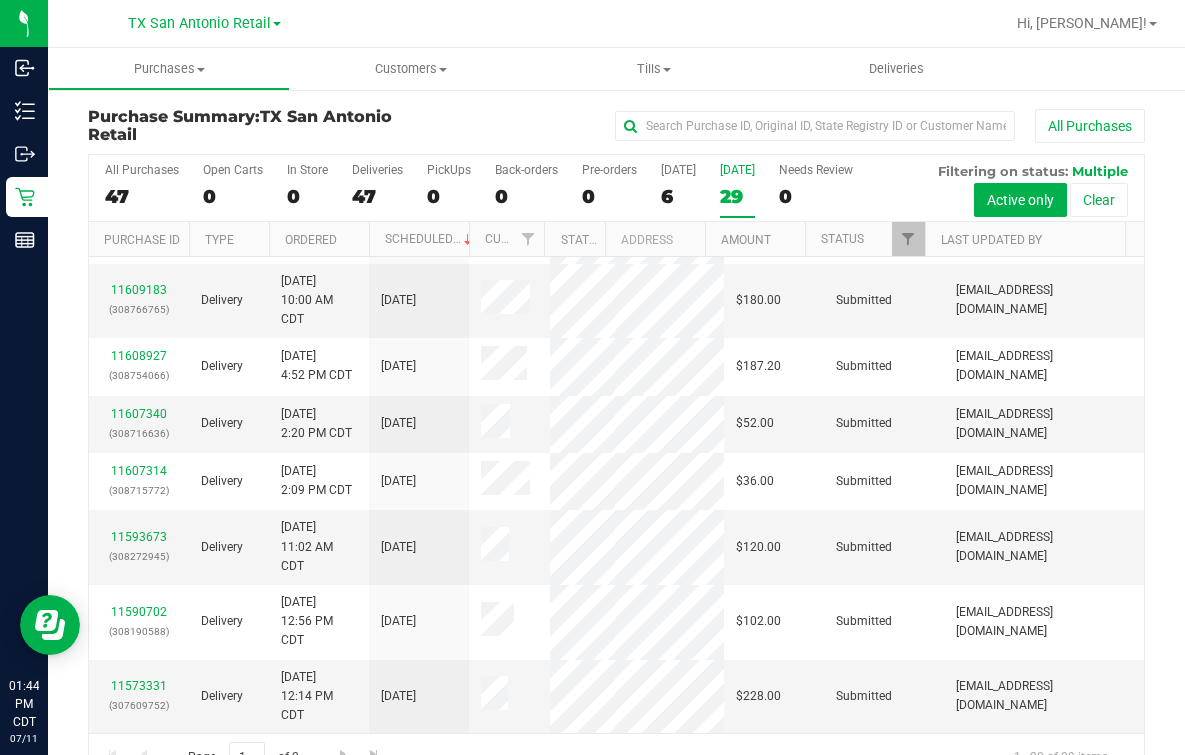 scroll, scrollTop: 1819, scrollLeft: 0, axis: vertical 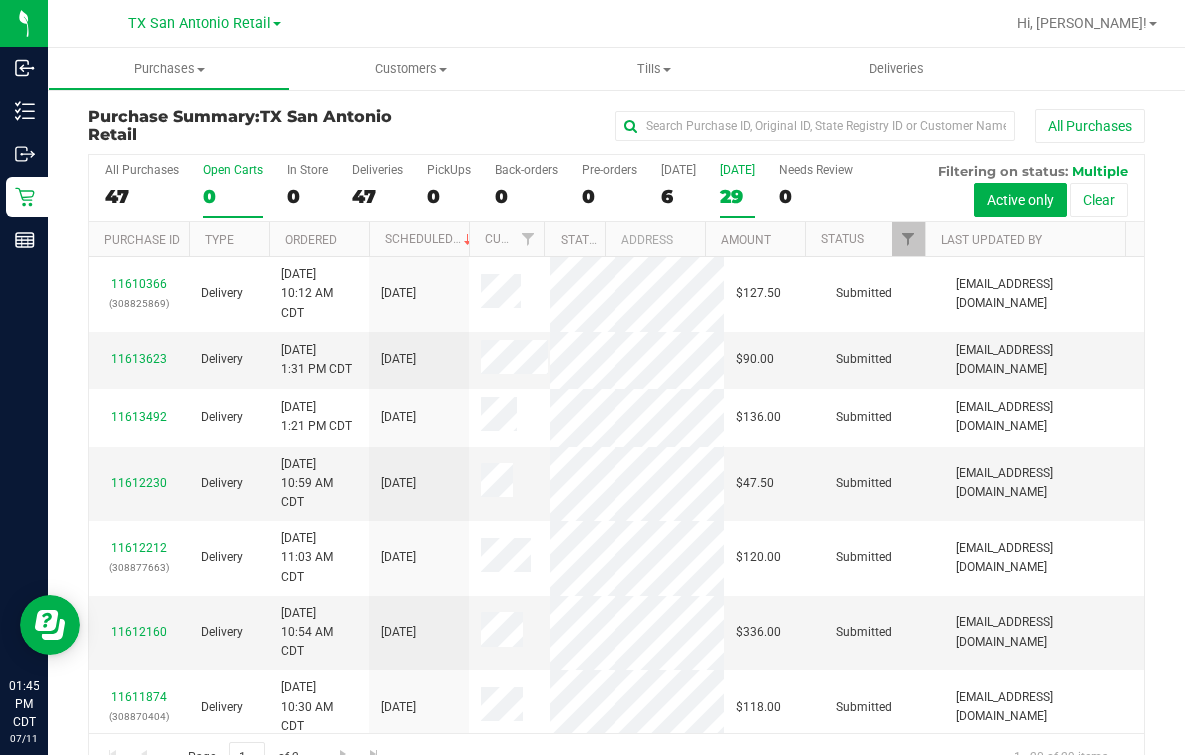 click on "Open Carts
0" at bounding box center [233, 190] 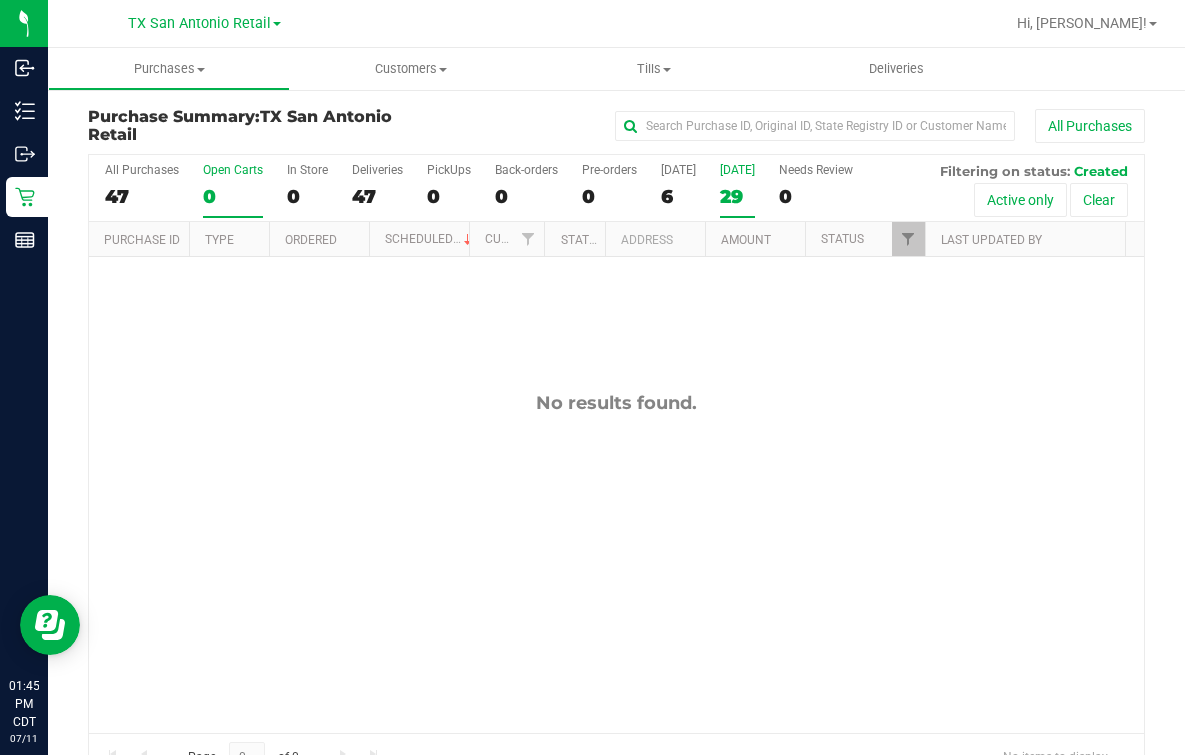 click on "29" at bounding box center (737, 196) 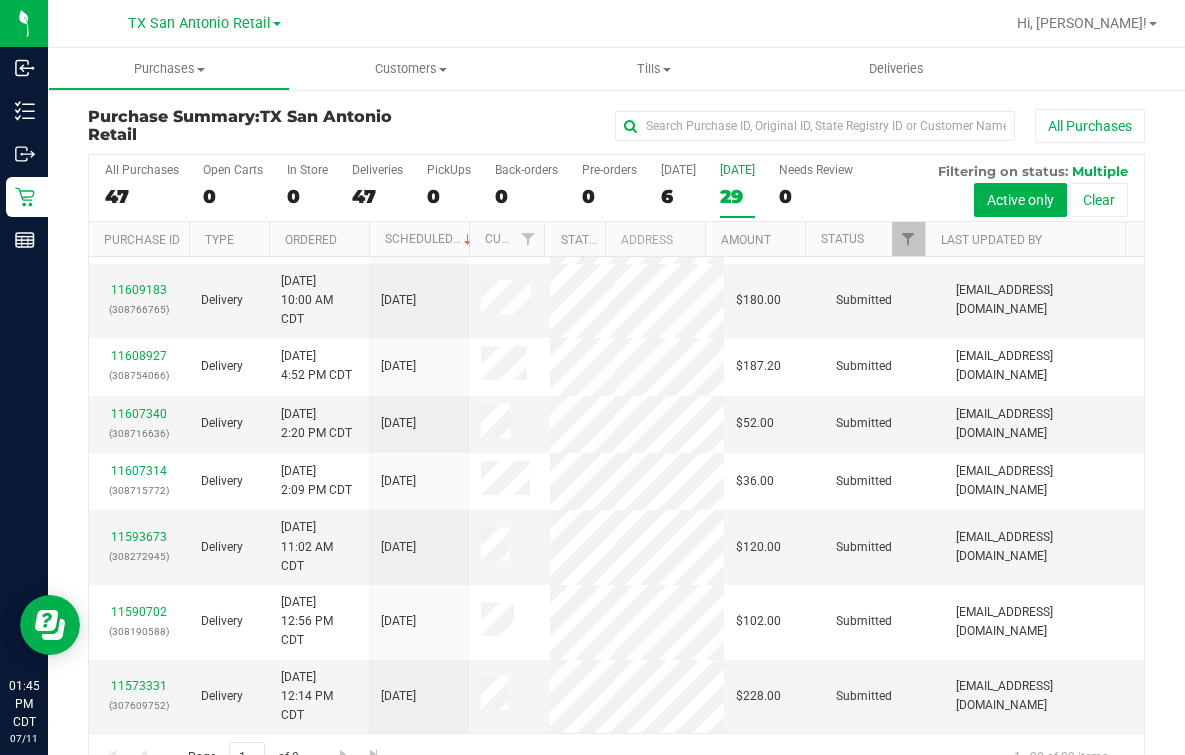 scroll, scrollTop: 1819, scrollLeft: 0, axis: vertical 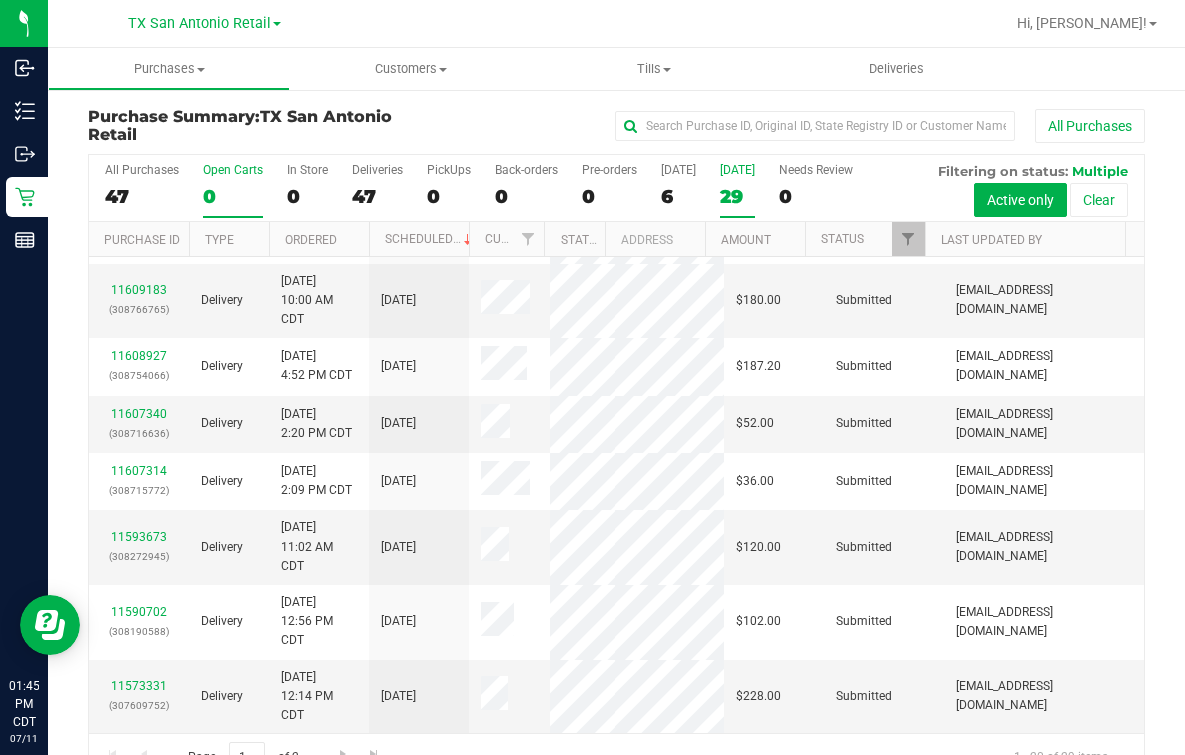 click on "0" at bounding box center (233, 196) 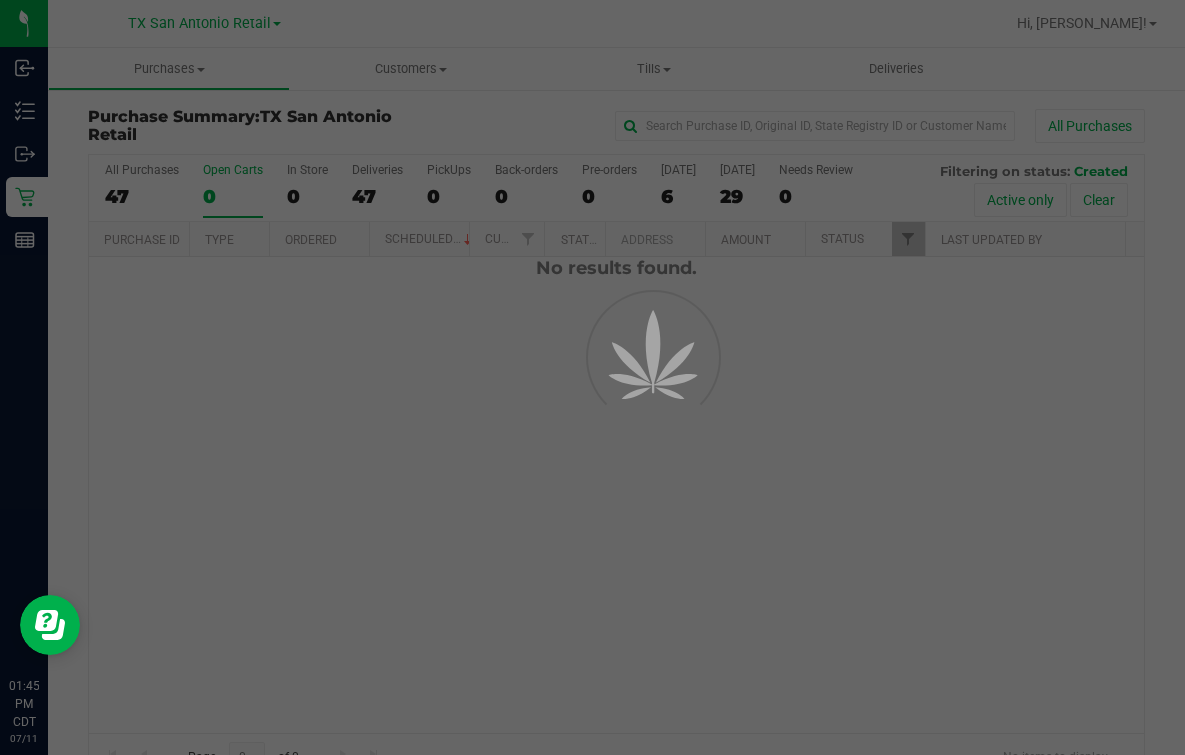 scroll, scrollTop: 0, scrollLeft: 0, axis: both 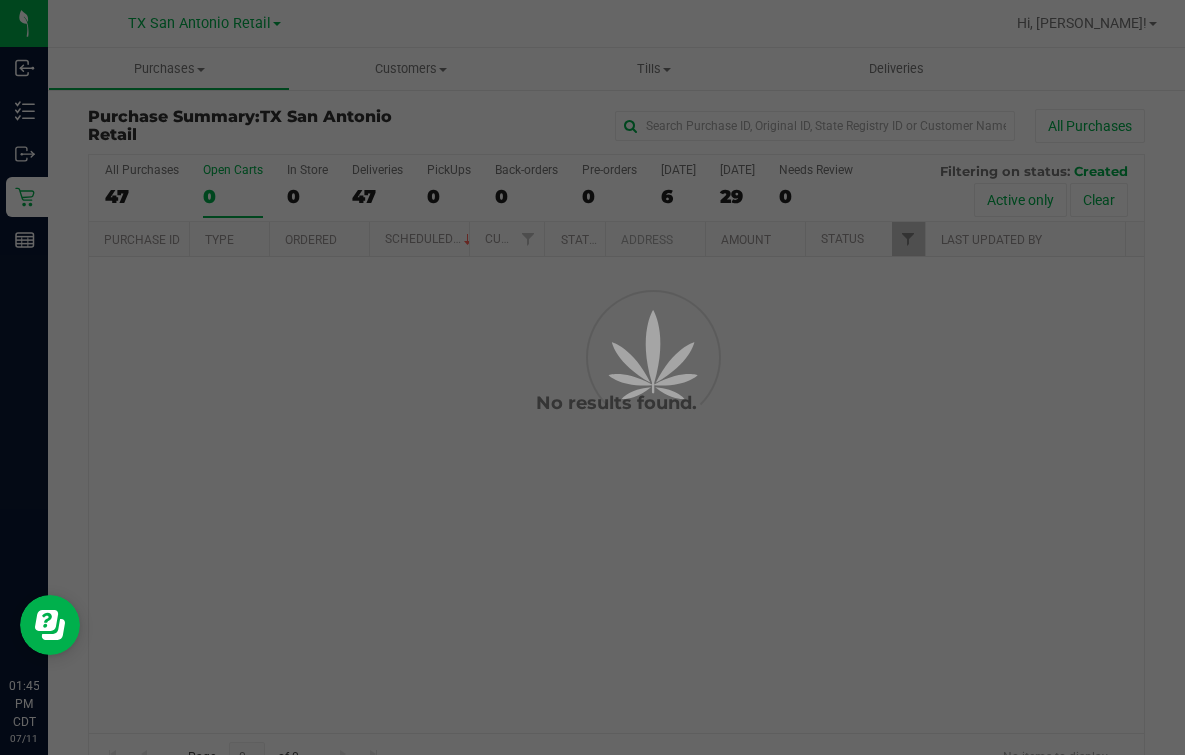 click at bounding box center [592, 377] 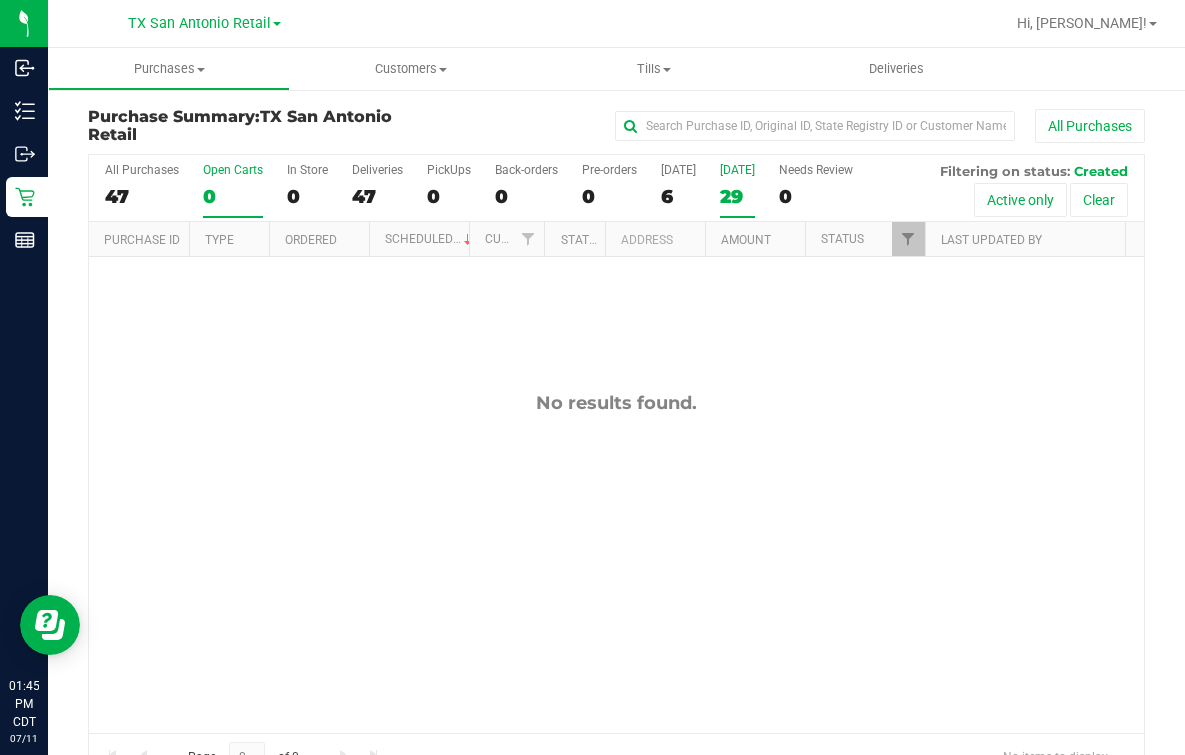 click on "29" at bounding box center (737, 196) 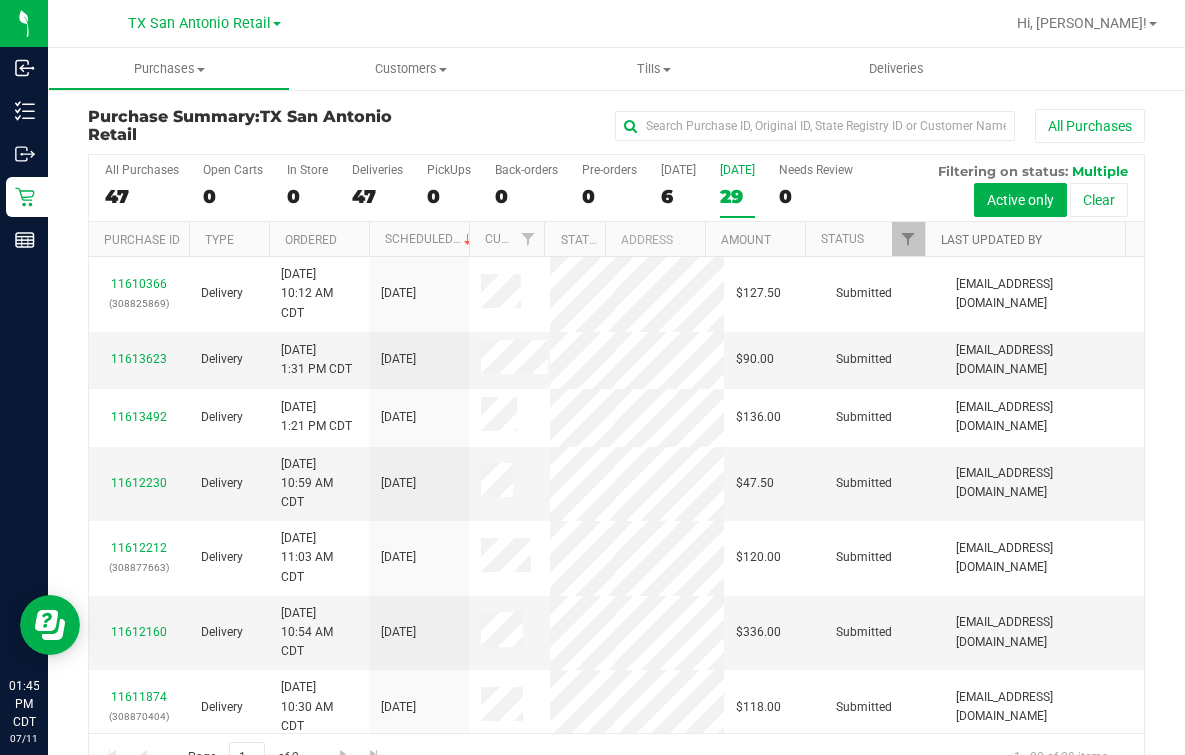 click on "Last Updated By" at bounding box center (991, 240) 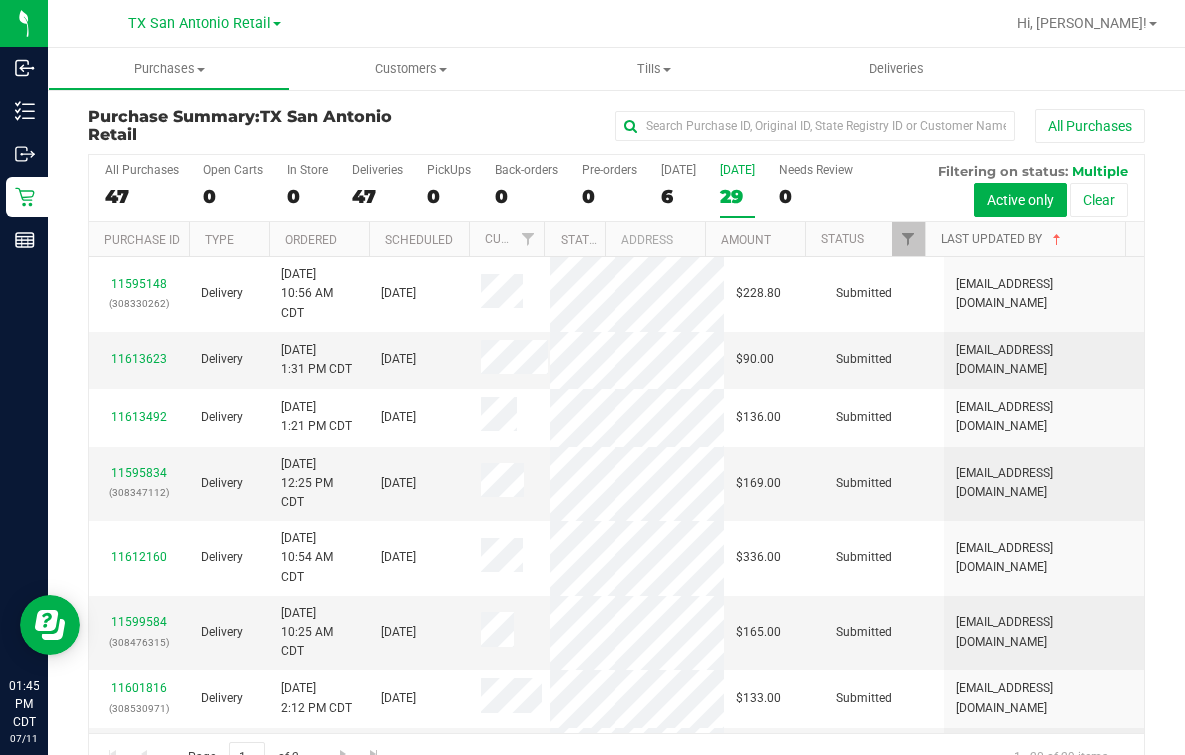 click on "Last Updated By" at bounding box center (1003, 239) 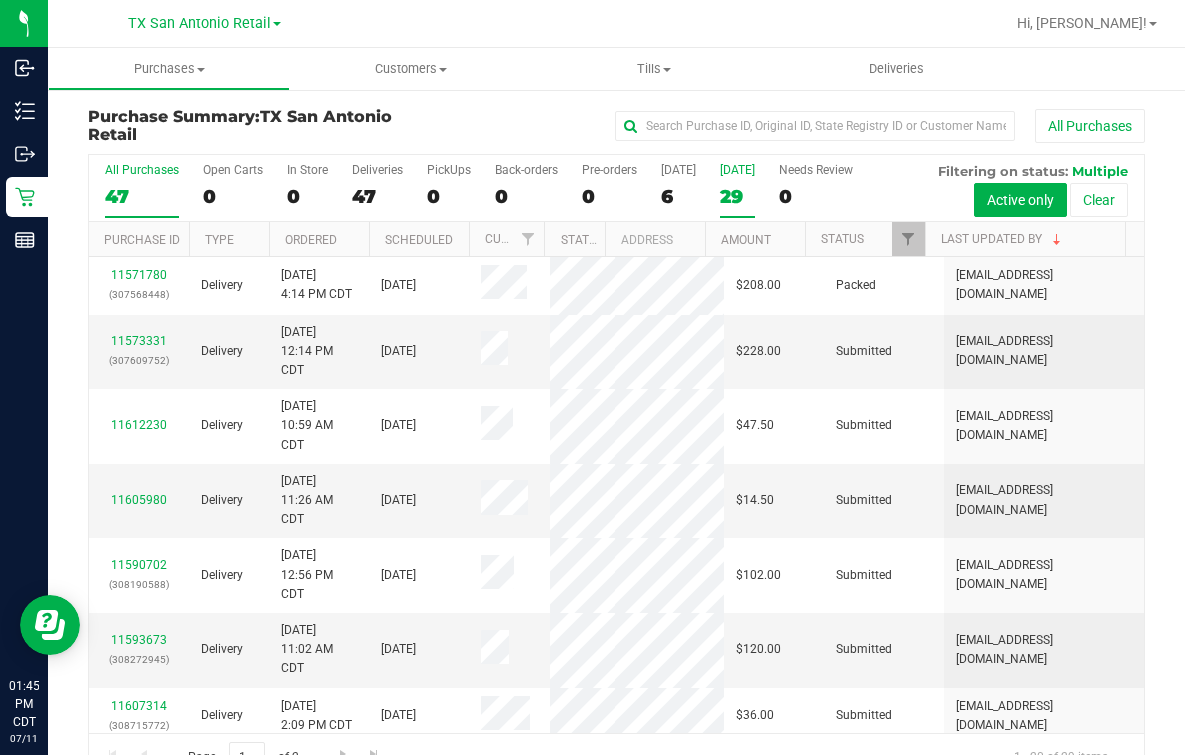 click on "47" at bounding box center [142, 196] 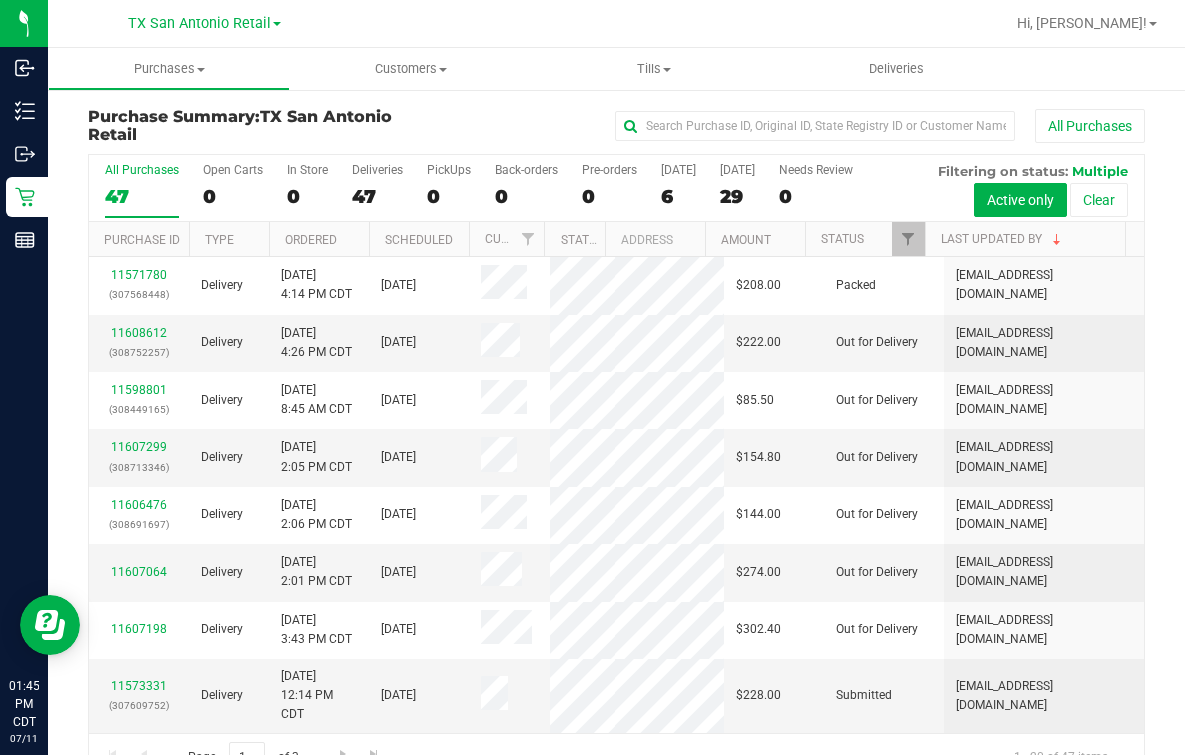 click on "Last Updated By" at bounding box center (1025, 239) 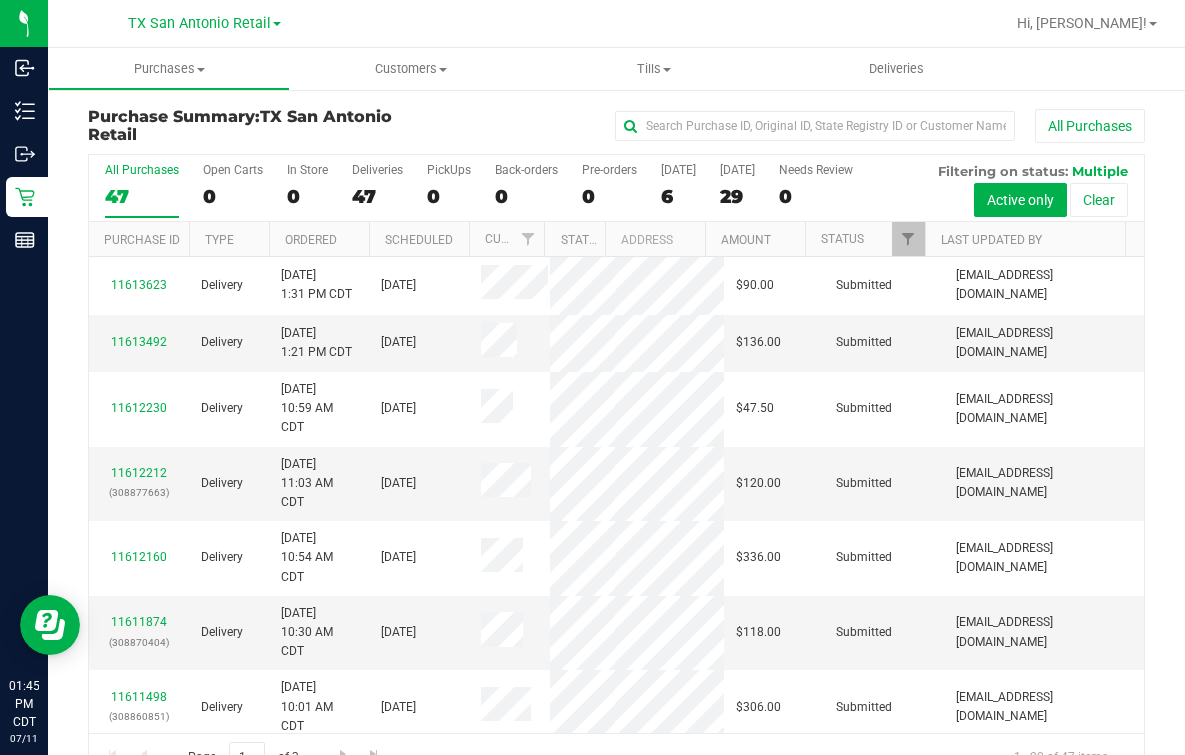 click on "Last Updated By" at bounding box center [1025, 239] 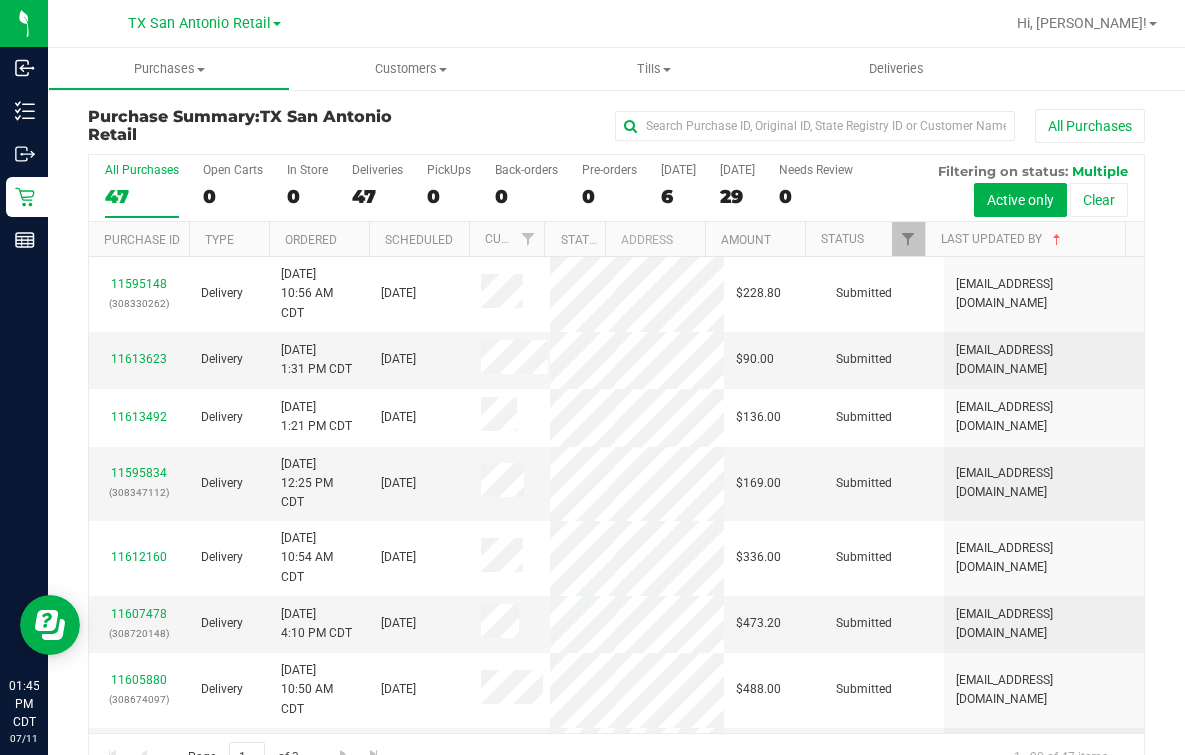 click on "Last Updated By" at bounding box center (1025, 239) 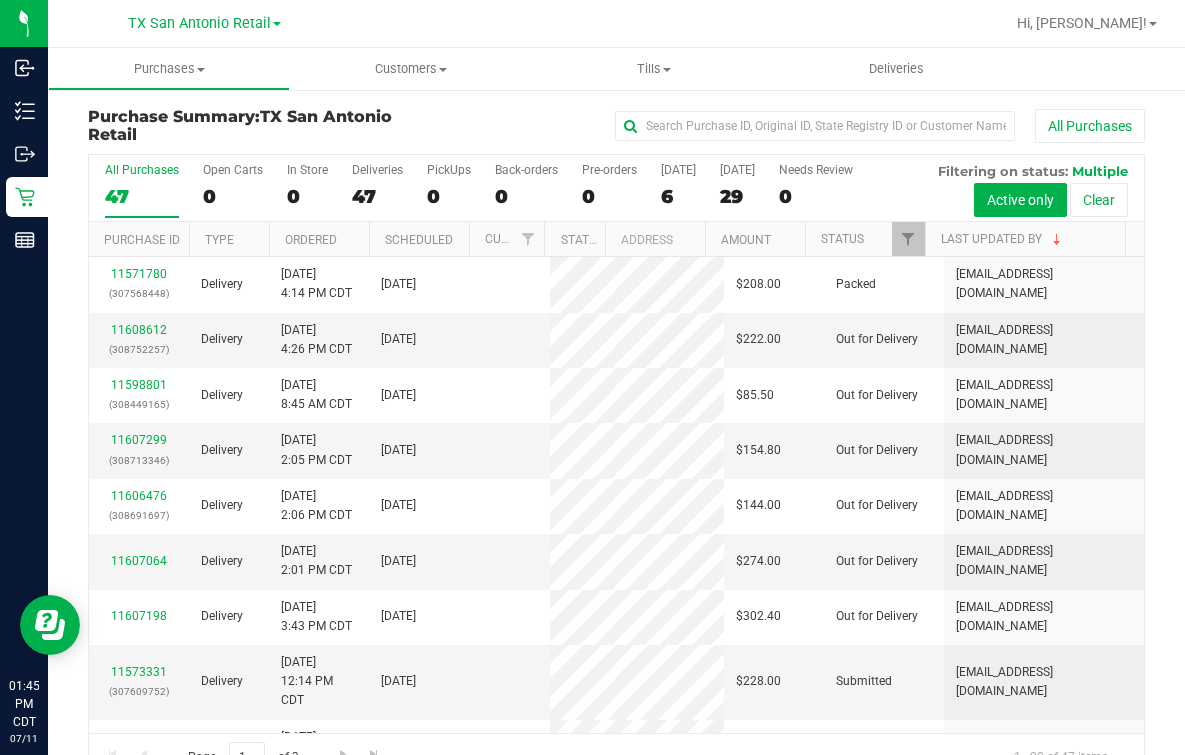 click on "Deliveries" at bounding box center (377, 170) 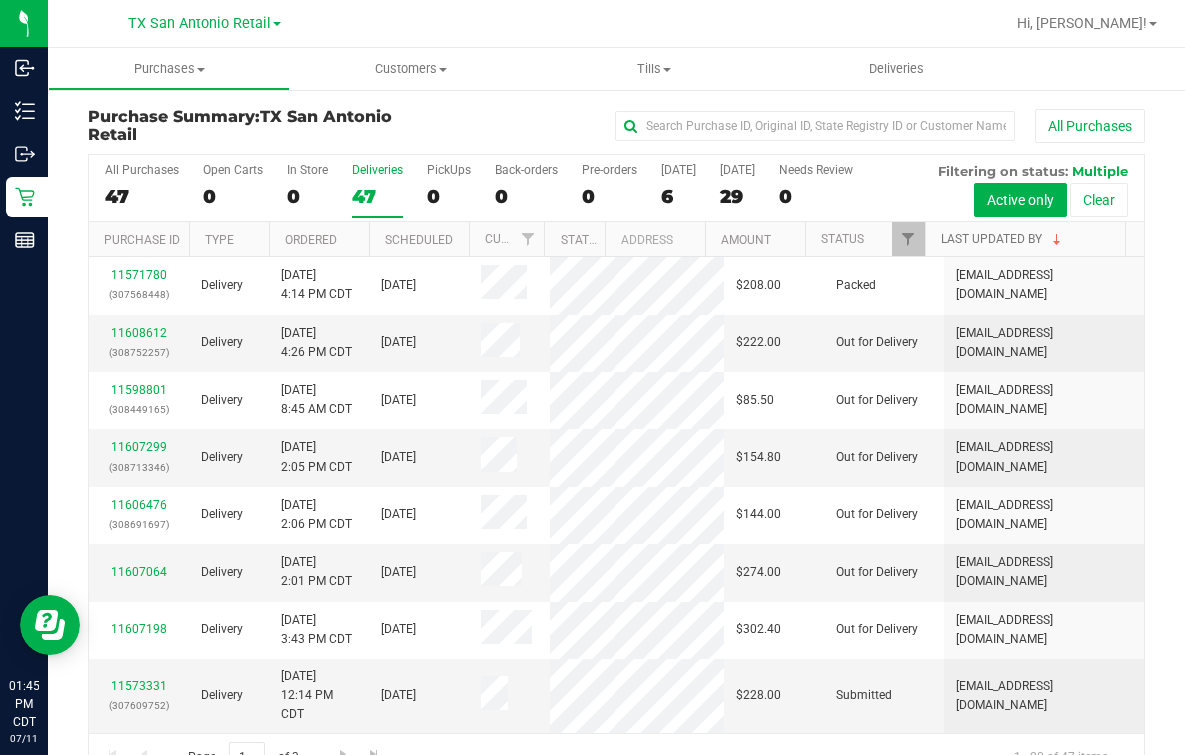 click on "Last Updated By" at bounding box center (1003, 239) 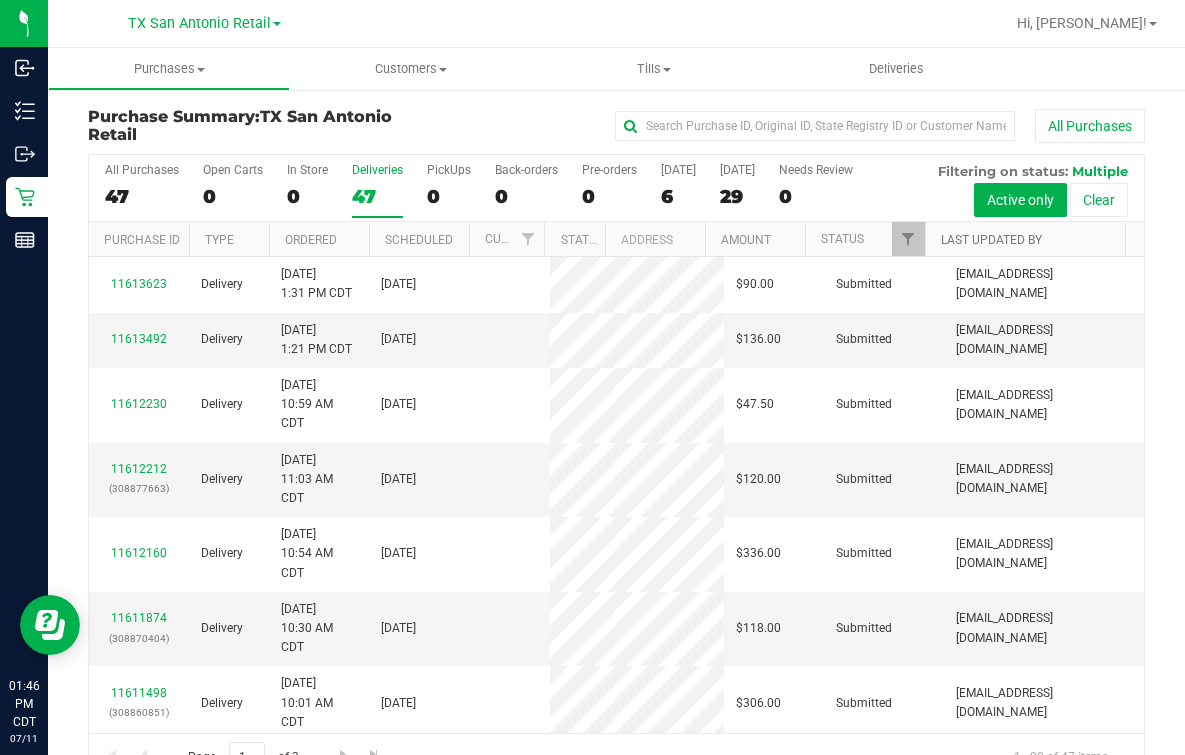 click on "Last Updated By" at bounding box center (991, 240) 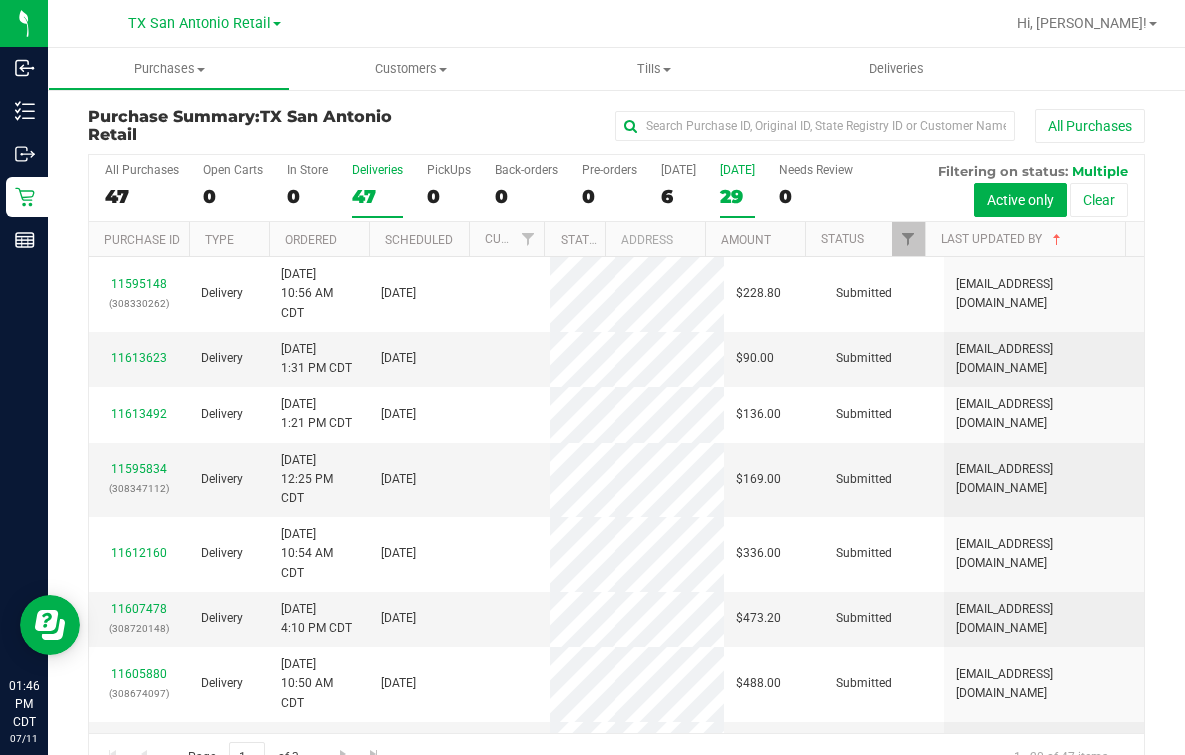 click on "29" at bounding box center (737, 196) 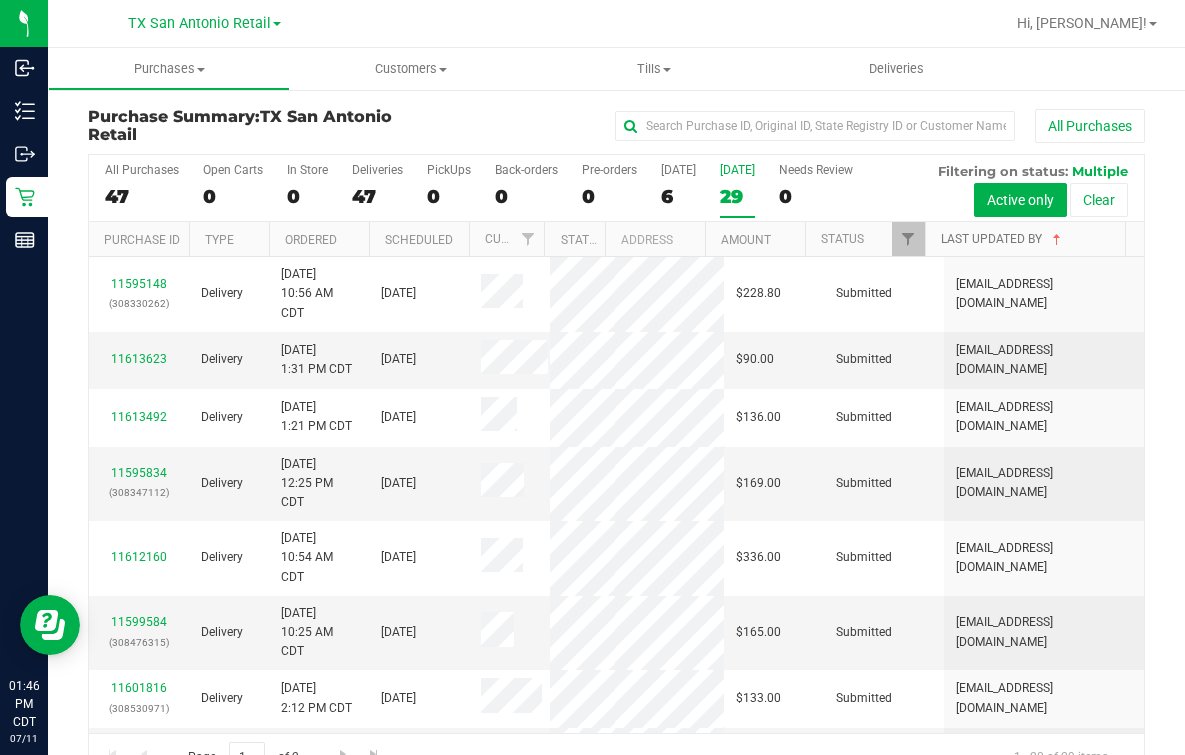 click on "Last Updated By" at bounding box center (1003, 239) 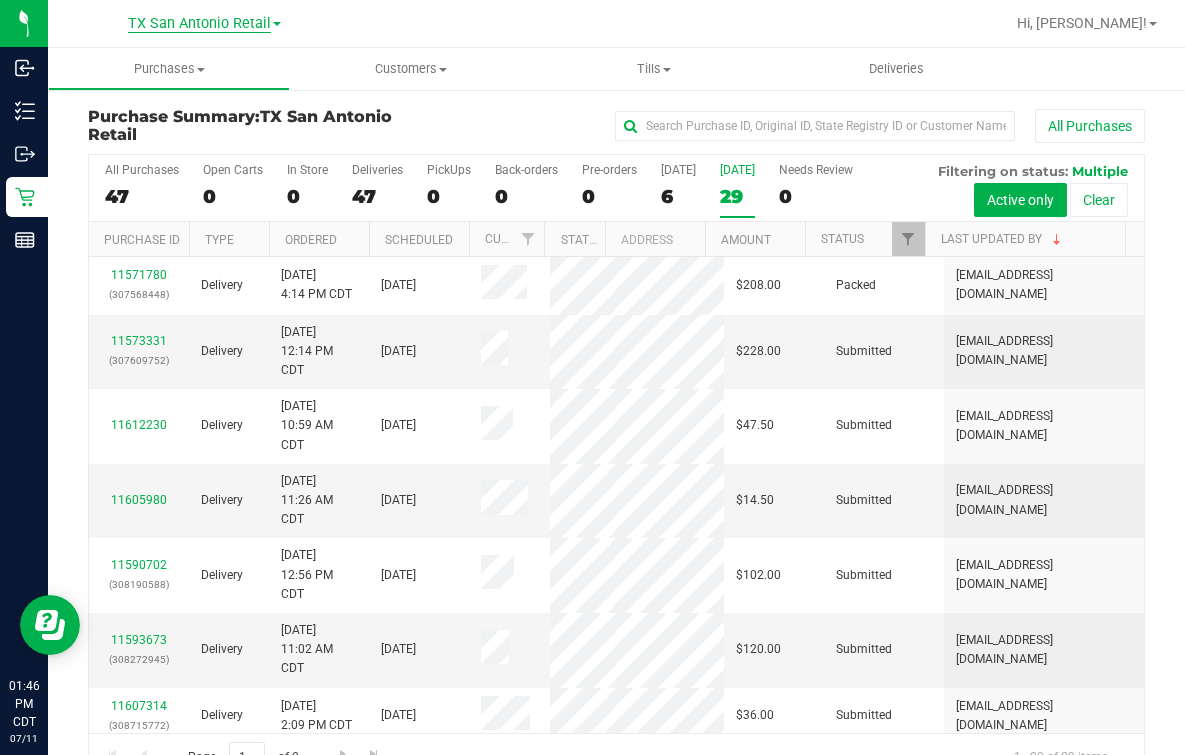 click on "TX San Antonio Retail" at bounding box center [199, 24] 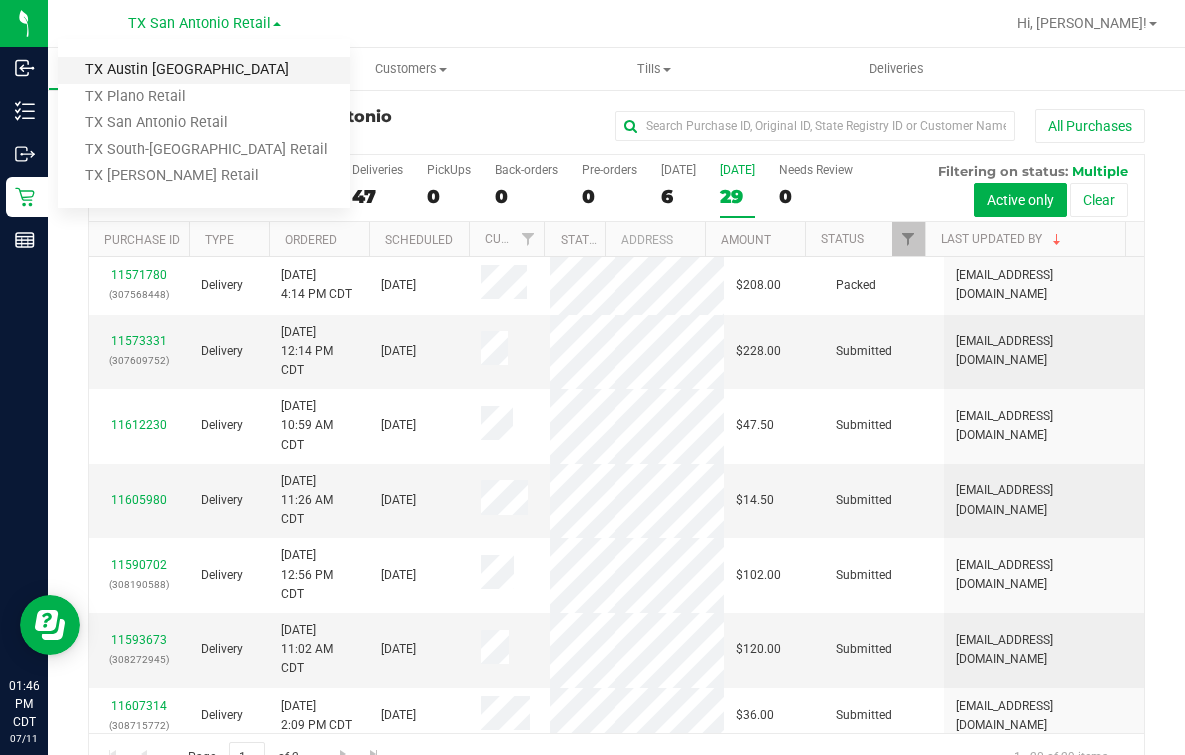click on "TX Austin [GEOGRAPHIC_DATA]" at bounding box center (204, 70) 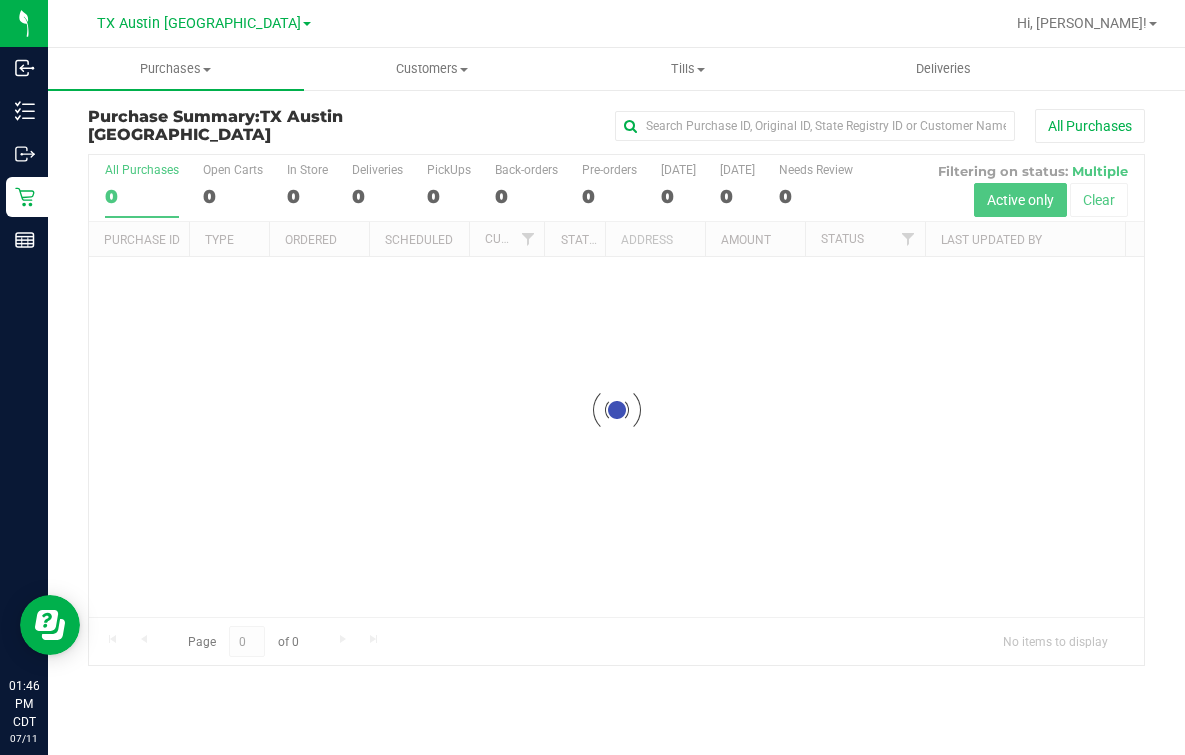 click at bounding box center (616, 410) 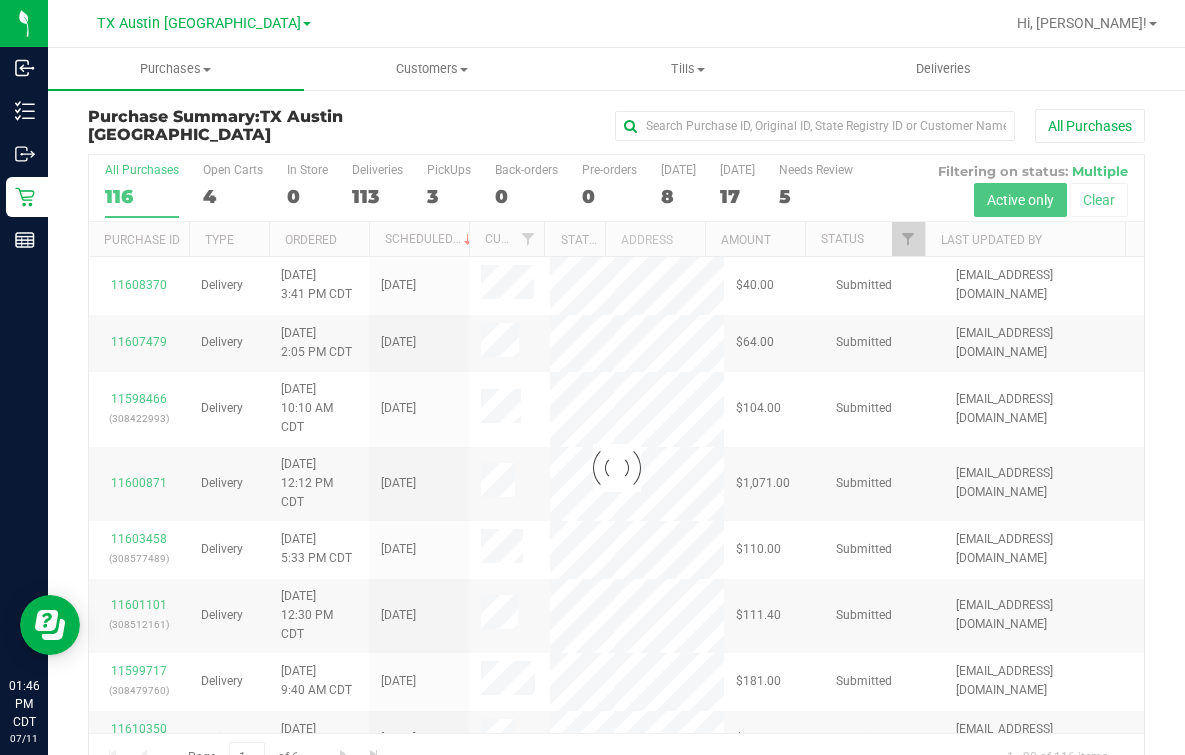 click at bounding box center (616, 468) 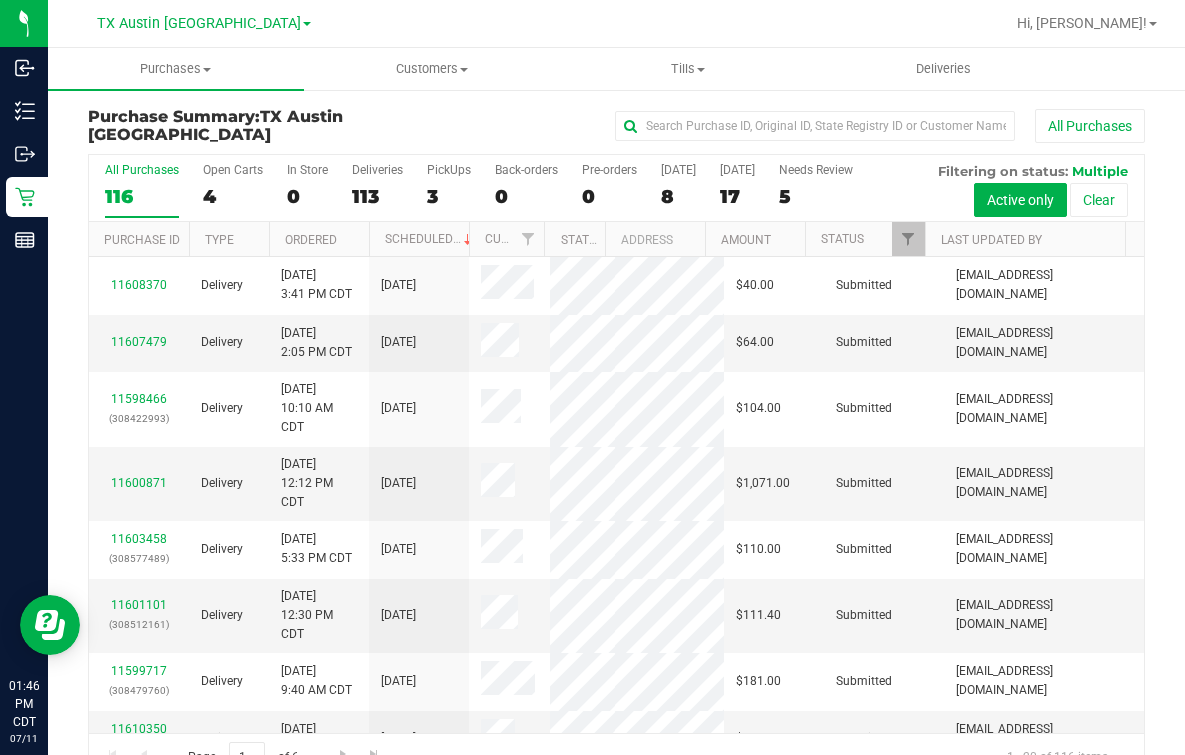 click on "All Purchases
116
Open Carts
4
In Store
0
Deliveries
113
PickUps
3
Back-orders
0
Pre-orders
0
[DATE]
8
[DATE]
17" at bounding box center (616, 188) 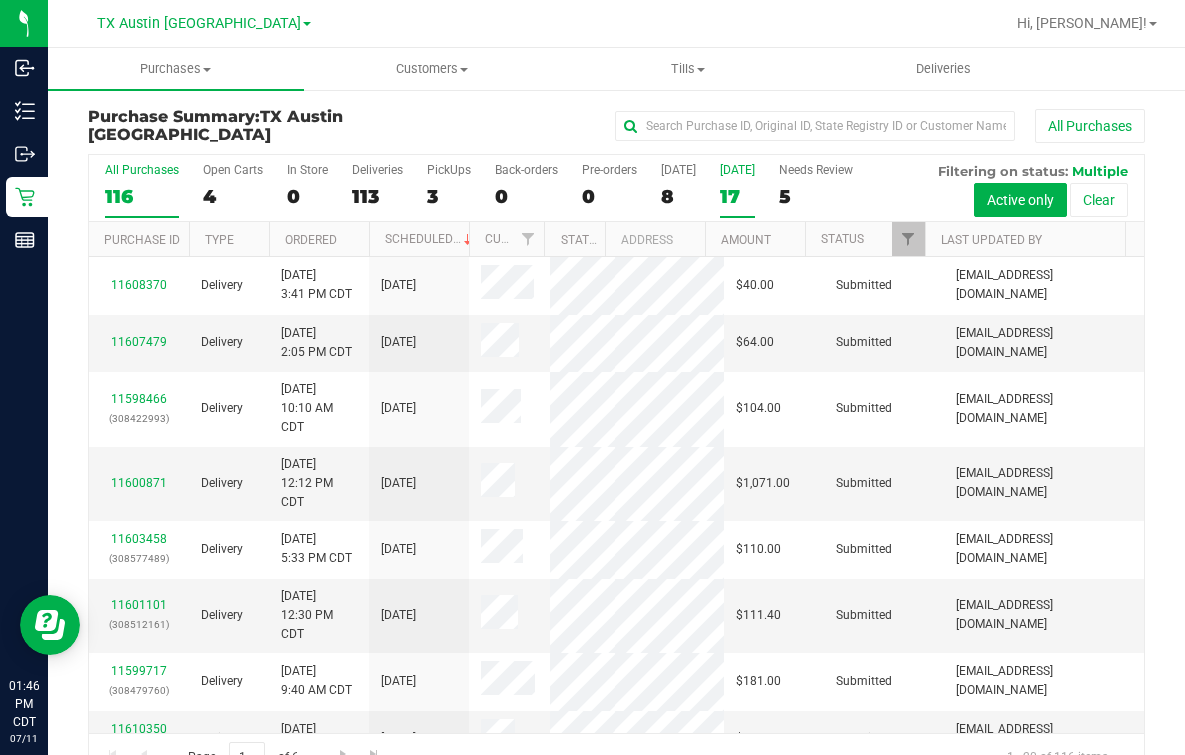 click on "[DATE]" at bounding box center (737, 170) 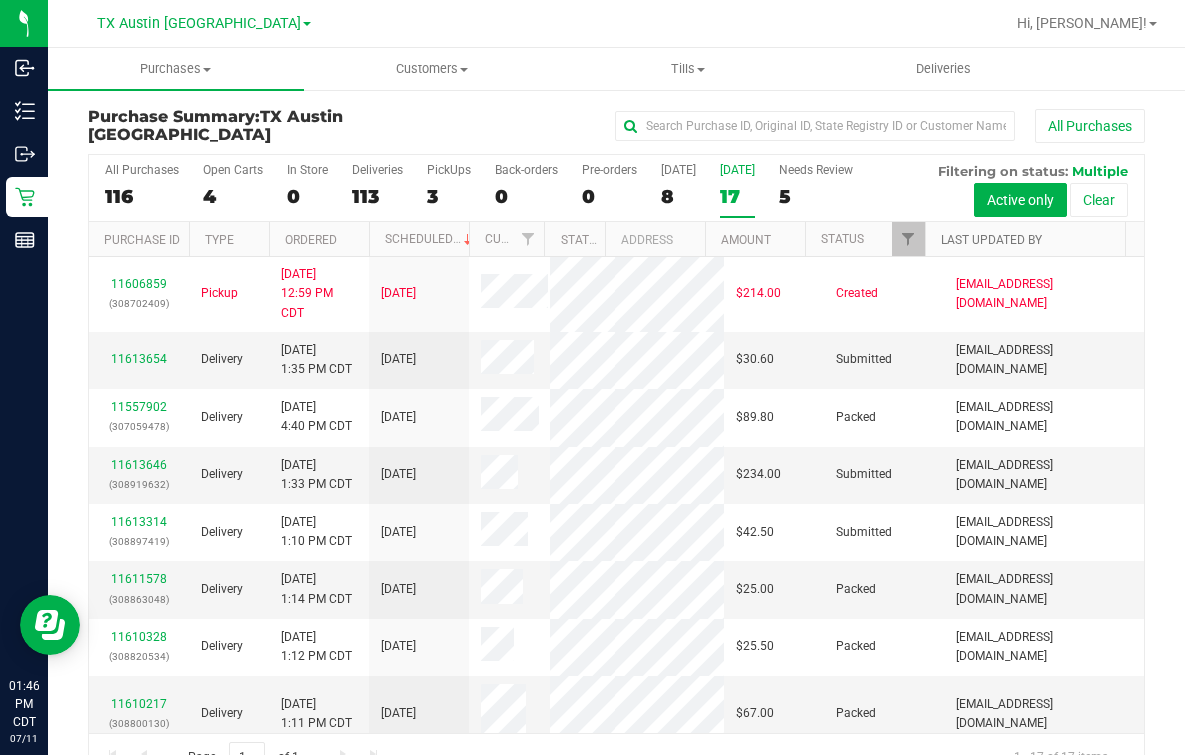 click on "Last Updated By" at bounding box center (991, 240) 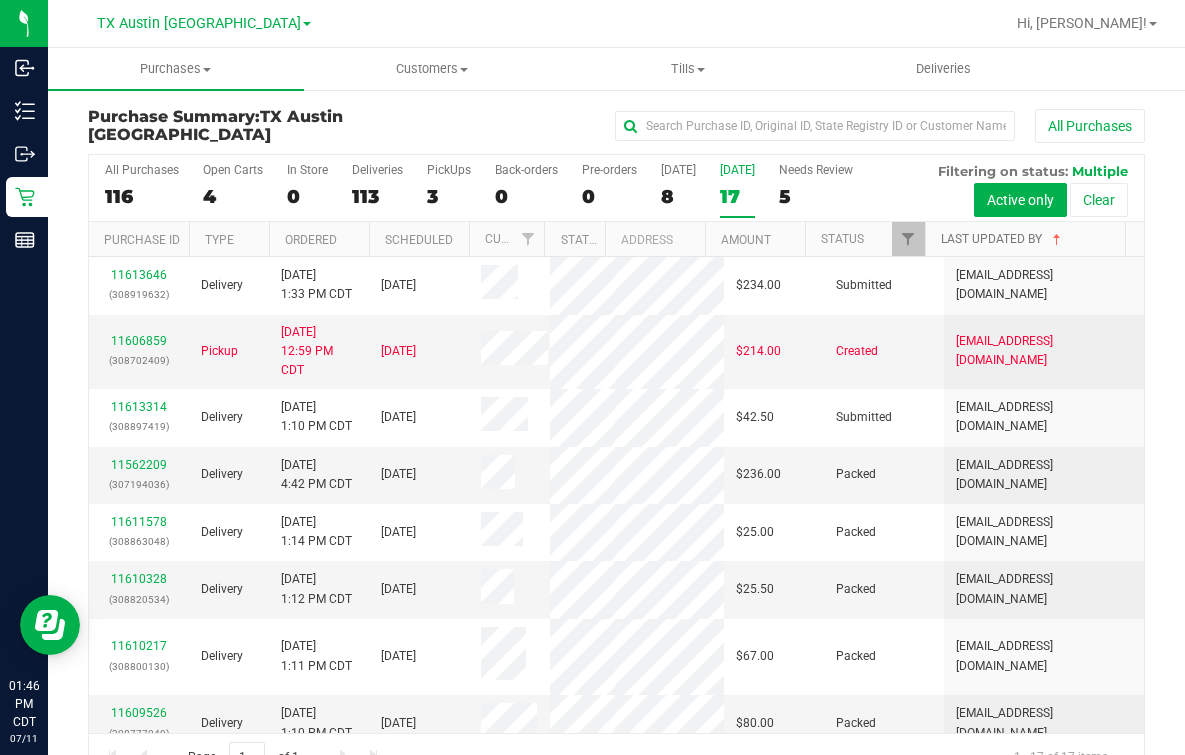 click on "Last Updated By" at bounding box center [1003, 239] 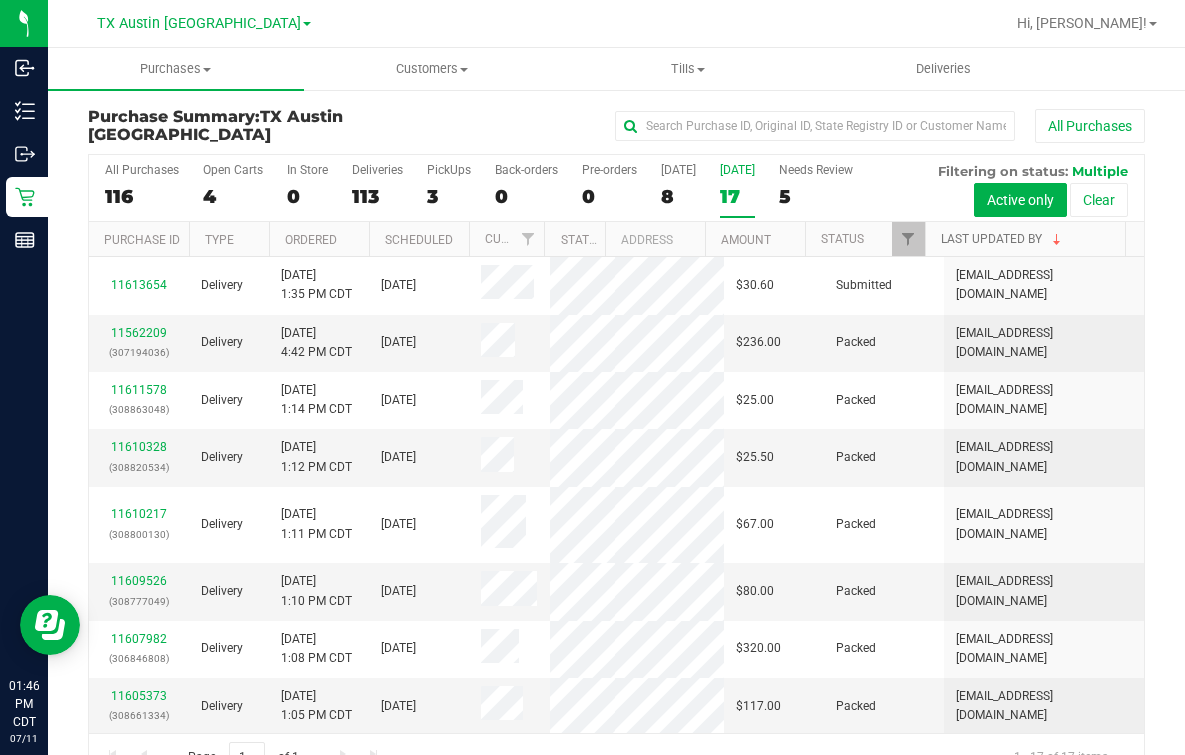 click on "Last Updated By" at bounding box center (1003, 239) 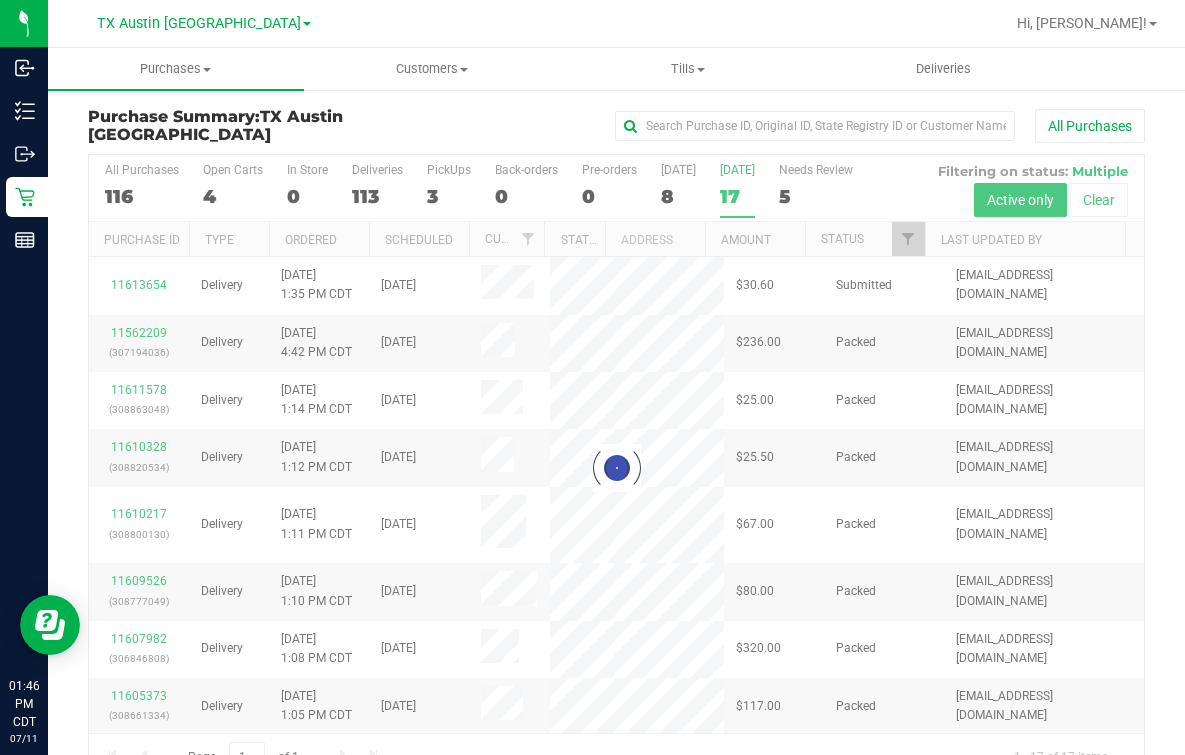 click at bounding box center [616, 468] 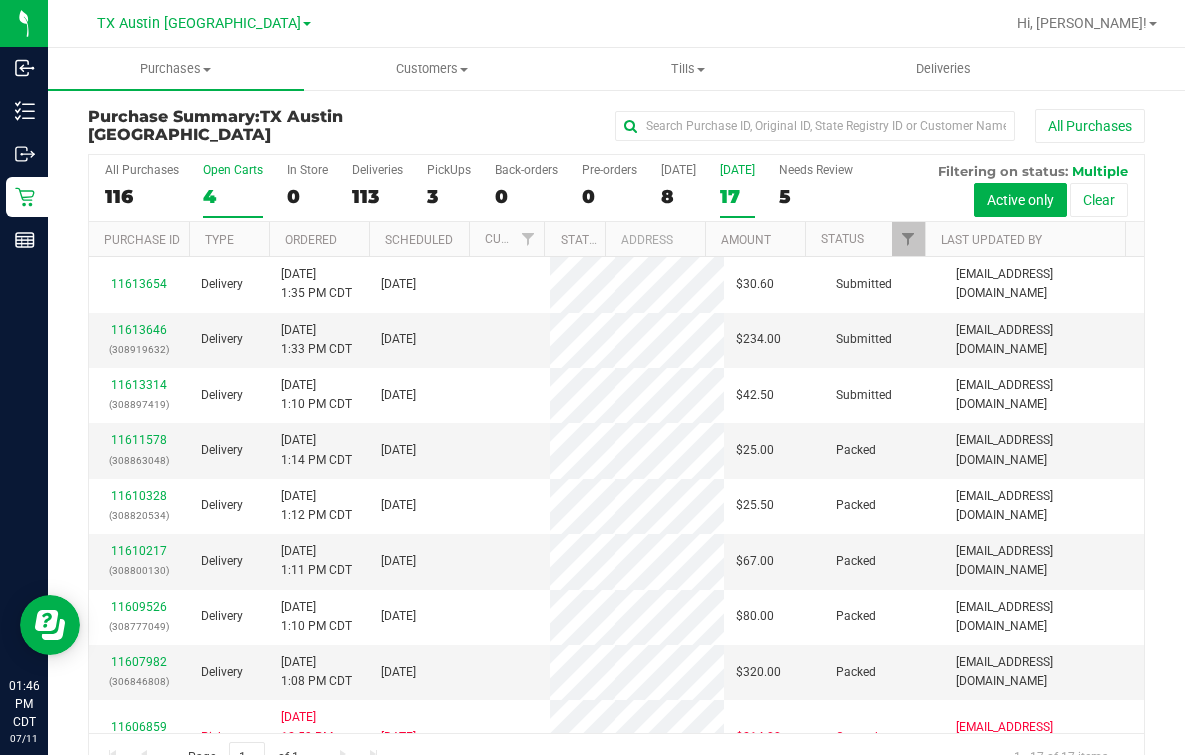click on "4" at bounding box center [233, 196] 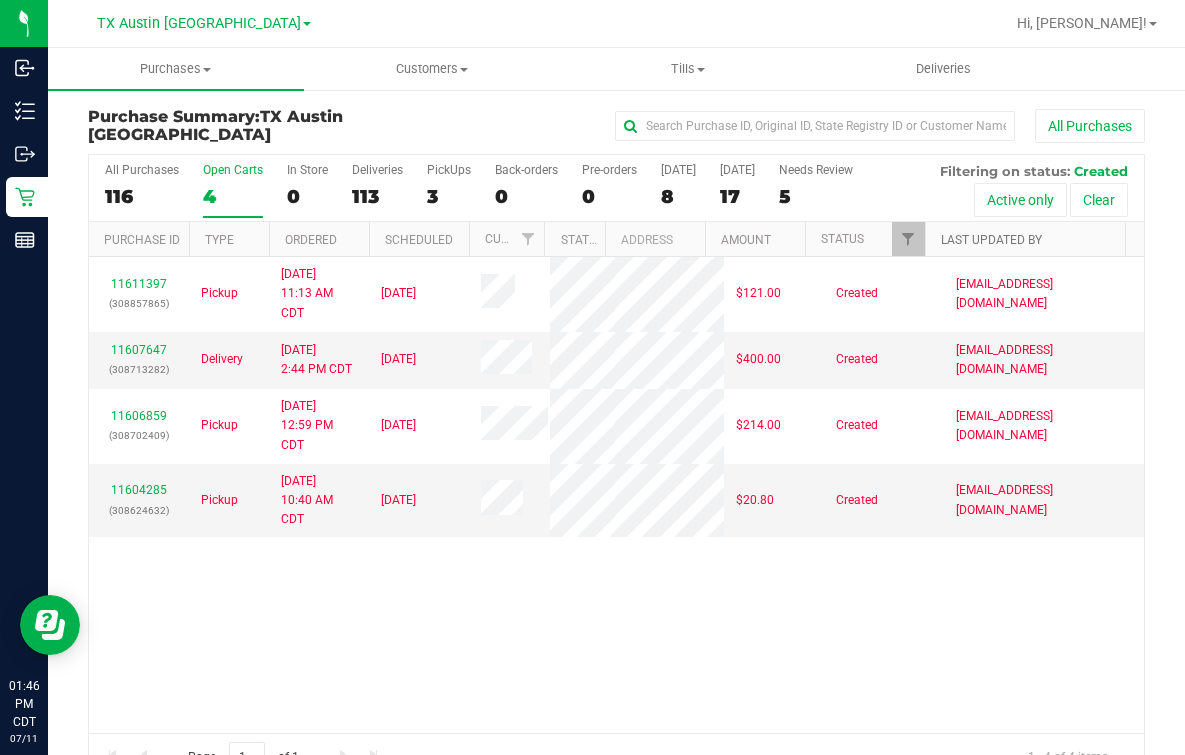 click on "Last Updated By" at bounding box center [991, 240] 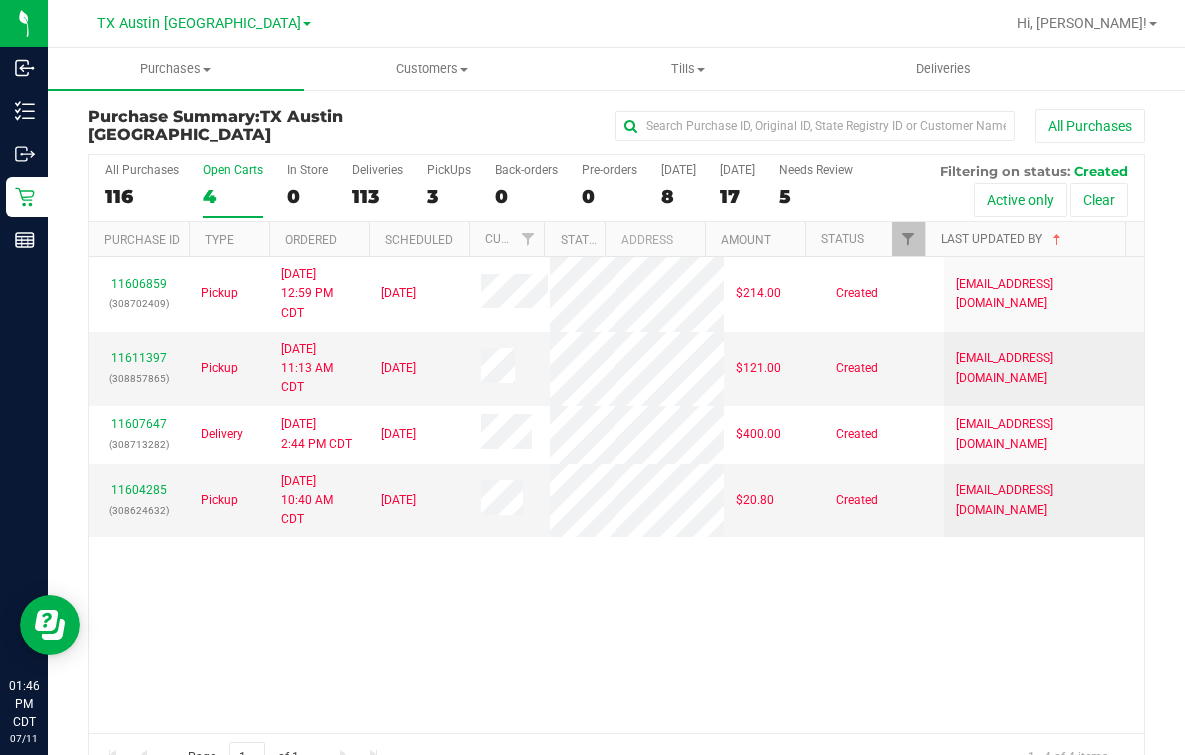 click on "Last Updated By" at bounding box center [1003, 239] 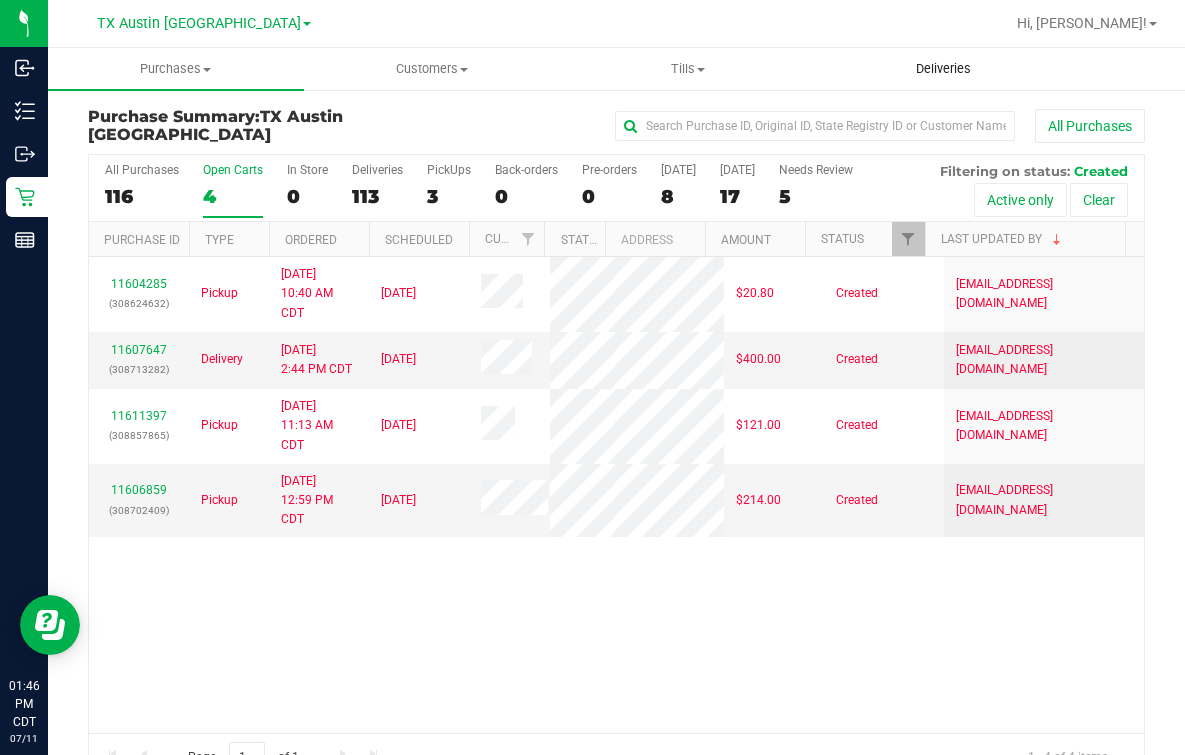 click on "Deliveries" at bounding box center (943, 69) 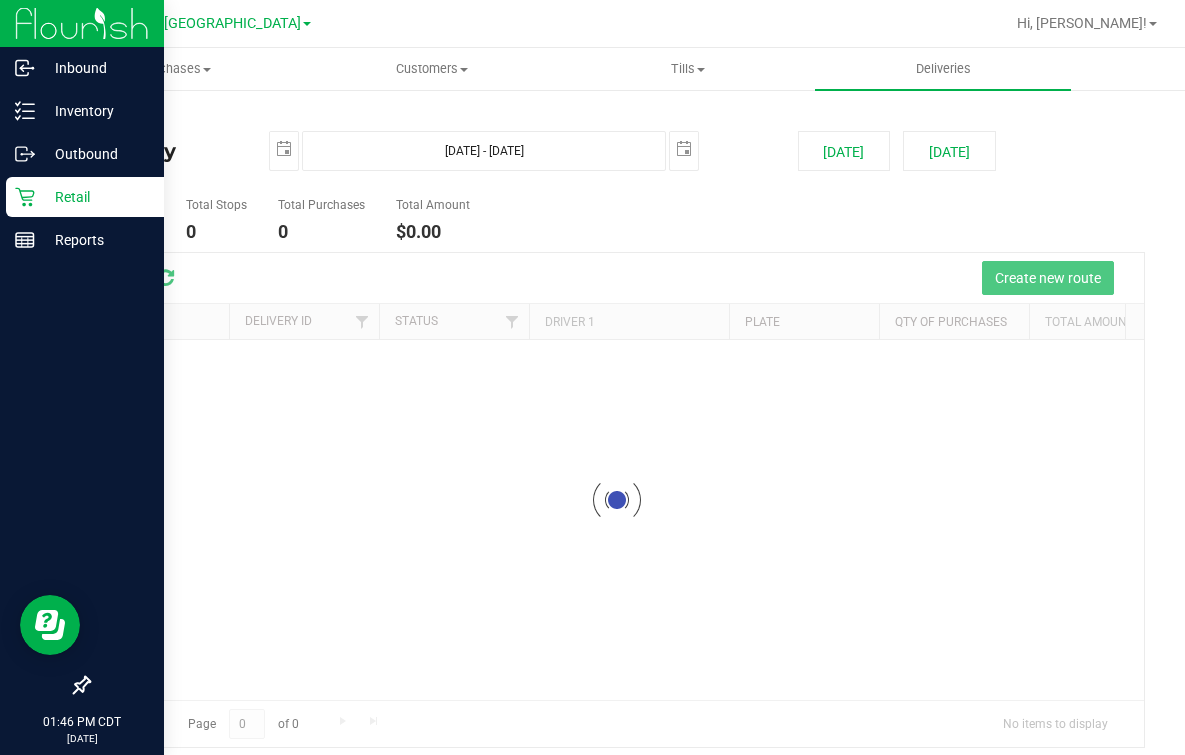 click 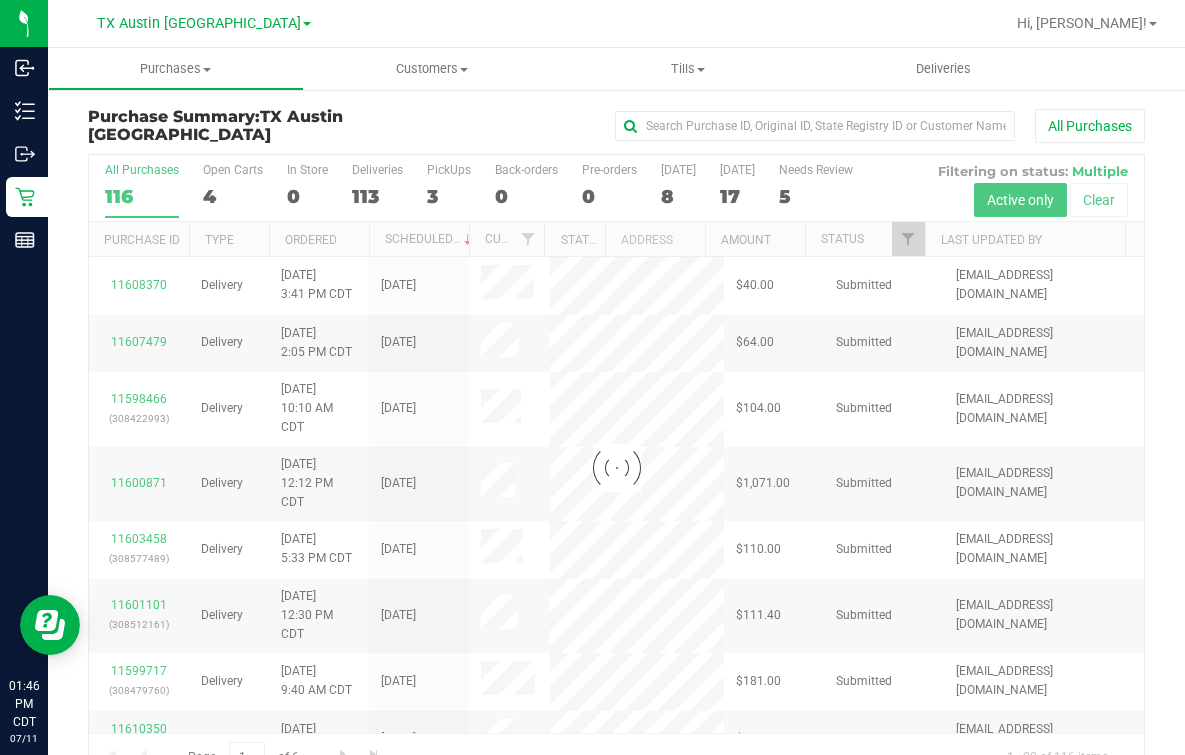 click at bounding box center (616, 468) 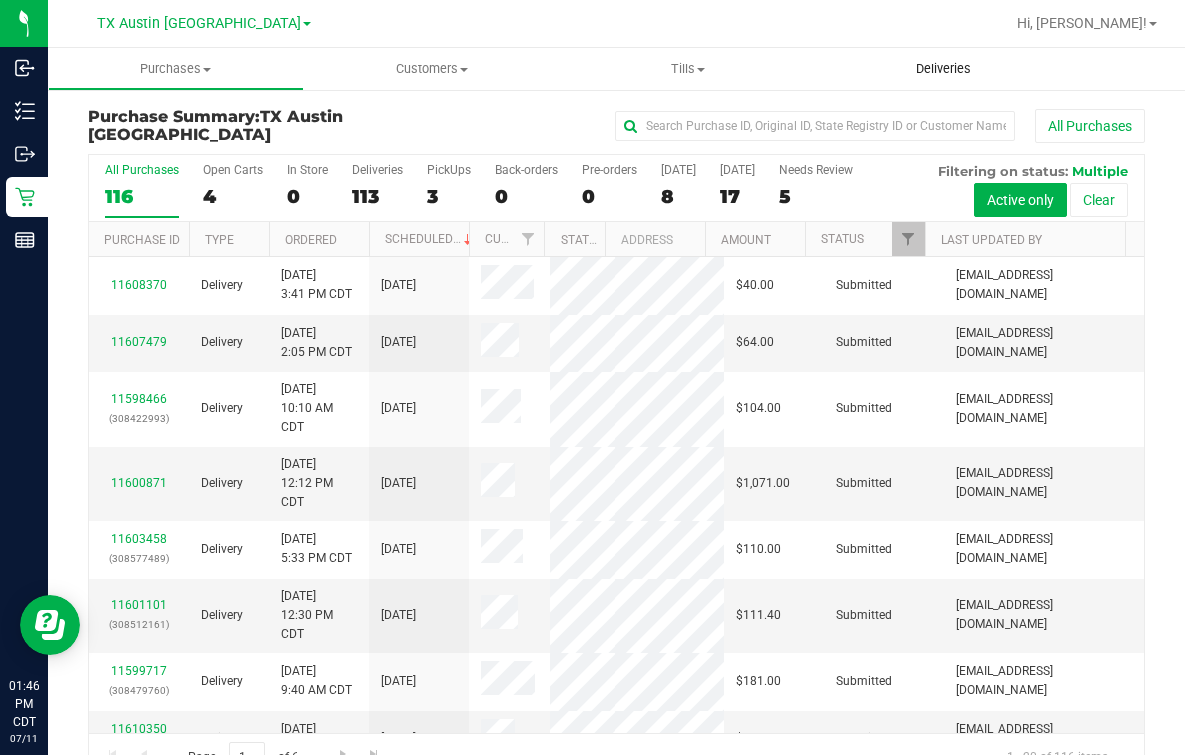 click on "Deliveries" at bounding box center [943, 69] 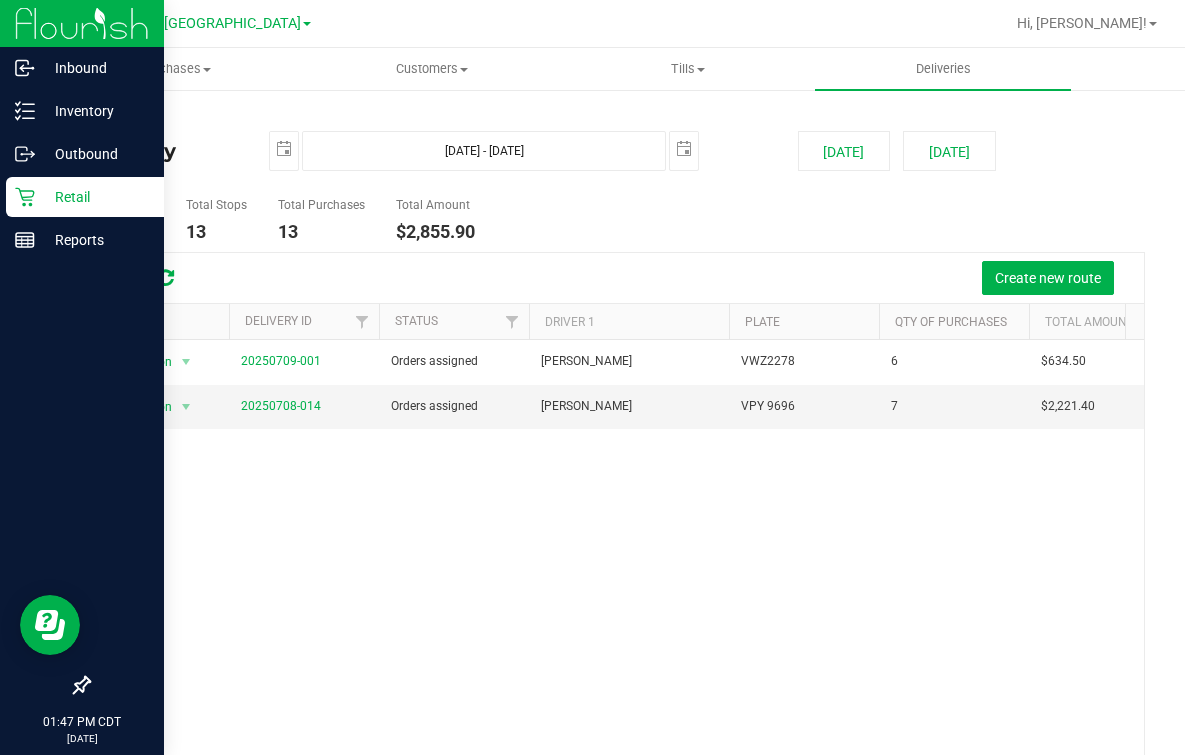 drag, startPoint x: 22, startPoint y: 185, endPoint x: 42, endPoint y: 210, distance: 32.01562 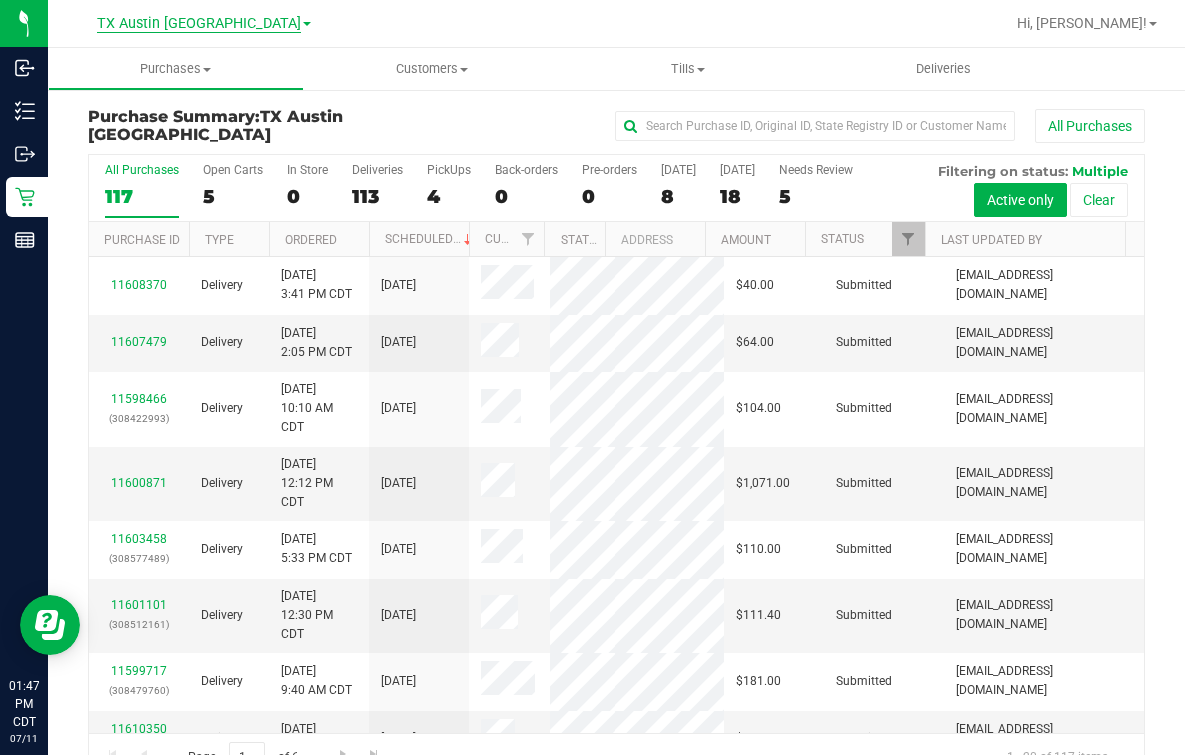 click on "TX Austin [GEOGRAPHIC_DATA]" at bounding box center (199, 24) 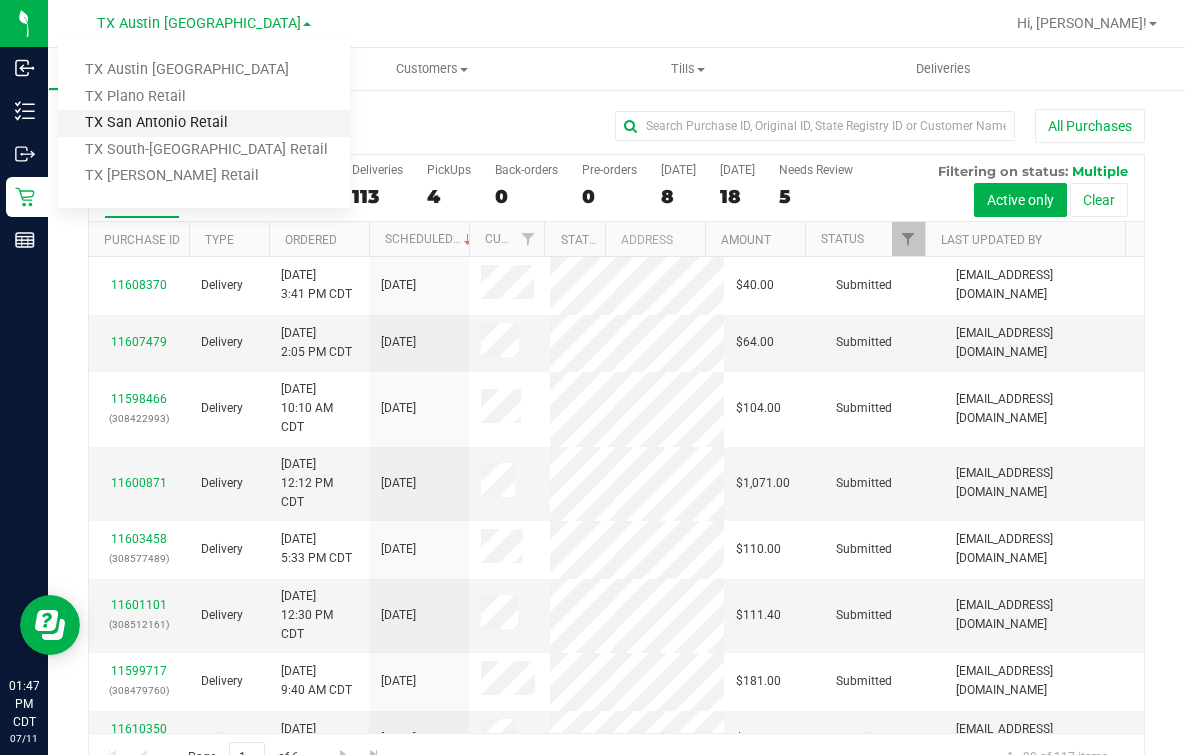 click on "TX San Antonio Retail" at bounding box center [204, 123] 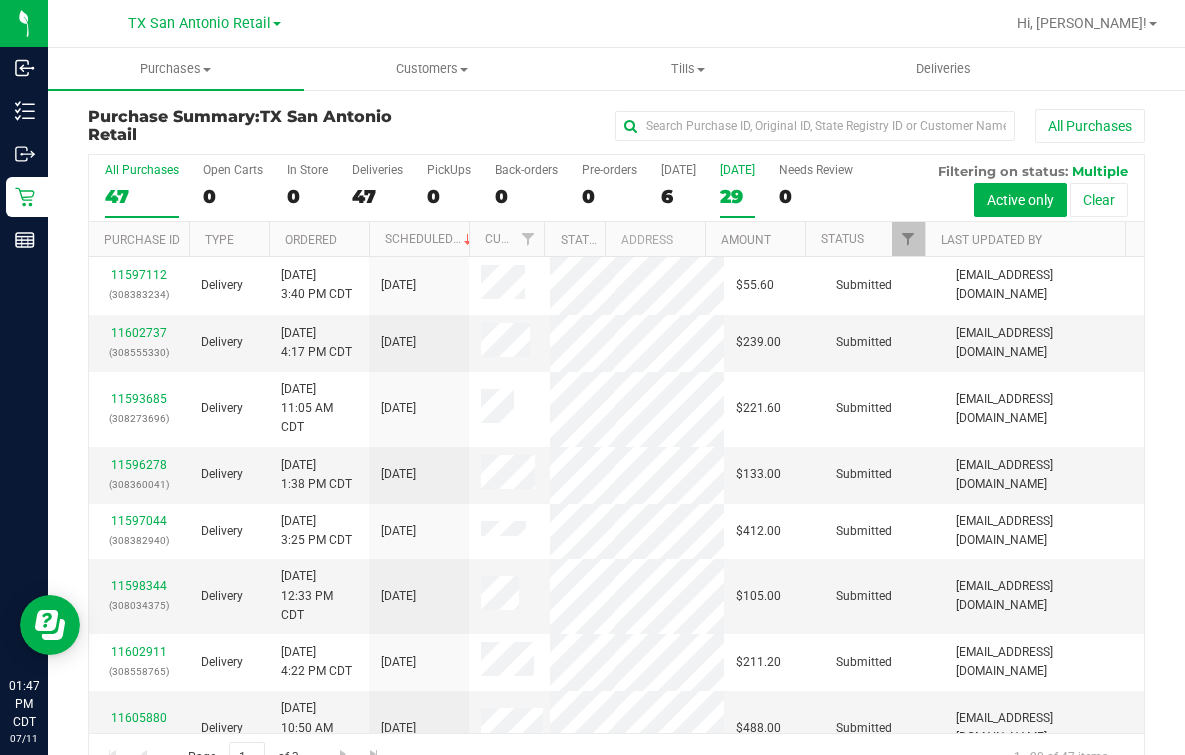 click on "29" at bounding box center (737, 196) 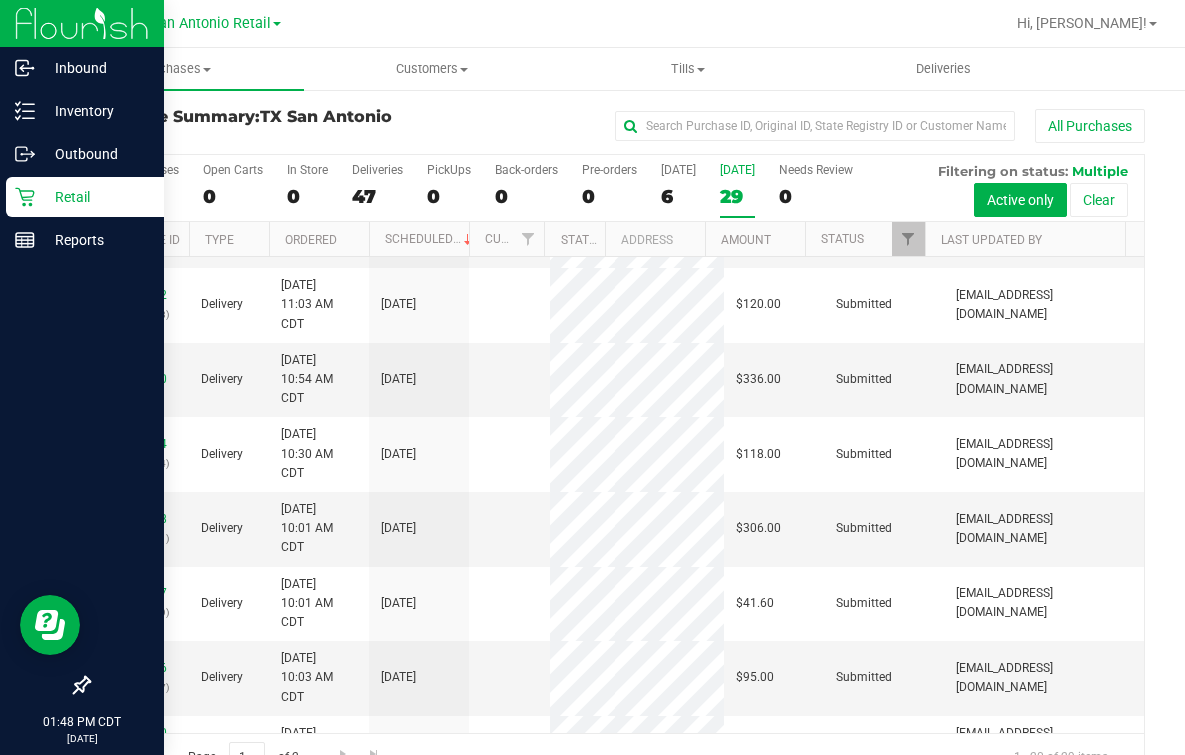 scroll, scrollTop: 0, scrollLeft: 0, axis: both 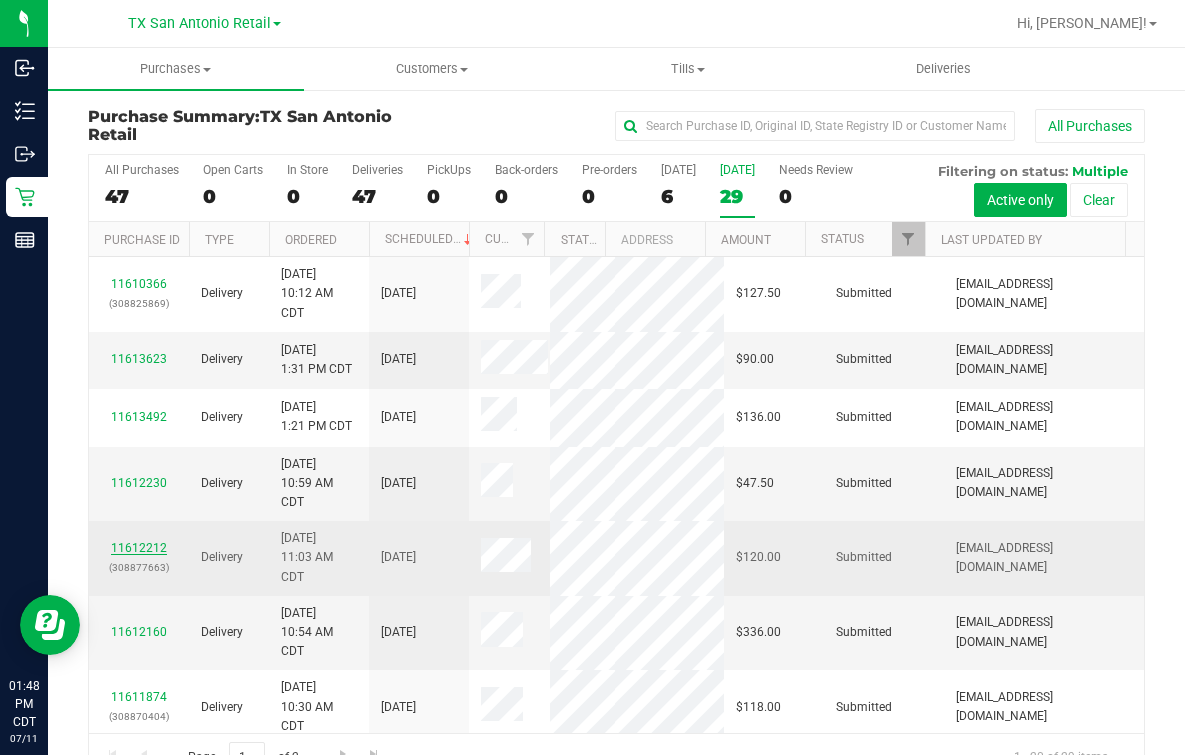 click on "11612212" at bounding box center (139, 548) 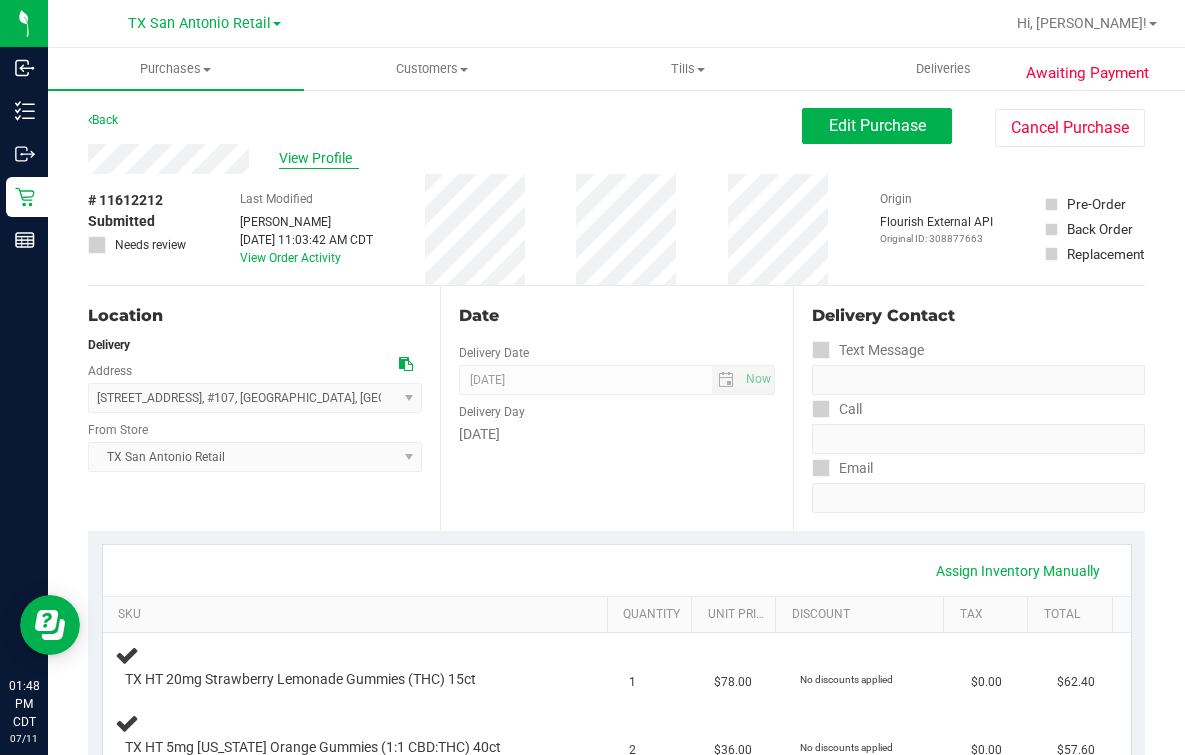 click on "View Profile" at bounding box center [319, 158] 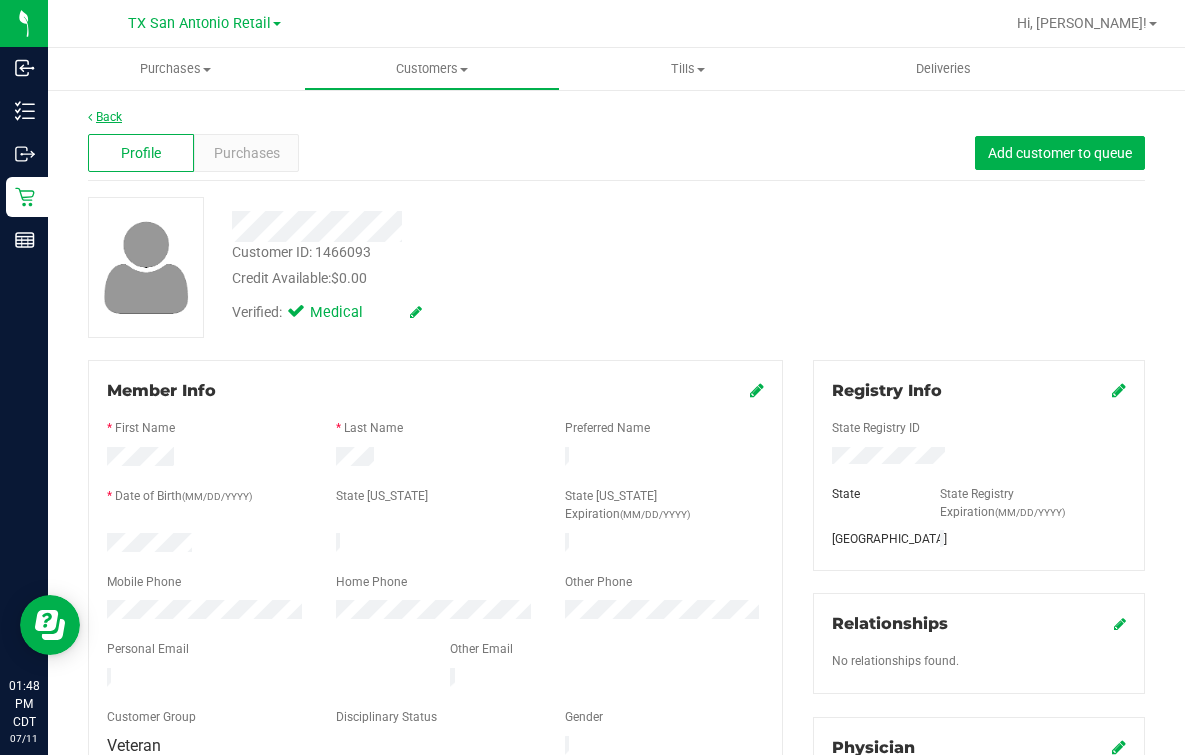 click on "Back" at bounding box center [105, 117] 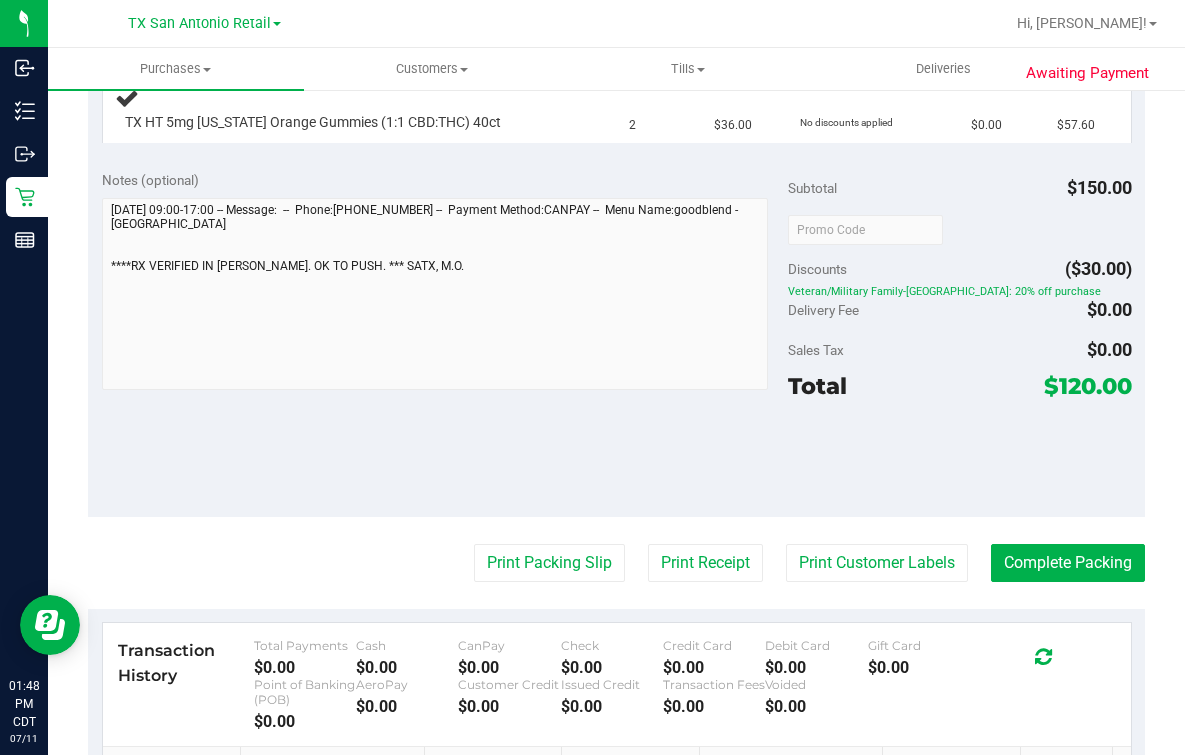 scroll, scrollTop: 0, scrollLeft: 0, axis: both 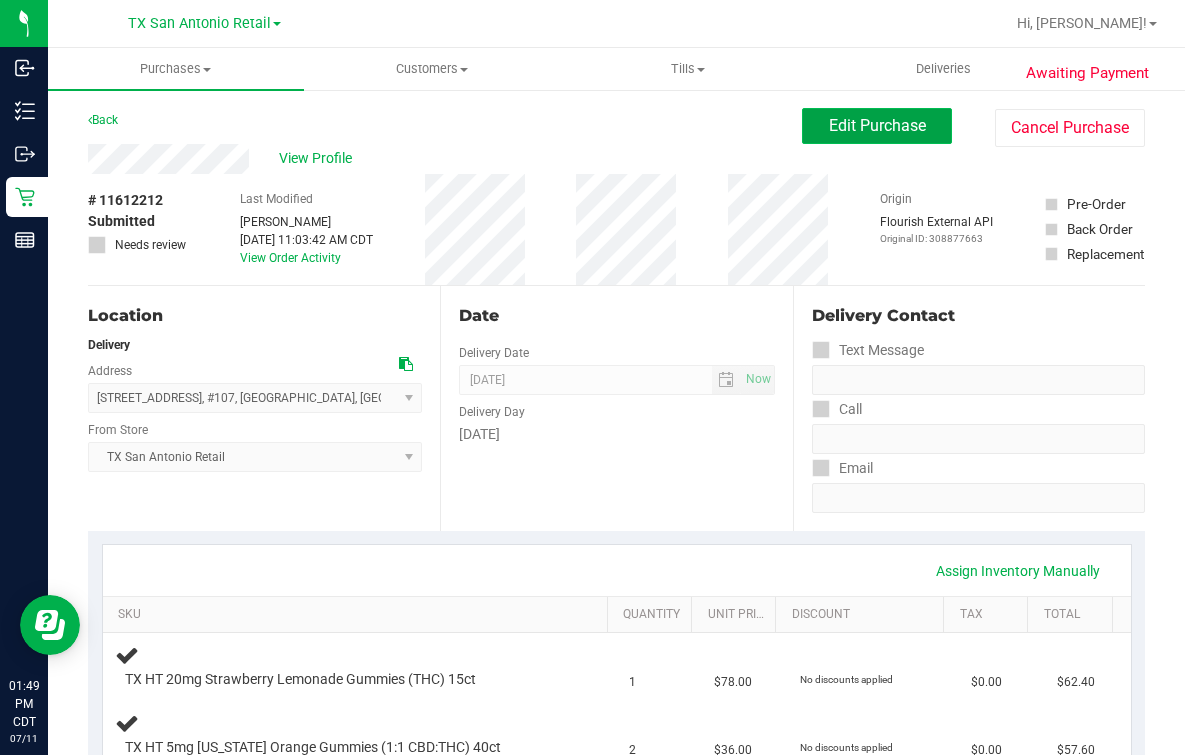 click on "Edit Purchase" at bounding box center [877, 126] 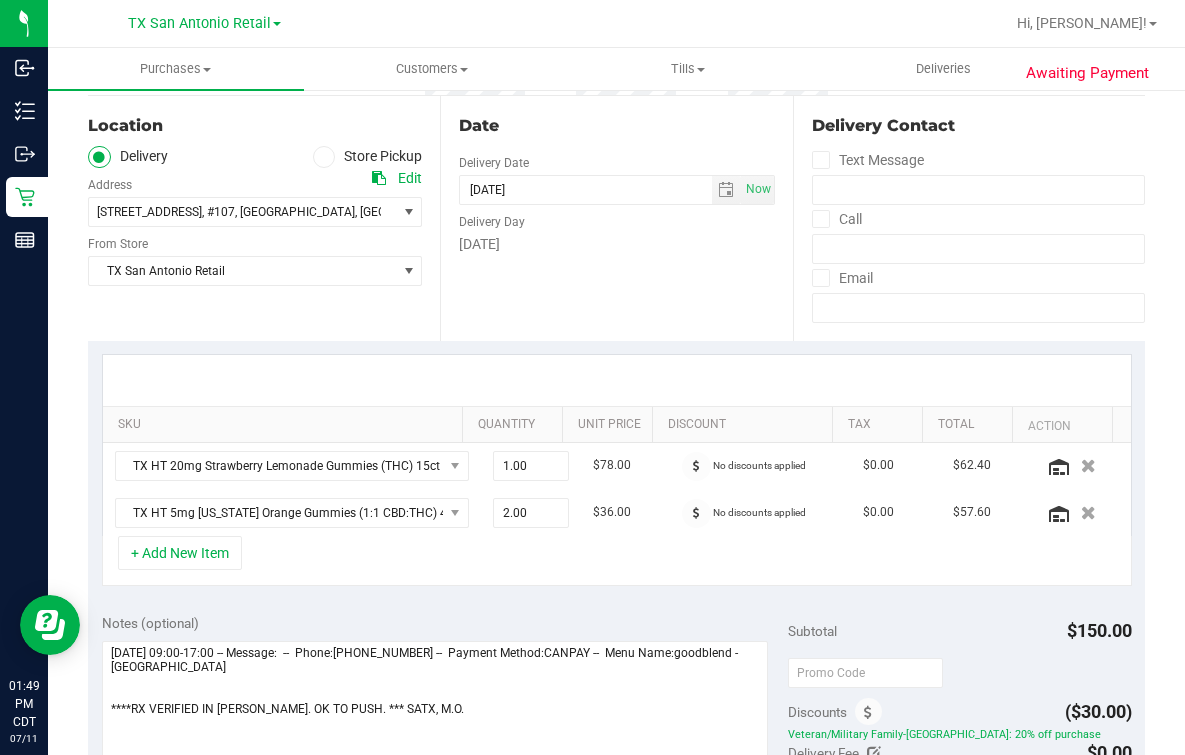 scroll, scrollTop: 375, scrollLeft: 0, axis: vertical 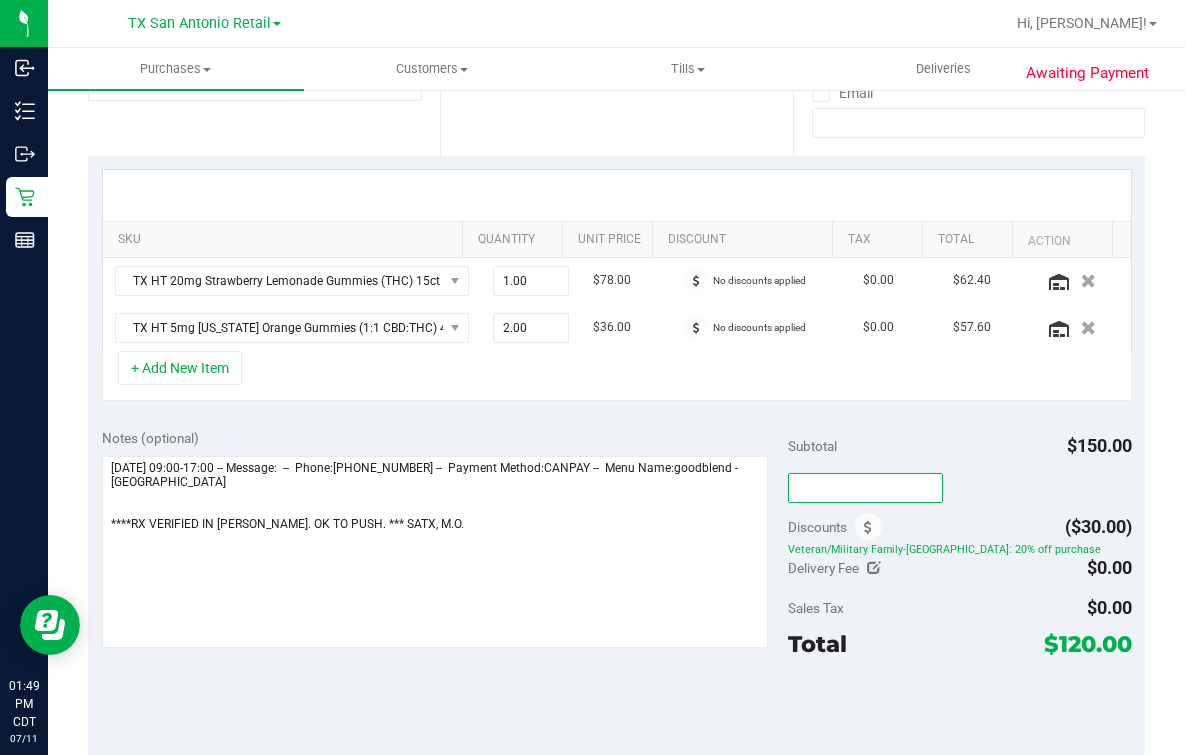 click at bounding box center (865, 488) 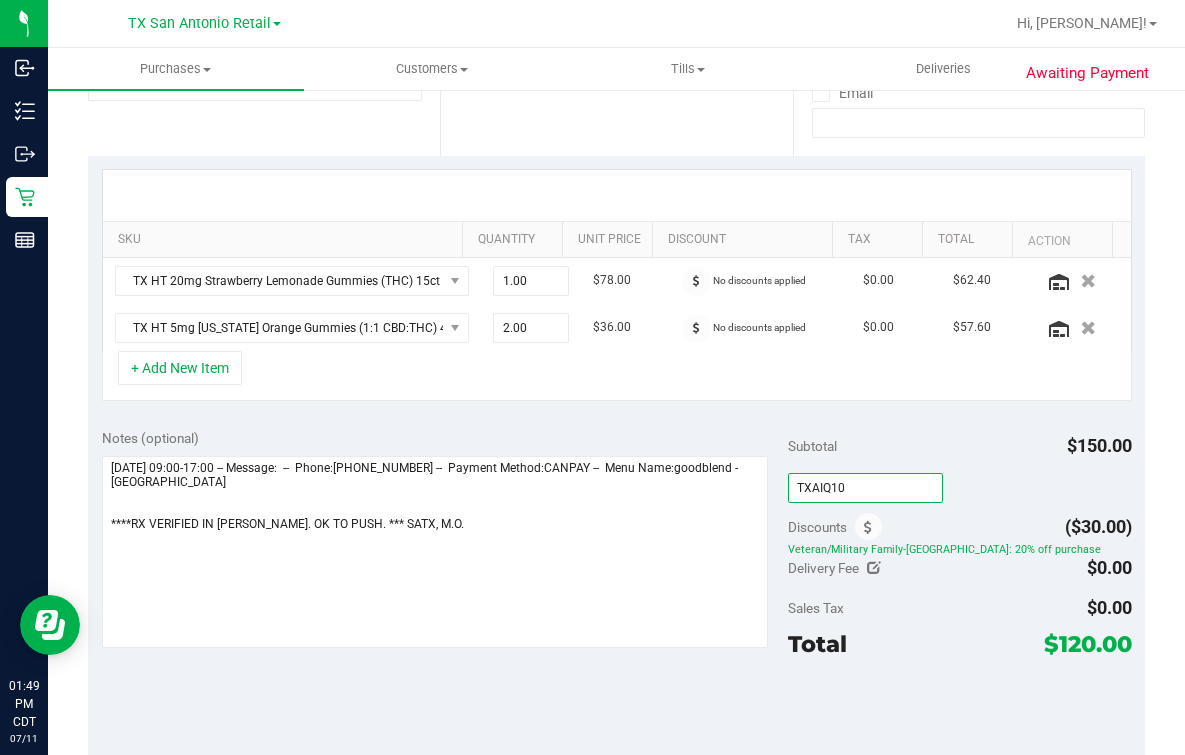 type on "TXAIQ10" 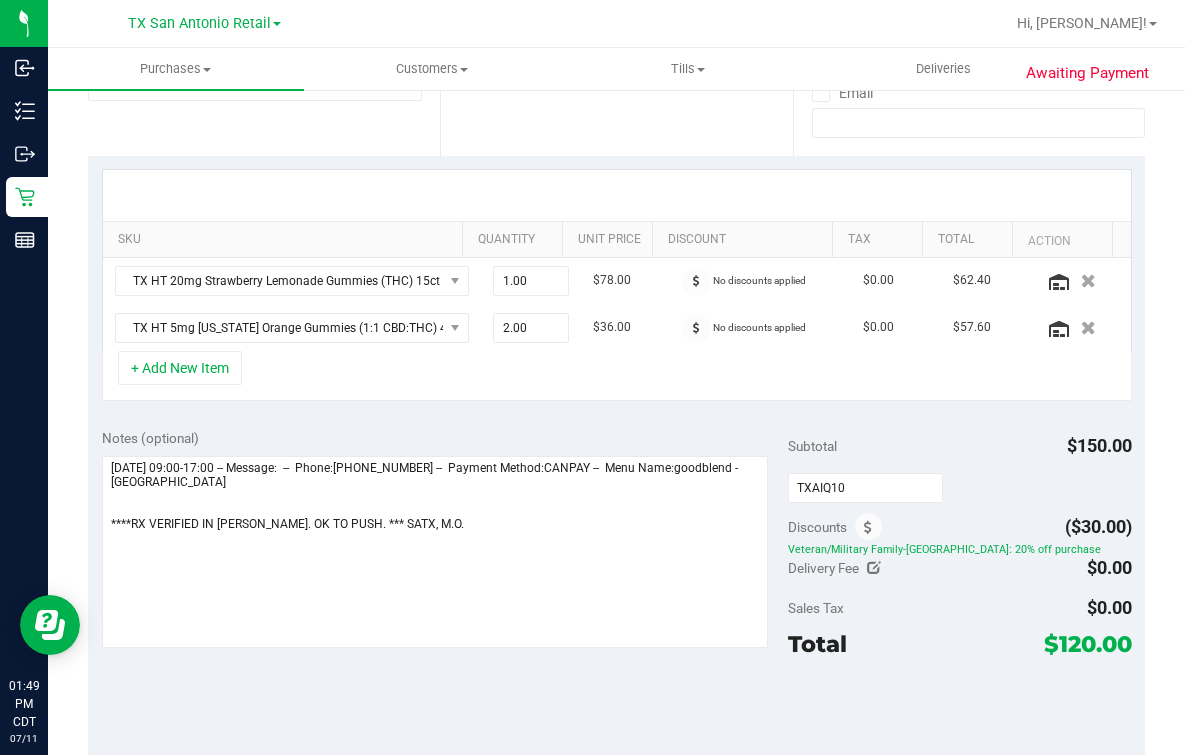 click on "TXAIQ10" at bounding box center (959, 487) 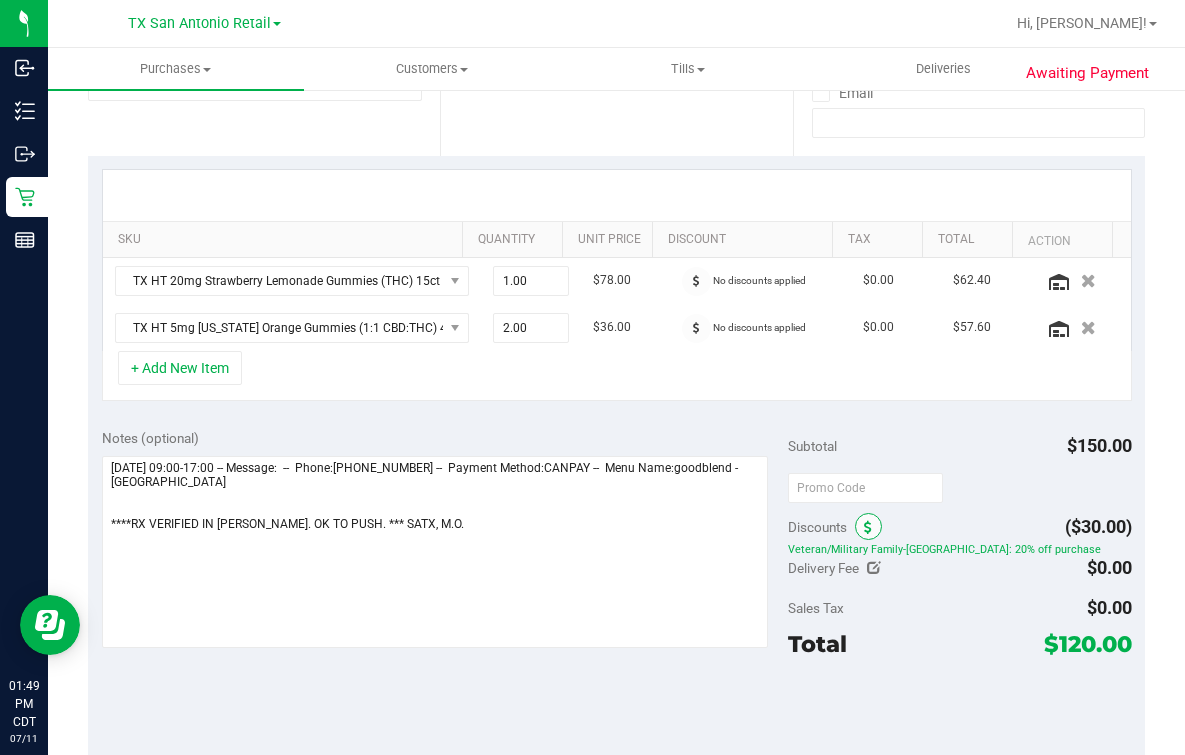 click at bounding box center [868, 526] 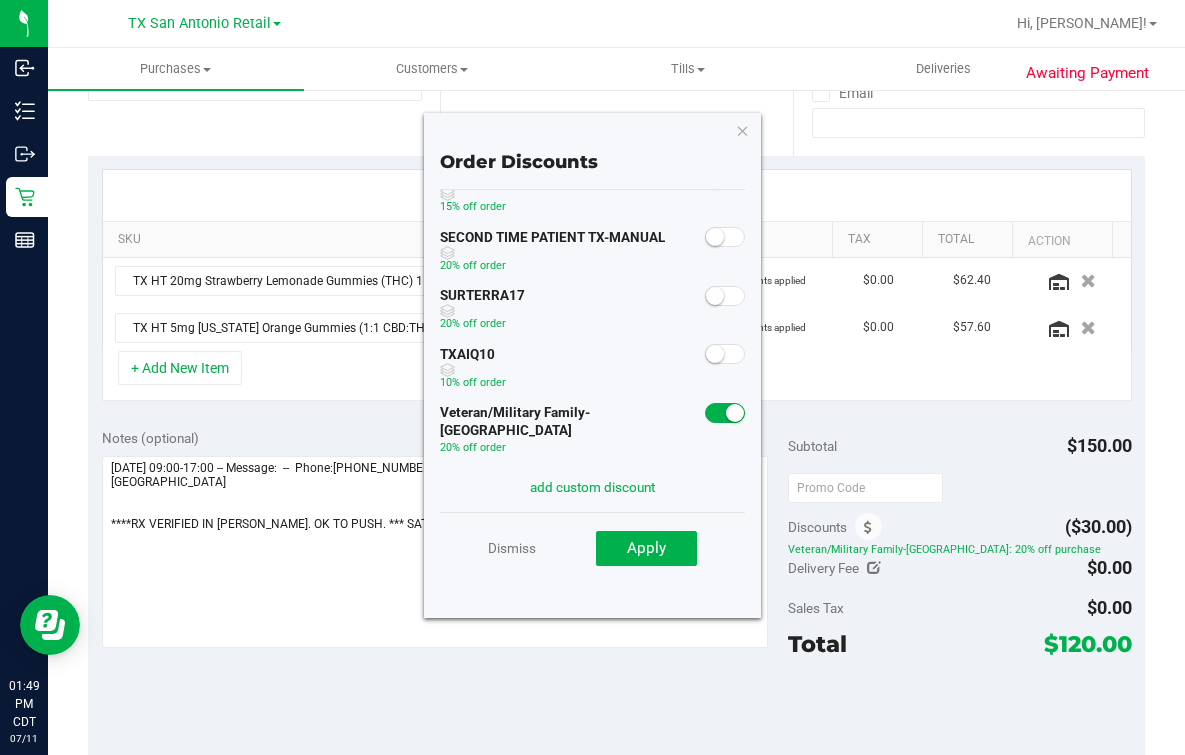 scroll, scrollTop: 150, scrollLeft: 0, axis: vertical 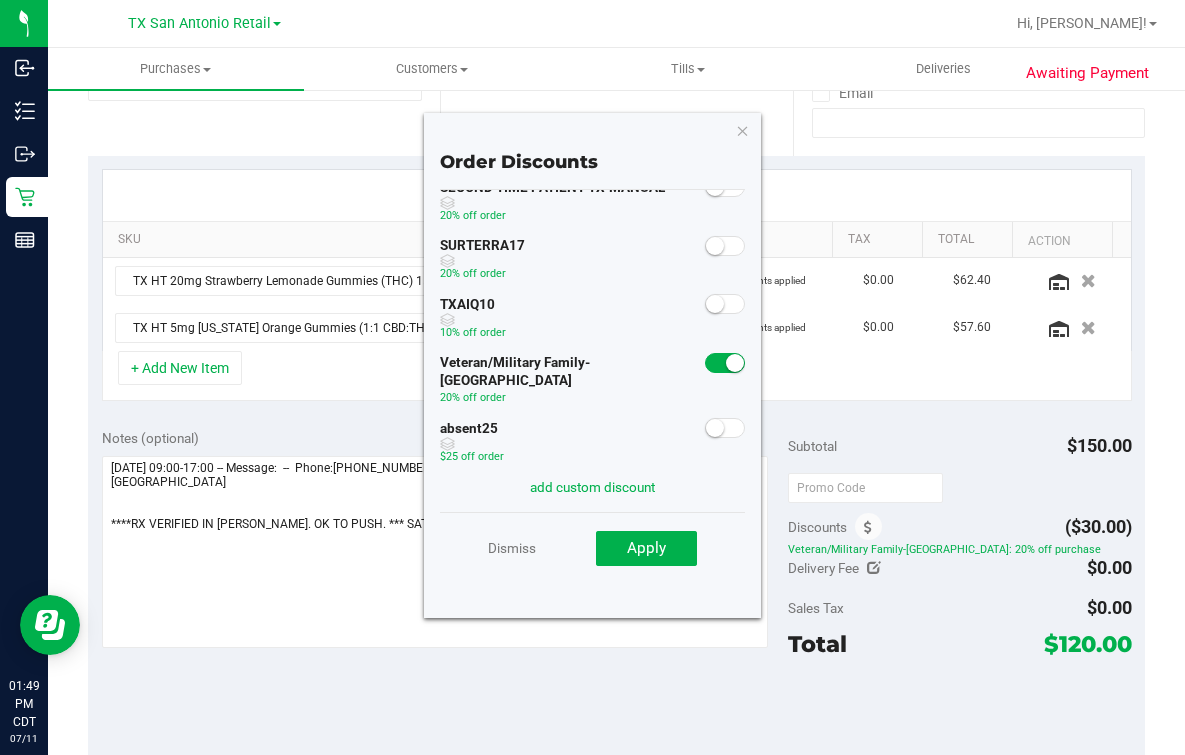 click at bounding box center (715, 304) 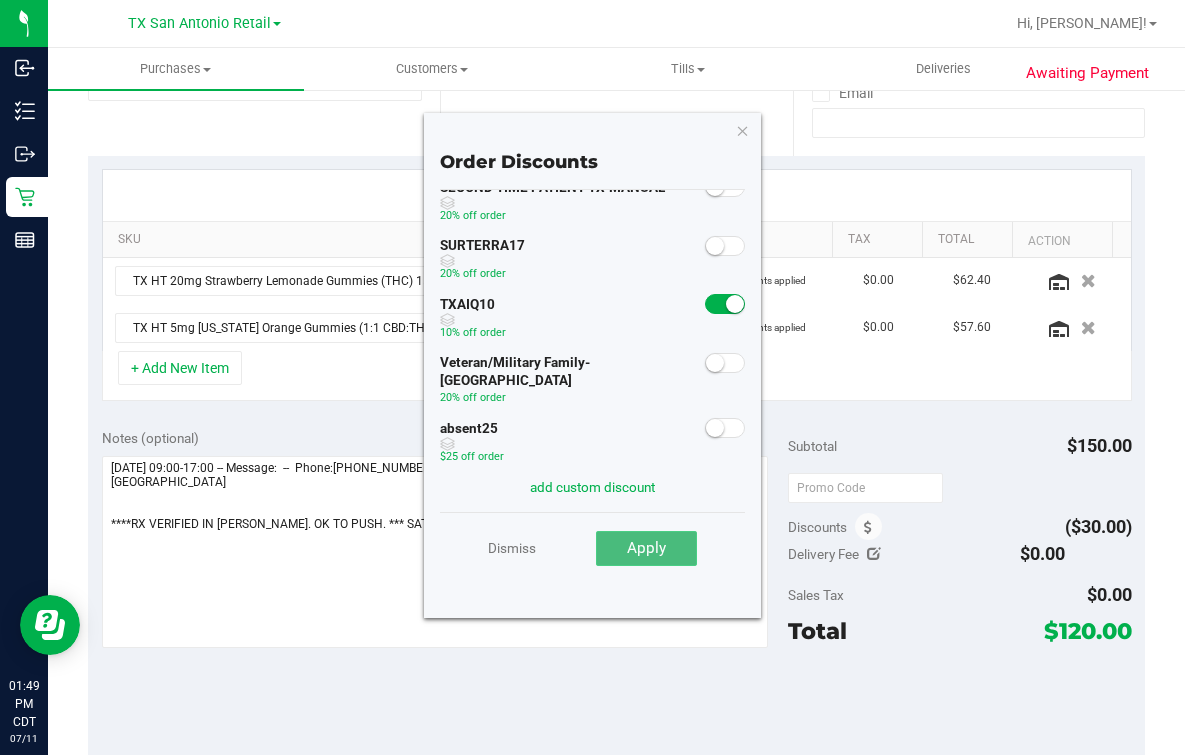 click on "Apply" at bounding box center [646, 549] 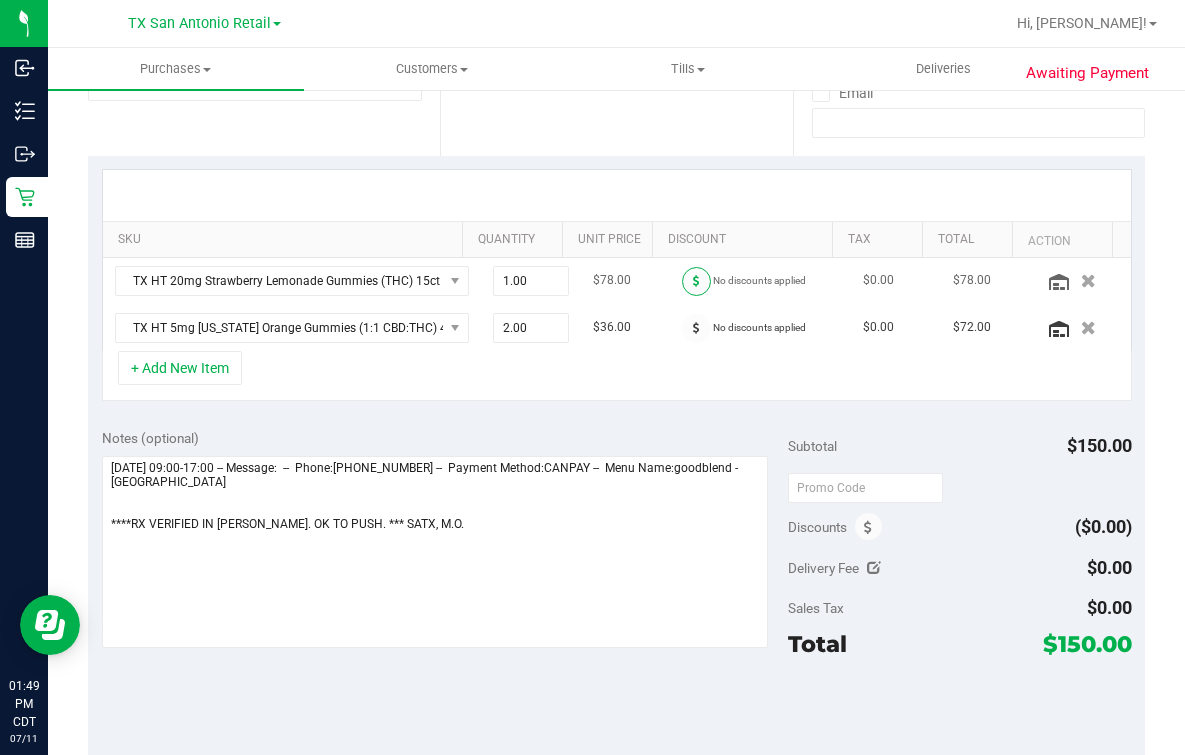 click at bounding box center [696, 281] 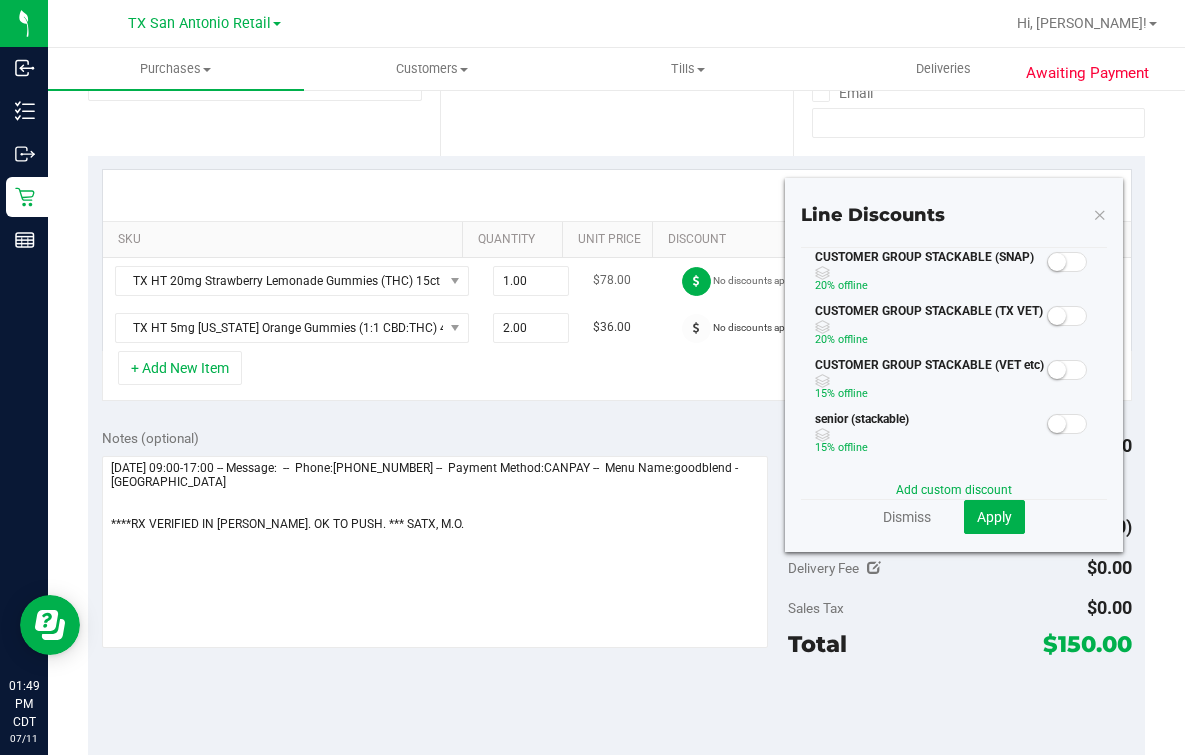 click at bounding box center (696, 281) 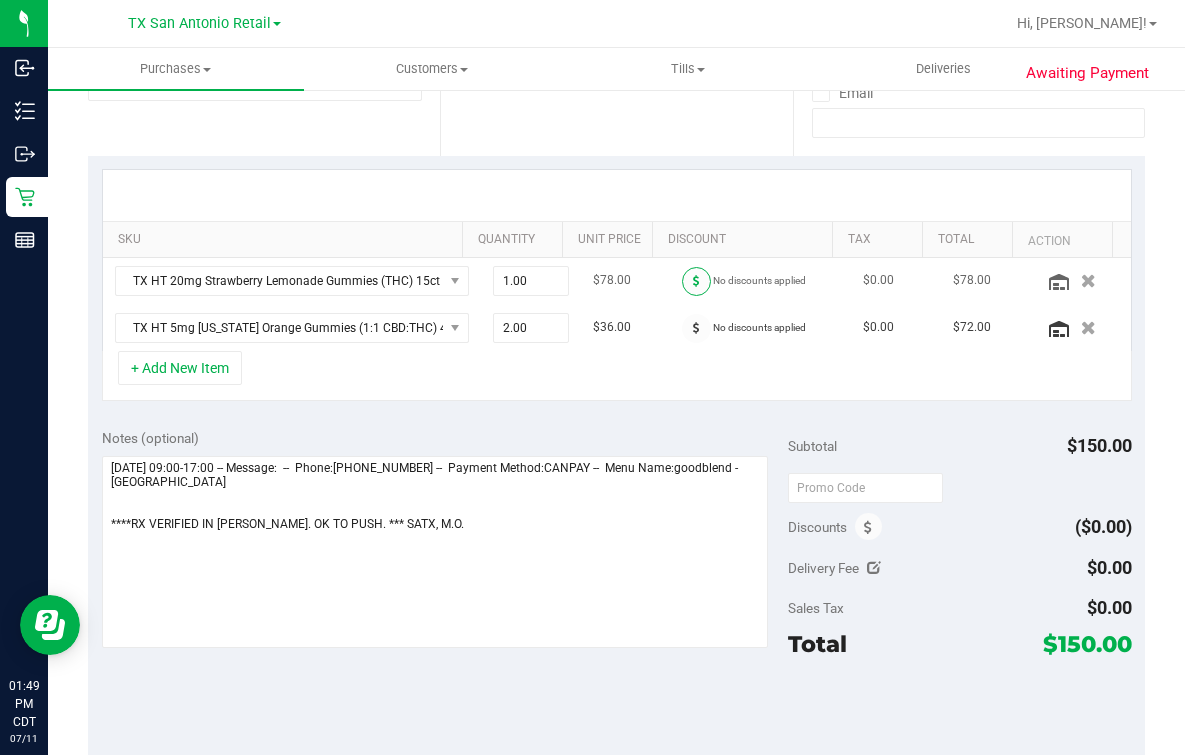 click at bounding box center [696, 281] 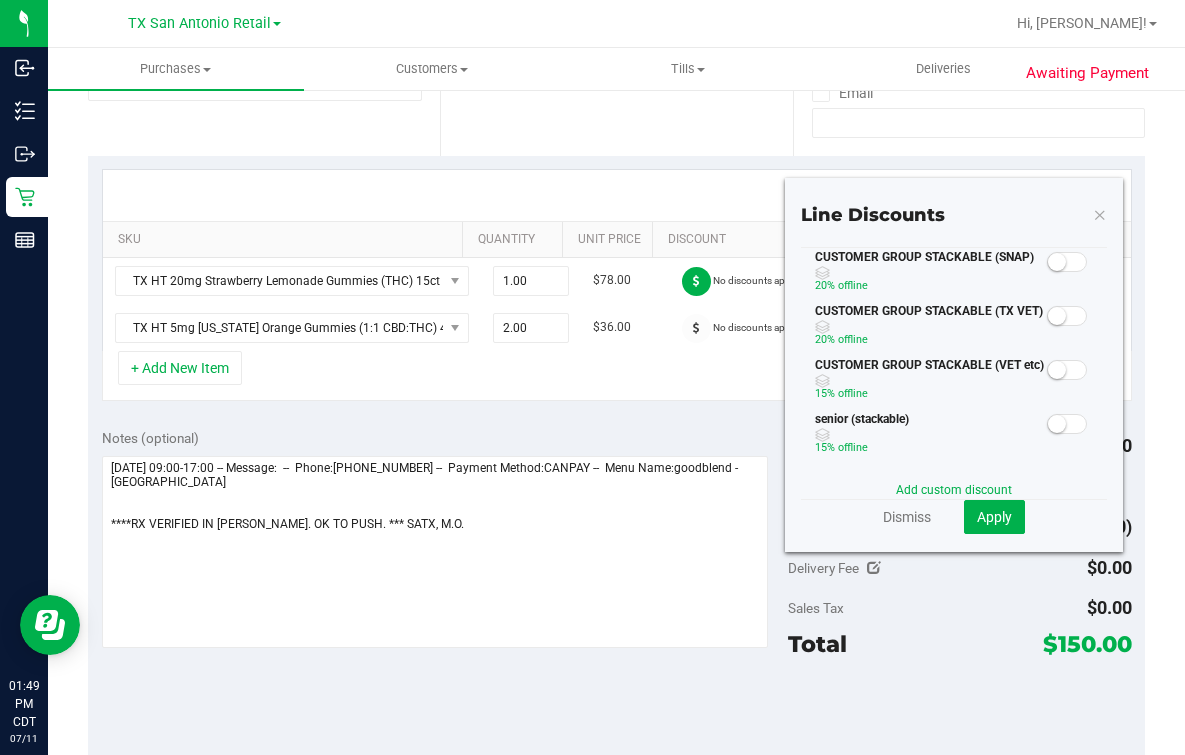 click at bounding box center (1067, 316) 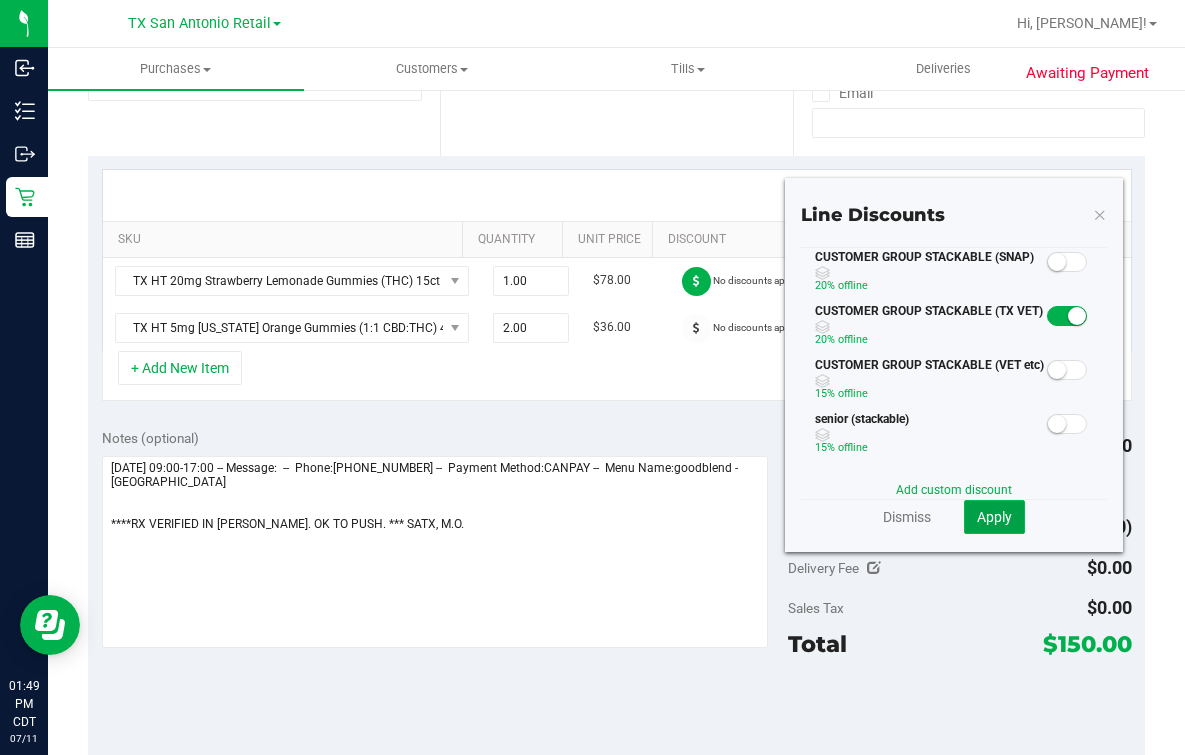 click on "Apply" 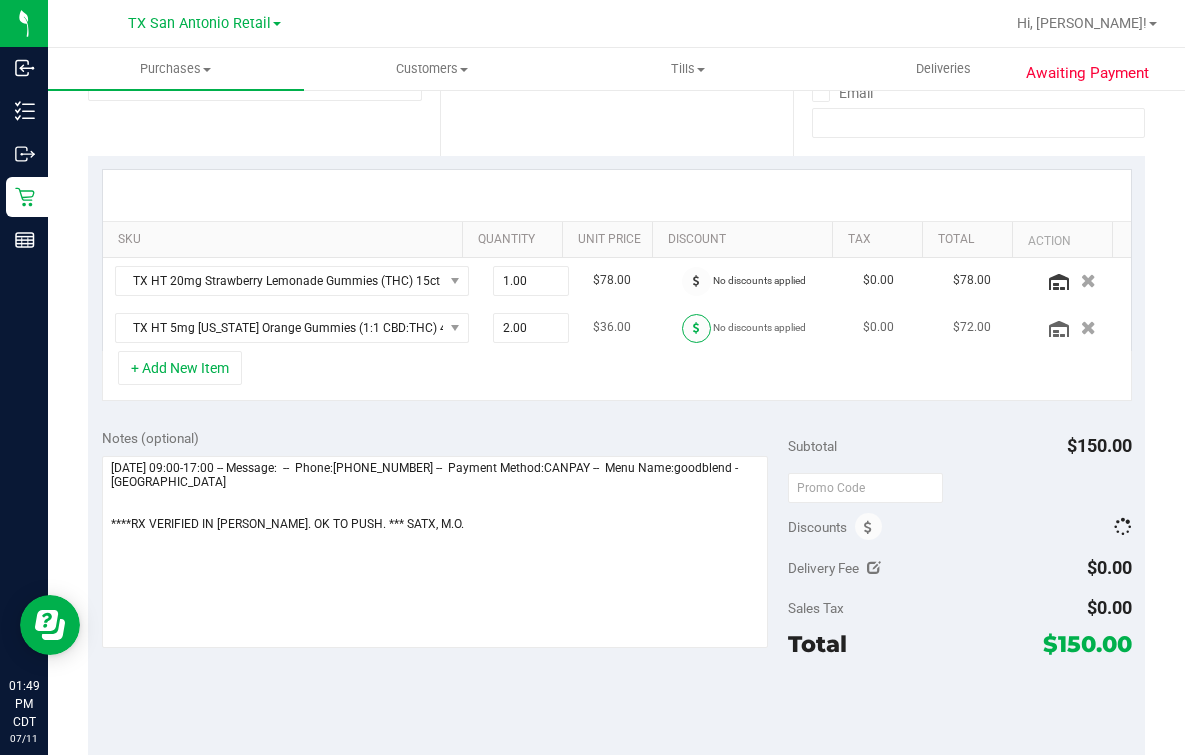 click at bounding box center [696, 328] 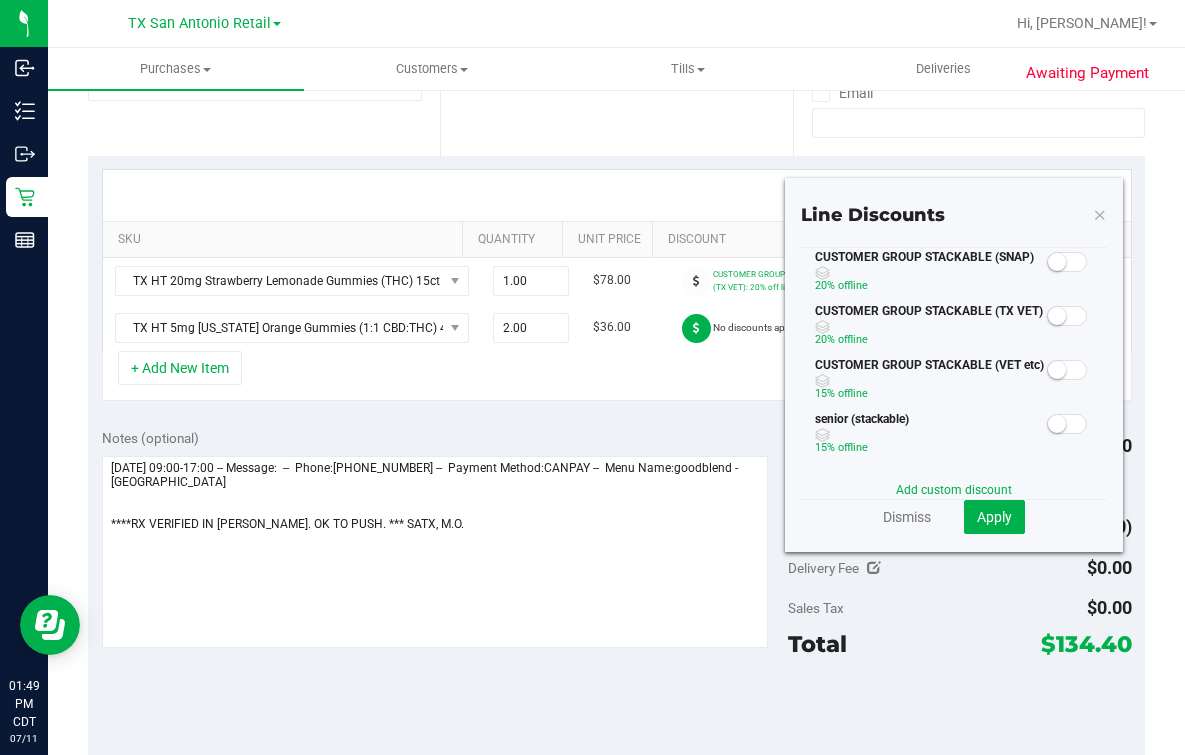 click at bounding box center (1067, 316) 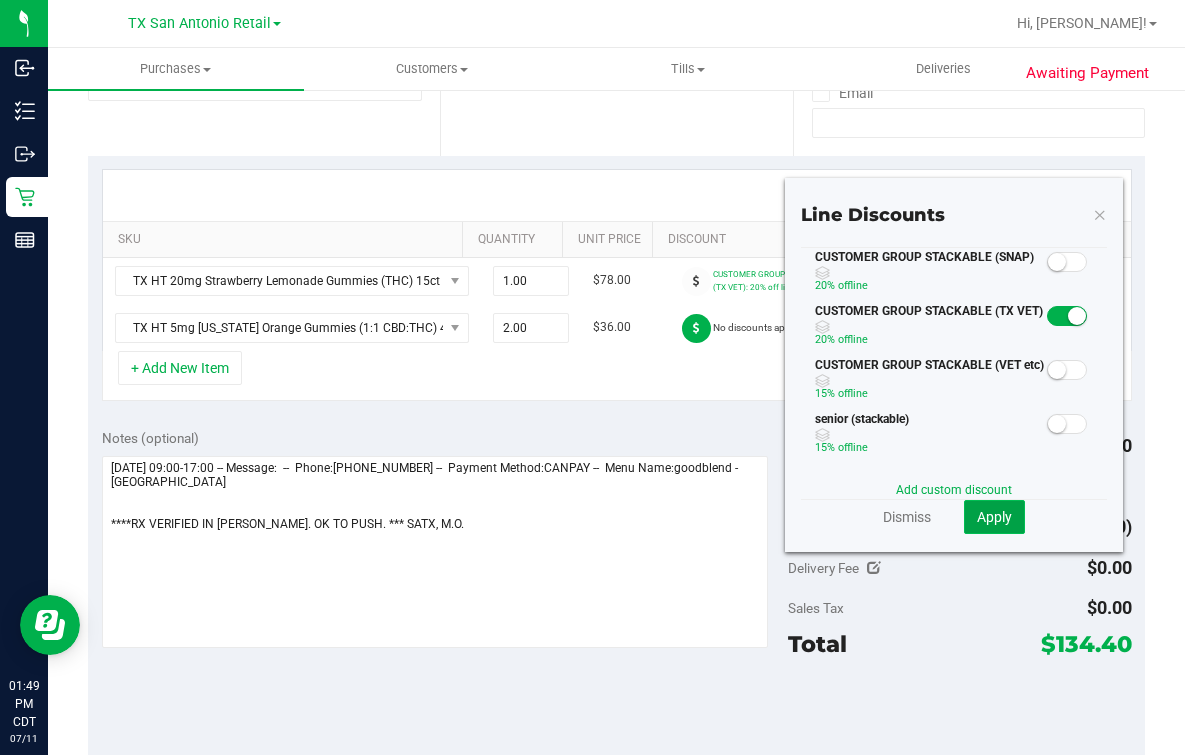 click on "Apply" 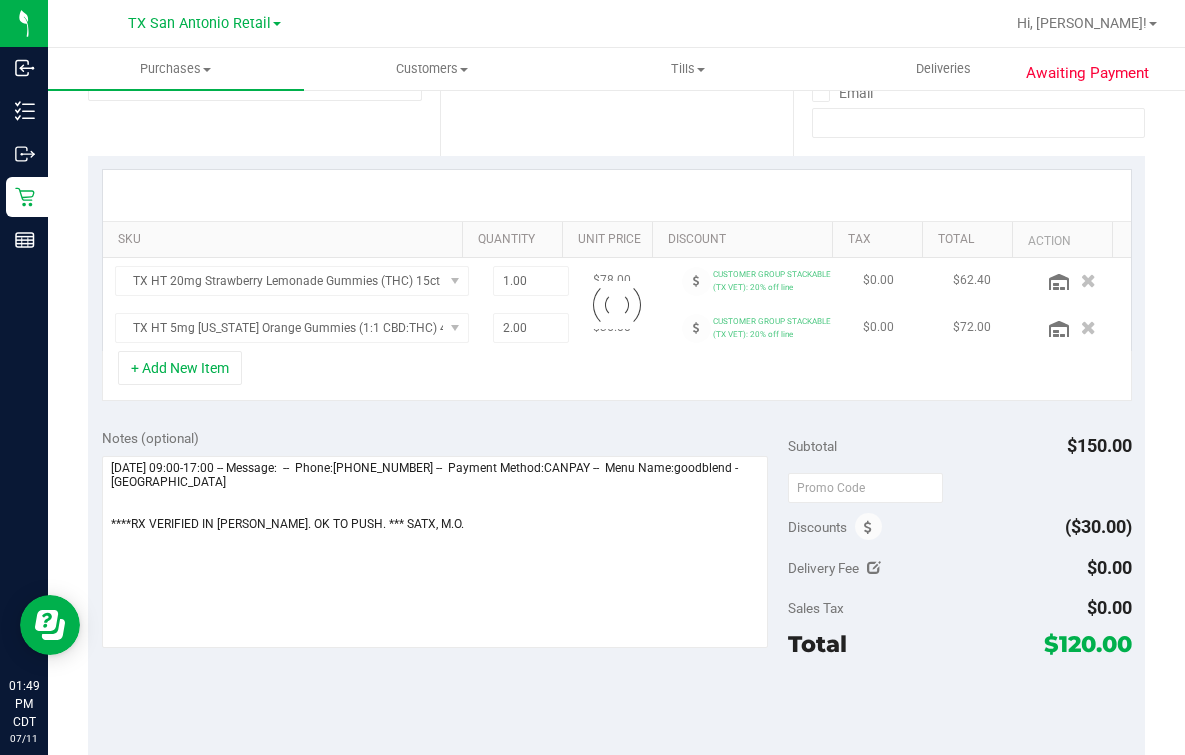 click on "Delivery Fee
$0.00" at bounding box center (959, 568) 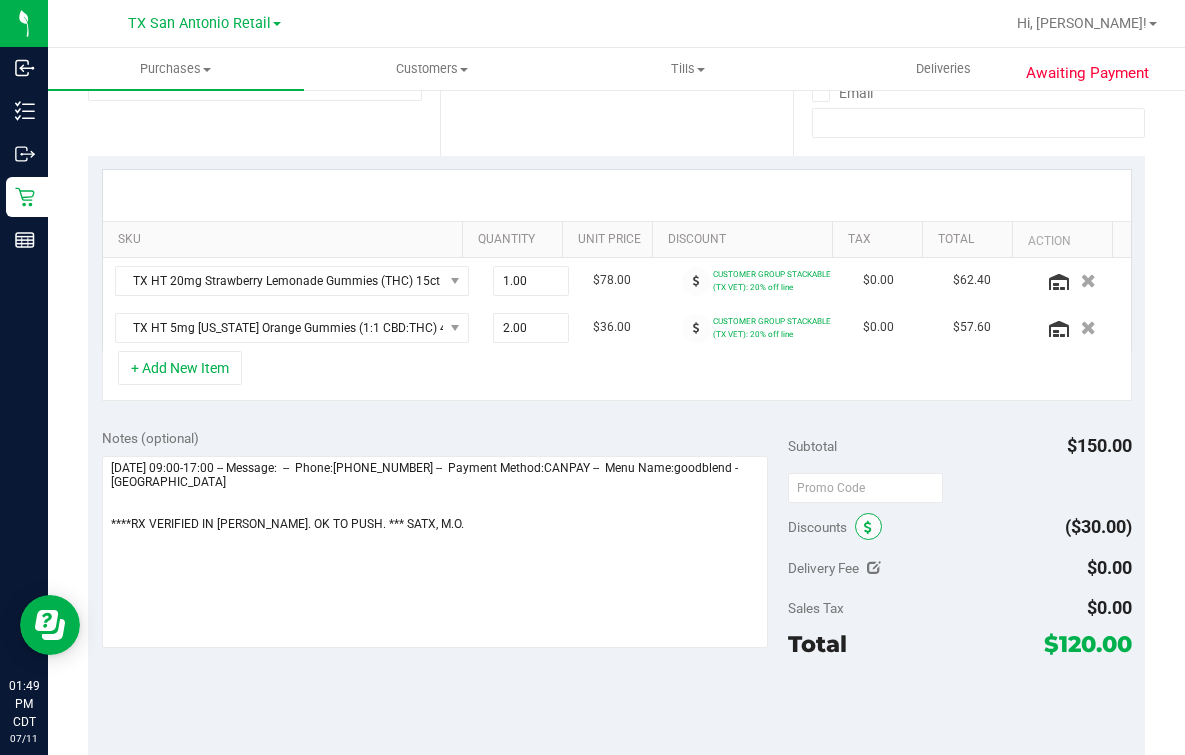 click at bounding box center [868, 528] 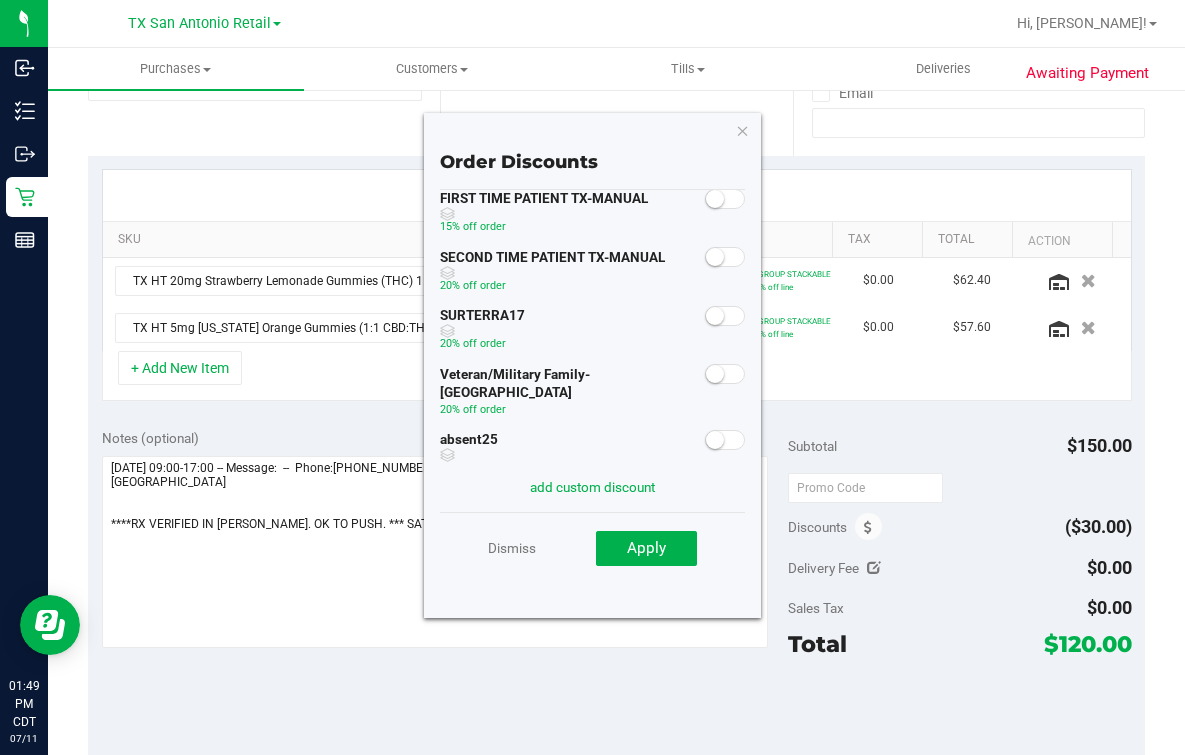 scroll, scrollTop: 0, scrollLeft: 0, axis: both 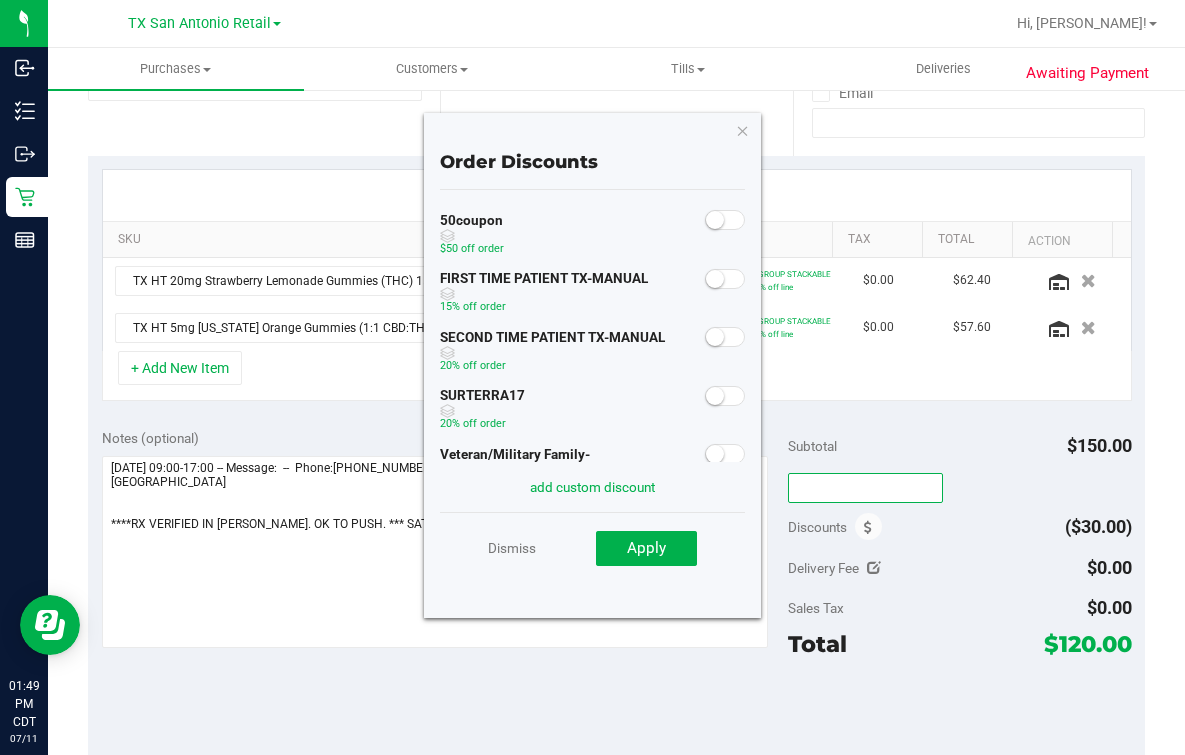 click at bounding box center (865, 488) 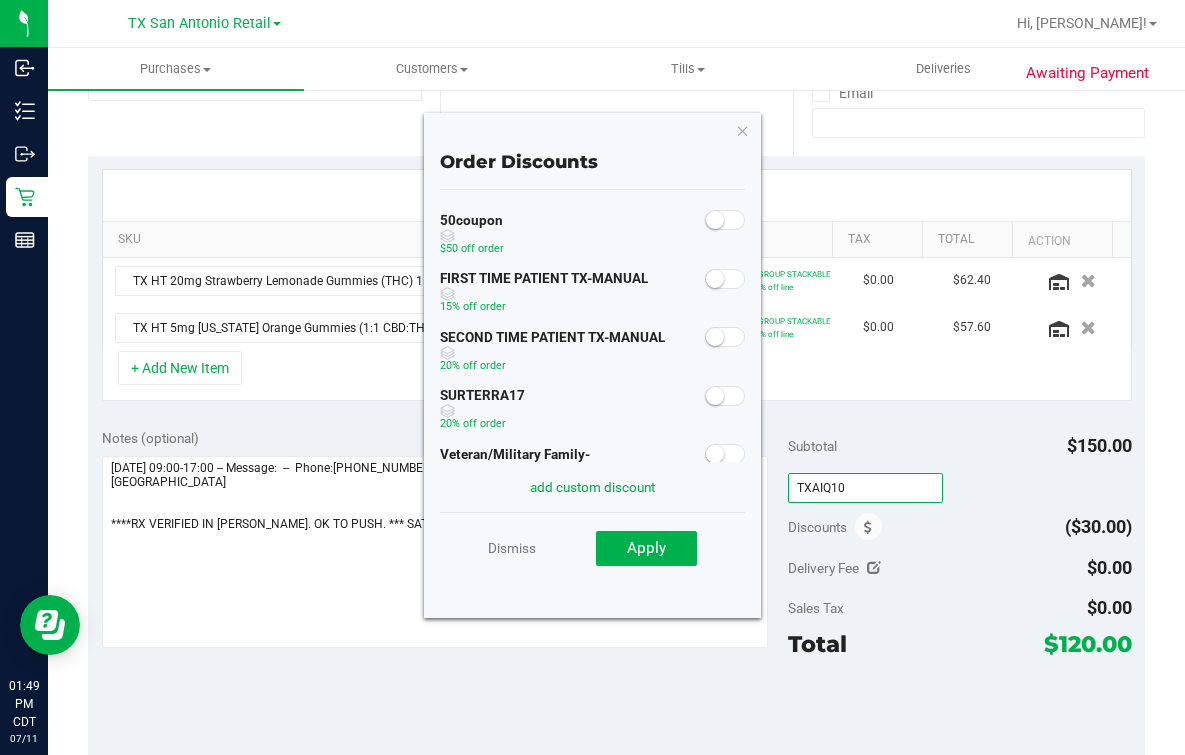 type on "TXAIQ10" 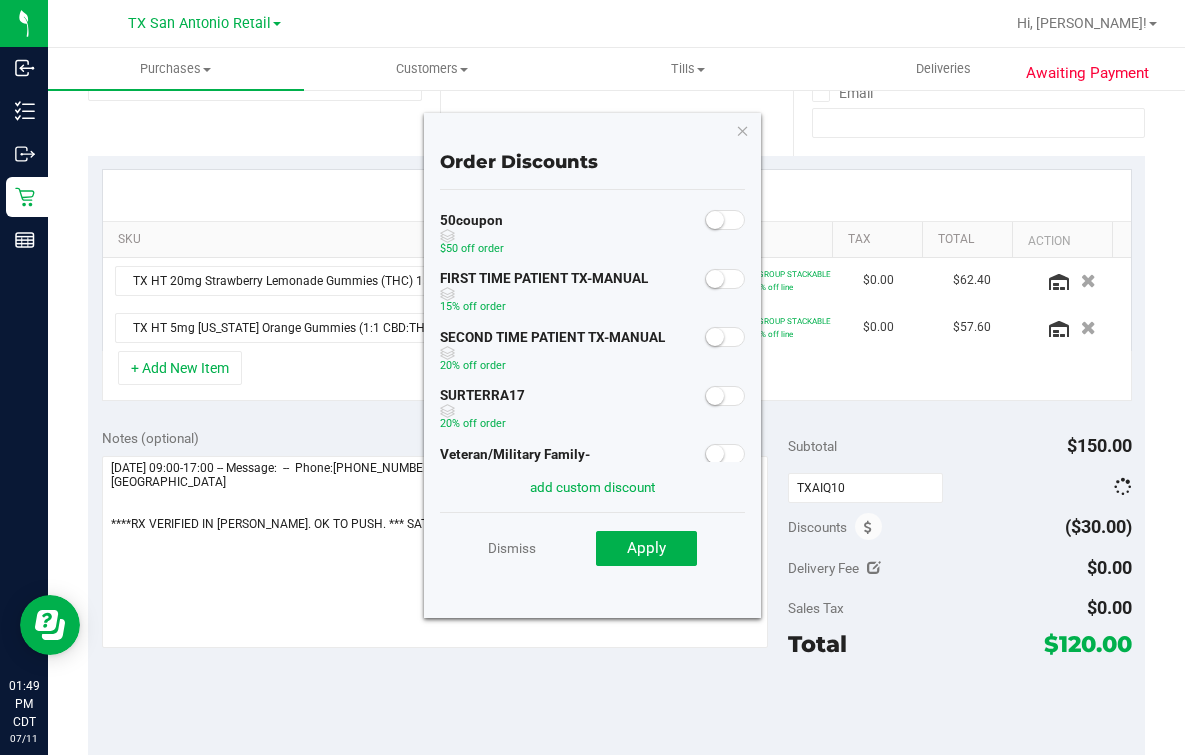 click on "TXAIQ10" at bounding box center [959, 487] 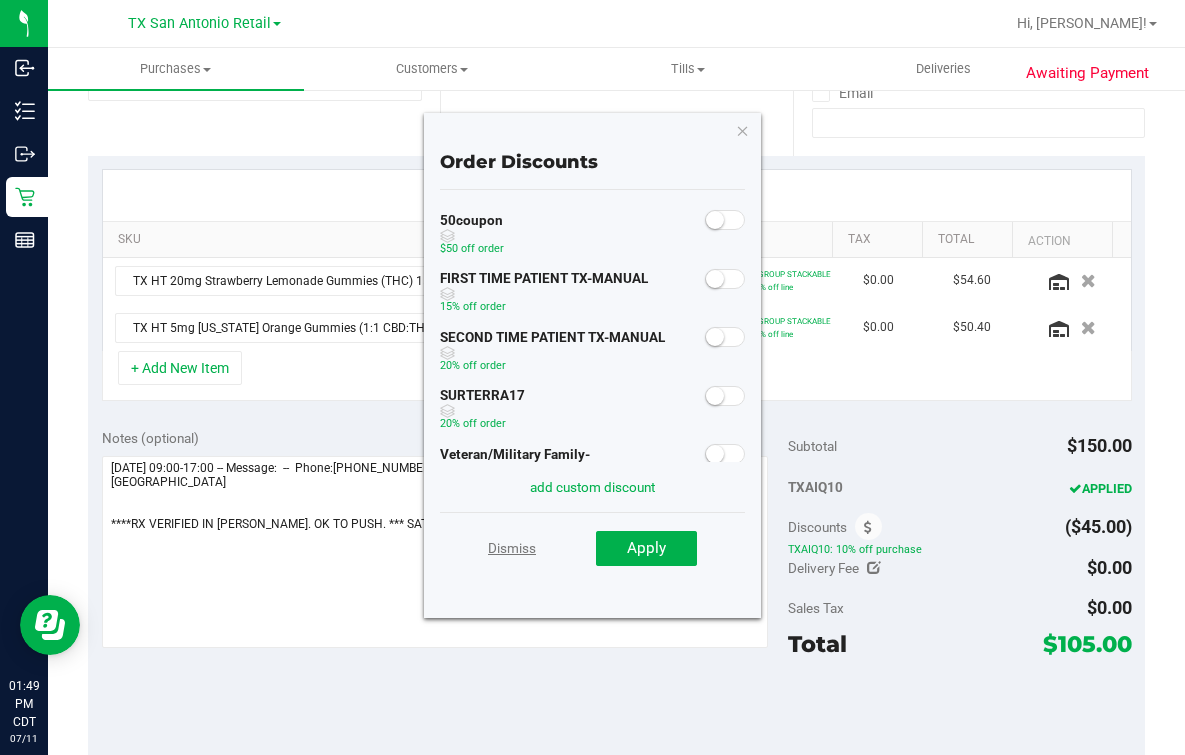 click on "Dismiss" at bounding box center (512, 548) 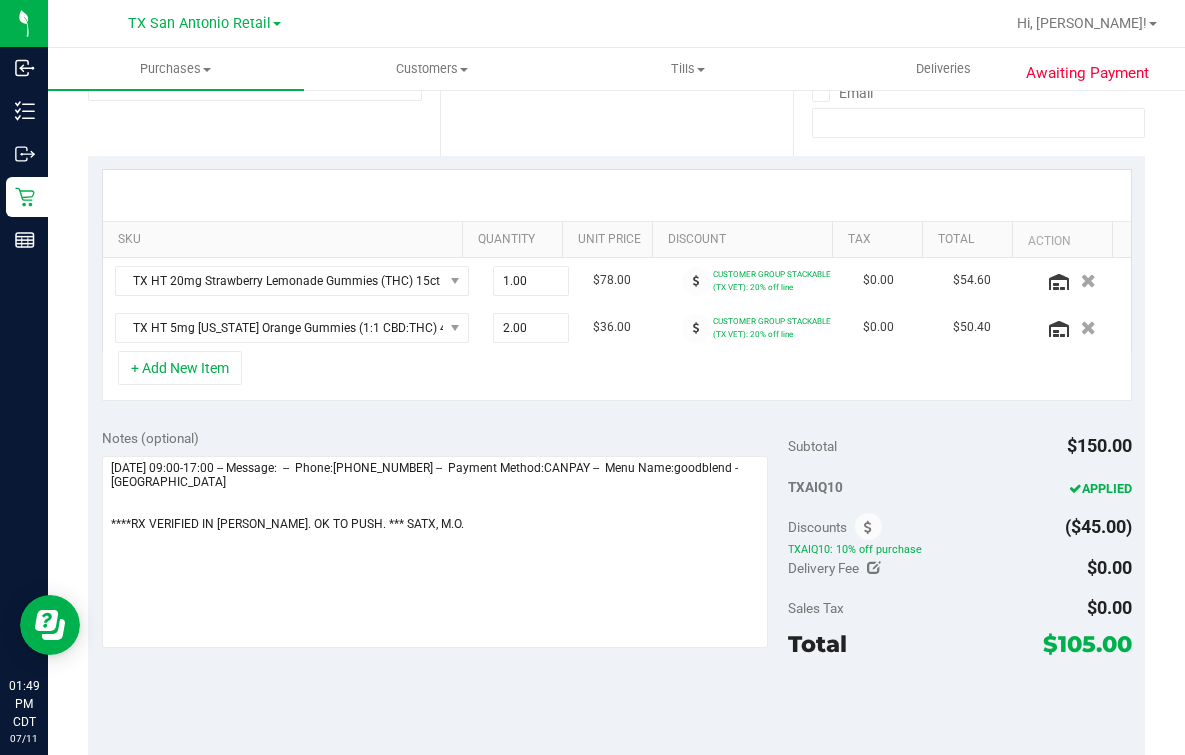 click on "TXAIQ10:
10%
off
purchase" at bounding box center (959, 549) 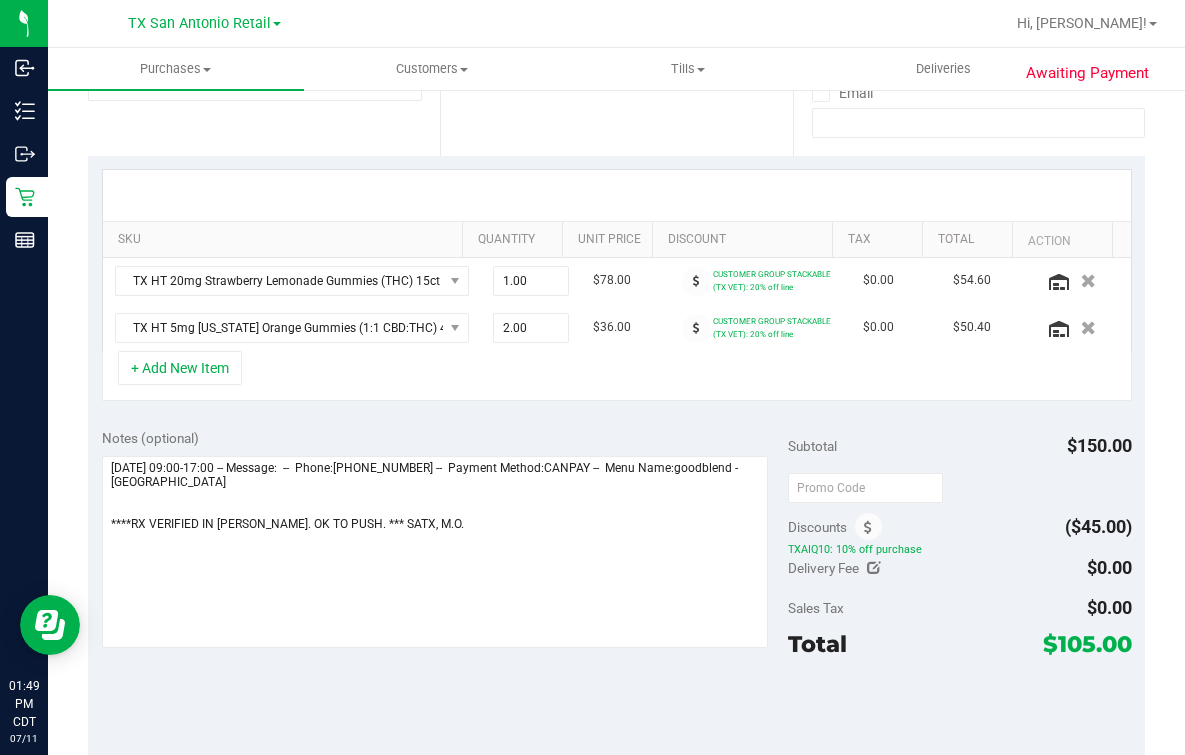 click at bounding box center [959, 487] 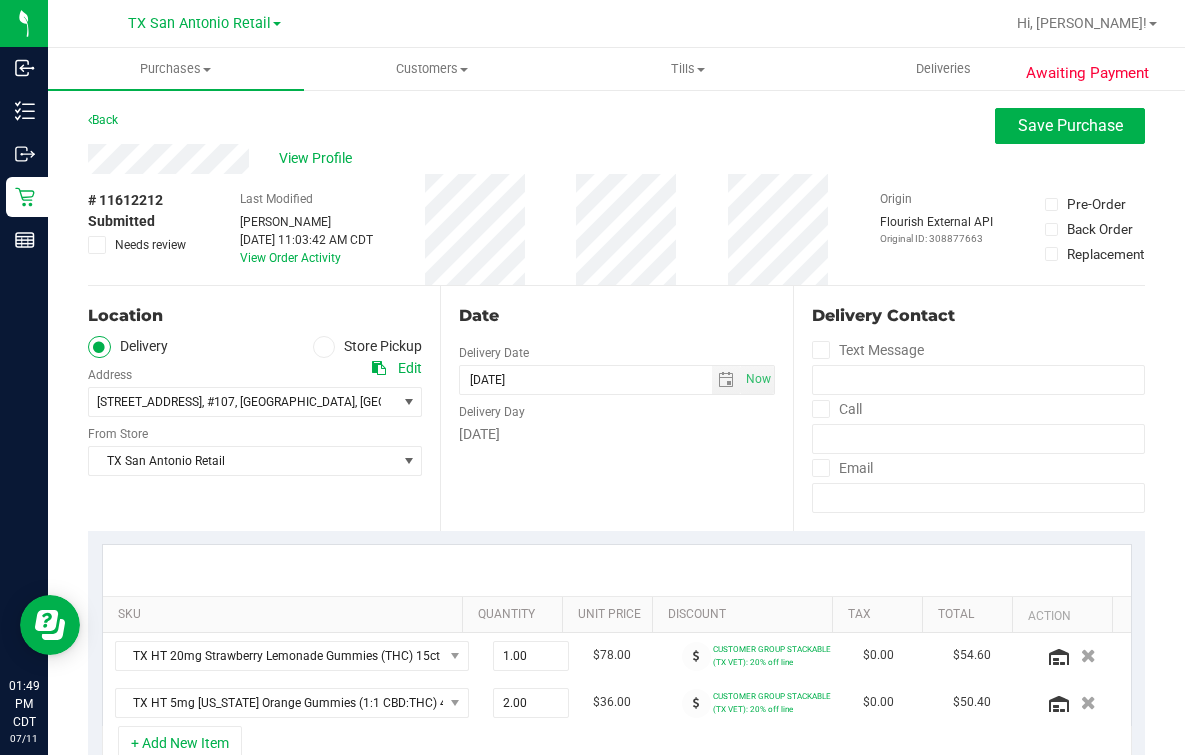 click on "View Profile" at bounding box center (616, 159) 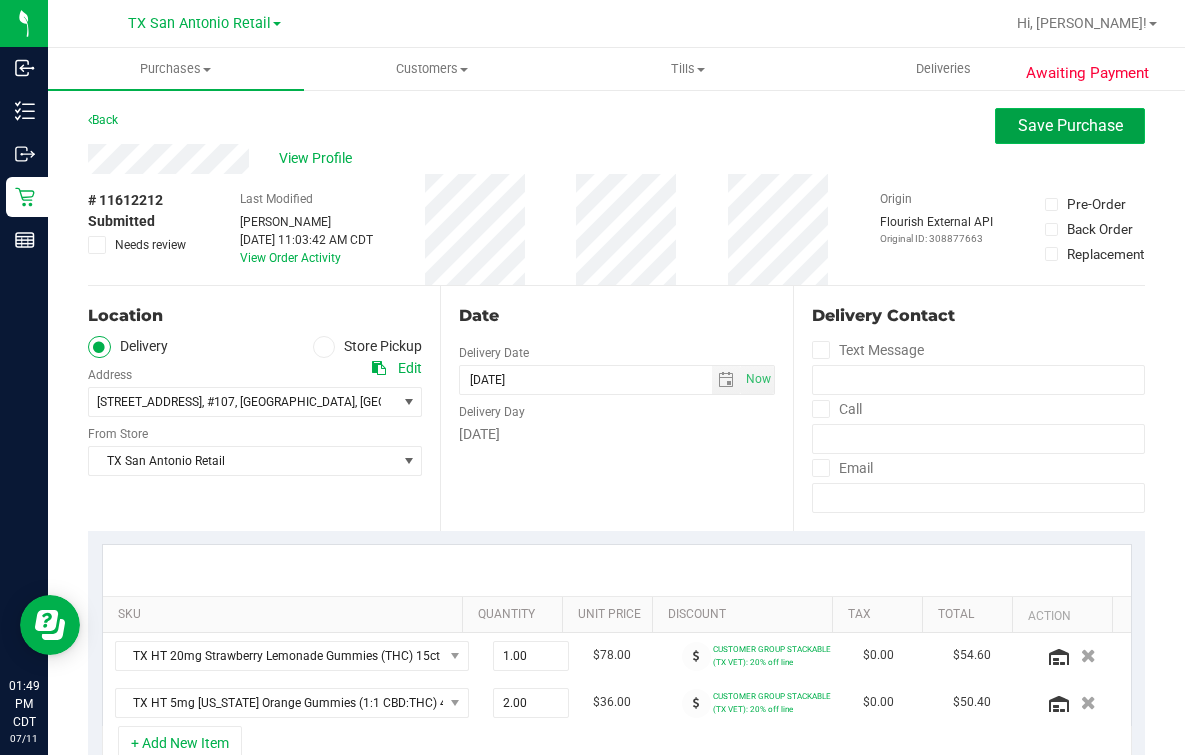 click on "Save Purchase" at bounding box center (1070, 126) 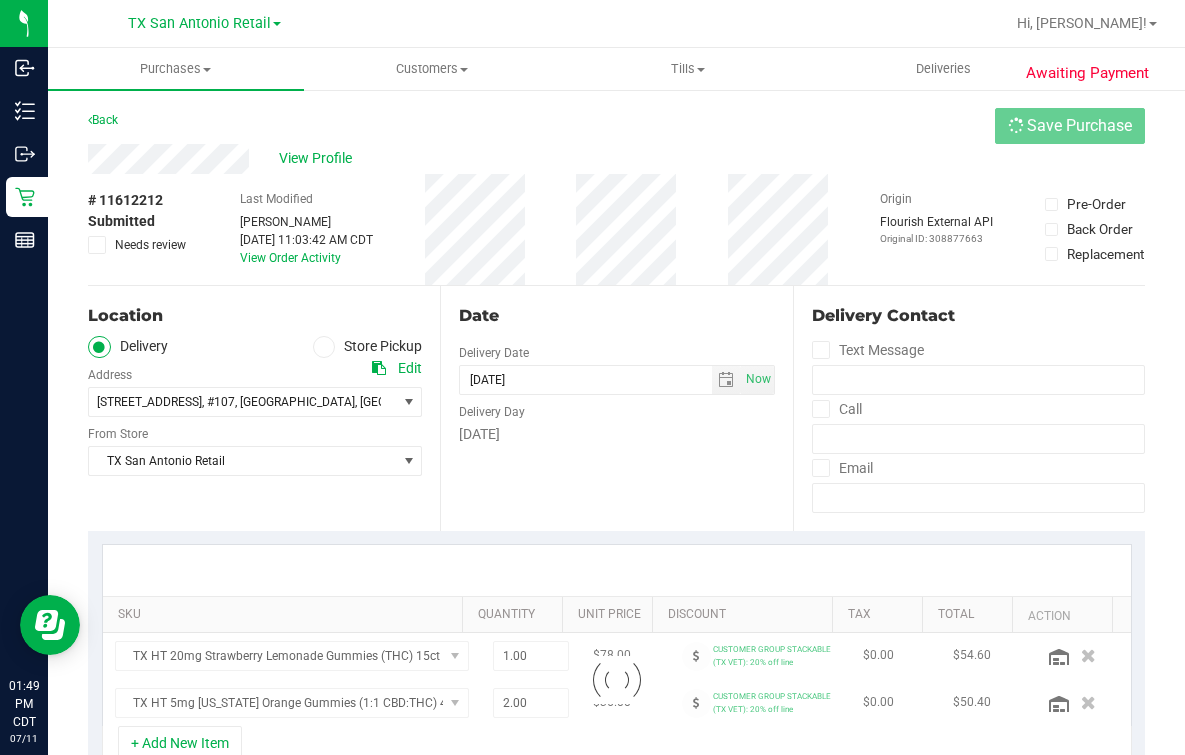 click on "View Profile" at bounding box center [616, 159] 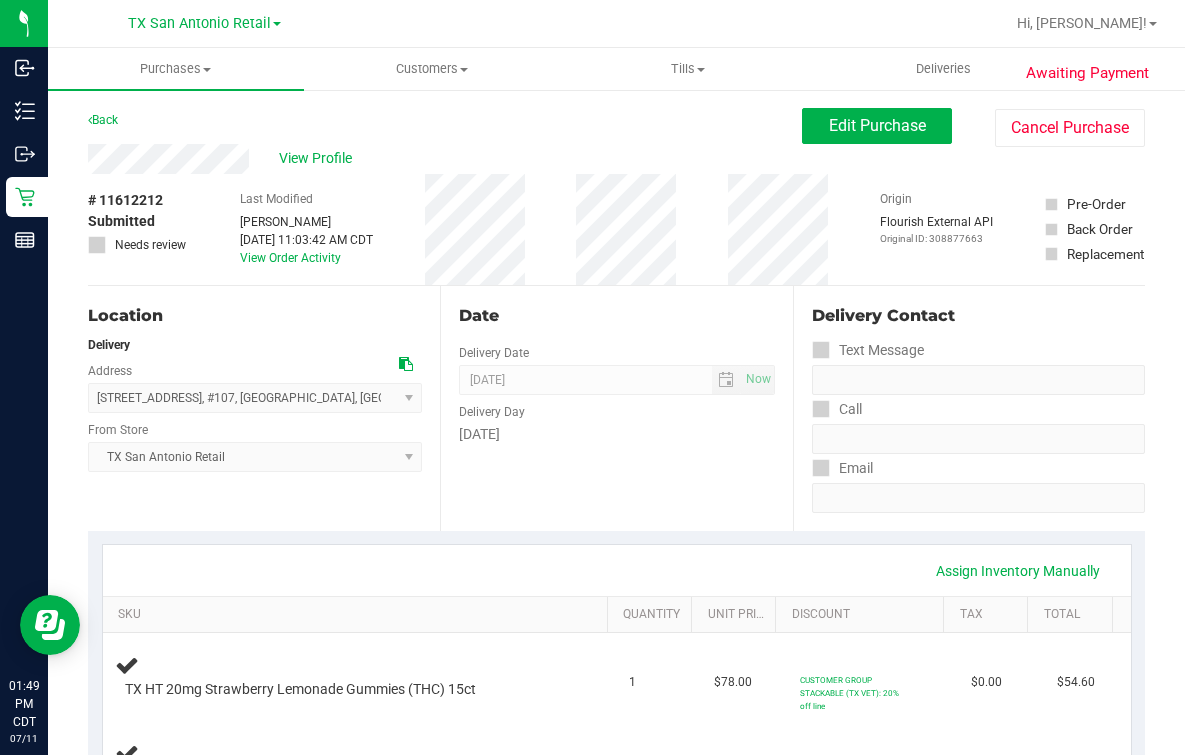 scroll, scrollTop: 750, scrollLeft: 0, axis: vertical 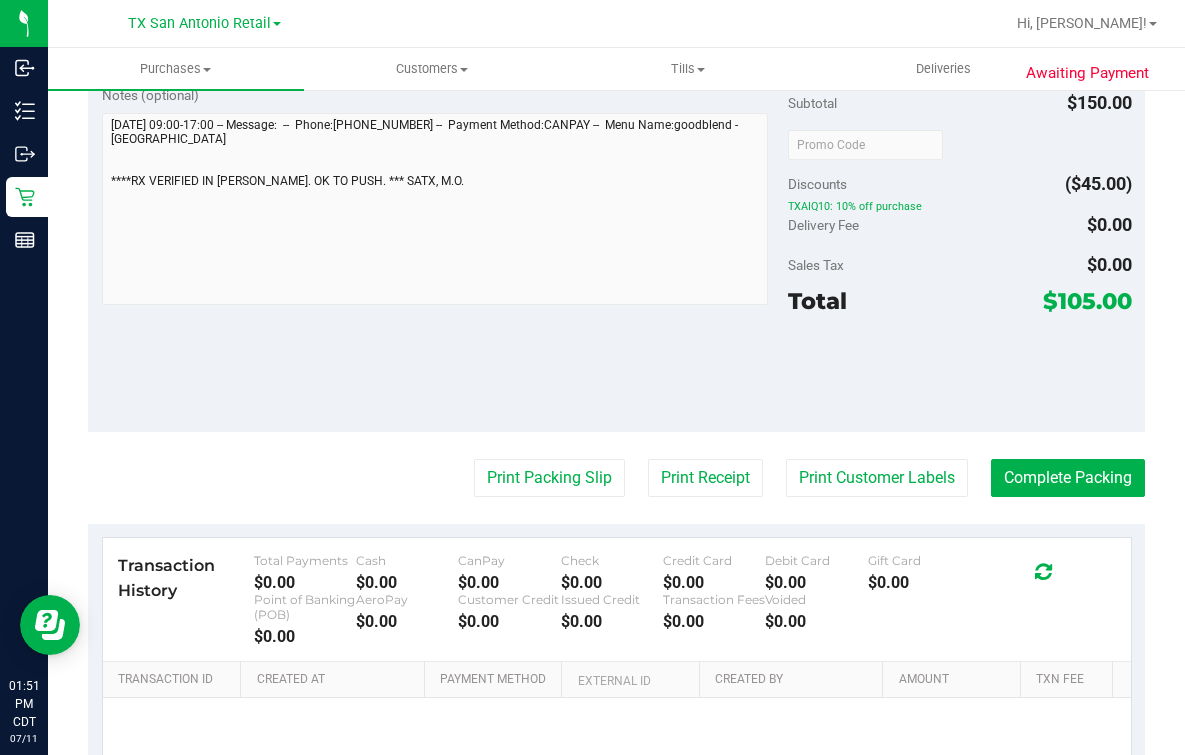 click on "Notes (optional)
Subtotal
$150.00
Discounts
($45.00)
TXAIQ10:
10%
off
purchase
Delivery Fee
$0.00
Sales Tax
$0.00" at bounding box center [616, 252] 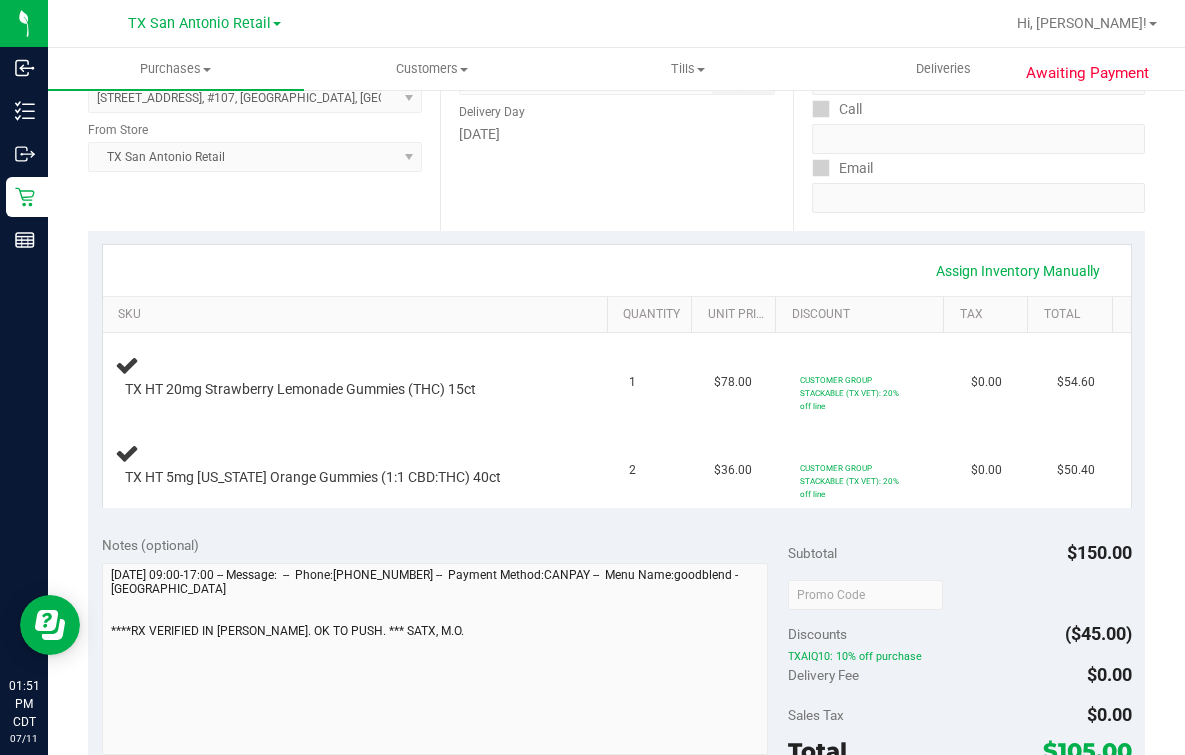 scroll, scrollTop: 0, scrollLeft: 0, axis: both 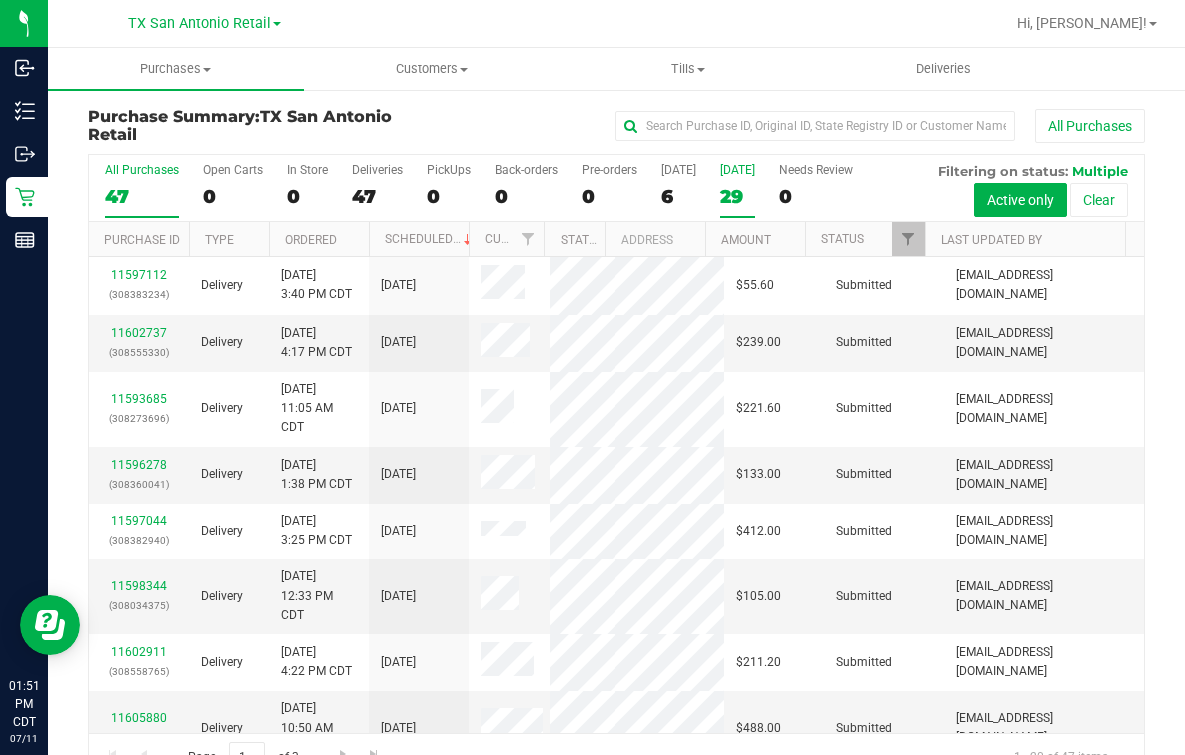 click on "29" at bounding box center (737, 196) 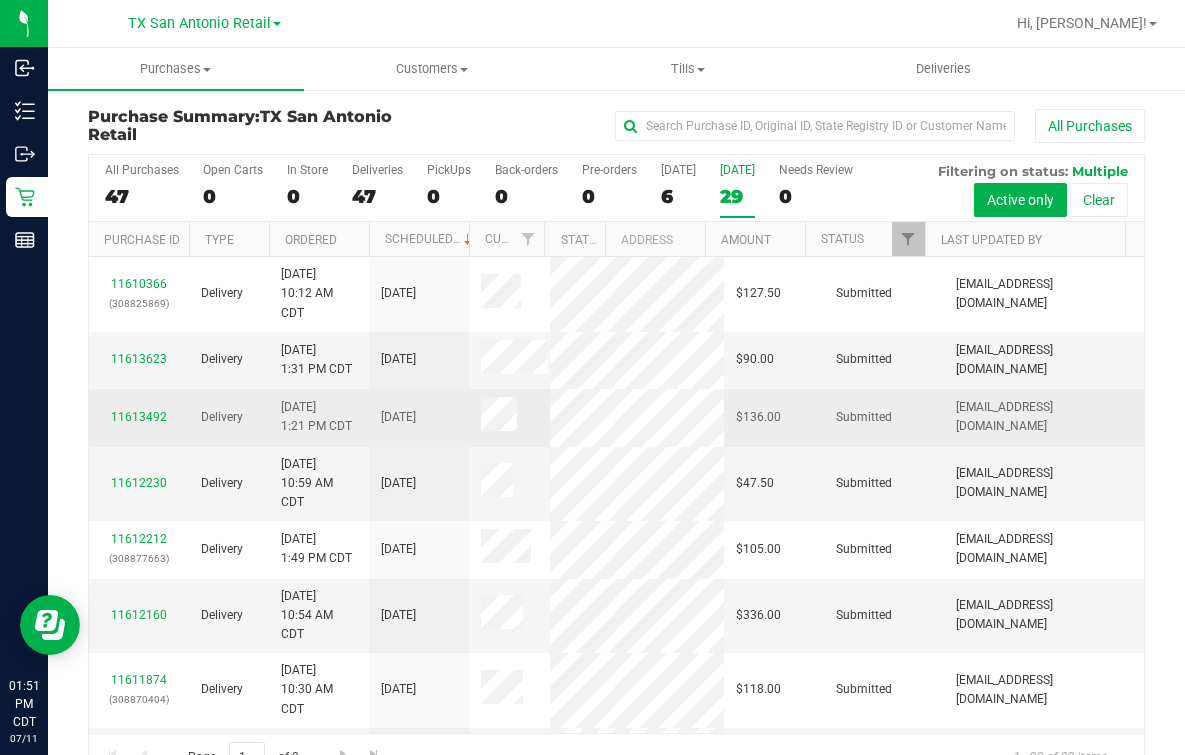 scroll, scrollTop: 249, scrollLeft: 0, axis: vertical 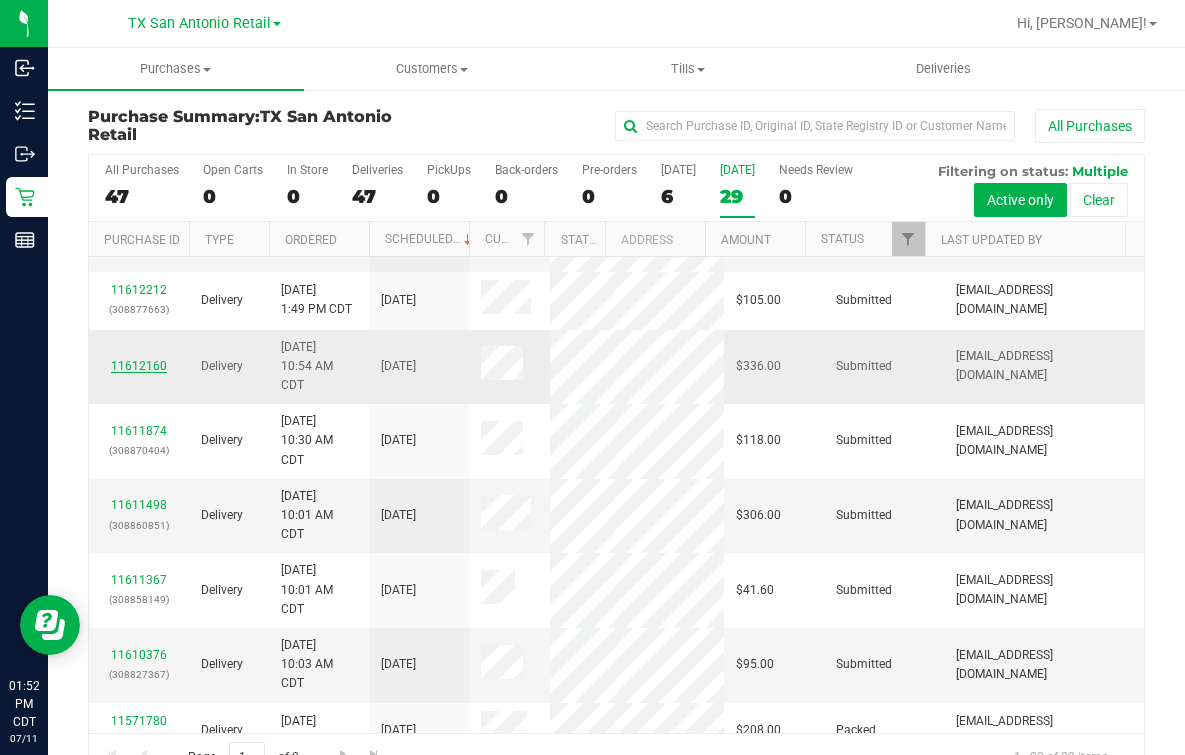 click on "11612160" at bounding box center (139, 366) 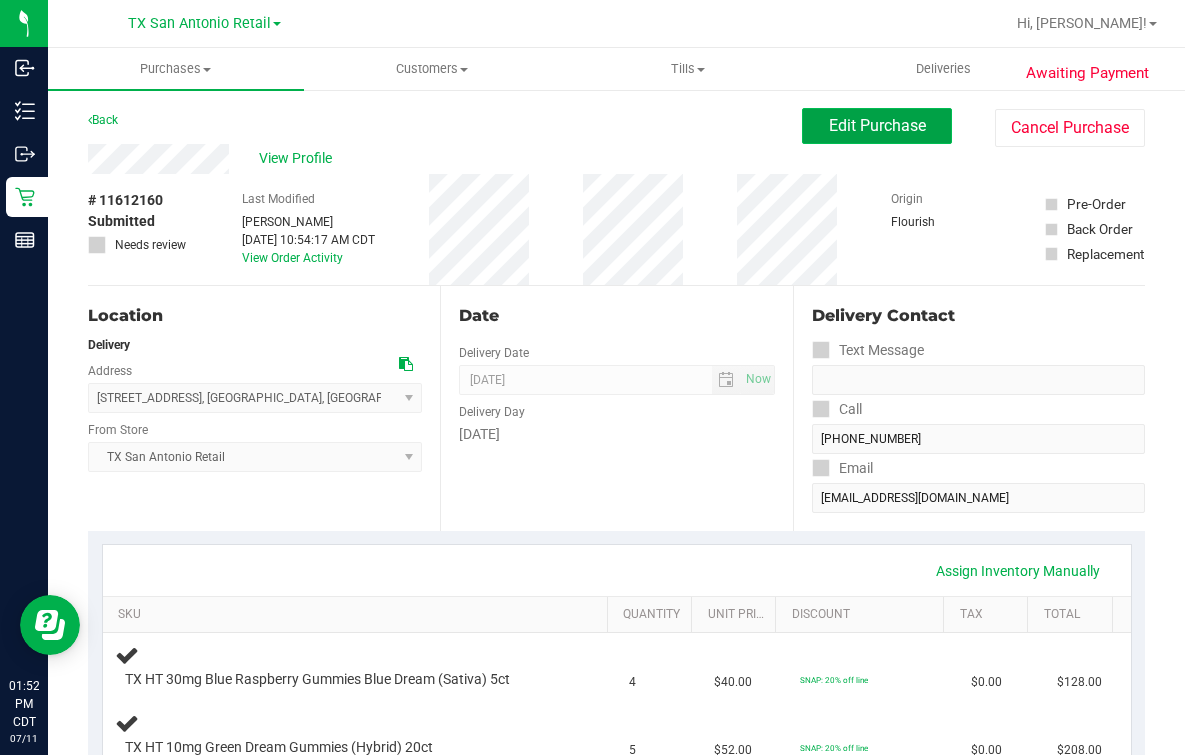 click on "Edit Purchase" at bounding box center [877, 126] 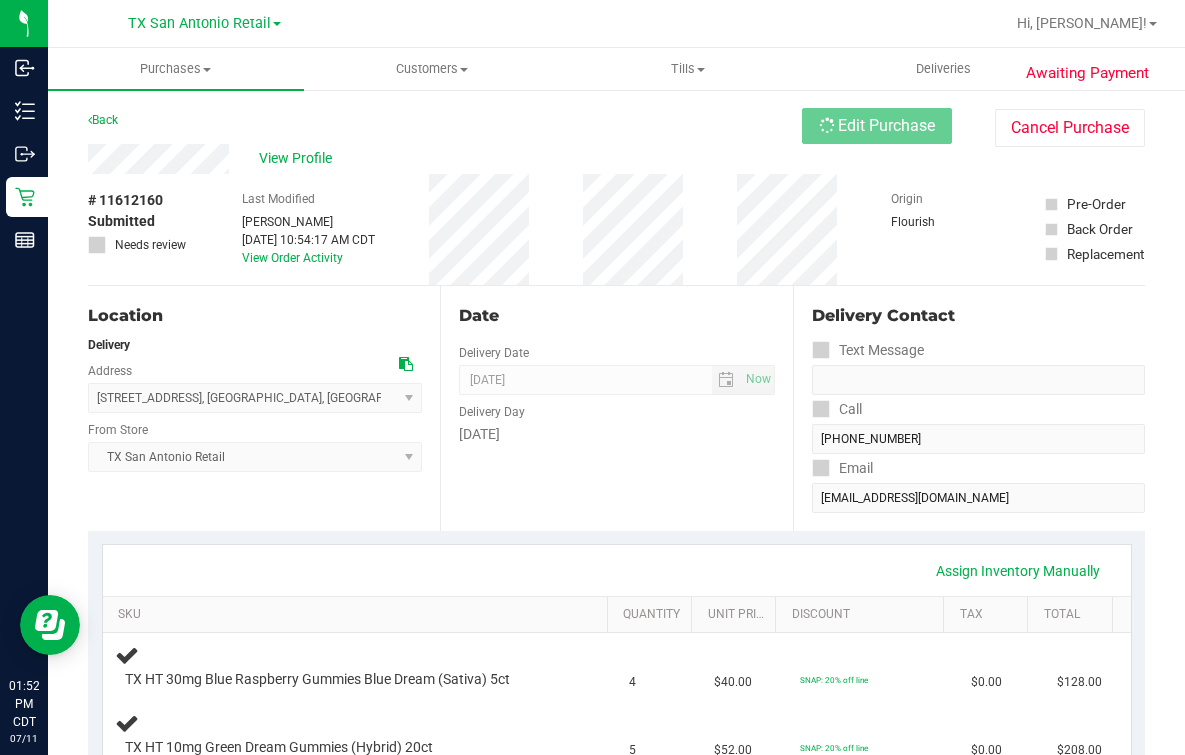 click on "View Profile" at bounding box center [445, 159] 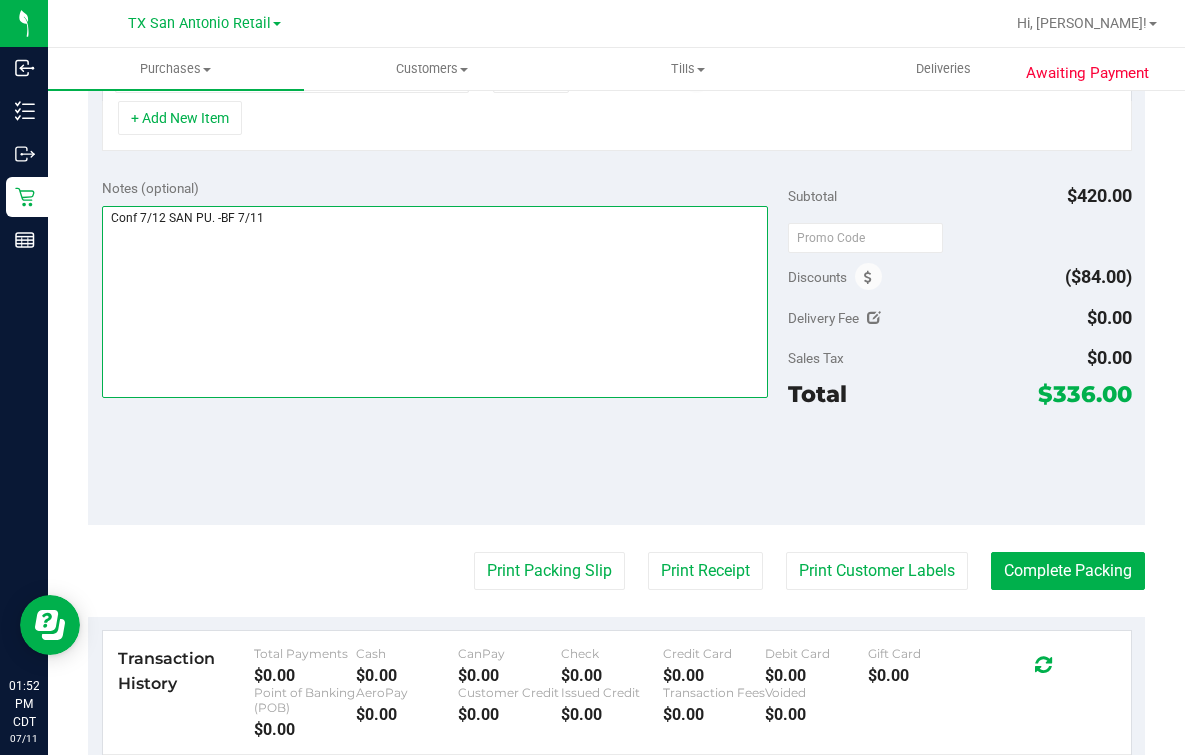 click at bounding box center (435, 302) 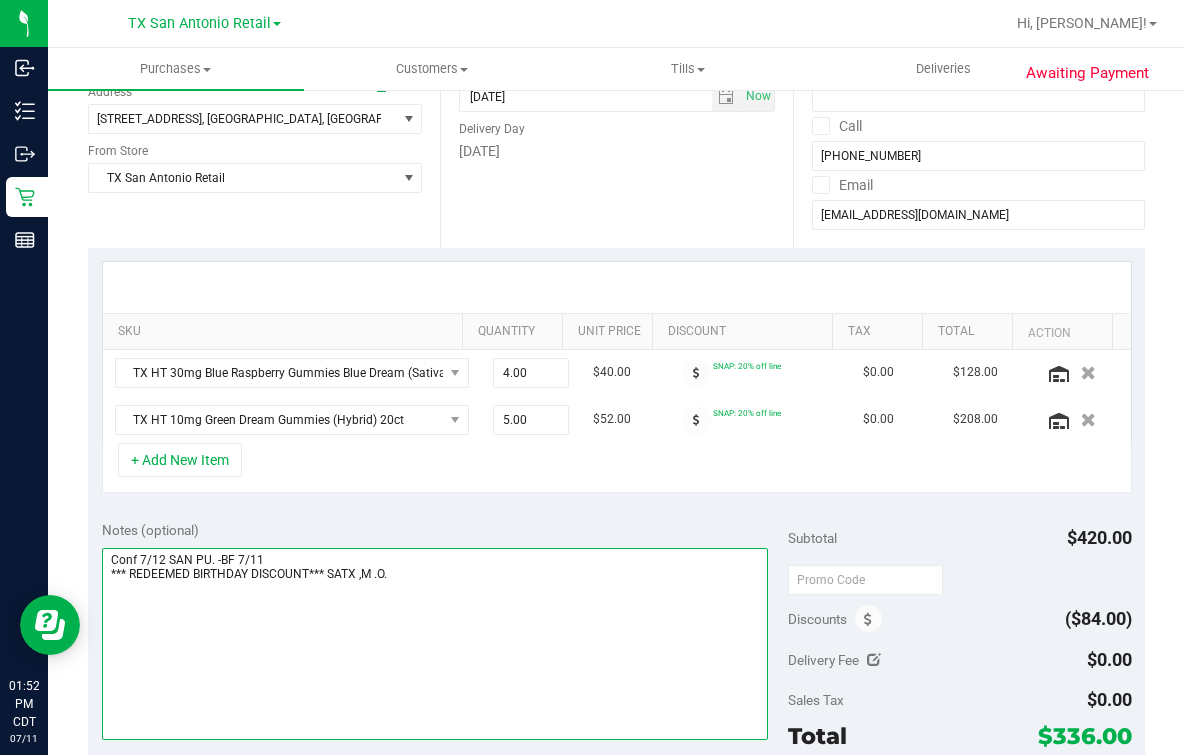 scroll, scrollTop: 0, scrollLeft: 0, axis: both 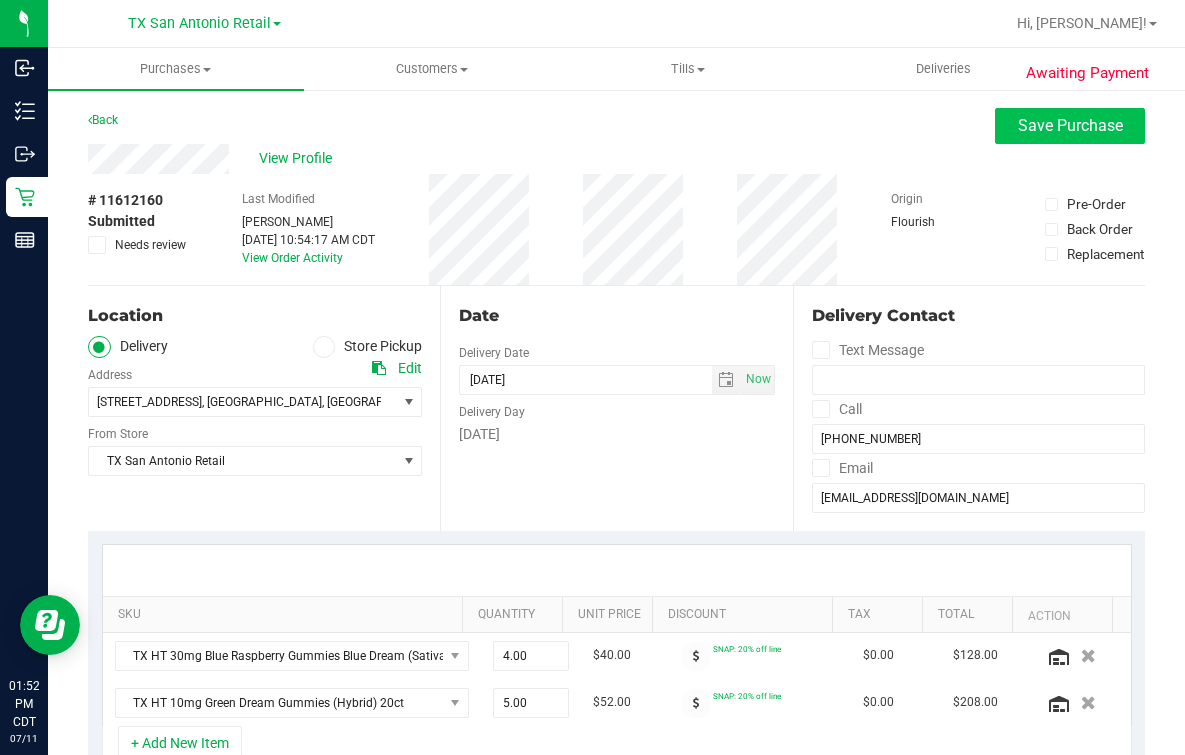 type on "Conf 7/12 SAN PU. -BF 7/11
*** REDEEMED BIRTHDAY DISCOUNT*** SATX ,M .O." 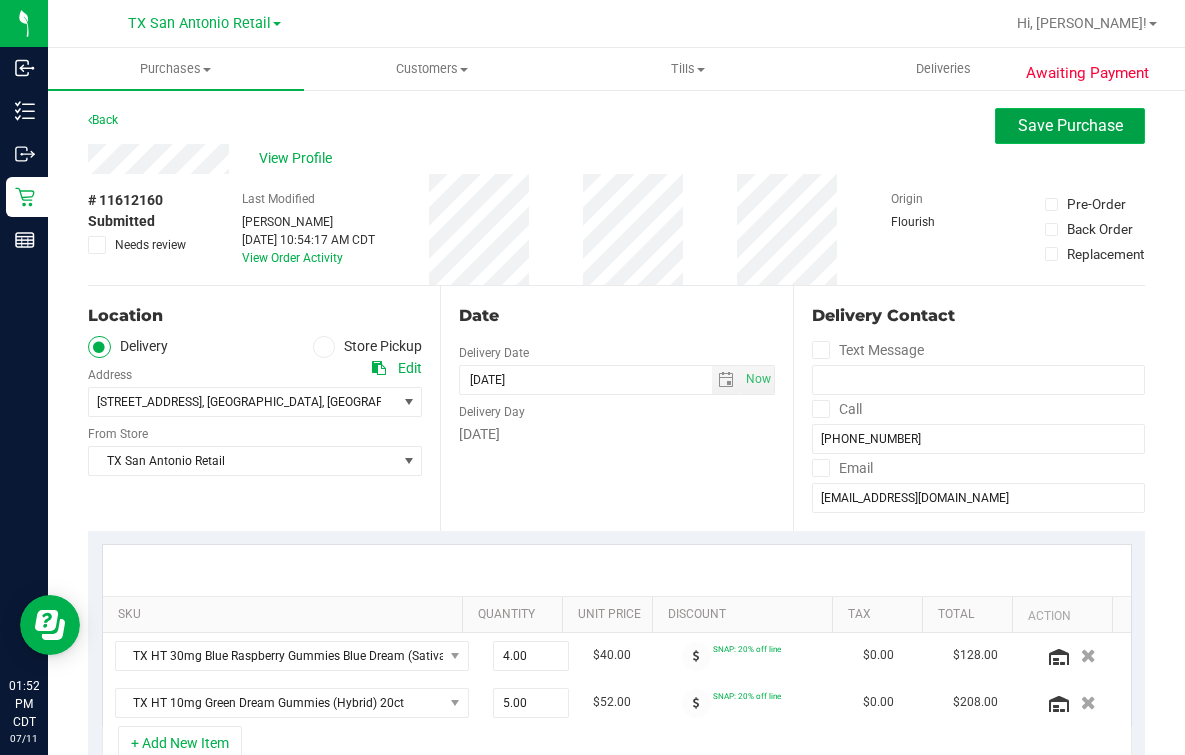 click on "Save Purchase" at bounding box center [1070, 125] 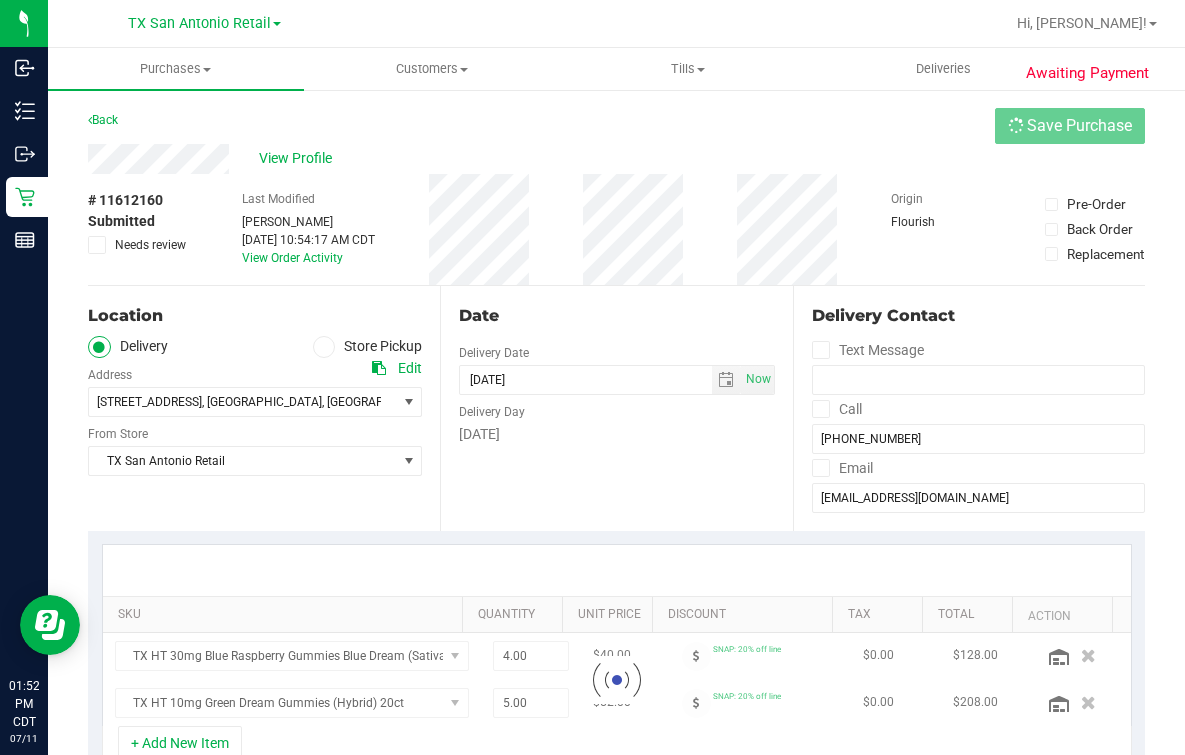 click on "Back
Save Purchase" at bounding box center (616, 126) 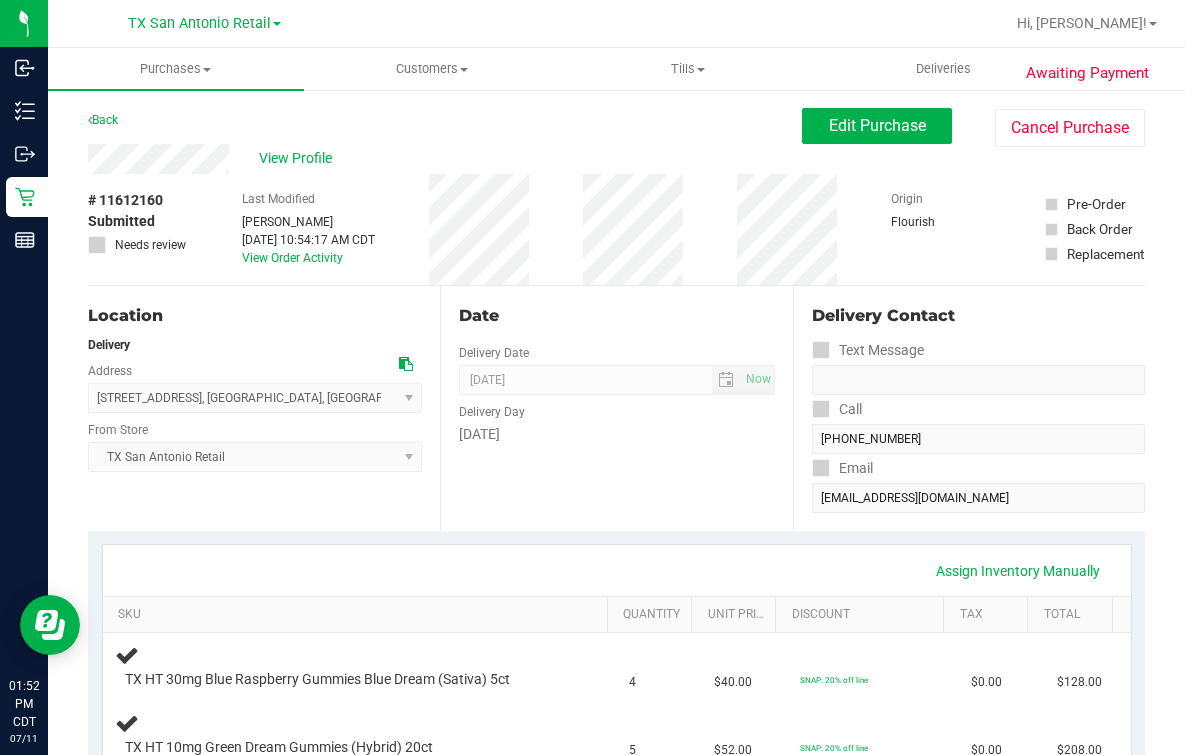 click on "Date" at bounding box center [616, 316] 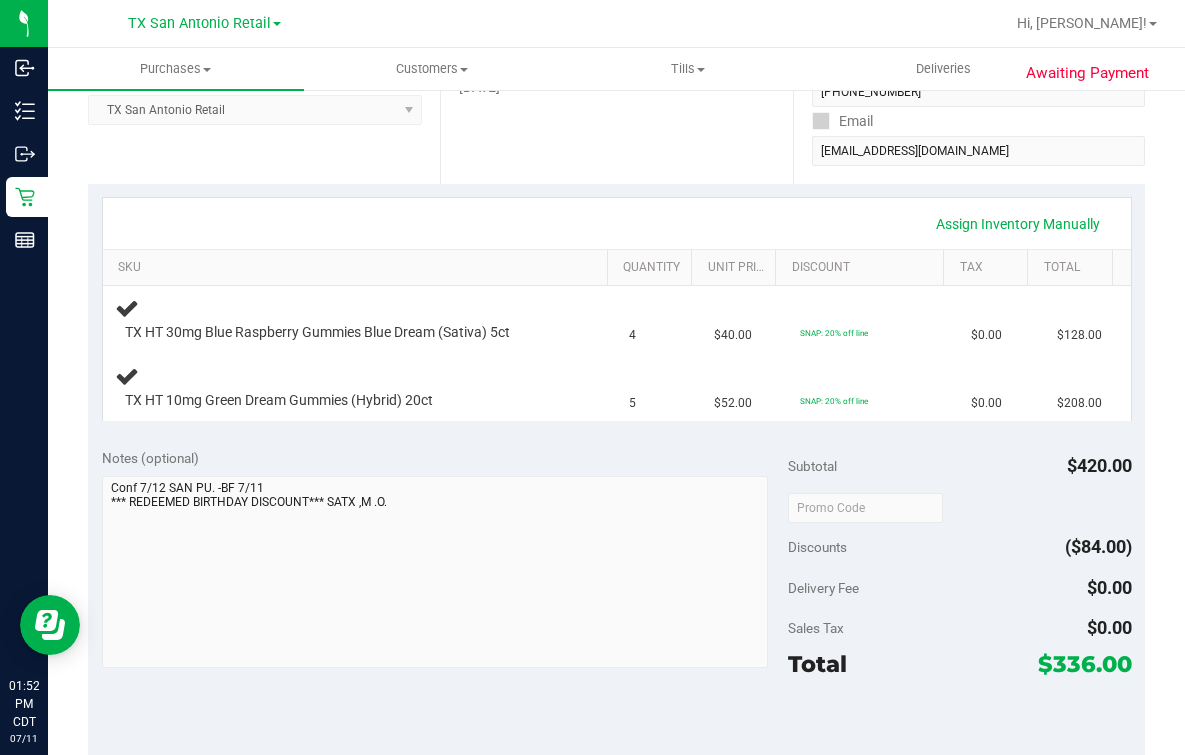 scroll, scrollTop: 0, scrollLeft: 0, axis: both 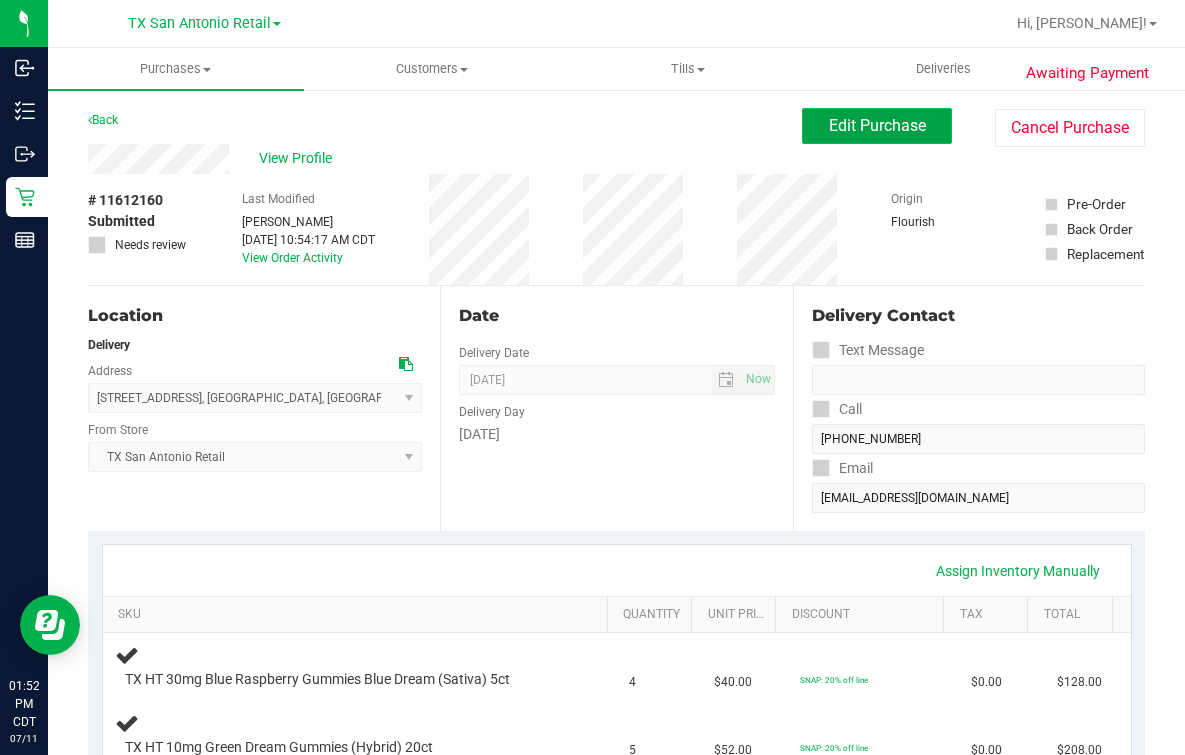 click on "Edit Purchase" at bounding box center [877, 126] 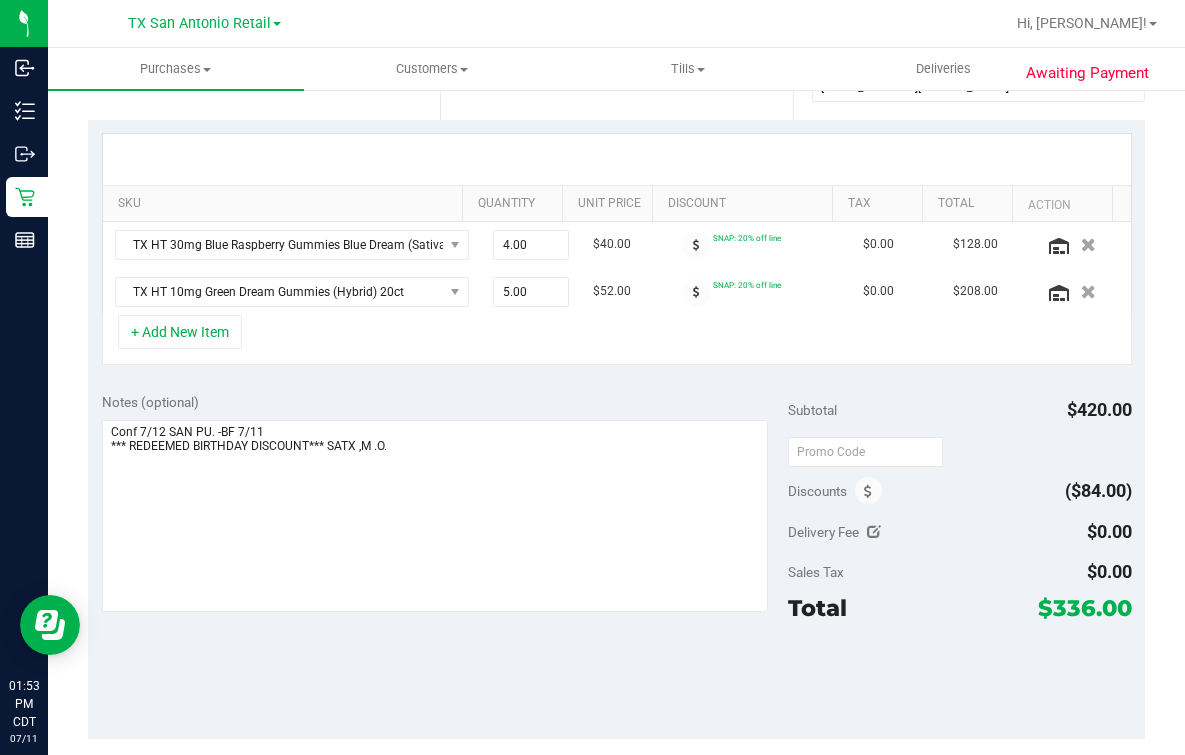 scroll, scrollTop: 499, scrollLeft: 0, axis: vertical 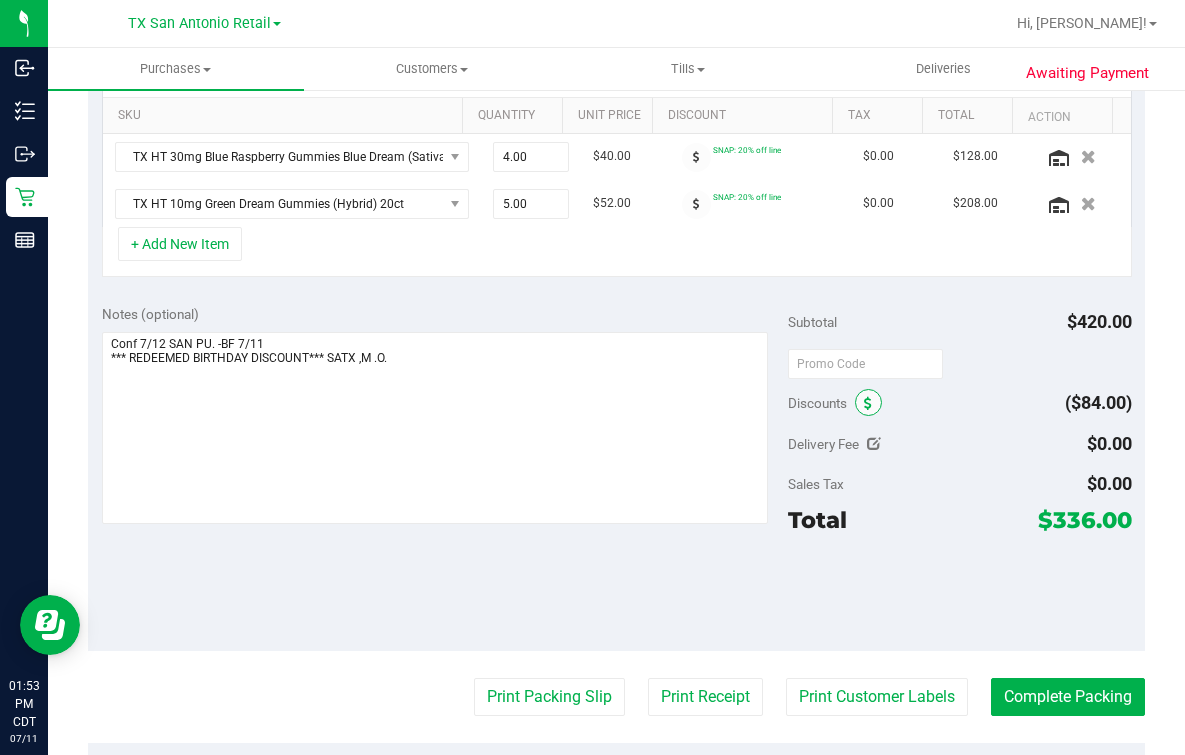 click at bounding box center (868, 402) 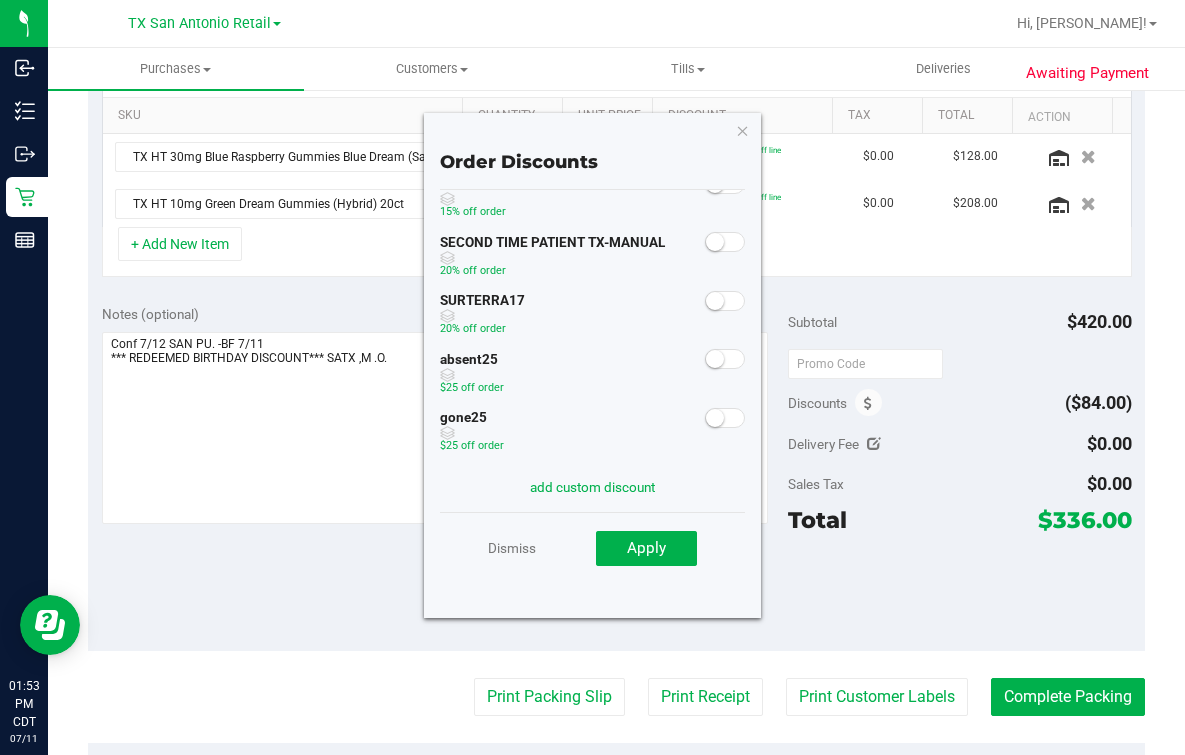 scroll, scrollTop: 170, scrollLeft: 0, axis: vertical 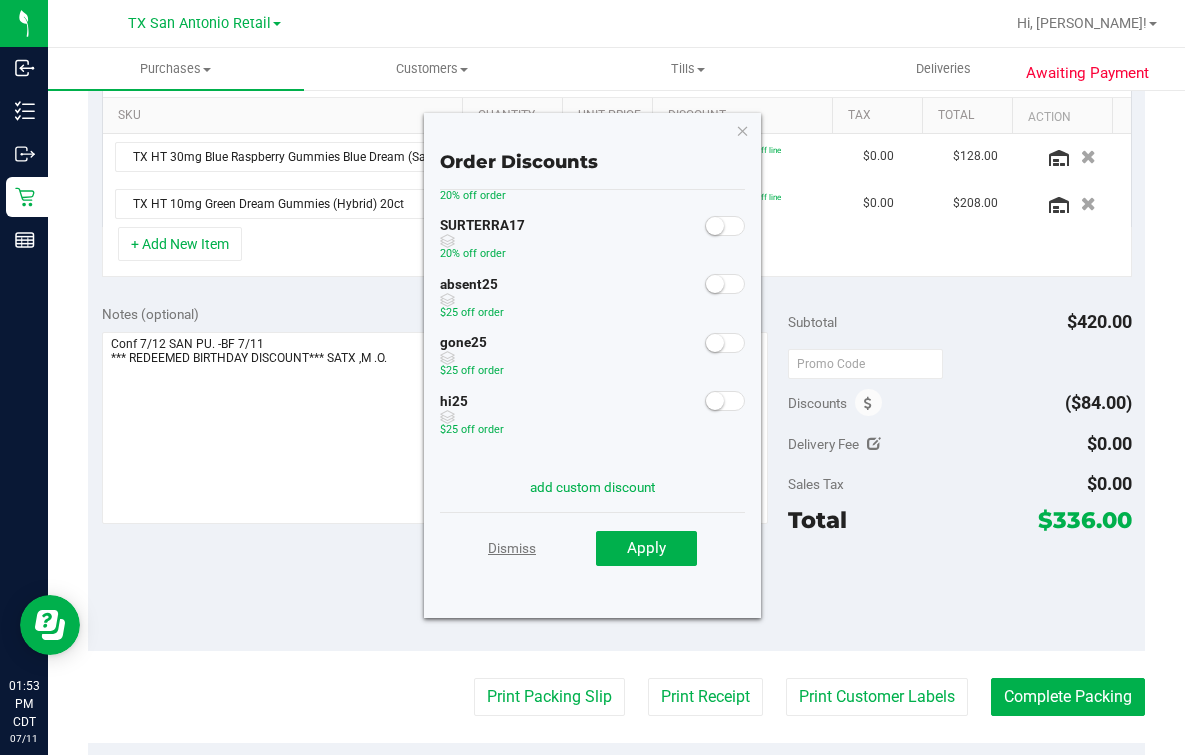 click on "Dismiss" at bounding box center (512, 548) 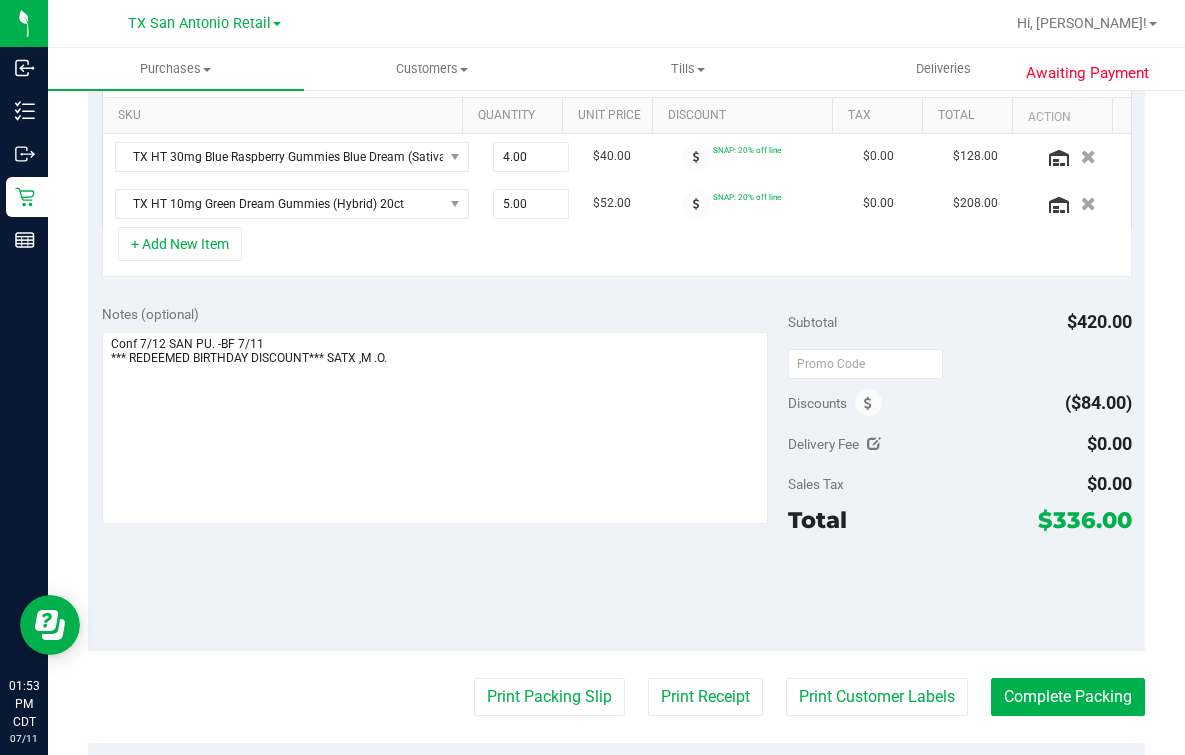 scroll, scrollTop: 249, scrollLeft: 0, axis: vertical 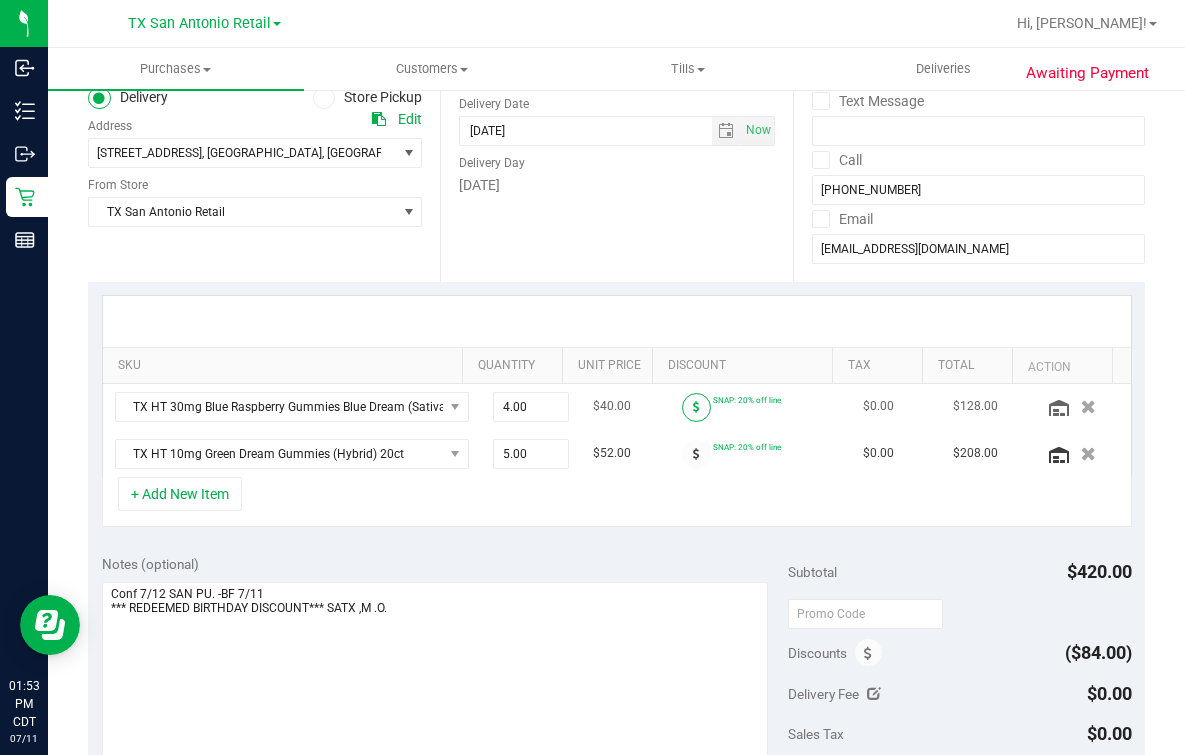 click at bounding box center [696, 407] 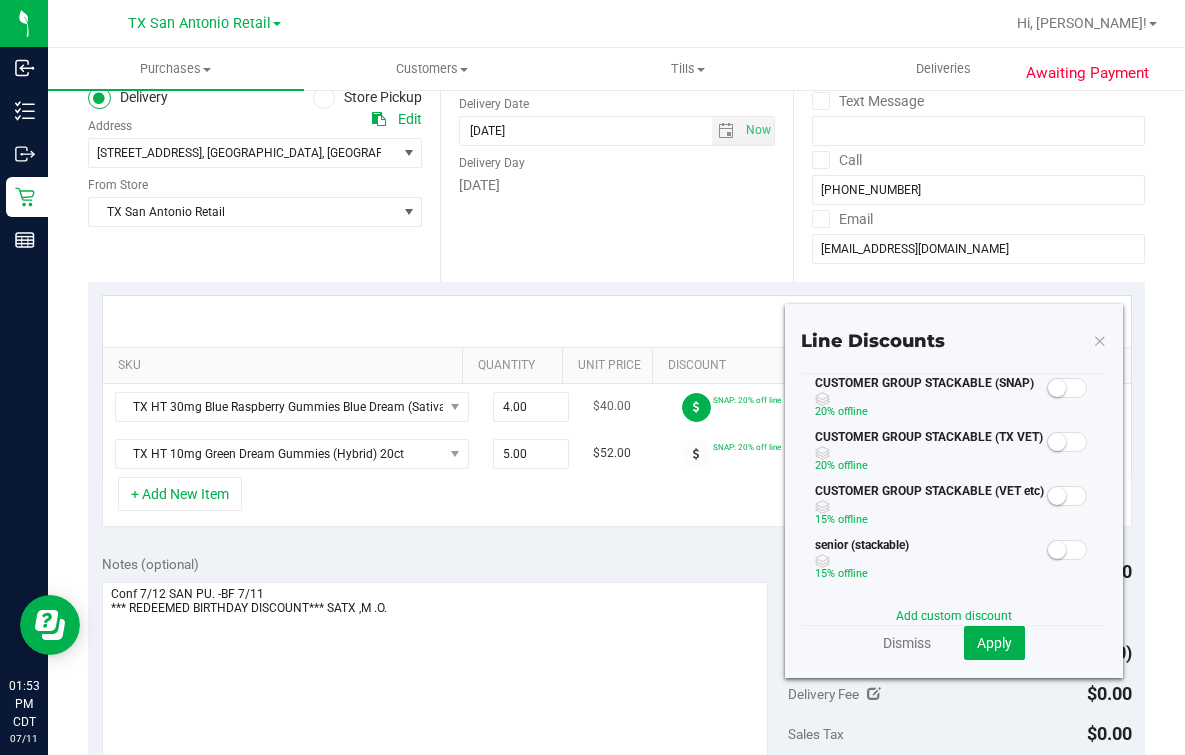click at bounding box center [696, 407] 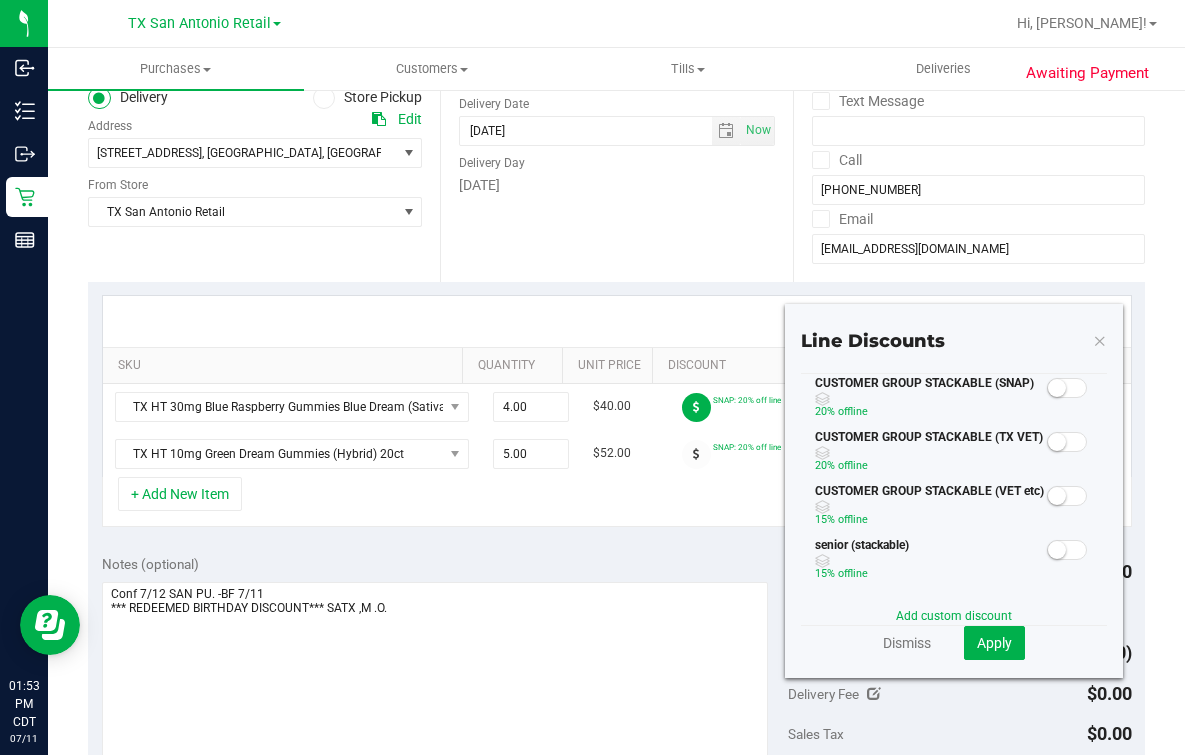 click at bounding box center (1067, 388) 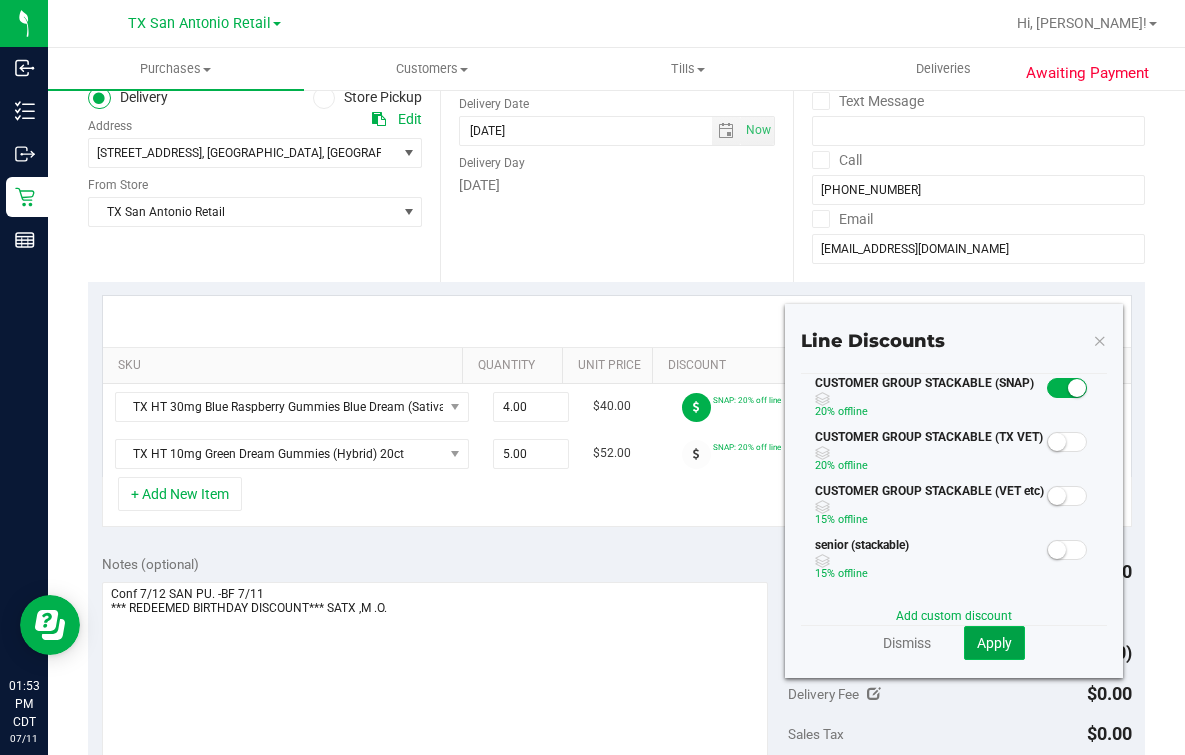 click on "Apply" 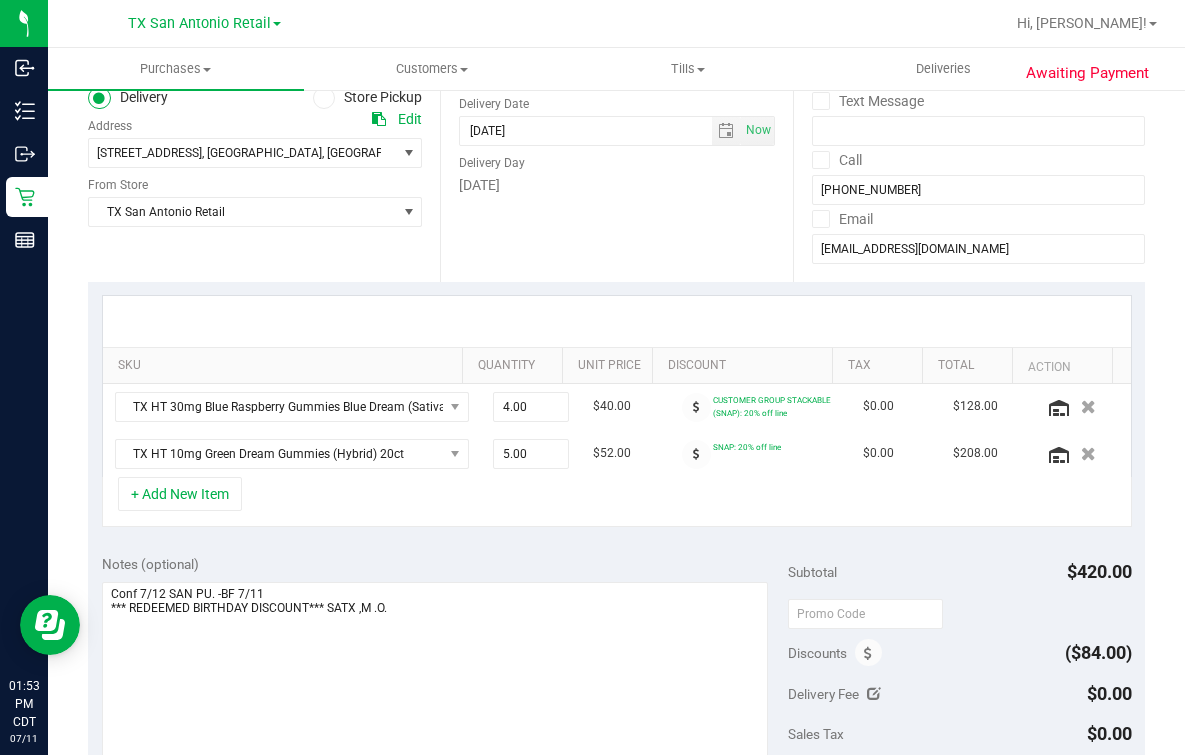 click at bounding box center [696, 454] 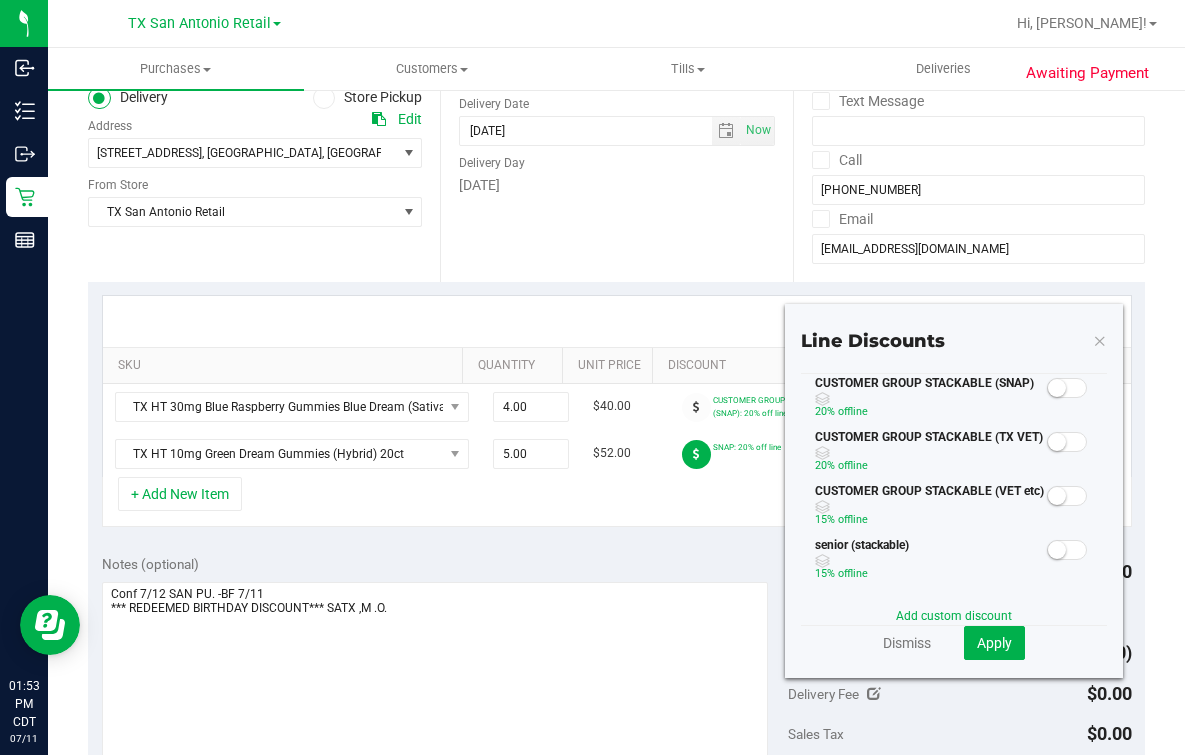 click at bounding box center [1067, 388] 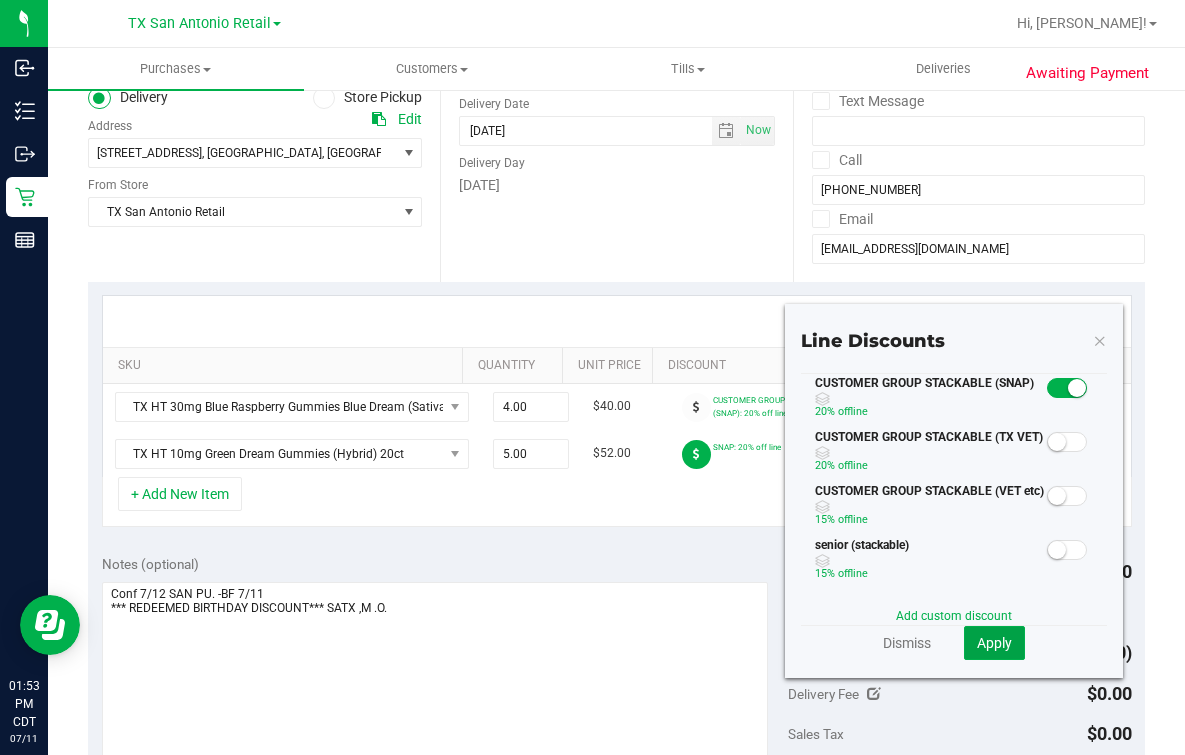 click on "Apply" 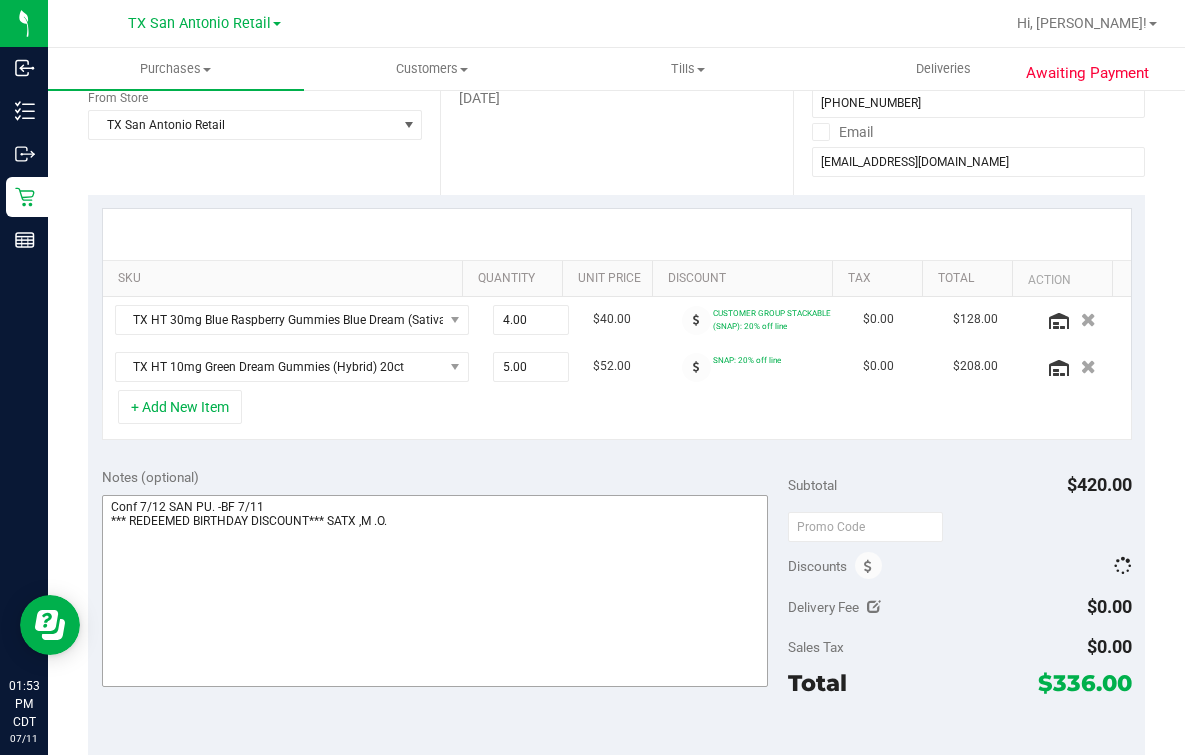scroll, scrollTop: 375, scrollLeft: 0, axis: vertical 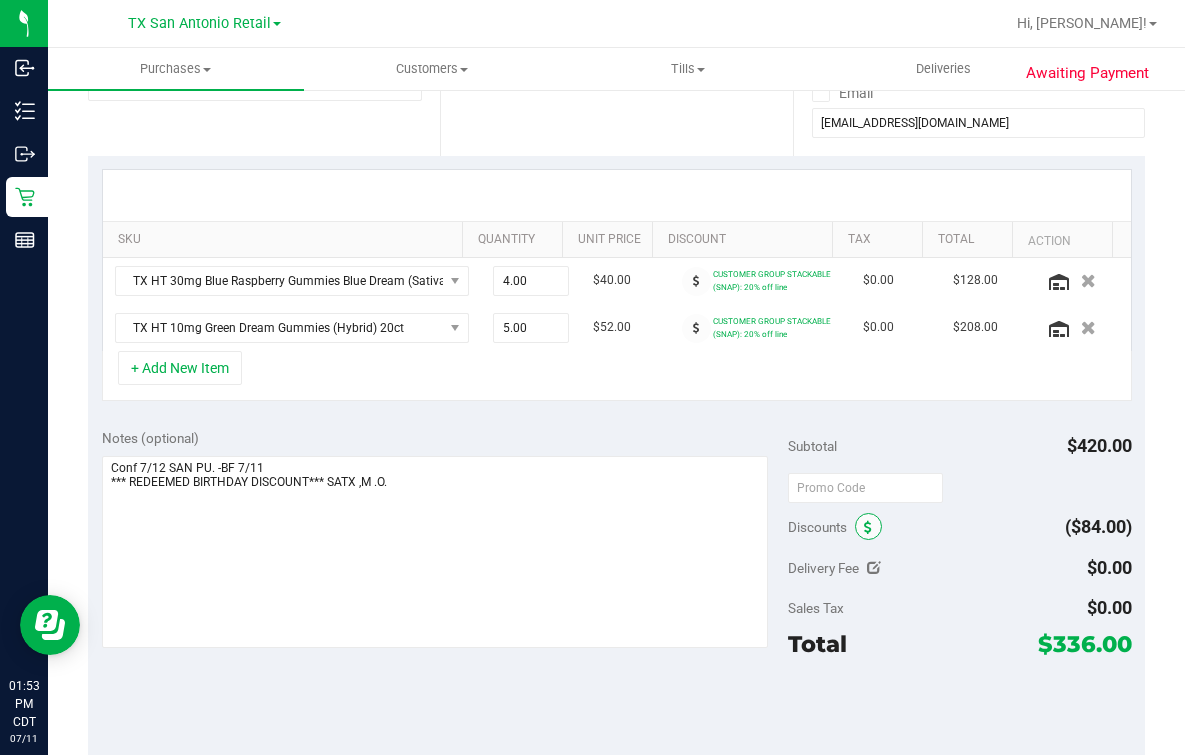 click at bounding box center (868, 528) 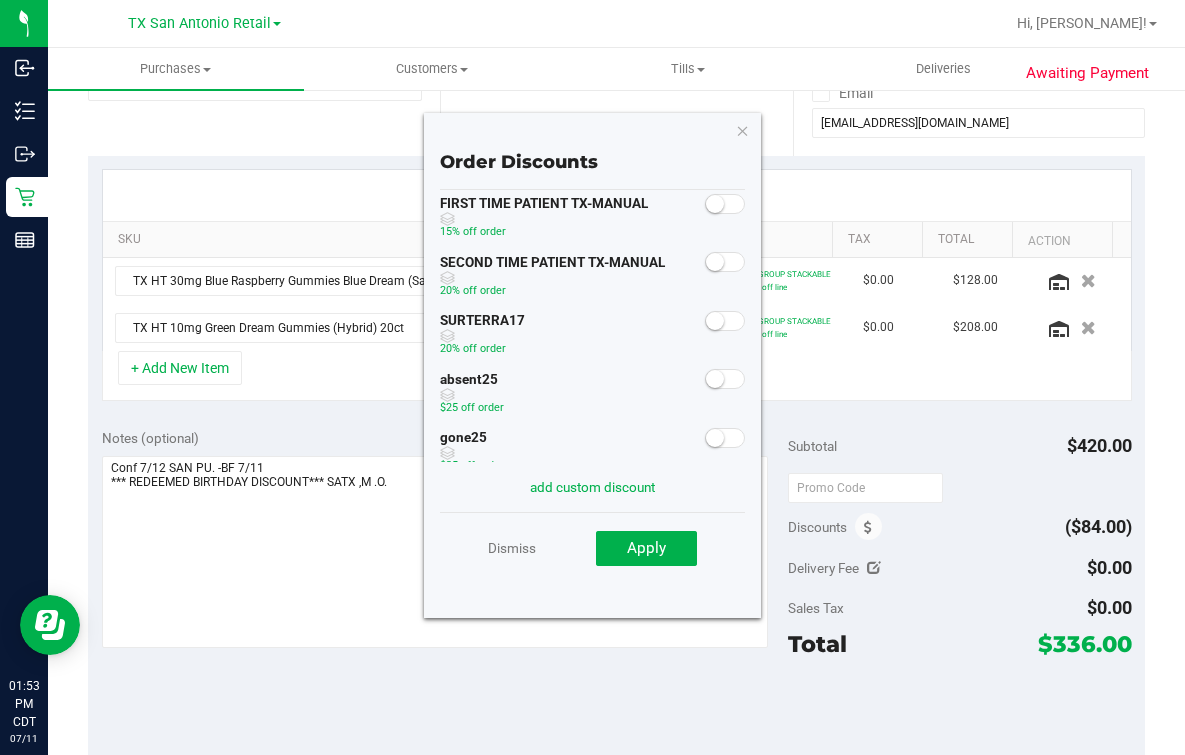 scroll, scrollTop: 170, scrollLeft: 0, axis: vertical 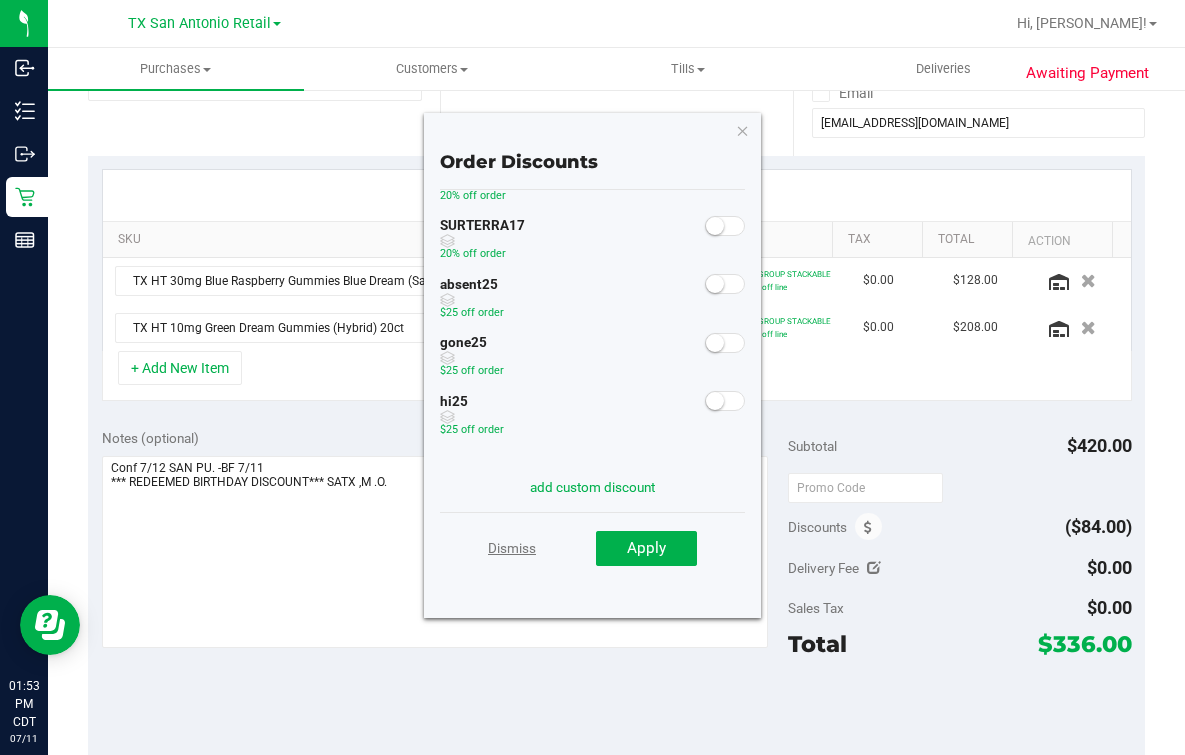 drag, startPoint x: 500, startPoint y: 575, endPoint x: 513, endPoint y: 562, distance: 18.384777 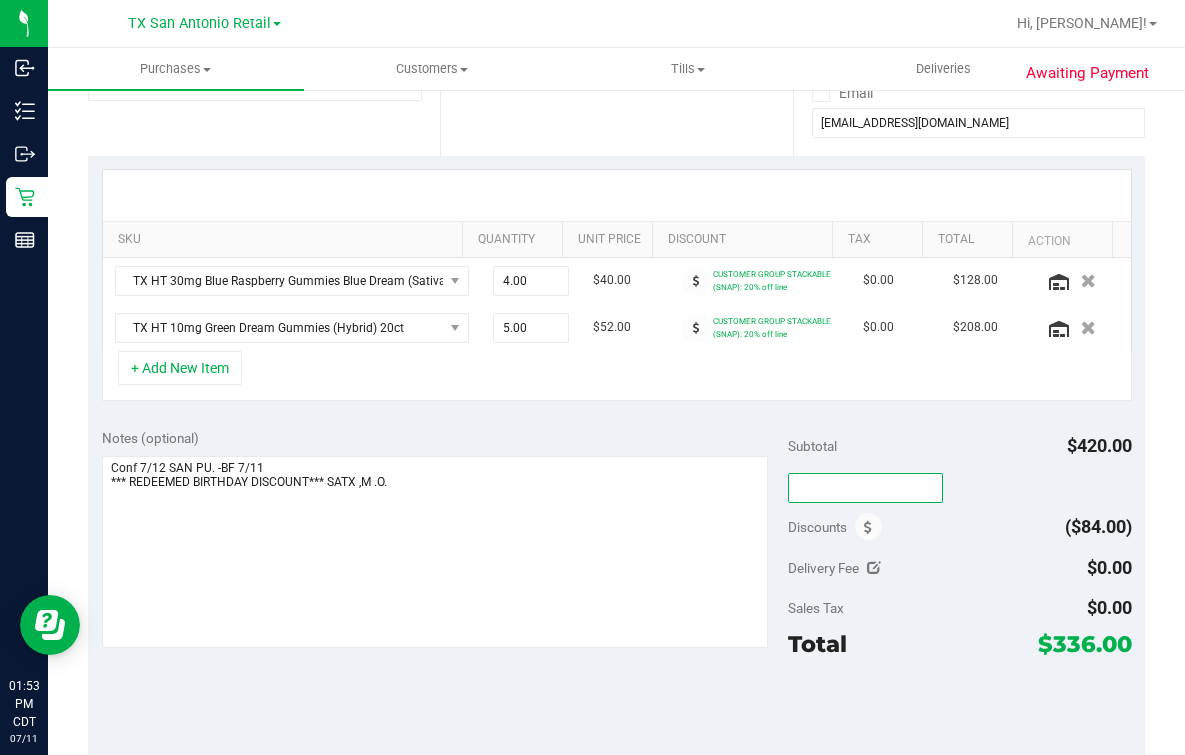 click at bounding box center [865, 488] 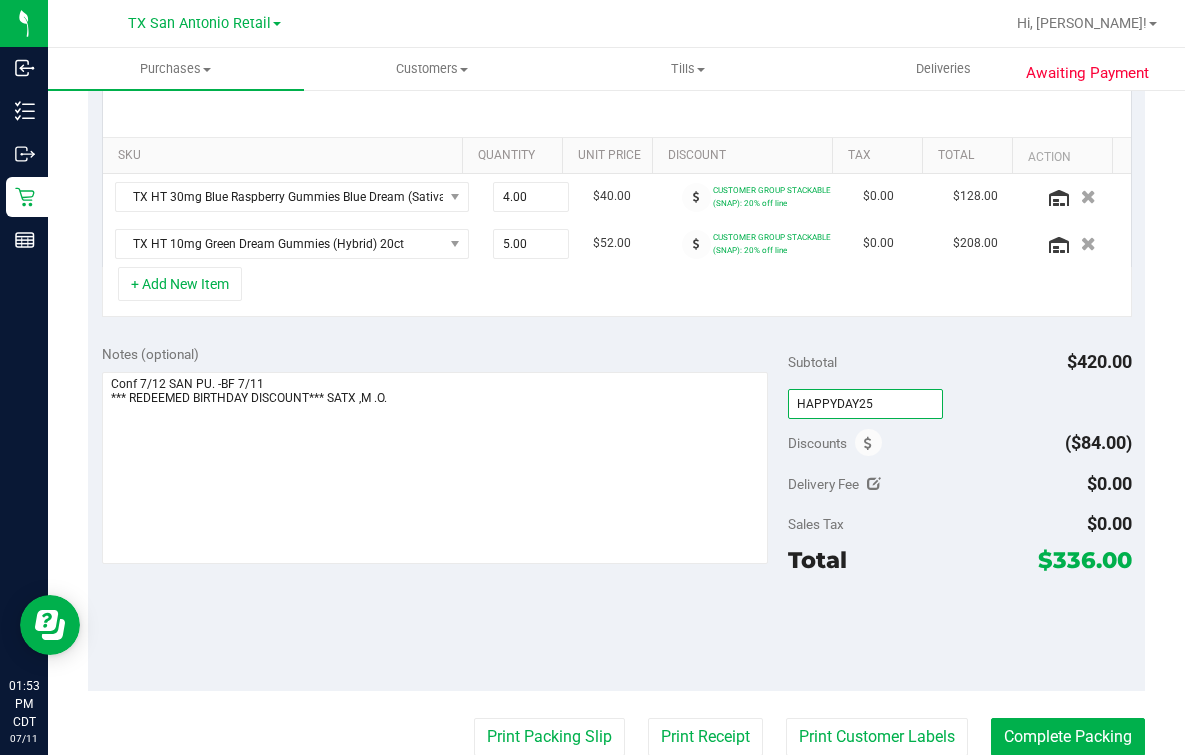 scroll, scrollTop: 499, scrollLeft: 0, axis: vertical 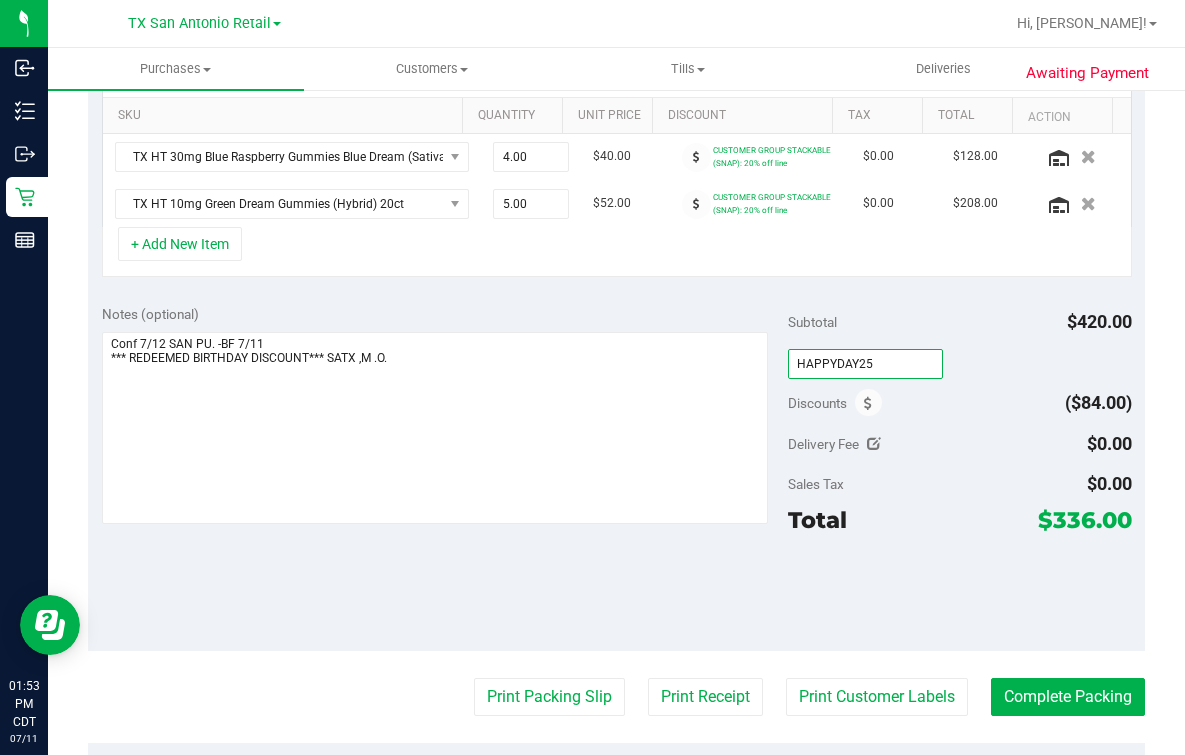 type on "HAPPYDAY25" 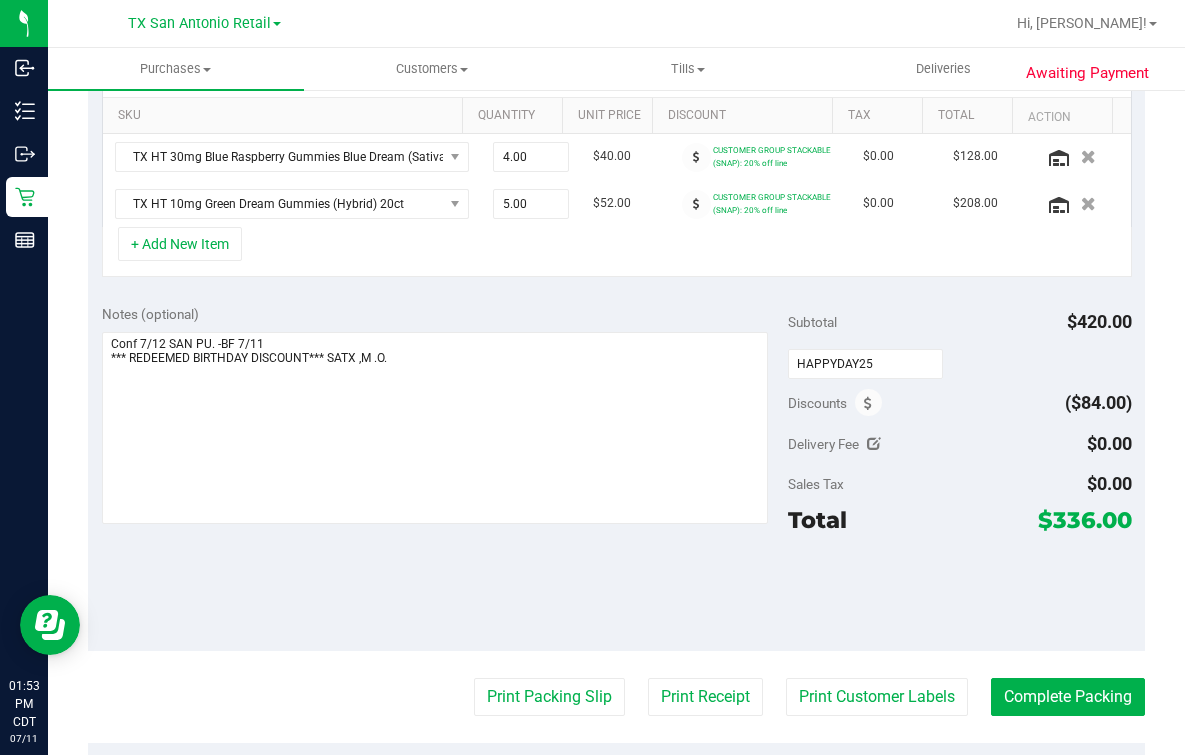 click on "HAPPYDAY25" at bounding box center [959, 363] 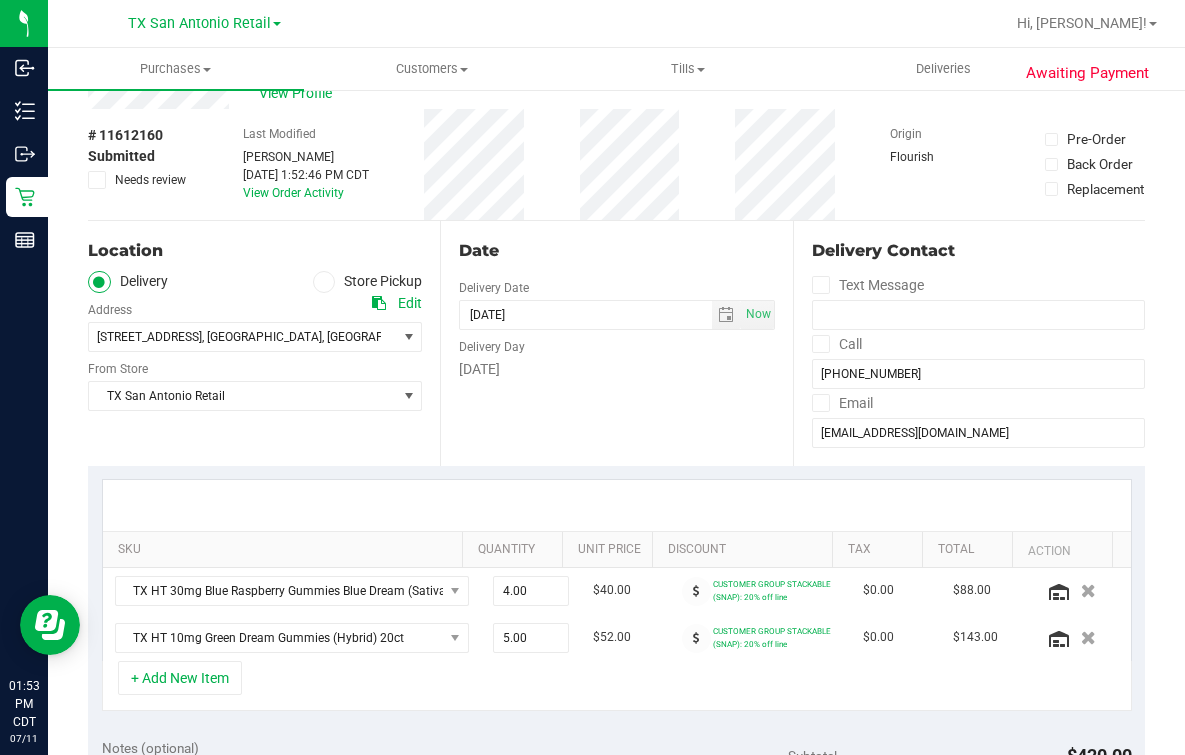 scroll, scrollTop: 0, scrollLeft: 0, axis: both 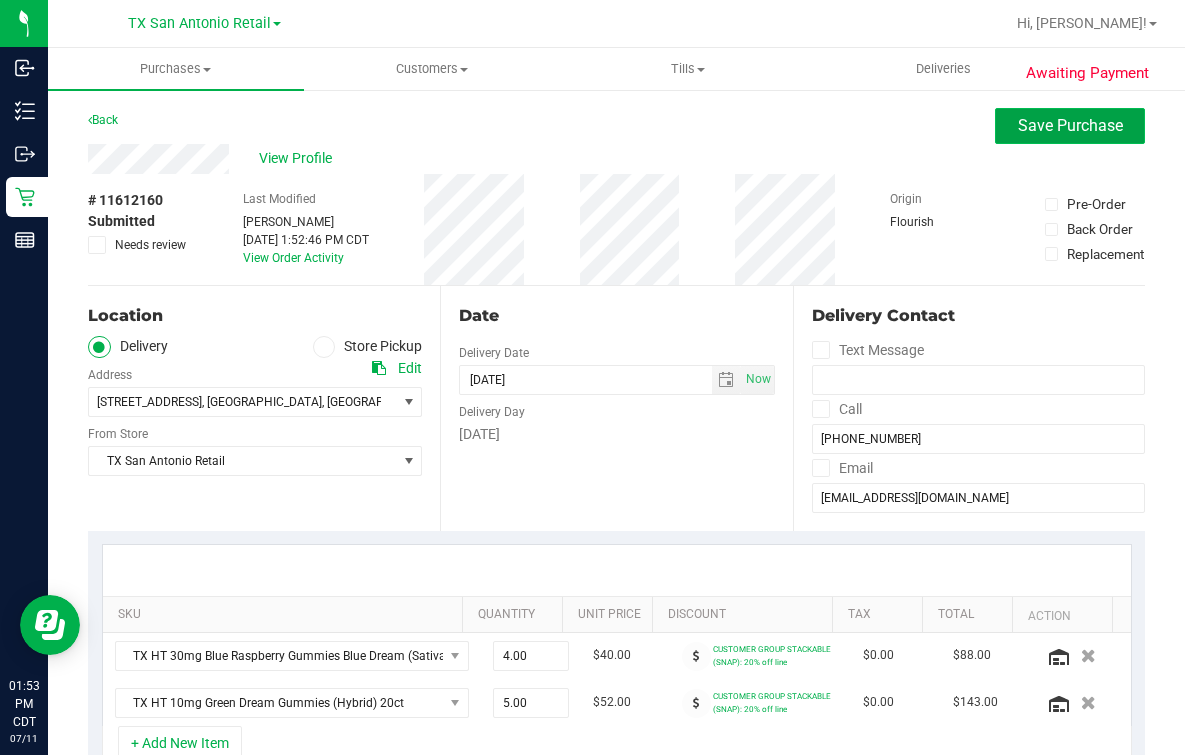 click on "Save Purchase" at bounding box center [1070, 125] 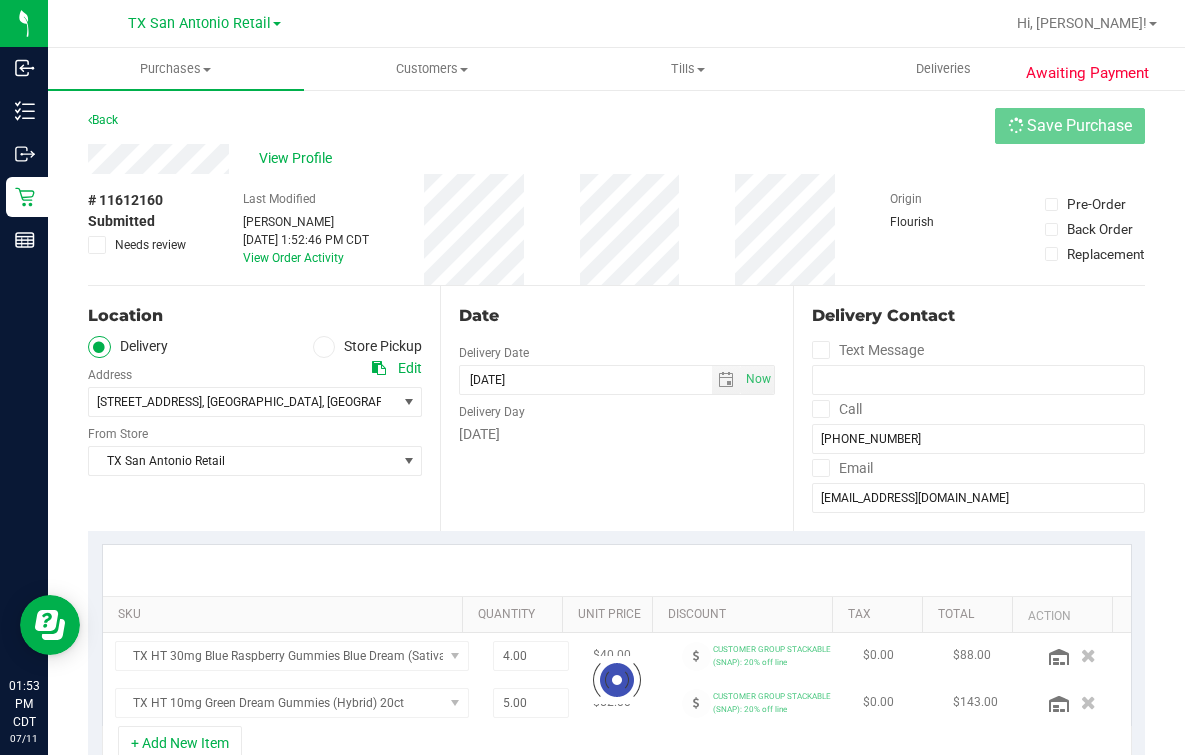 click on "Back
Save Purchase" at bounding box center (616, 126) 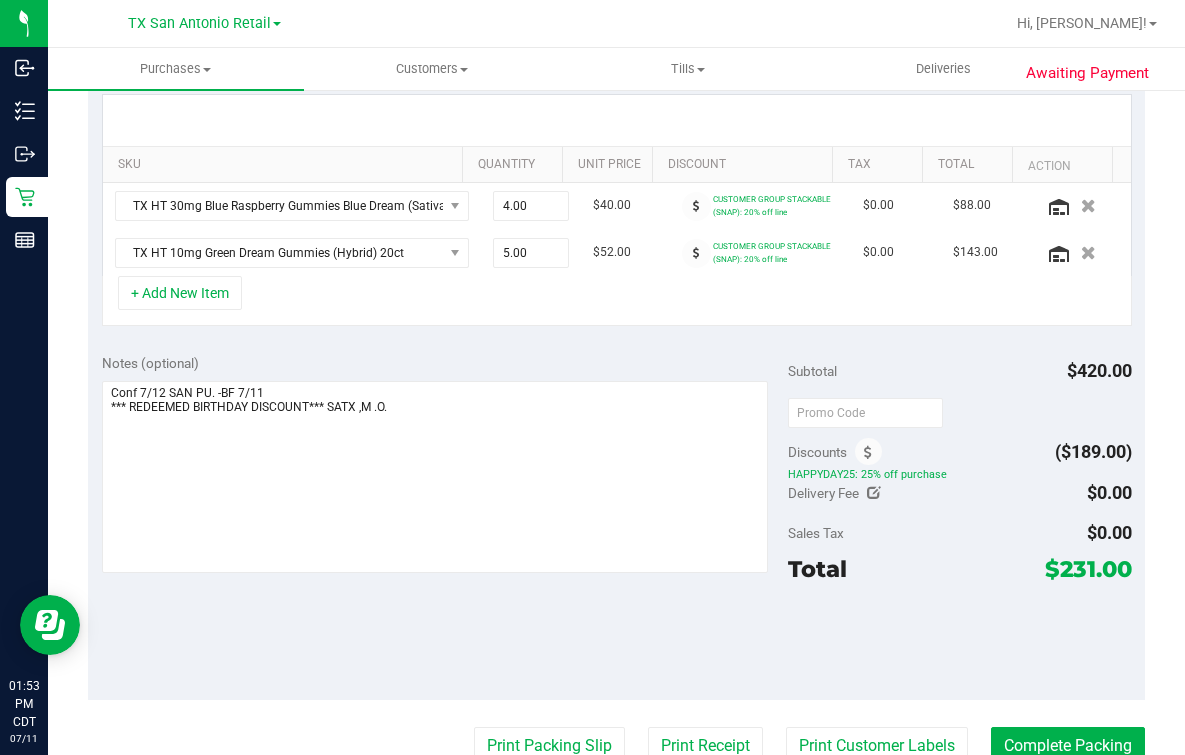 scroll, scrollTop: 750, scrollLeft: 0, axis: vertical 